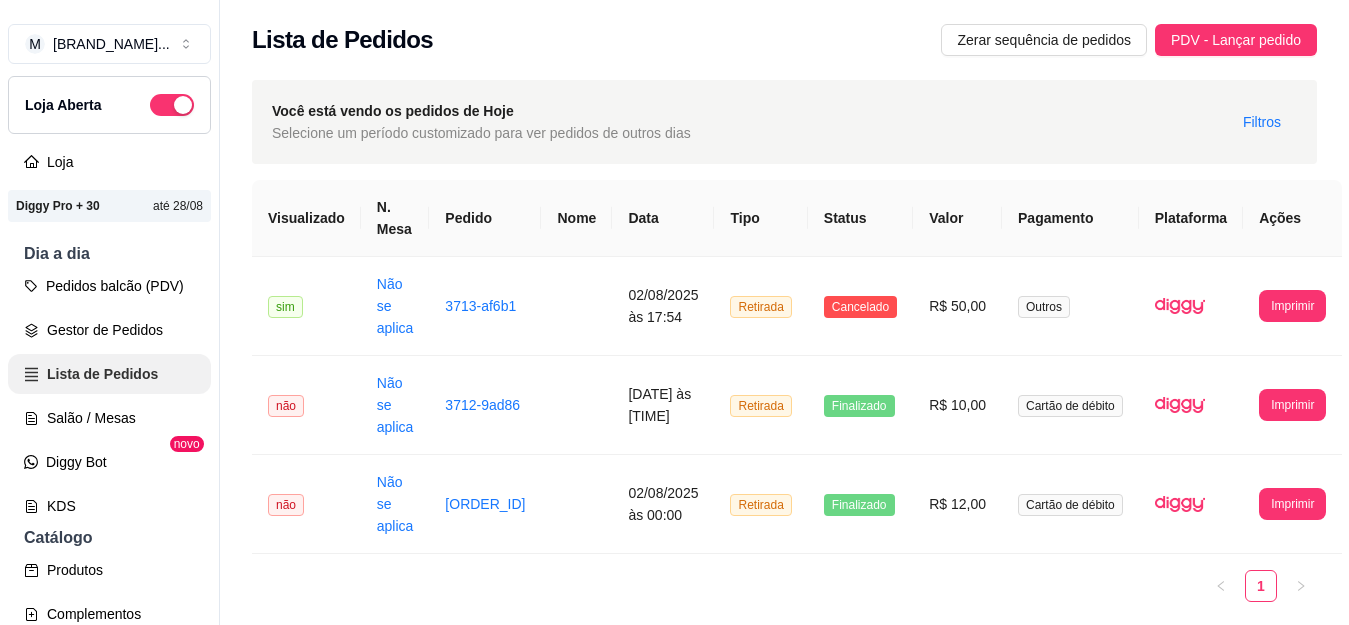 scroll, scrollTop: 0, scrollLeft: 0, axis: both 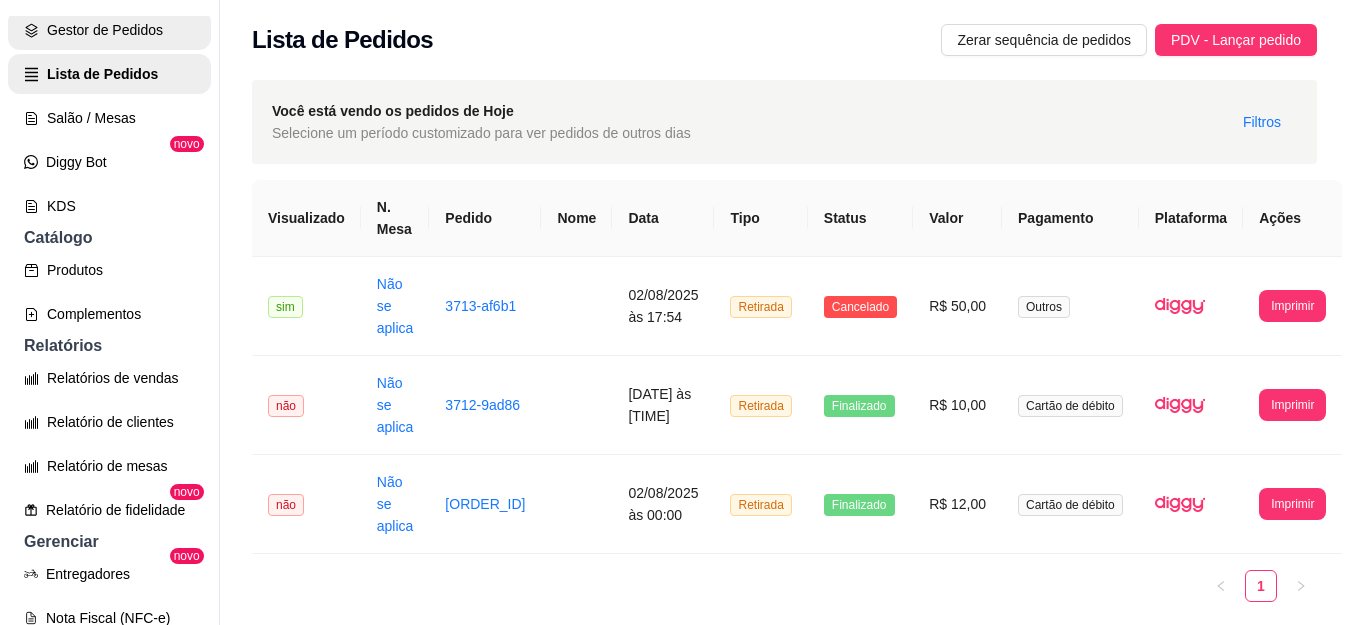 click on "Gestor de Pedidos" at bounding box center [109, 30] 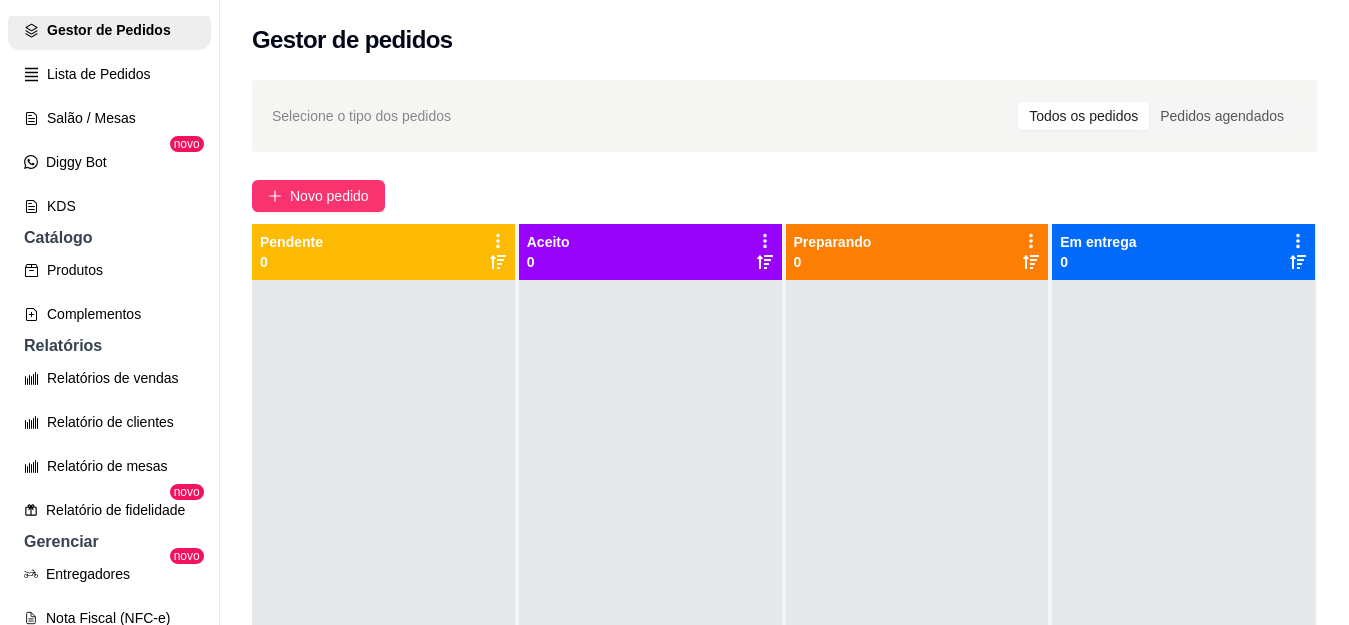 click at bounding box center (650, 592) 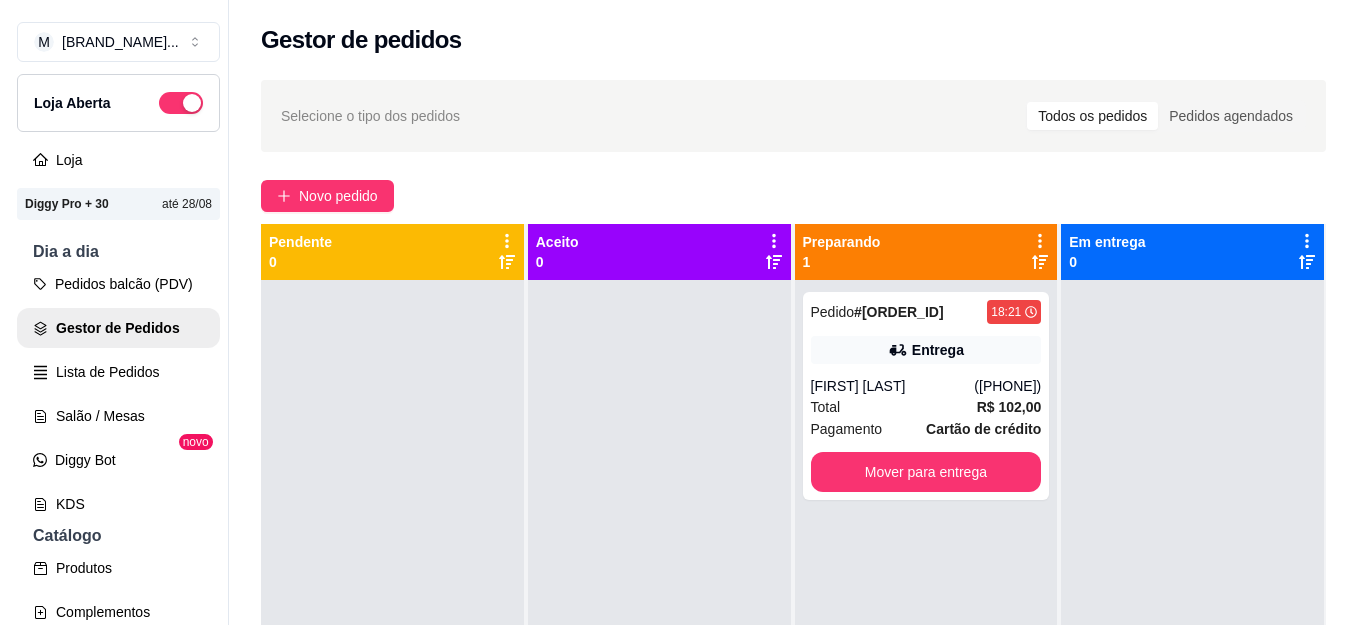 scroll, scrollTop: 0, scrollLeft: 0, axis: both 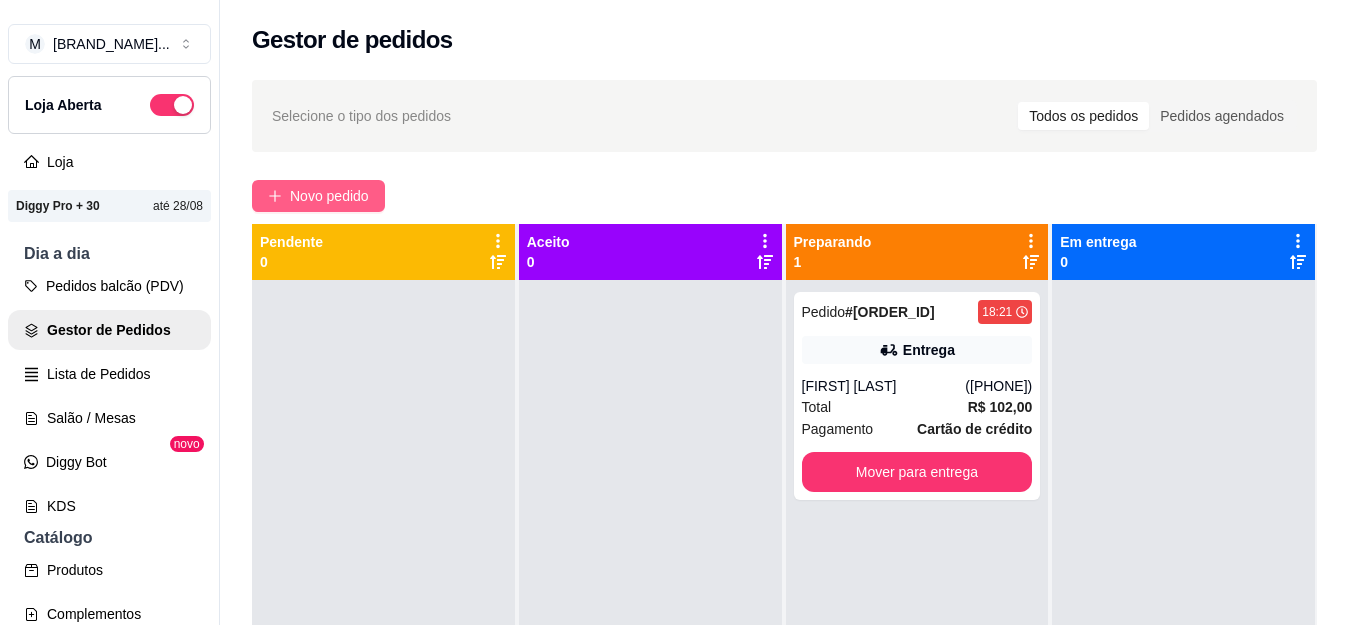click on "Novo pedido" at bounding box center [329, 196] 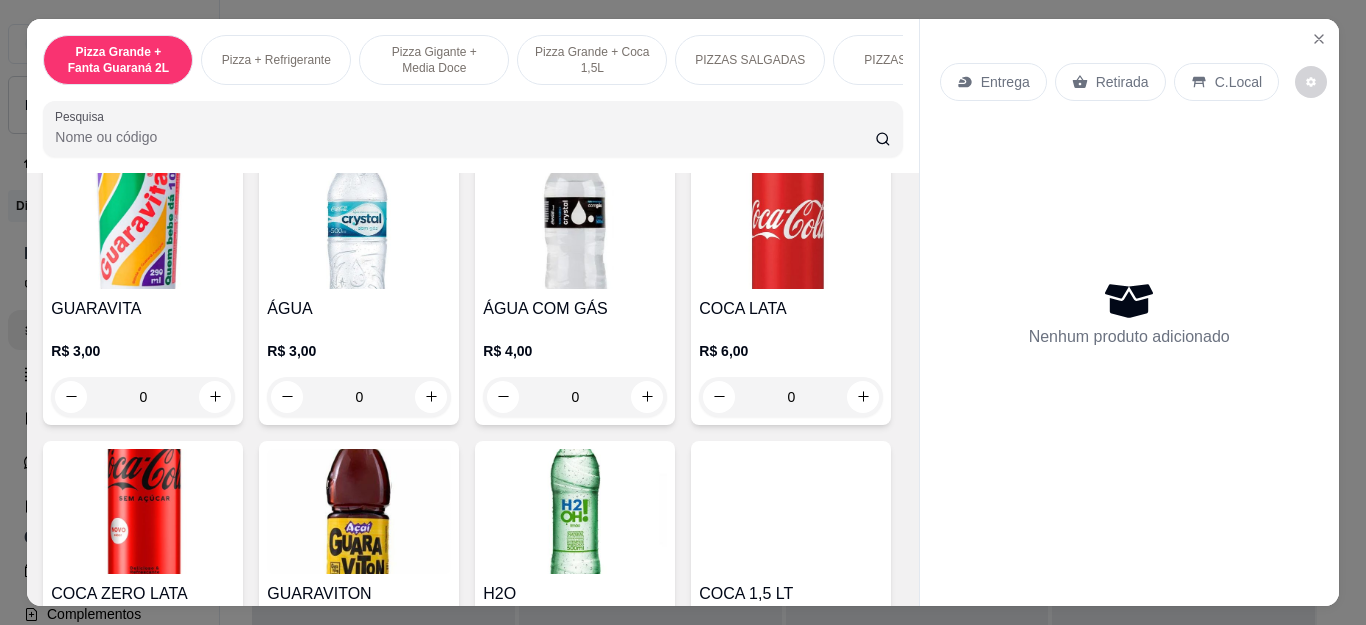 scroll, scrollTop: 3900, scrollLeft: 0, axis: vertical 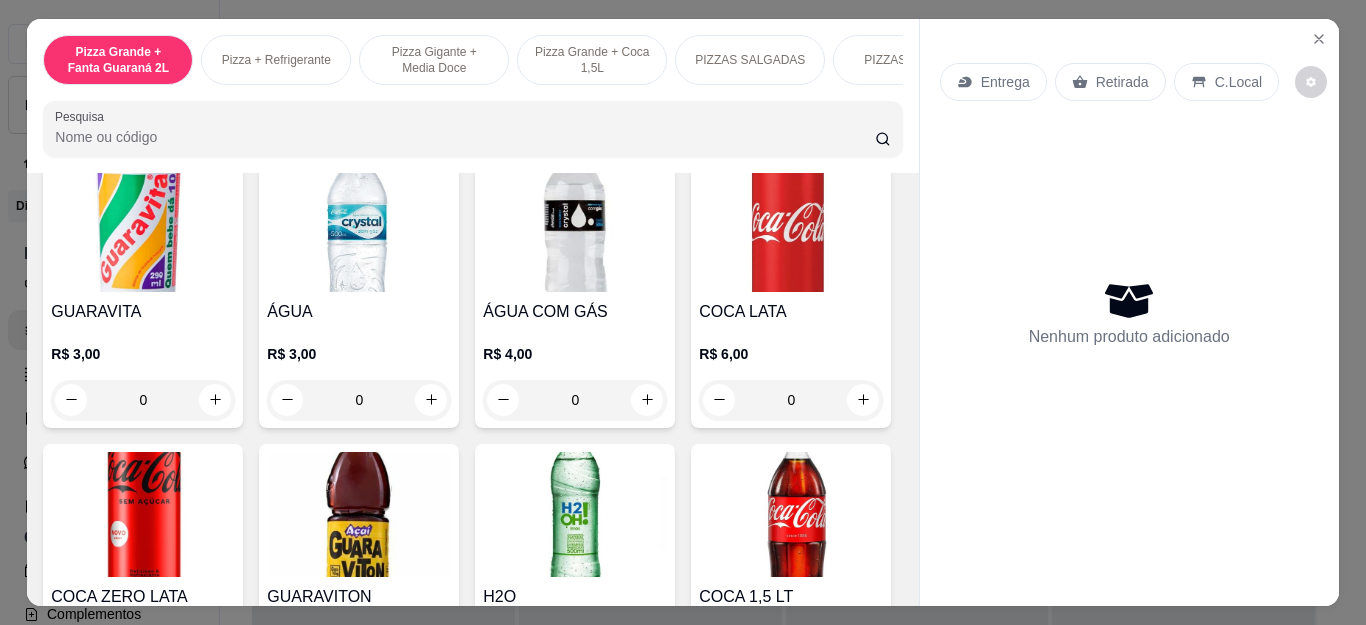 click on "0" at bounding box center [143, -250] 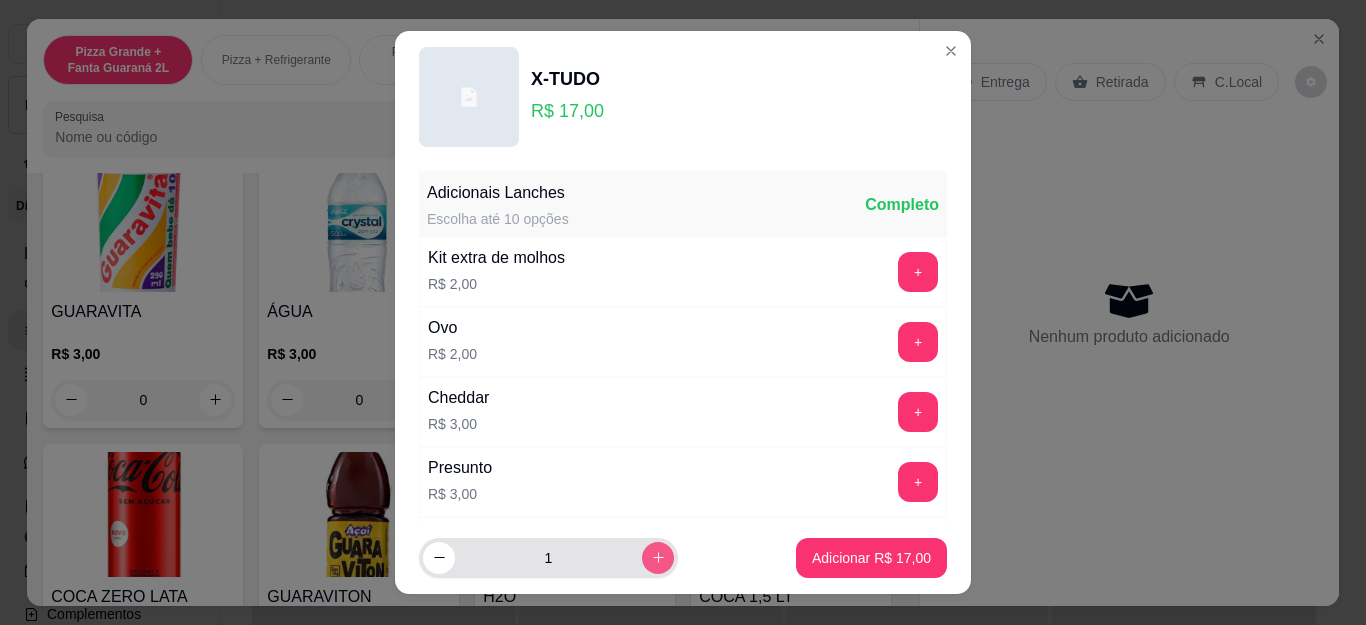 click 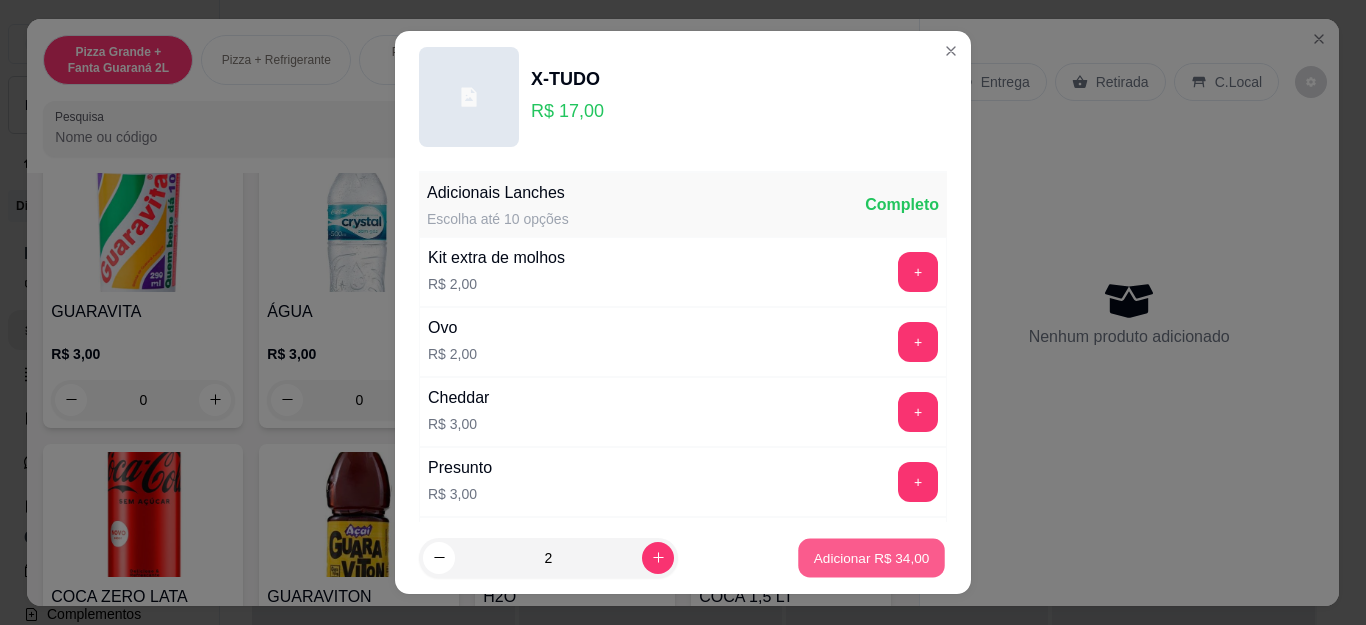 click on "Adicionar   R$ 34,00" at bounding box center [872, 557] 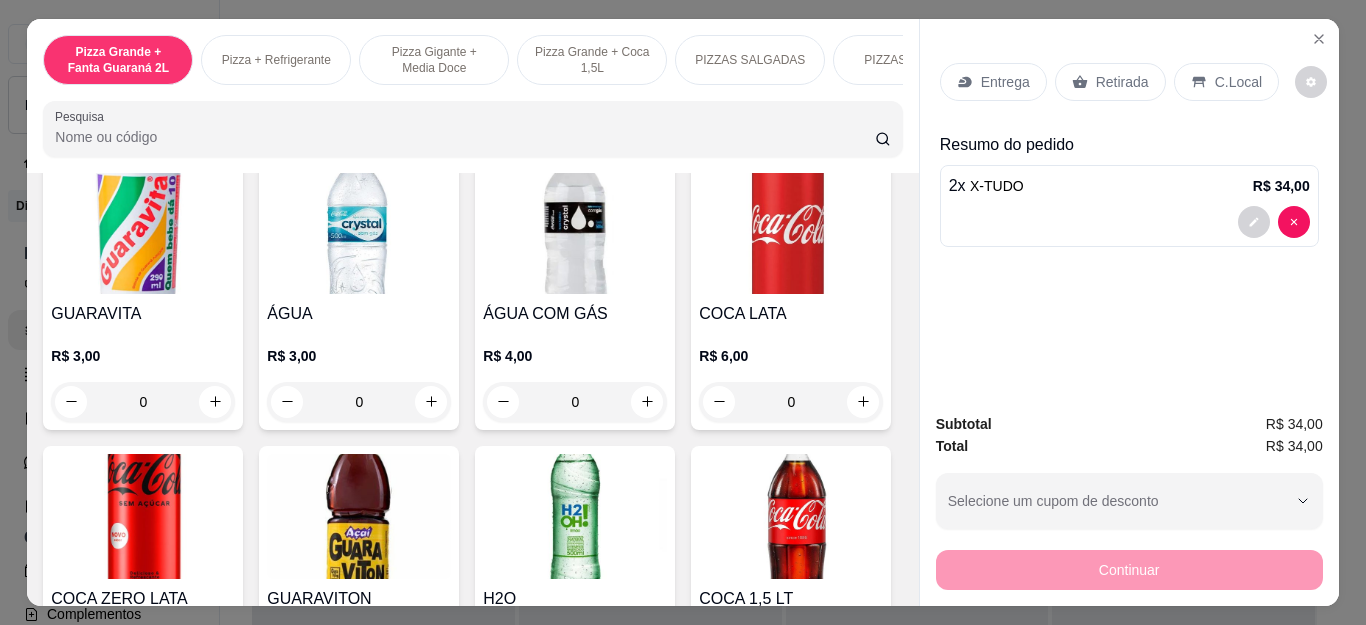 type on "2" 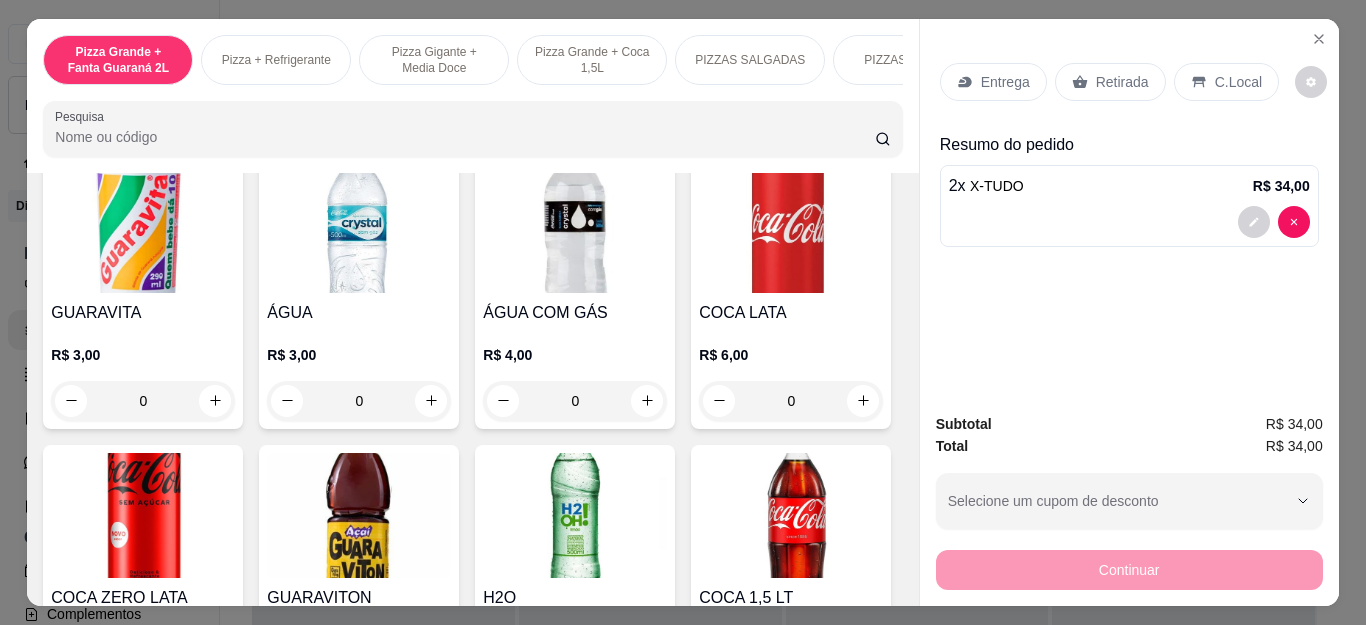 click on "Retirada" at bounding box center (1110, 82) 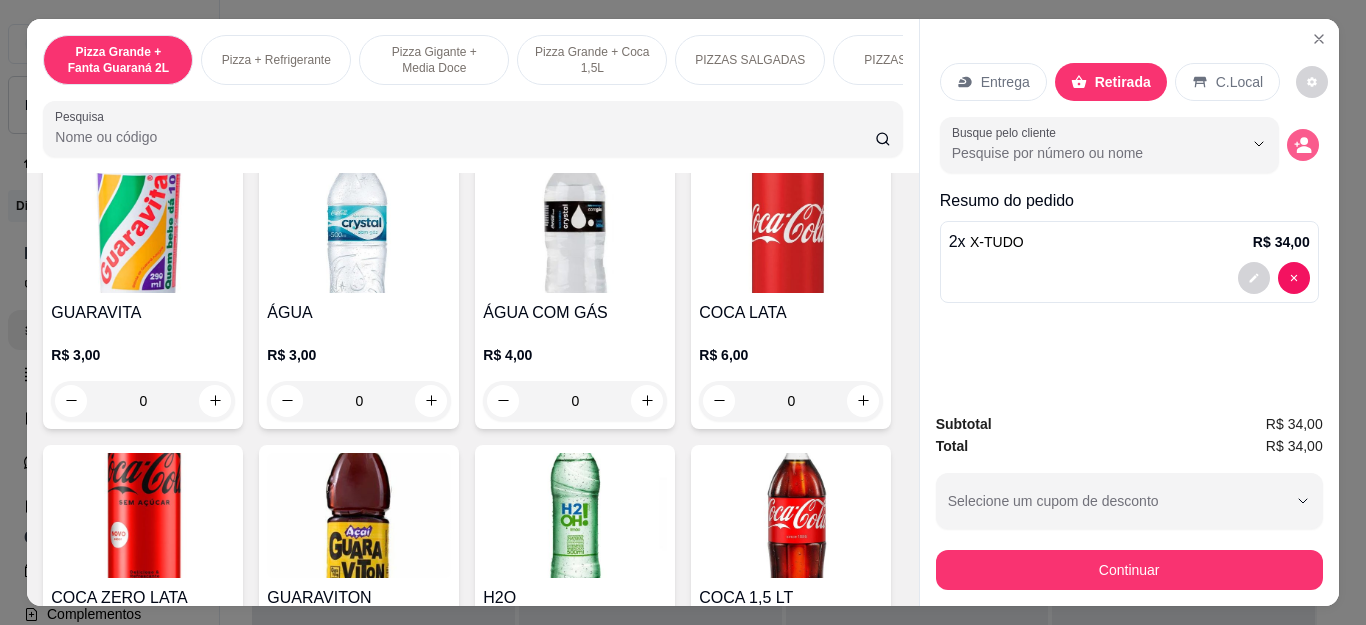click 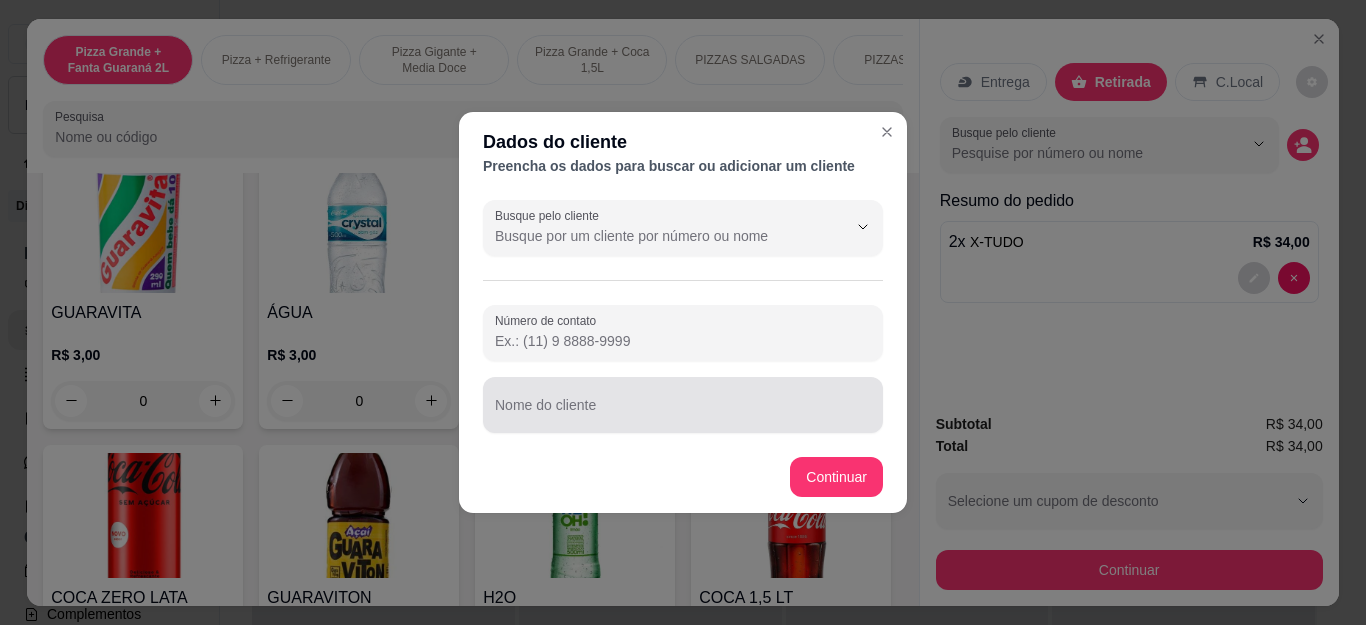 click on "Nome do cliente" at bounding box center [683, 405] 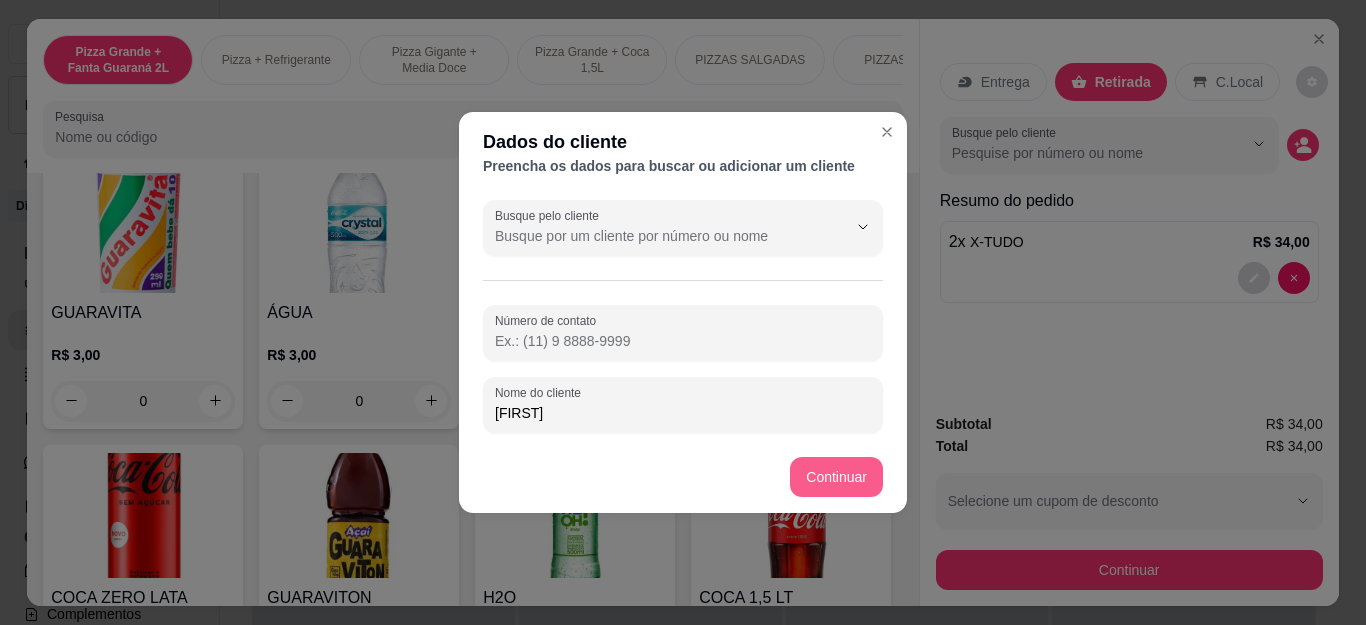 type on "[FIRST]" 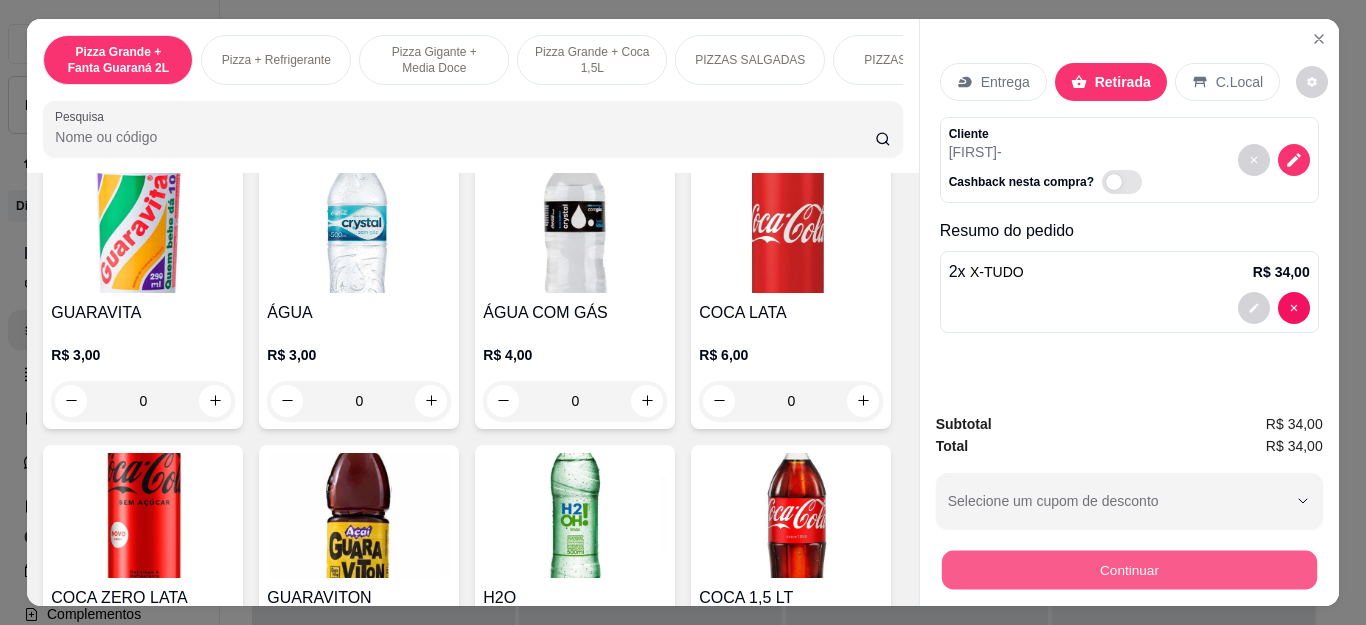 click on "Continuar" at bounding box center [1128, 570] 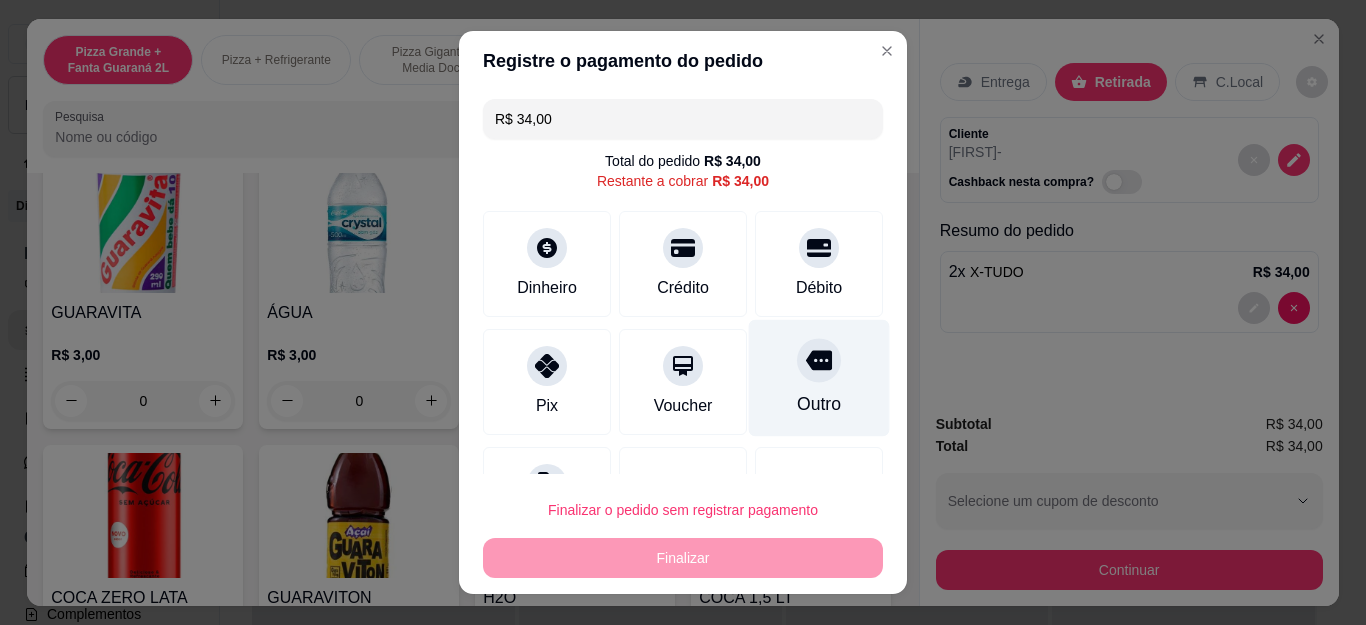 click at bounding box center (819, 361) 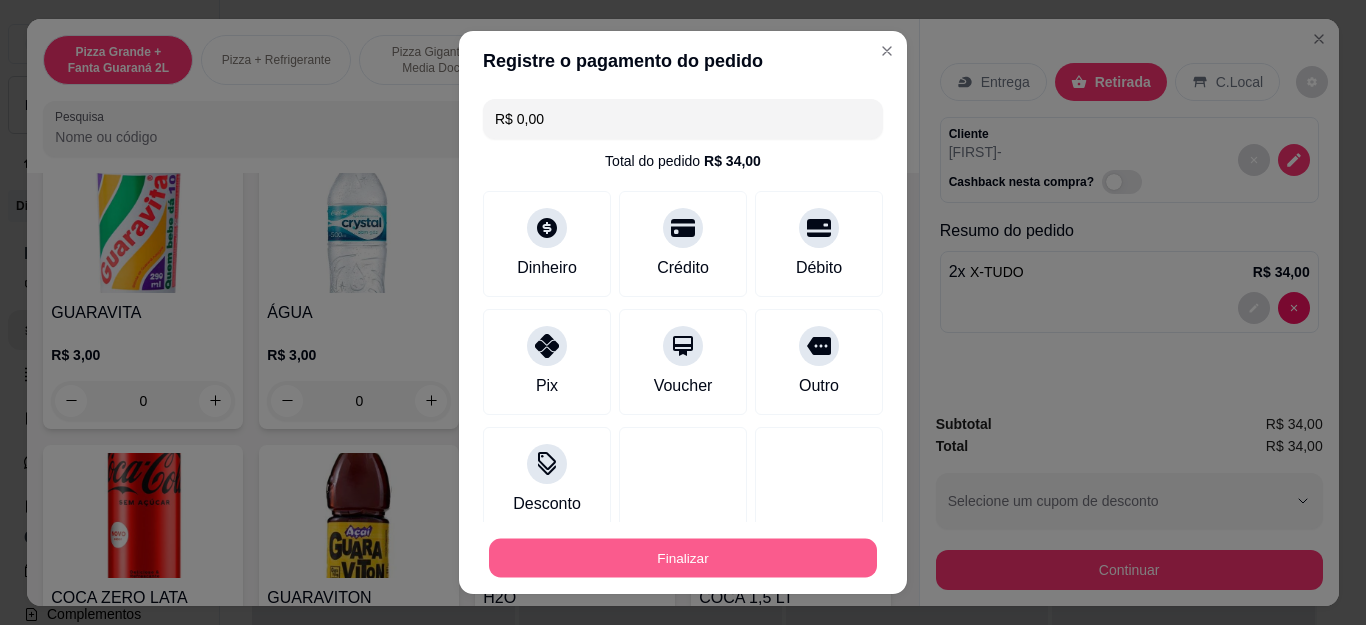 click on "Finalizar" at bounding box center (683, 557) 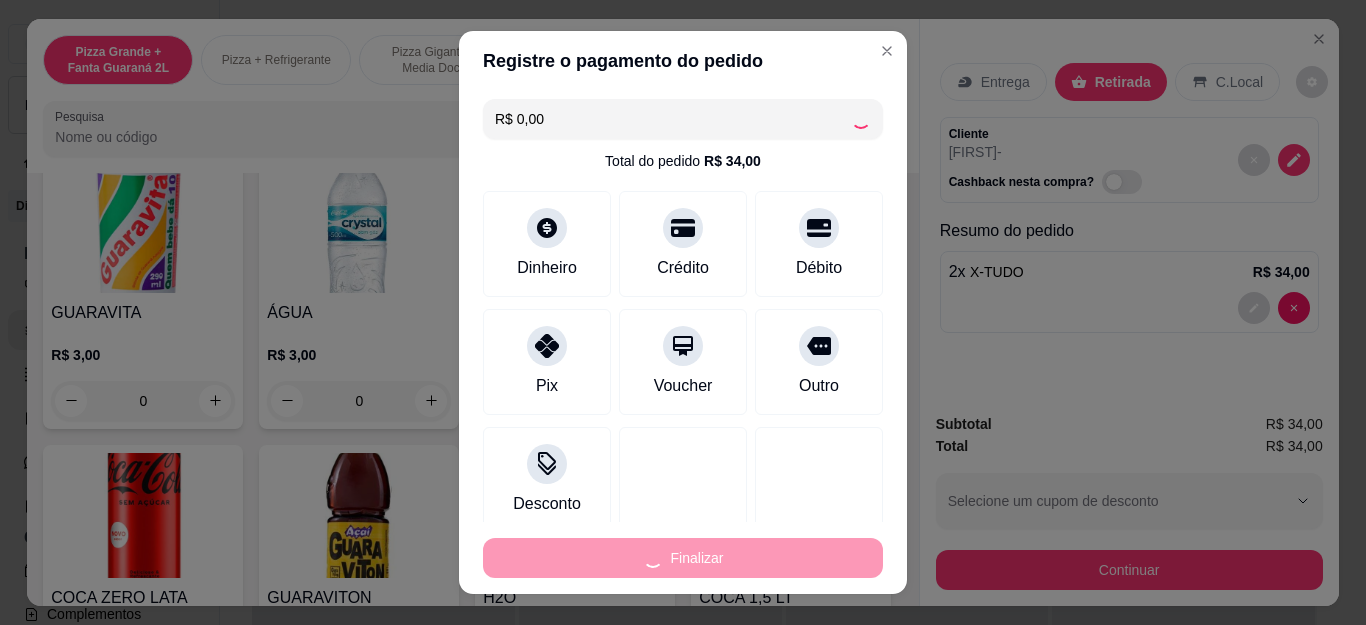type on "0" 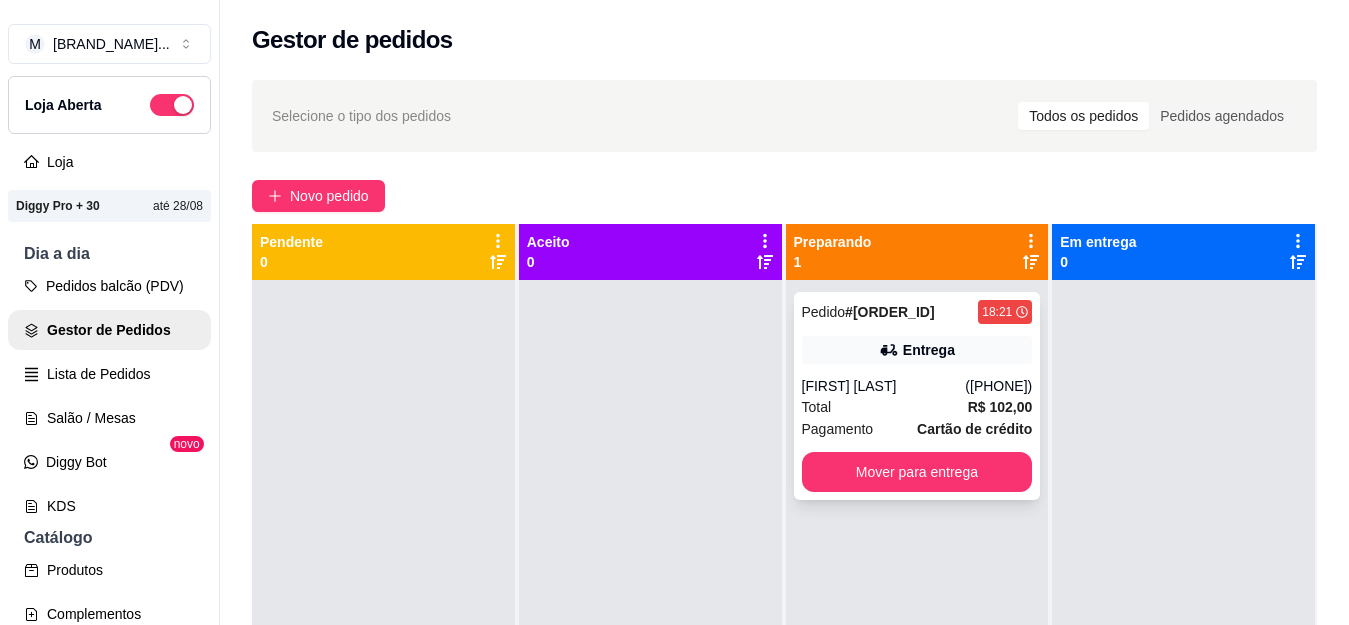 click on "Pedido # 3714-[REDACTED] [TIME] Entrega [FIRST] [LAST] ([PHONE]) Total R$ 102,00 Pagamento Cartão de crédito Mover para entrega" at bounding box center [917, 396] 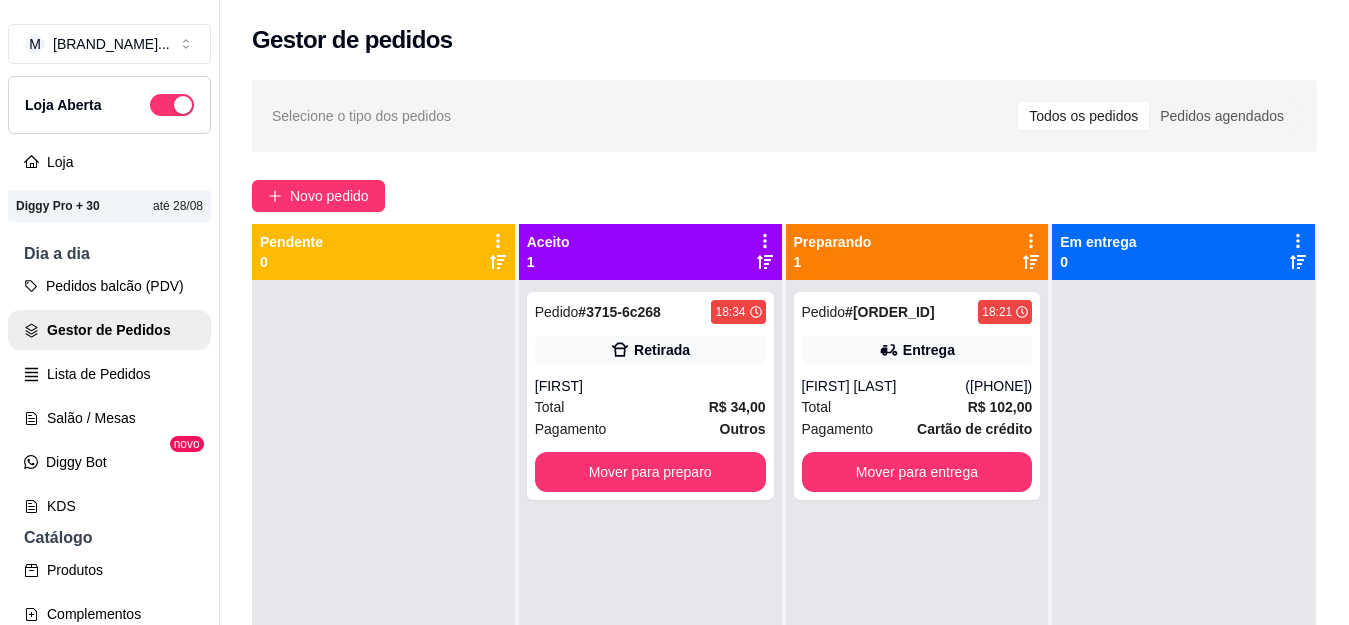 drag, startPoint x: 0, startPoint y: 299, endPoint x: 116, endPoint y: 664, distance: 382.98956 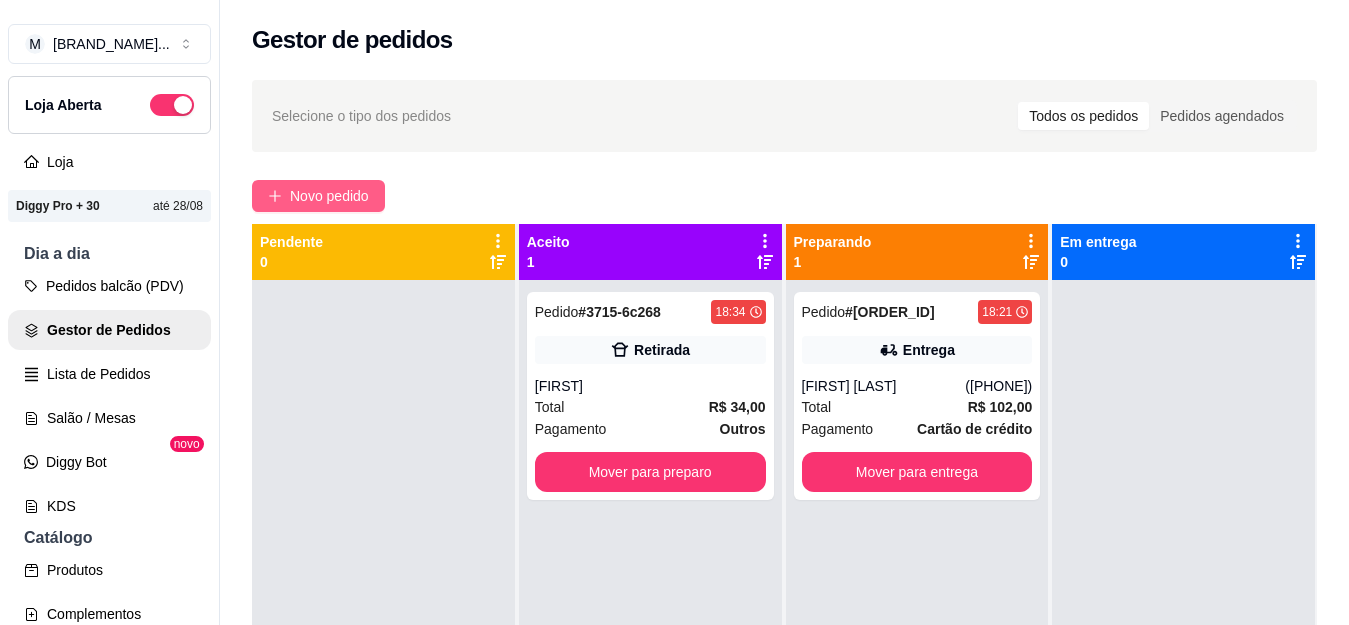 click on "Novo pedido" at bounding box center (329, 196) 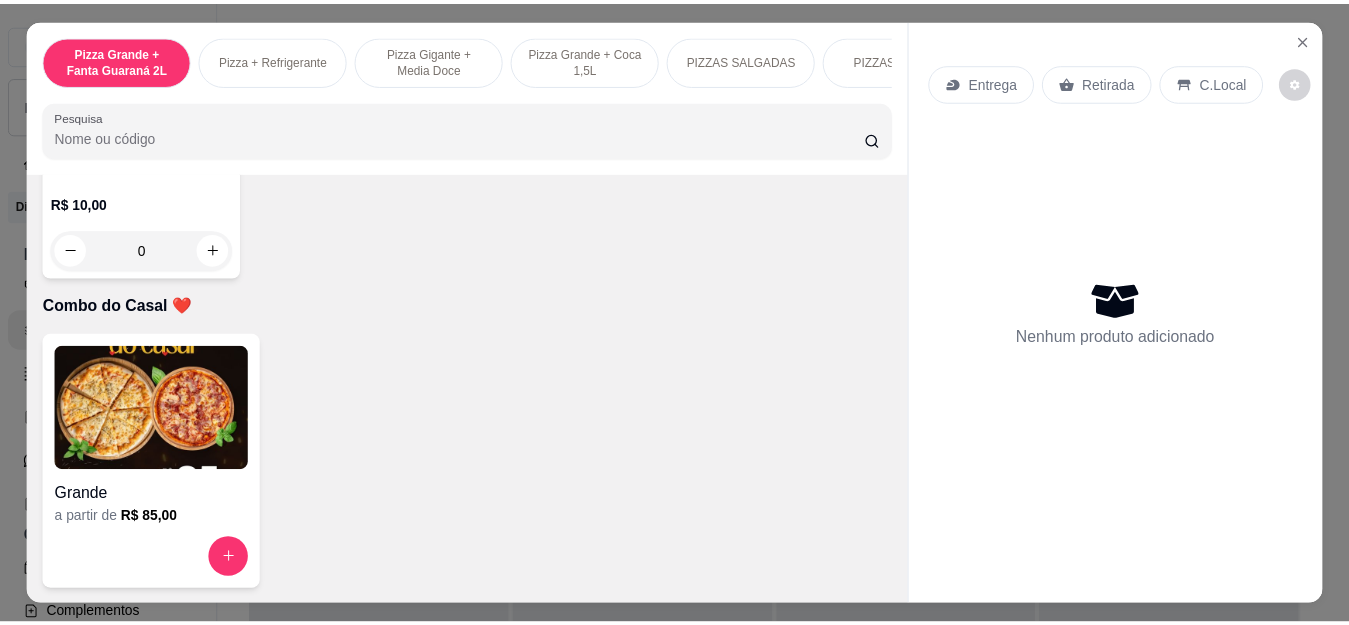 scroll, scrollTop: 6187, scrollLeft: 0, axis: vertical 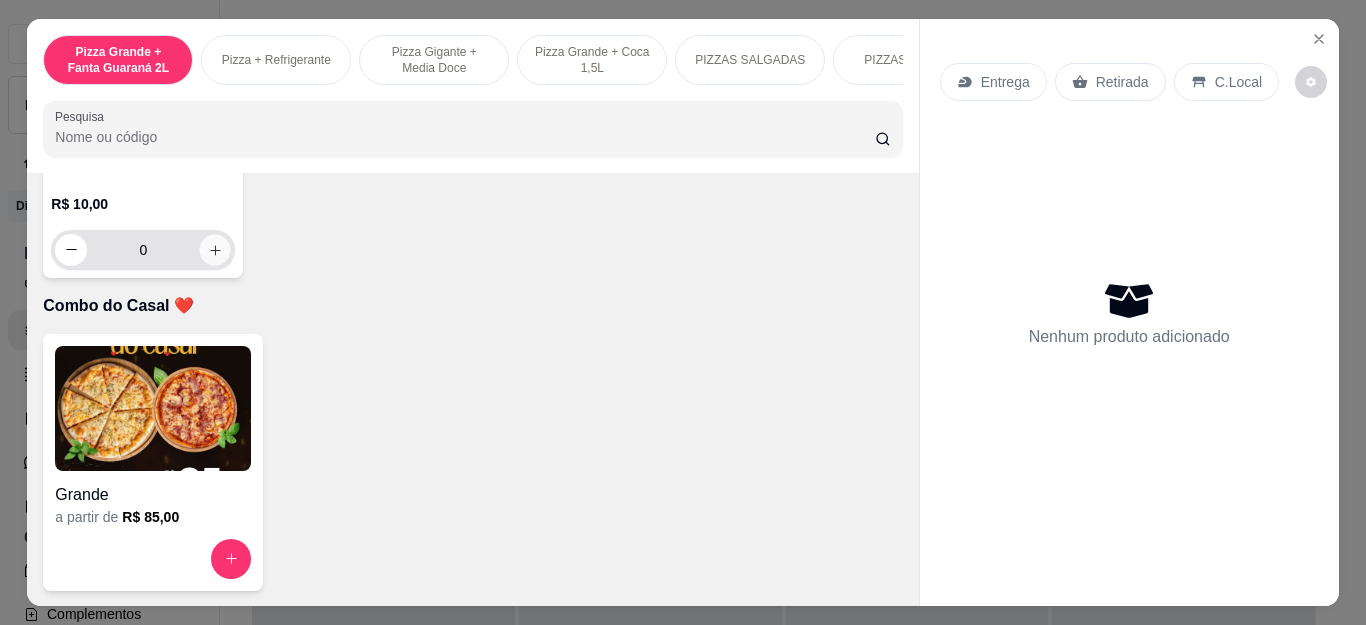 click 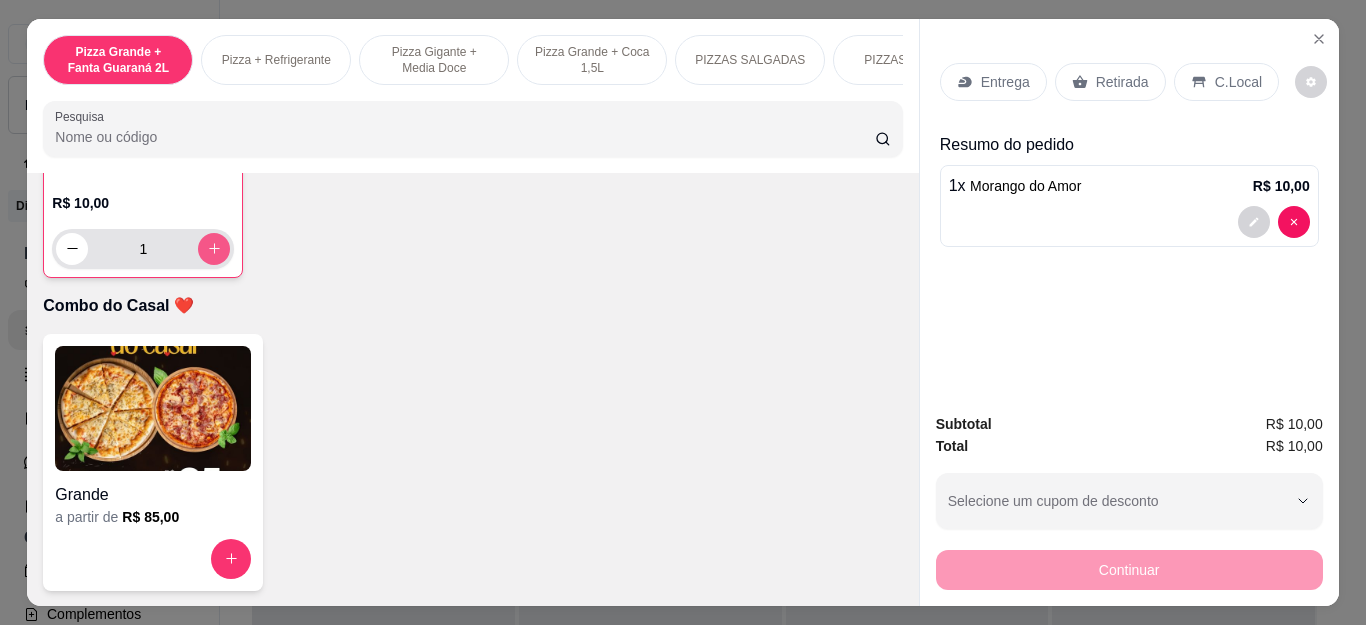 click 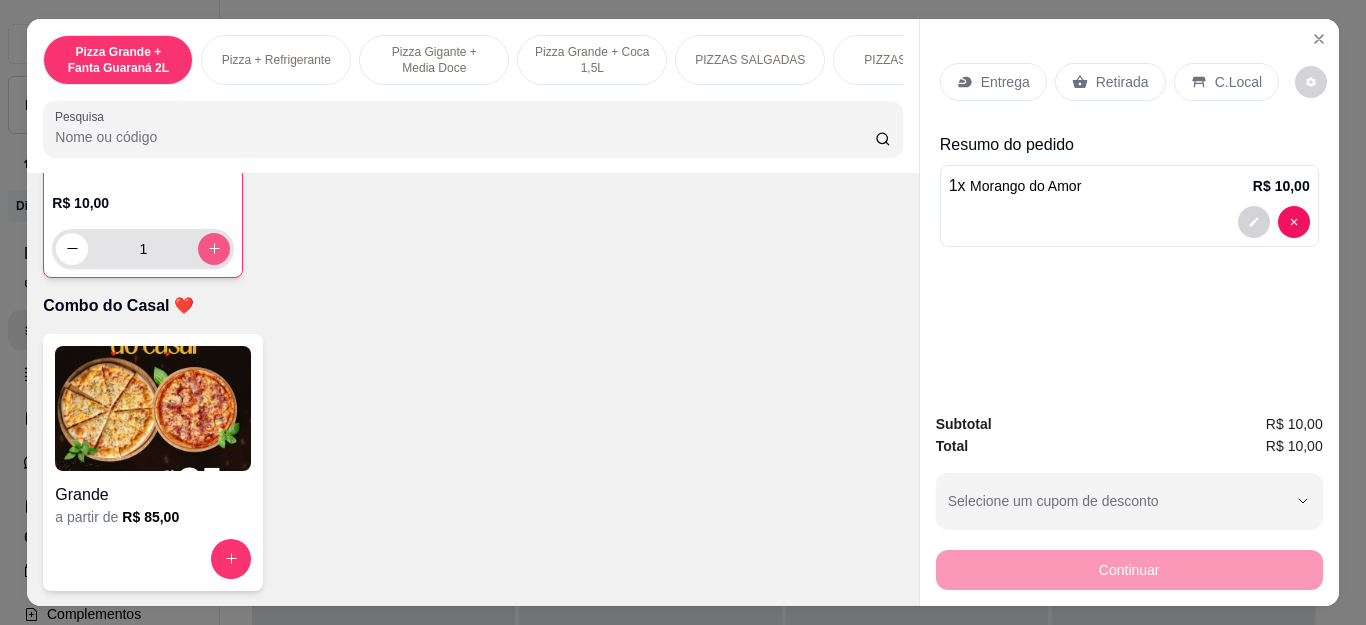 type on "2" 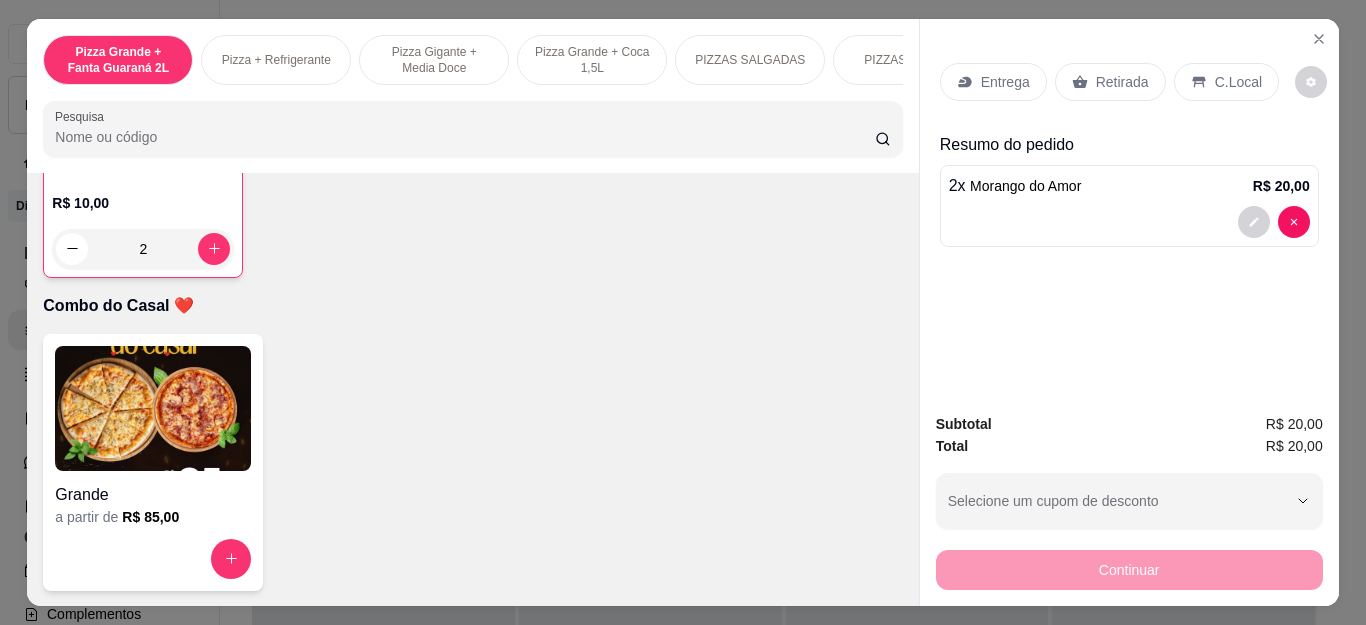 click on "Retirada" at bounding box center [1122, 82] 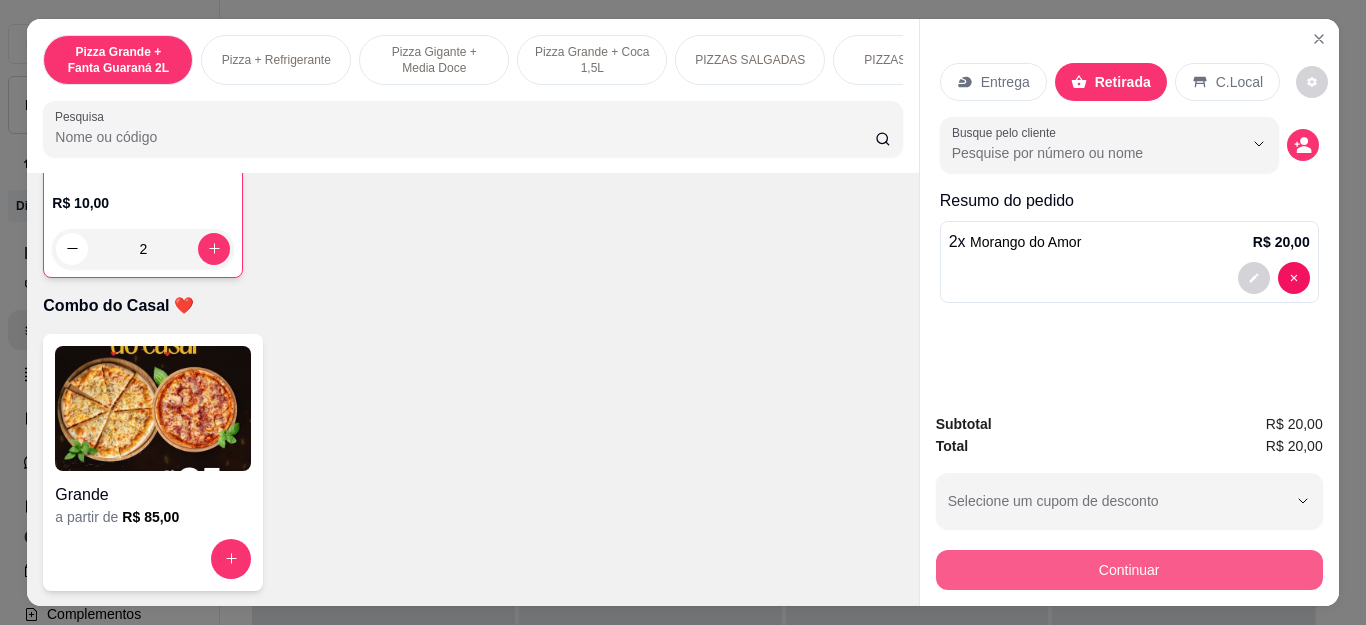 click on "Continuar" at bounding box center (1129, 570) 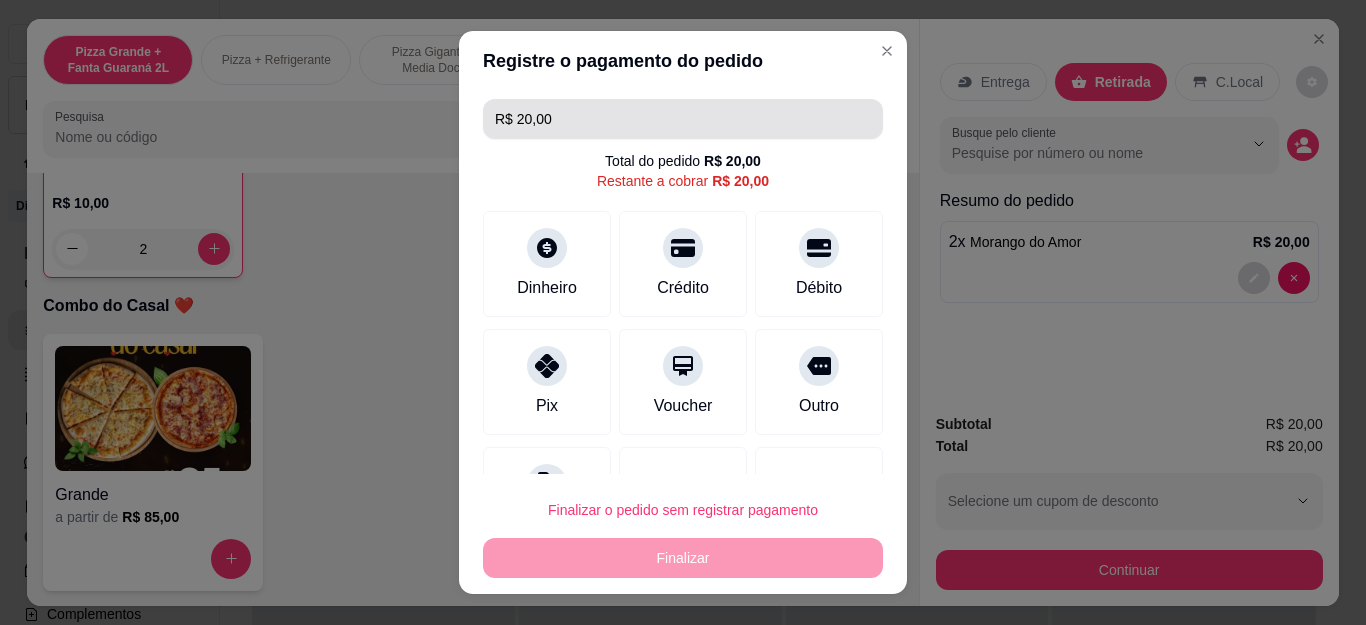 click on "R$ 20,00" at bounding box center [683, 119] 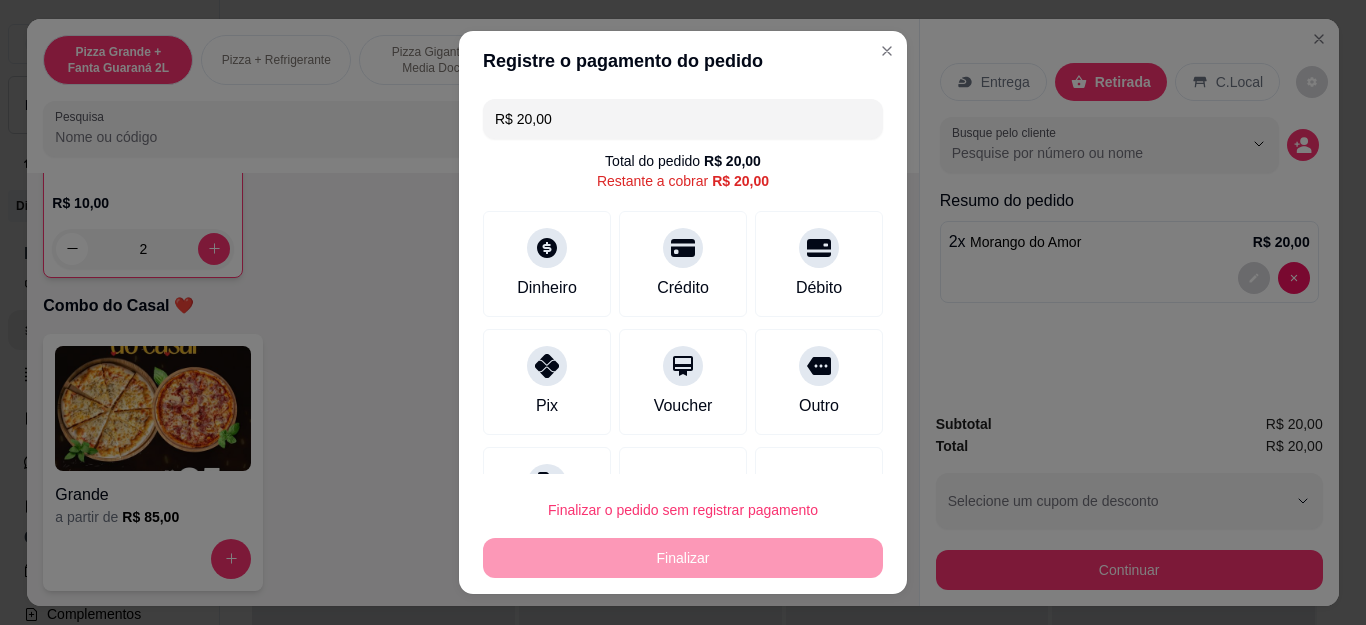 click on "R$ 20,00" at bounding box center [683, 119] 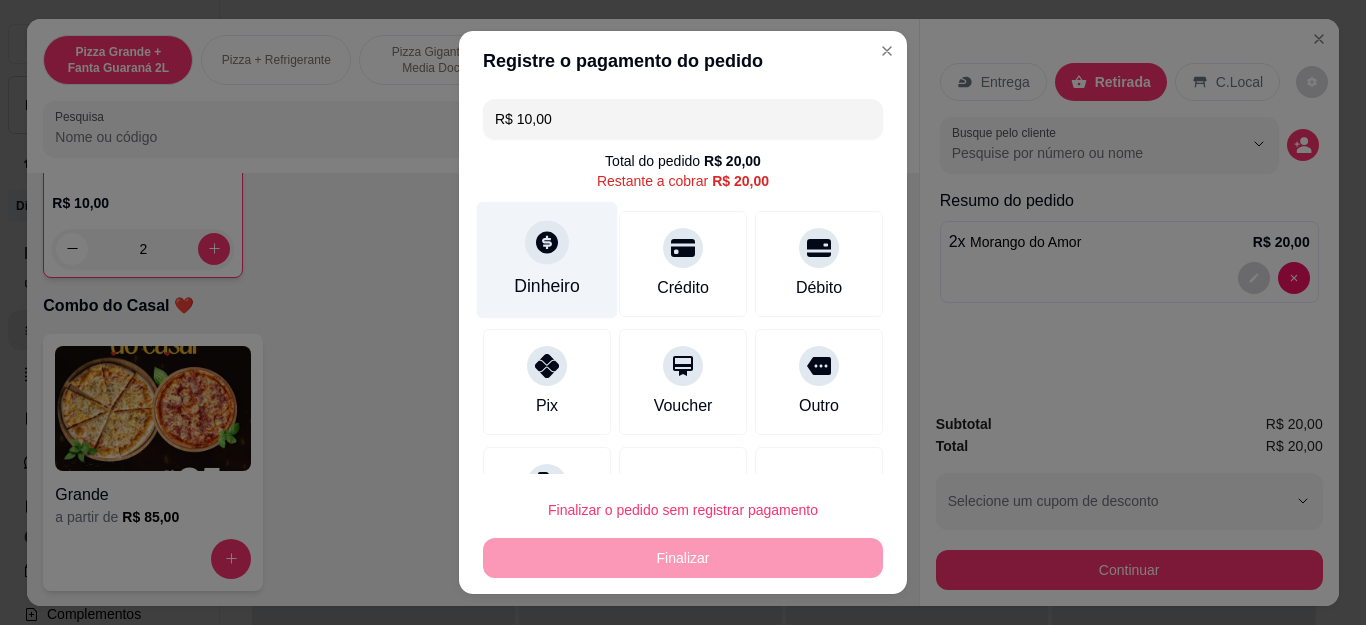 click 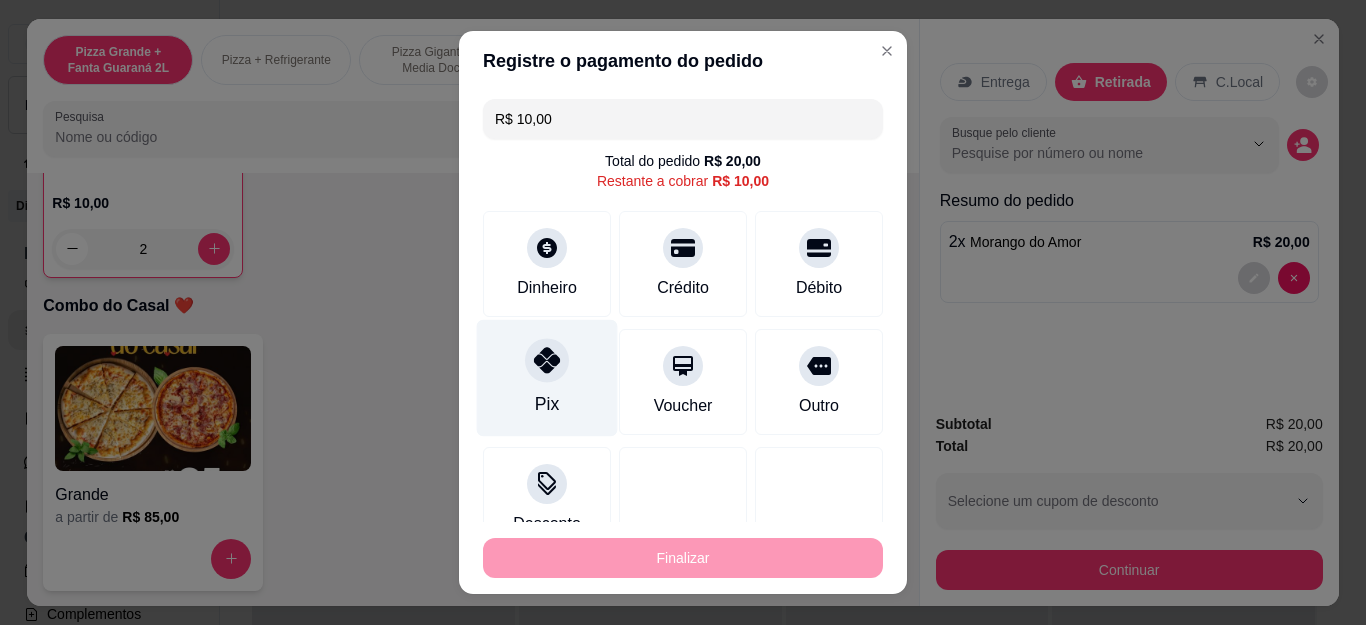 click at bounding box center (547, 361) 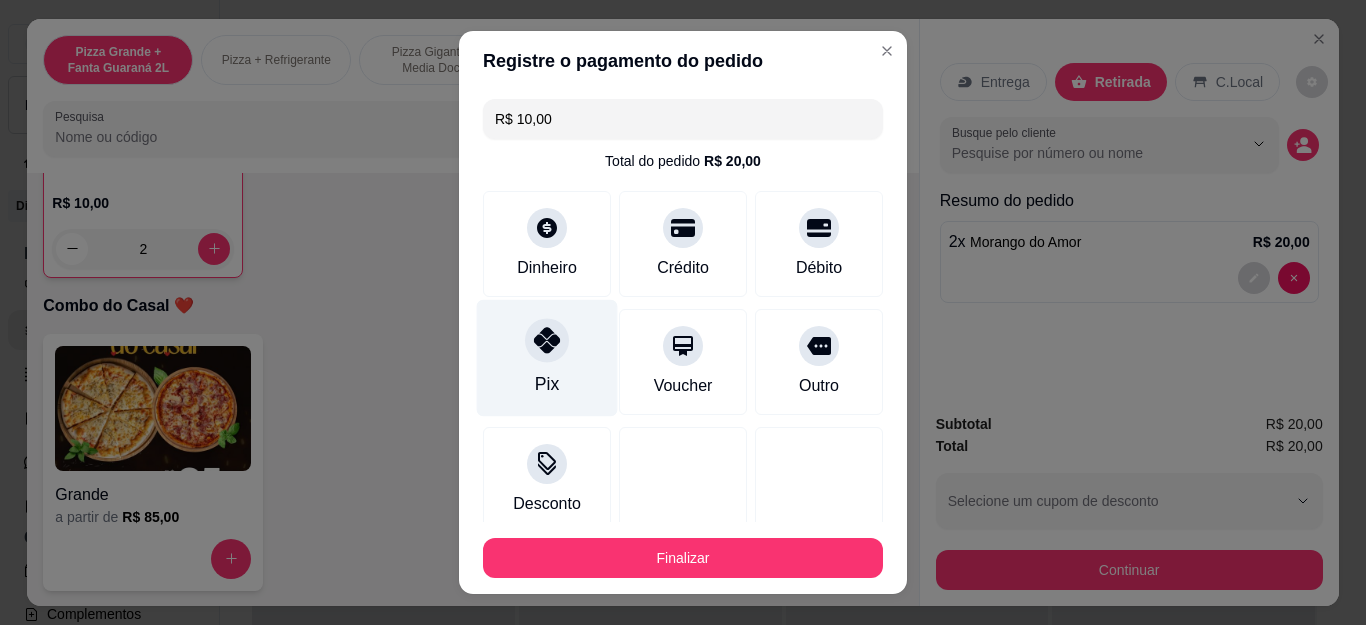 type on "R$ 0,00" 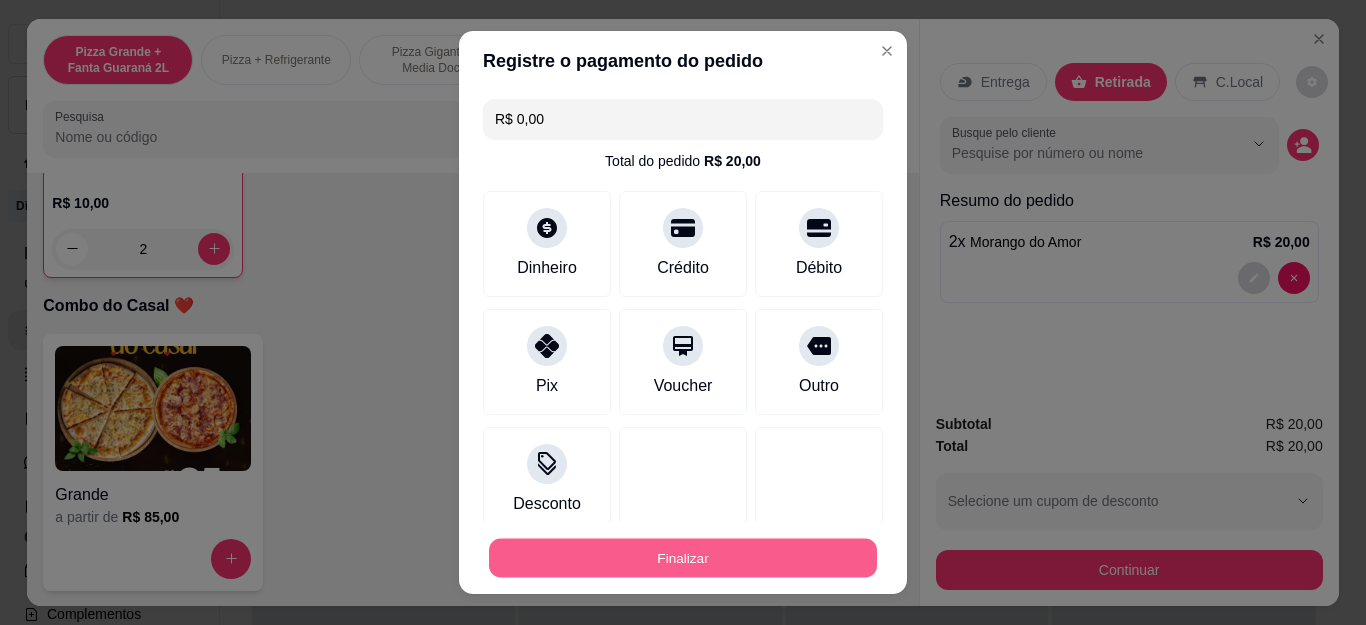 click on "Finalizar" at bounding box center (683, 557) 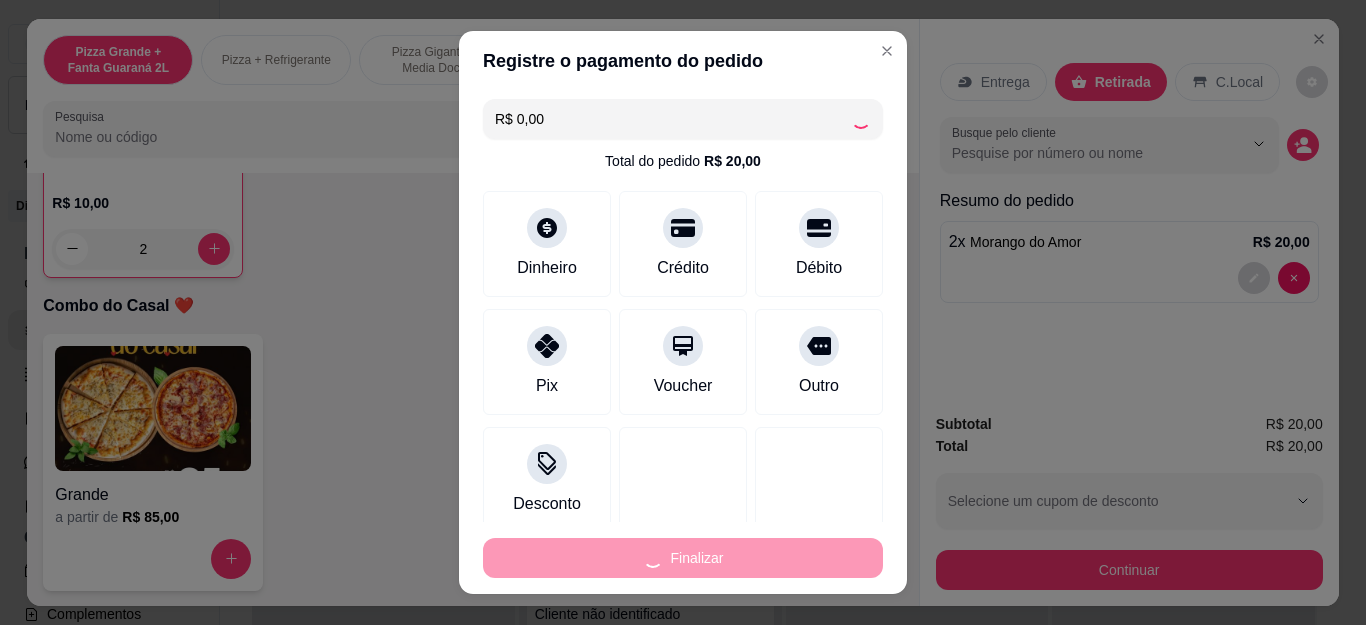 type on "0" 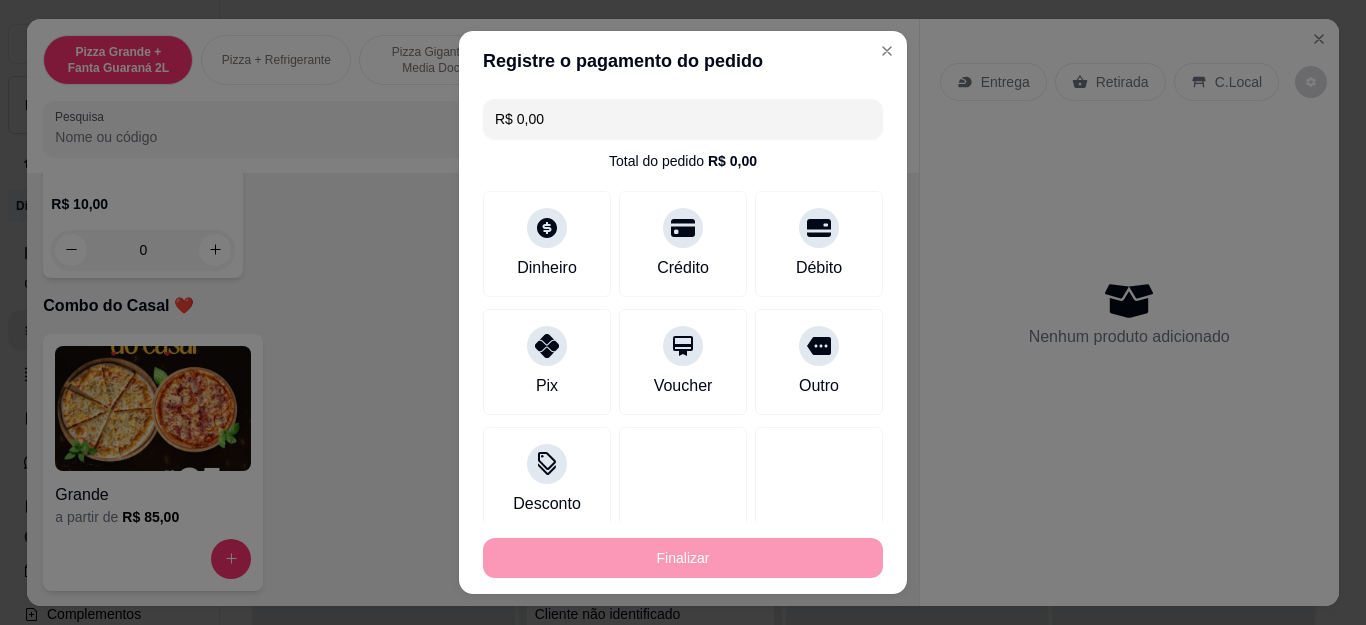 type on "-R$ 20,00" 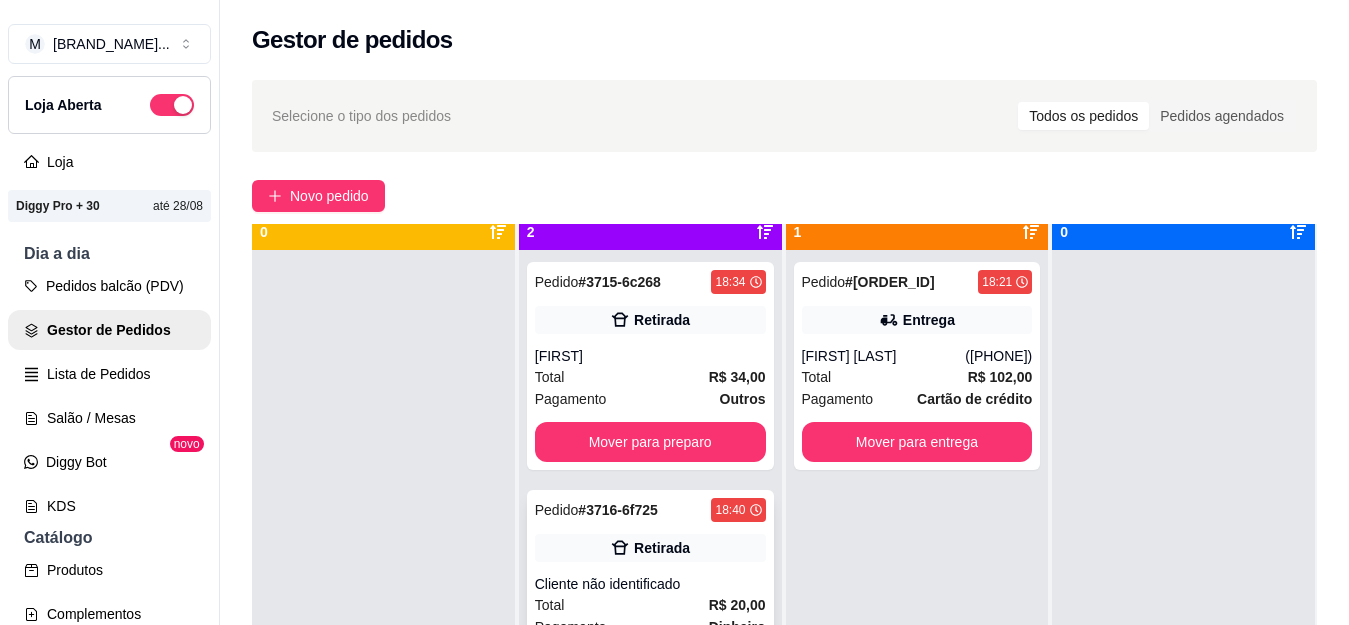 scroll, scrollTop: 56, scrollLeft: 0, axis: vertical 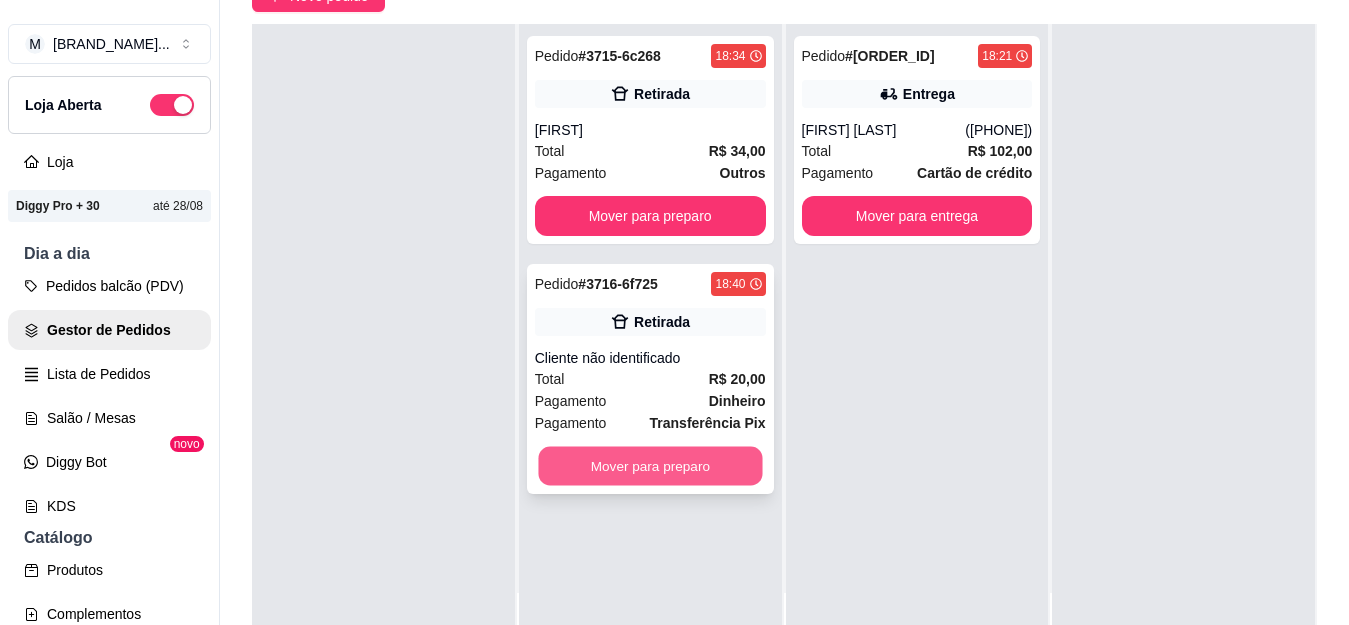 click on "Mover para preparo" at bounding box center (650, 466) 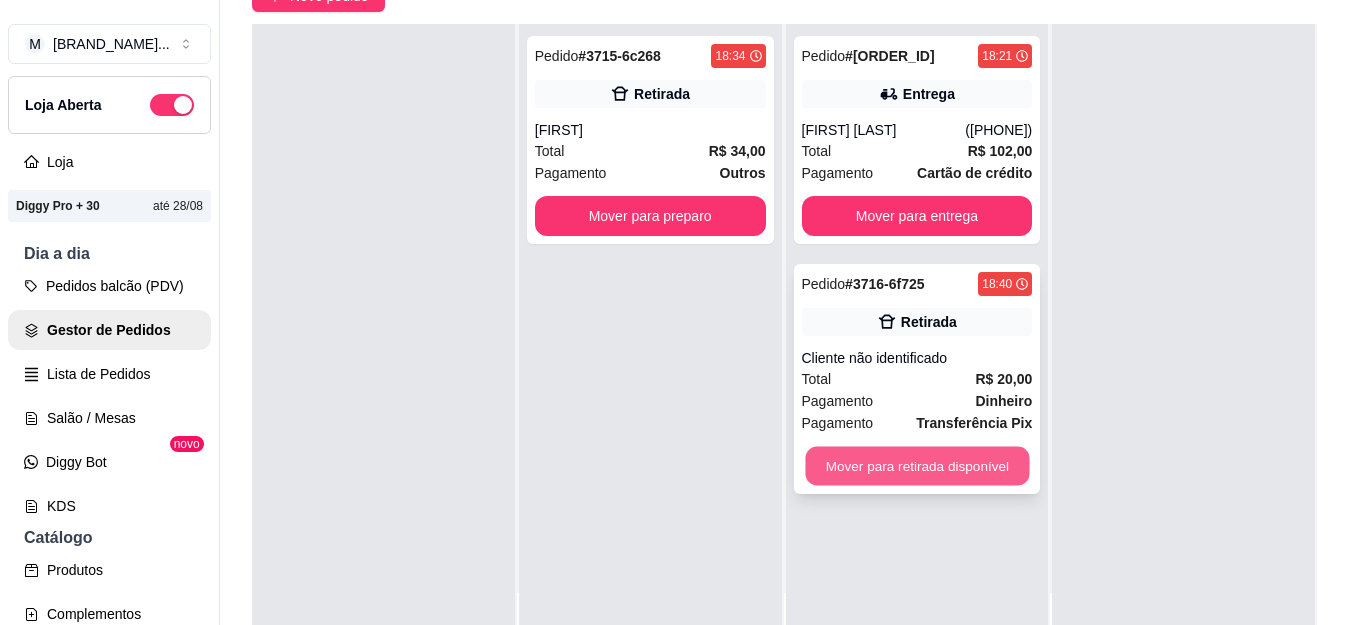 click on "Mover para retirada disponível" at bounding box center [917, 466] 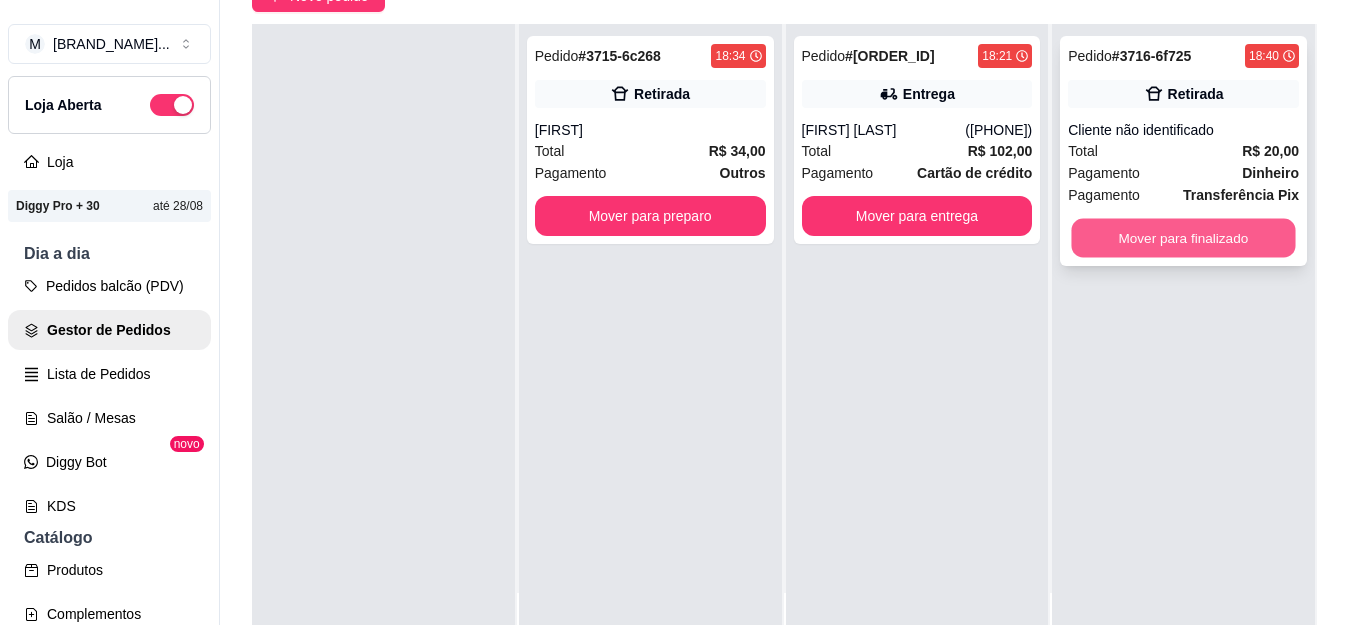 click on "Mover para finalizado" at bounding box center (1184, 238) 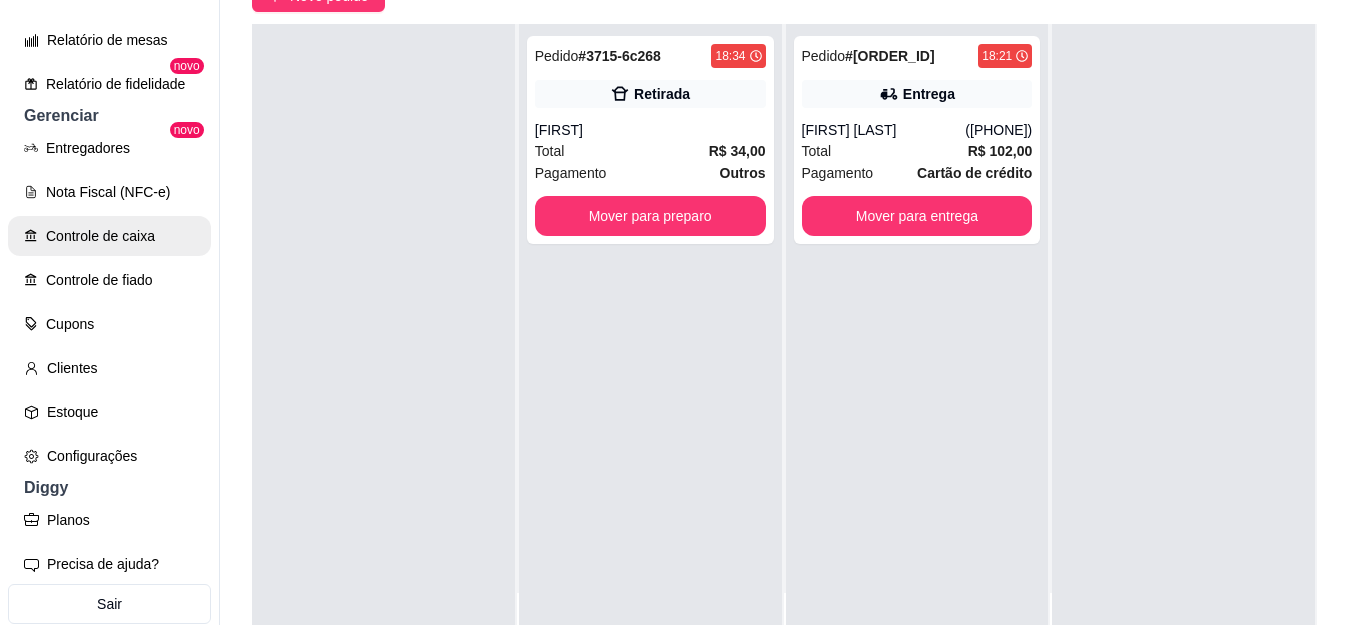 scroll, scrollTop: 789, scrollLeft: 0, axis: vertical 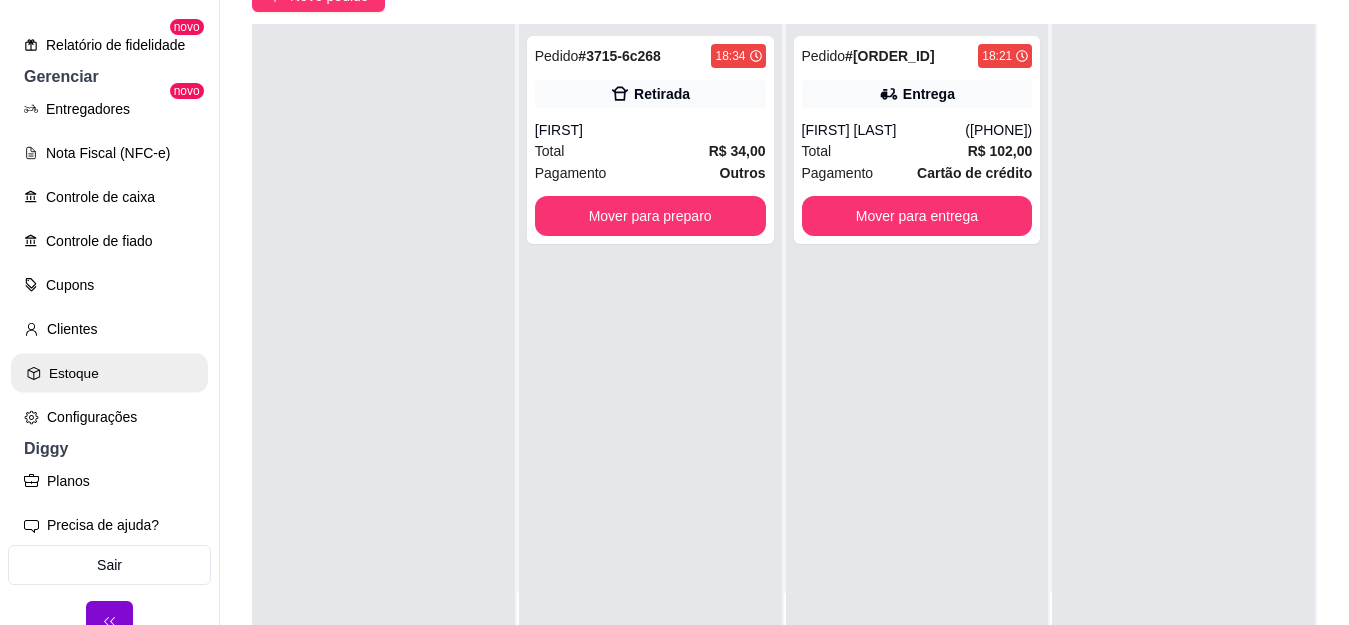 click on "Estoque" at bounding box center [109, 373] 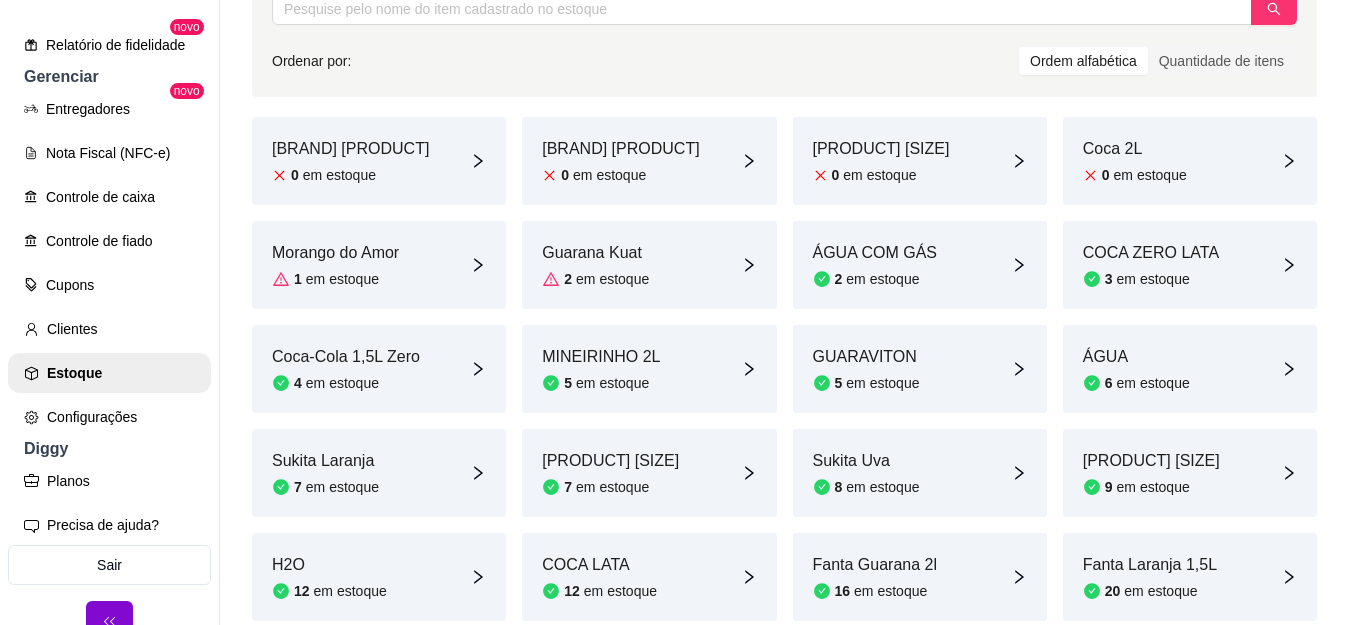scroll, scrollTop: 300, scrollLeft: 0, axis: vertical 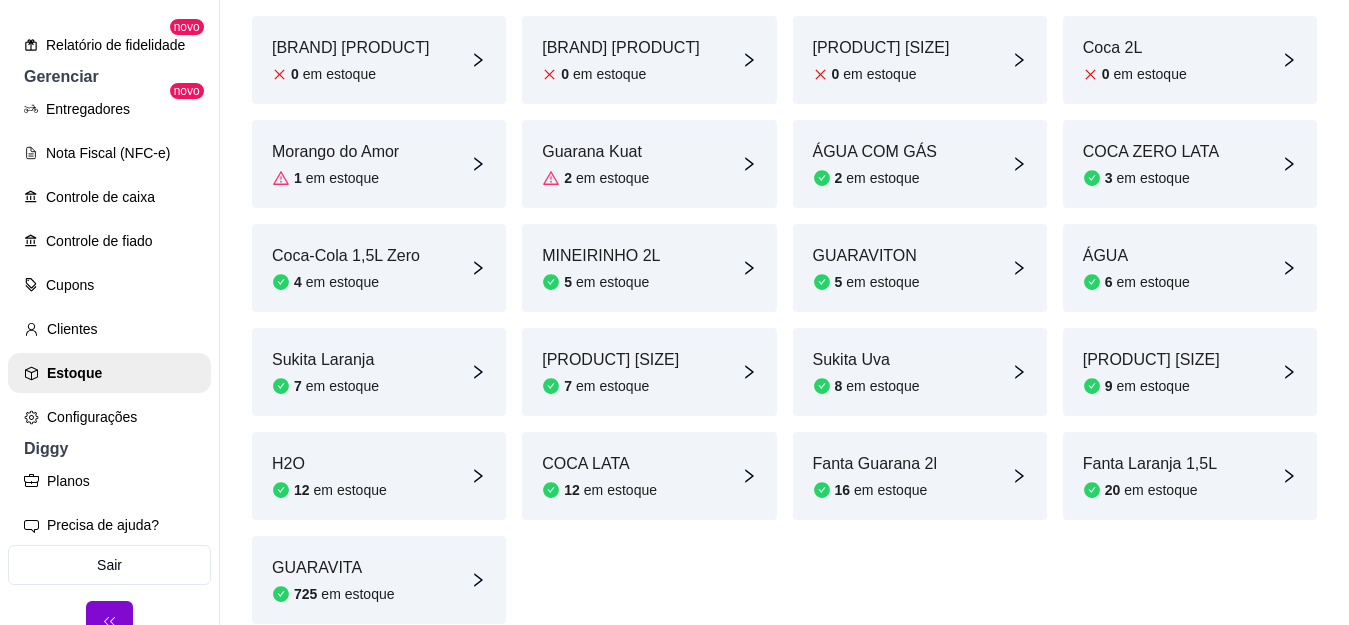 click on "Morango do Amor 1 em estoque" at bounding box center [335, 164] 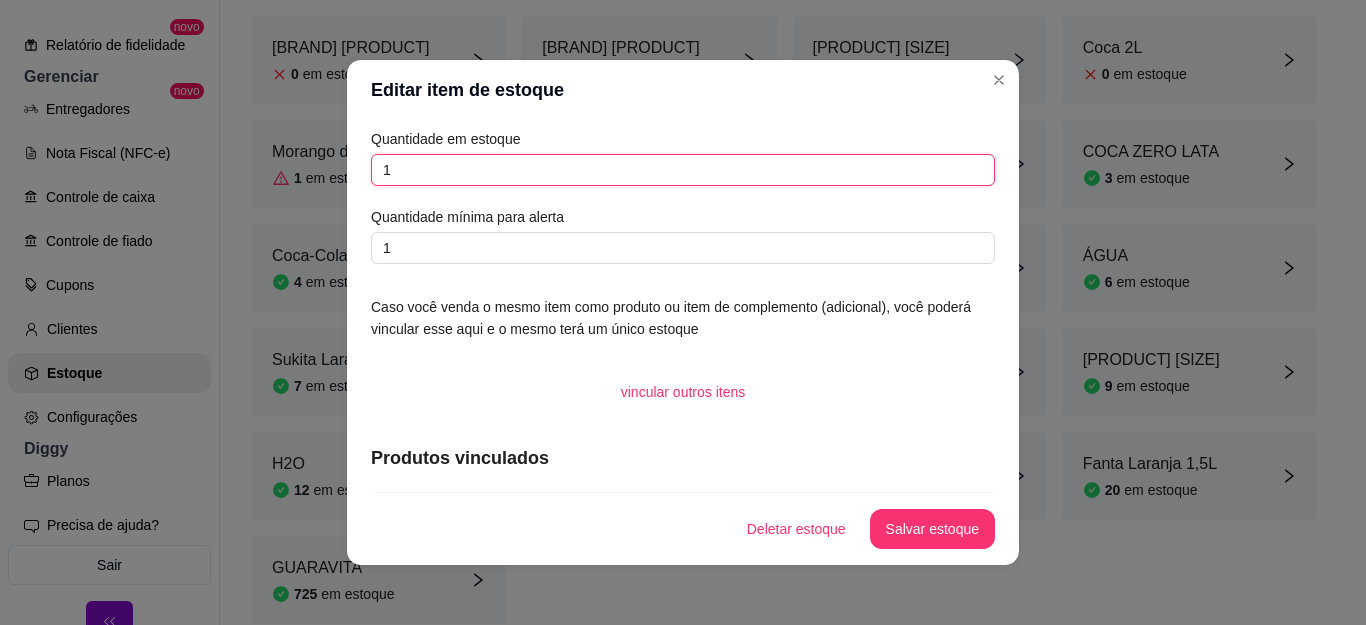click on "1" at bounding box center [683, 170] 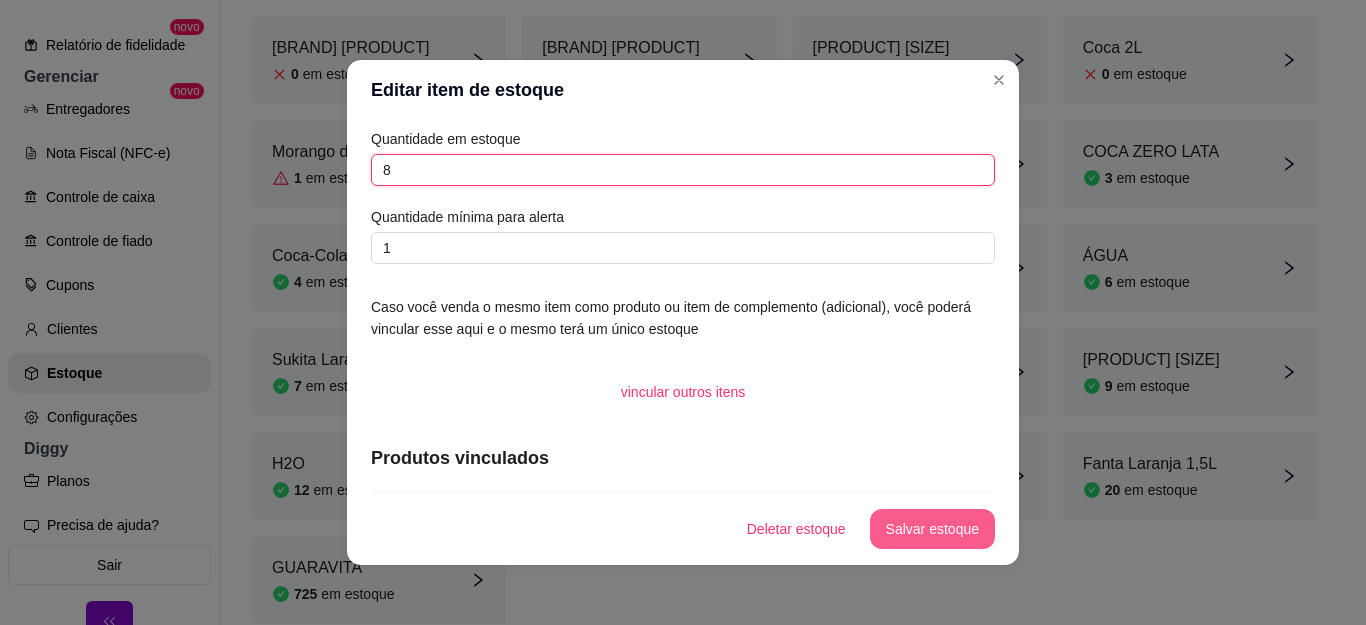 type on "8" 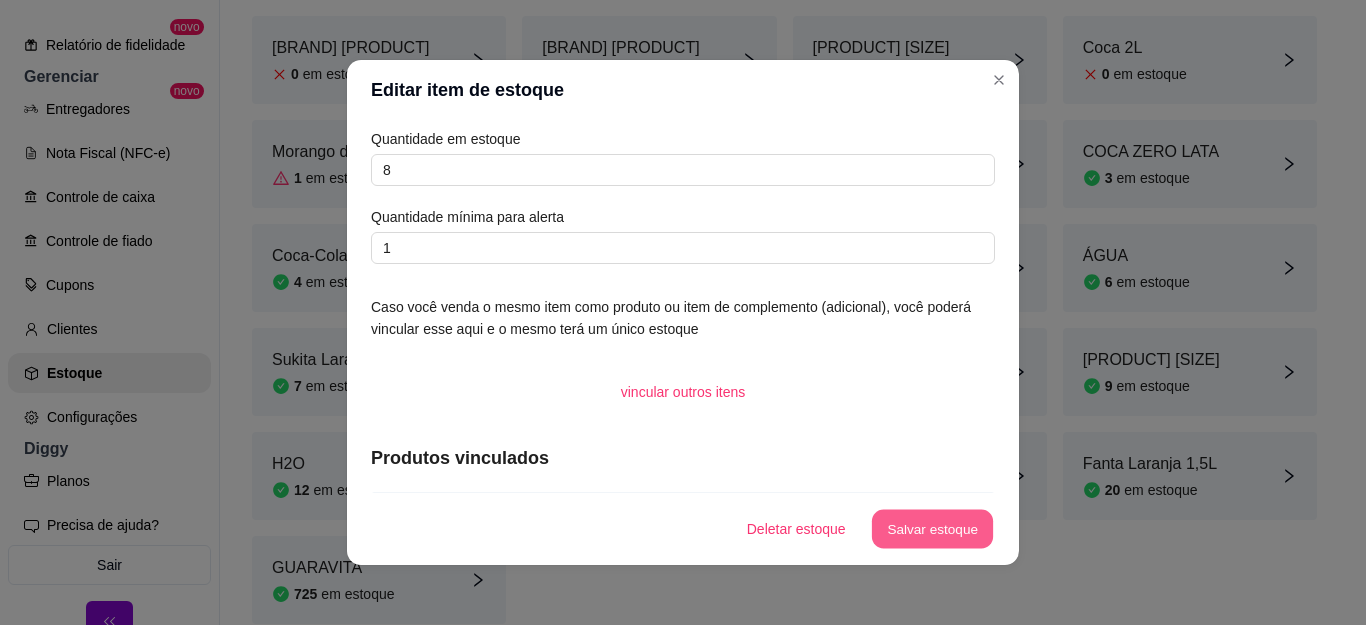 click on "Salvar estoque" at bounding box center [932, 529] 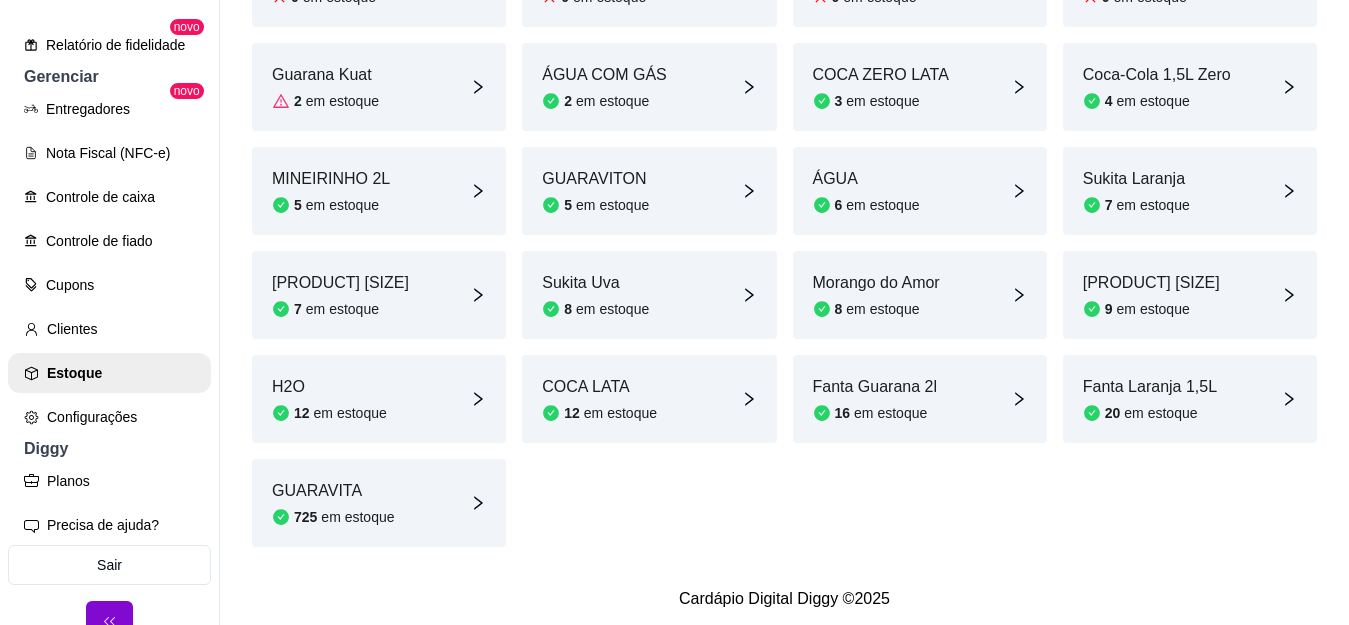 scroll, scrollTop: 396, scrollLeft: 0, axis: vertical 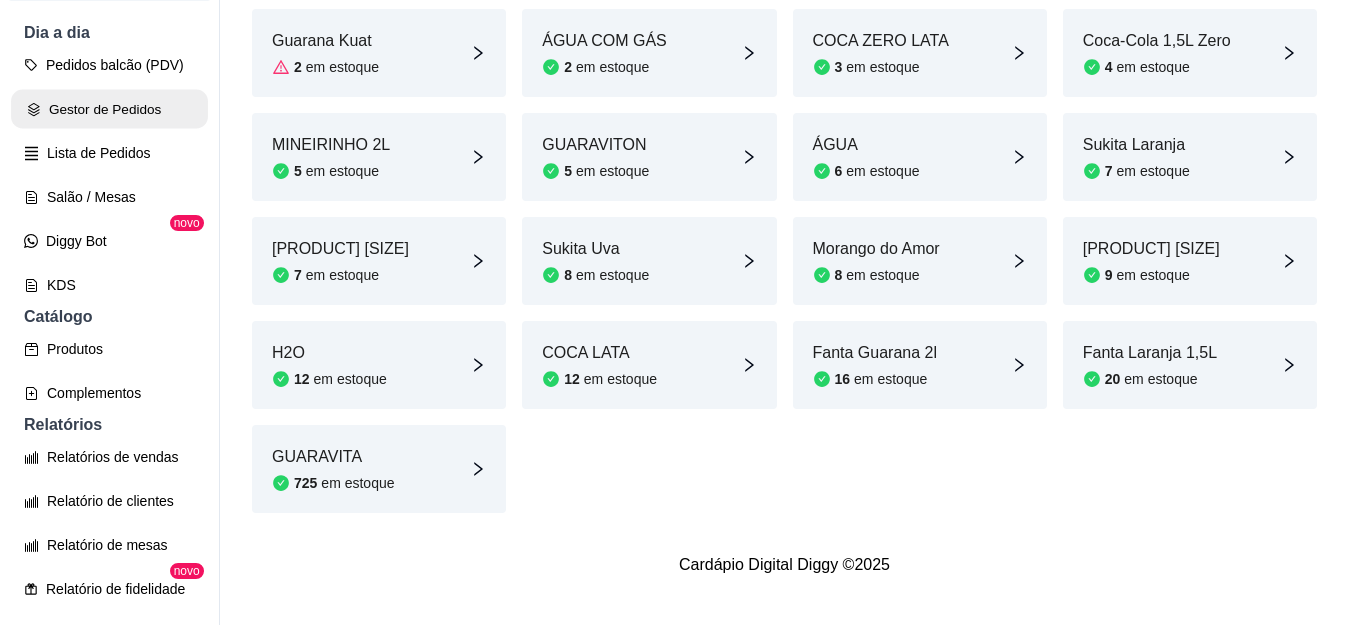 click on "Gestor de Pedidos" at bounding box center (109, 109) 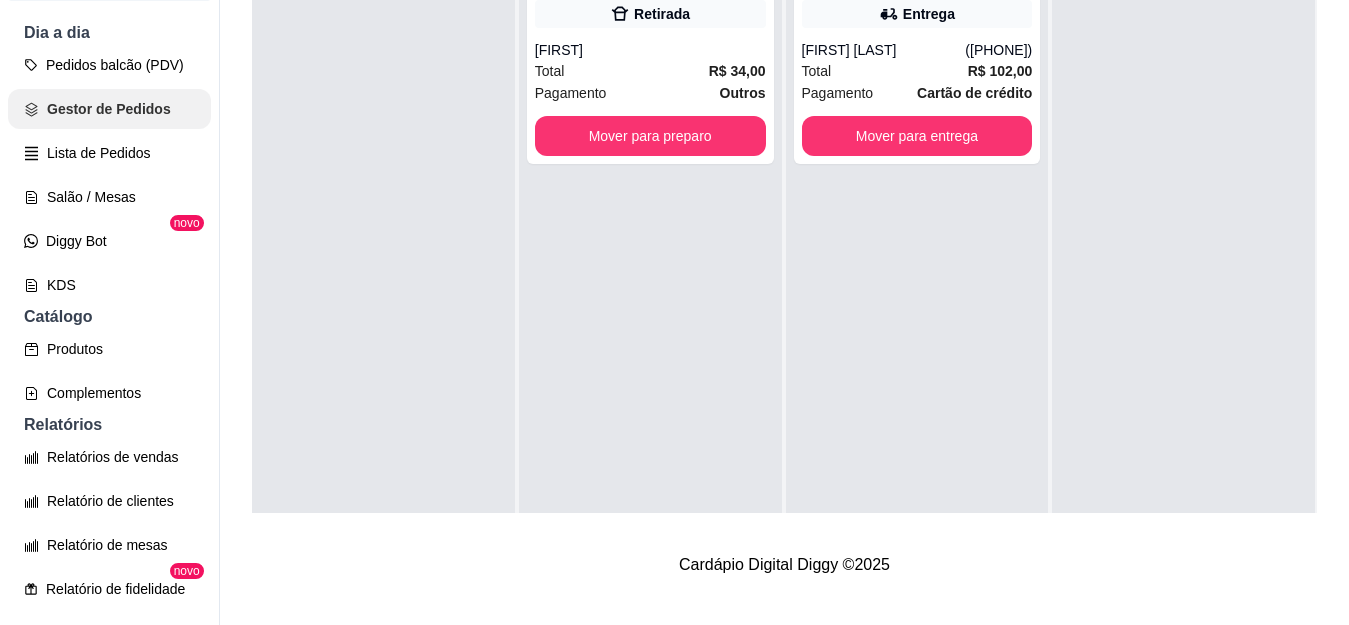 scroll, scrollTop: 0, scrollLeft: 0, axis: both 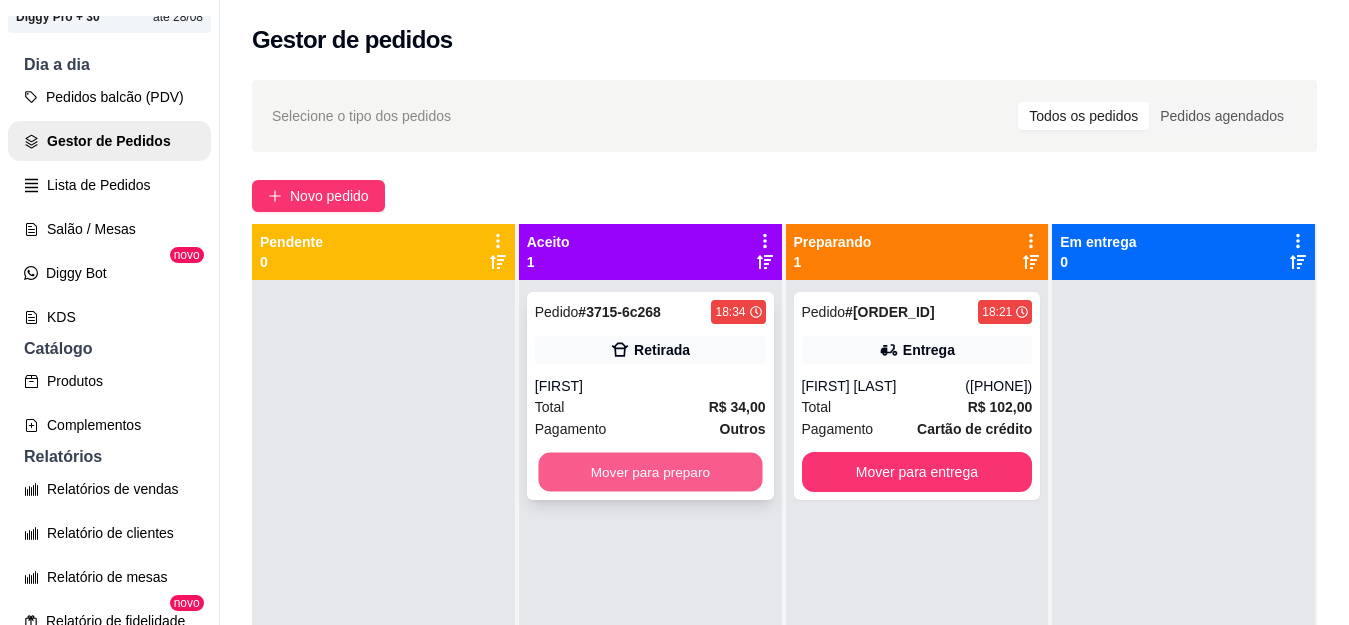 click on "Mover para preparo" at bounding box center (650, 472) 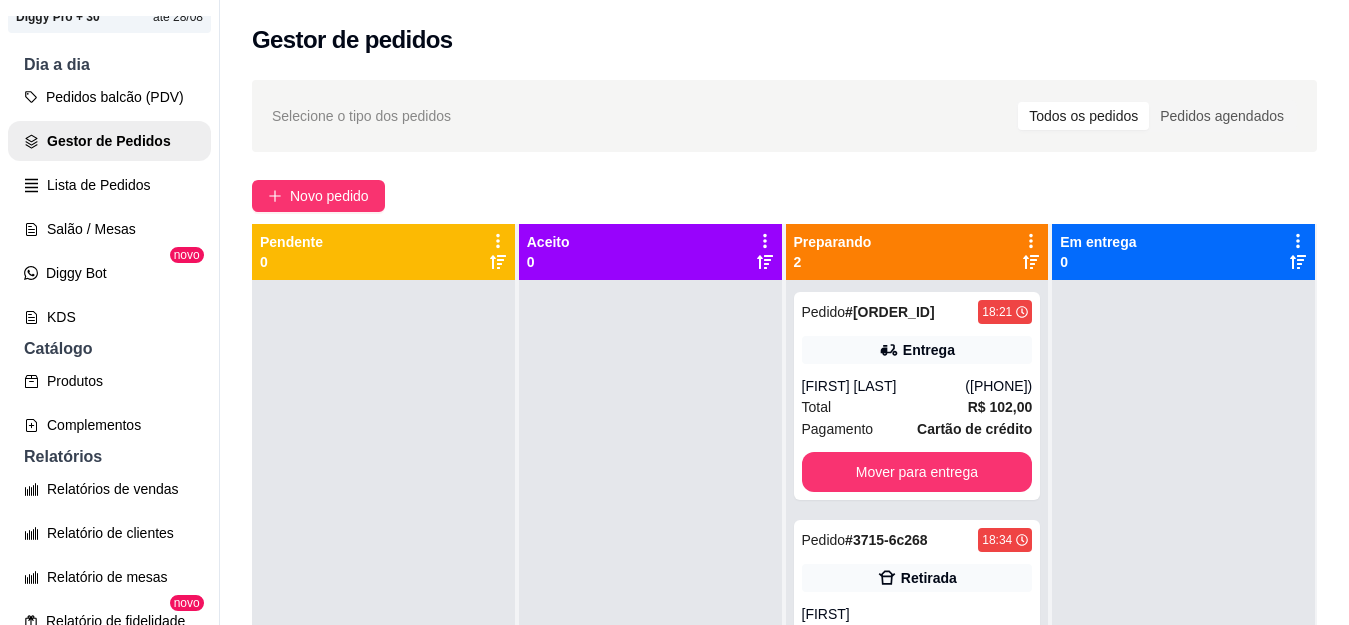 scroll, scrollTop: 56, scrollLeft: 0, axis: vertical 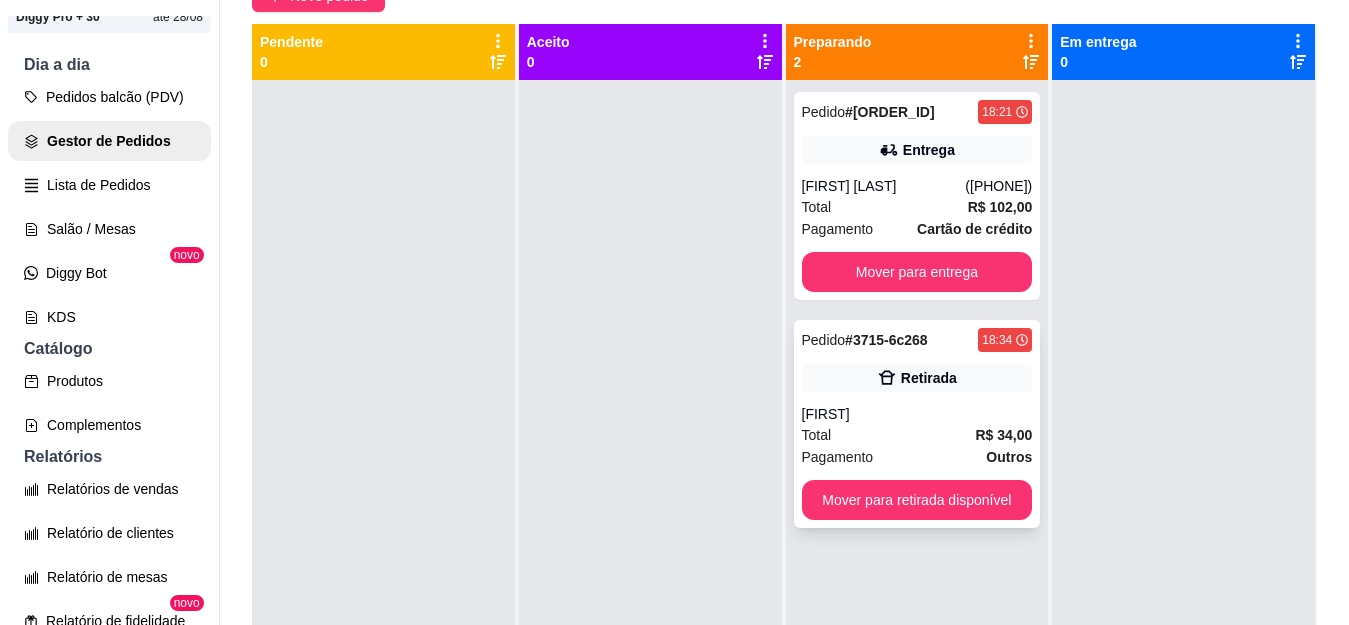click on "Retirada" at bounding box center [929, 378] 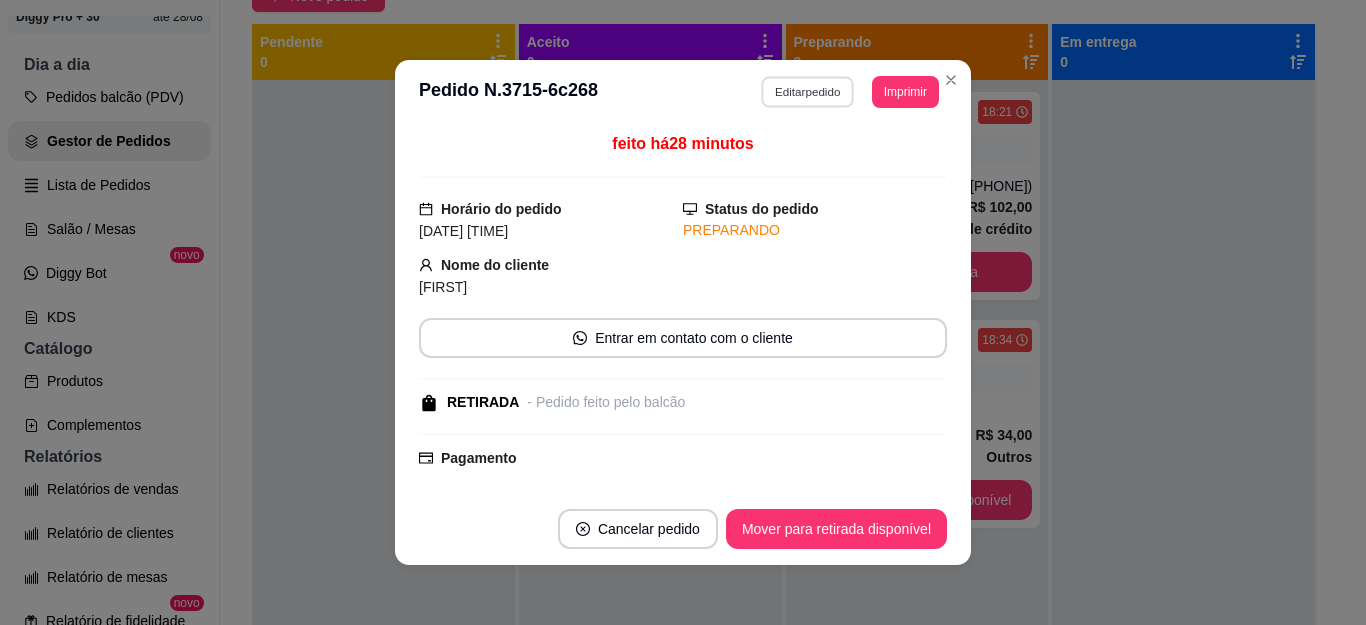 click on "Editar  pedido" at bounding box center [808, 91] 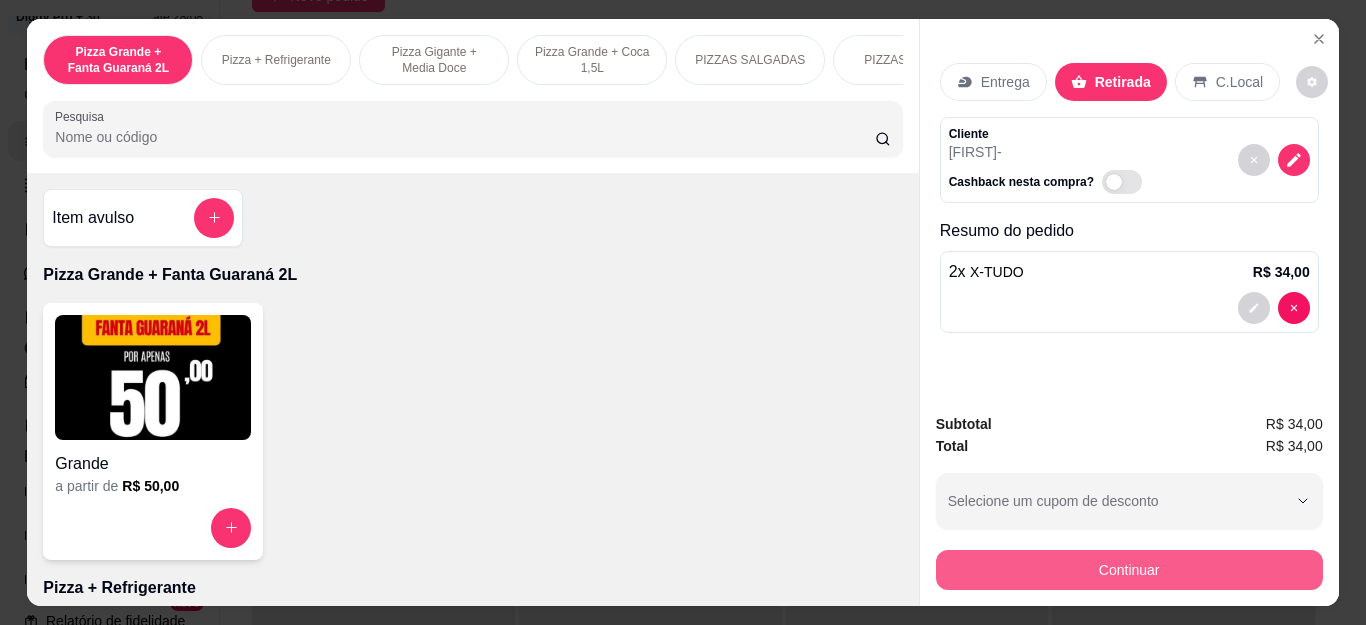 click on "Continuar" at bounding box center [1129, 570] 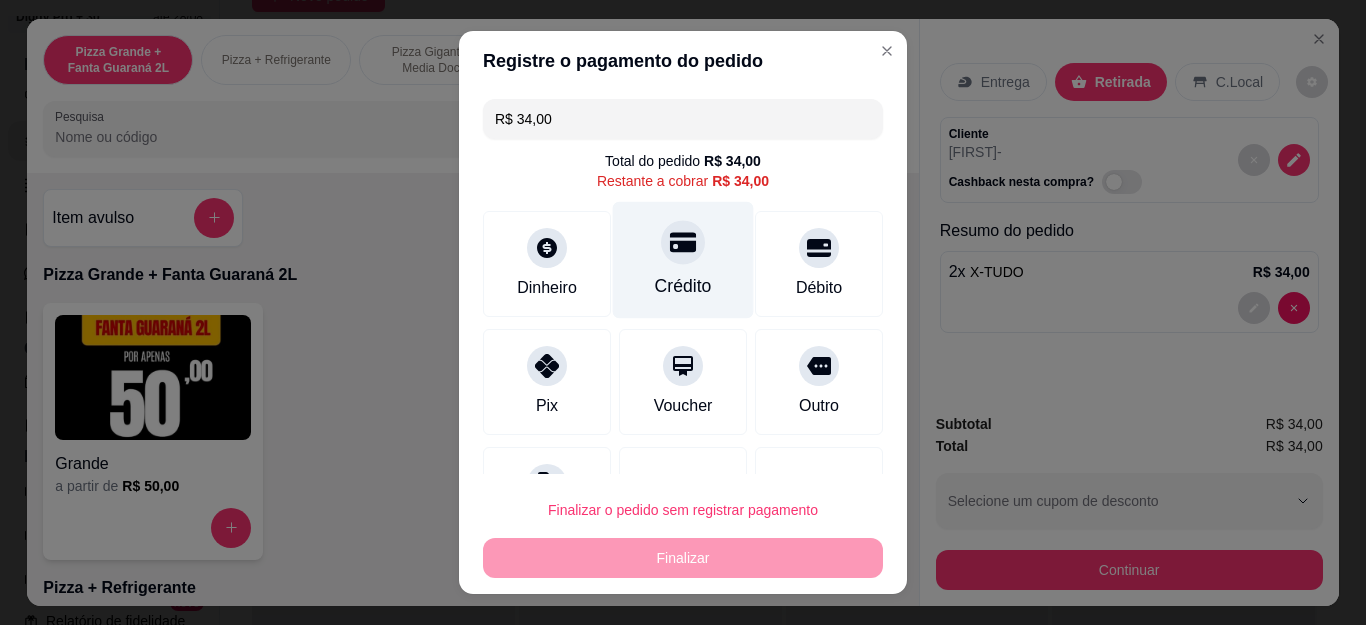 click on "Crédito" at bounding box center (683, 260) 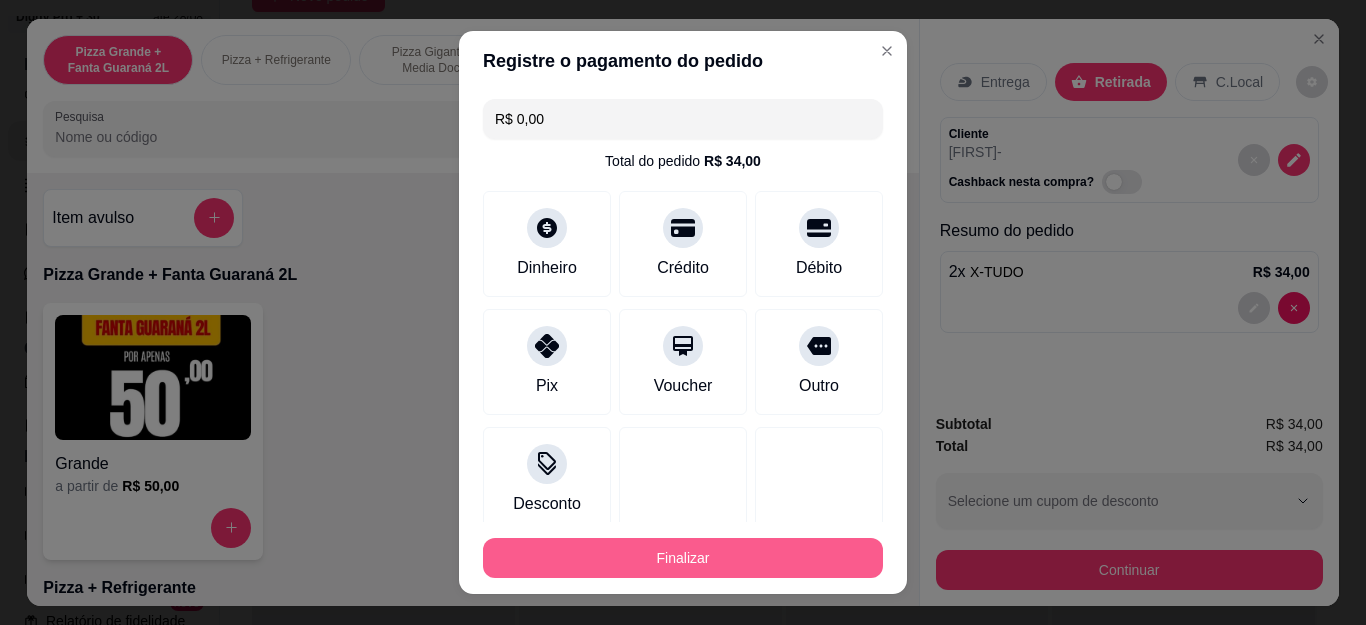 click on "Finalizar" at bounding box center (683, 558) 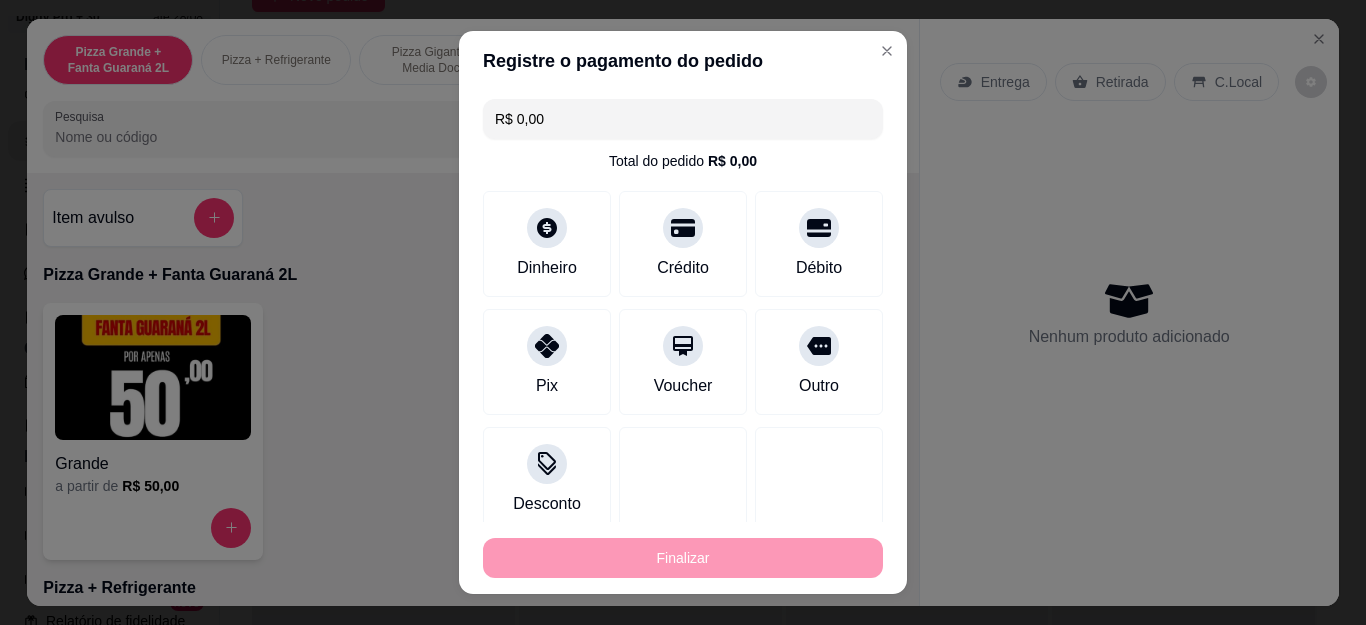 type on "0" 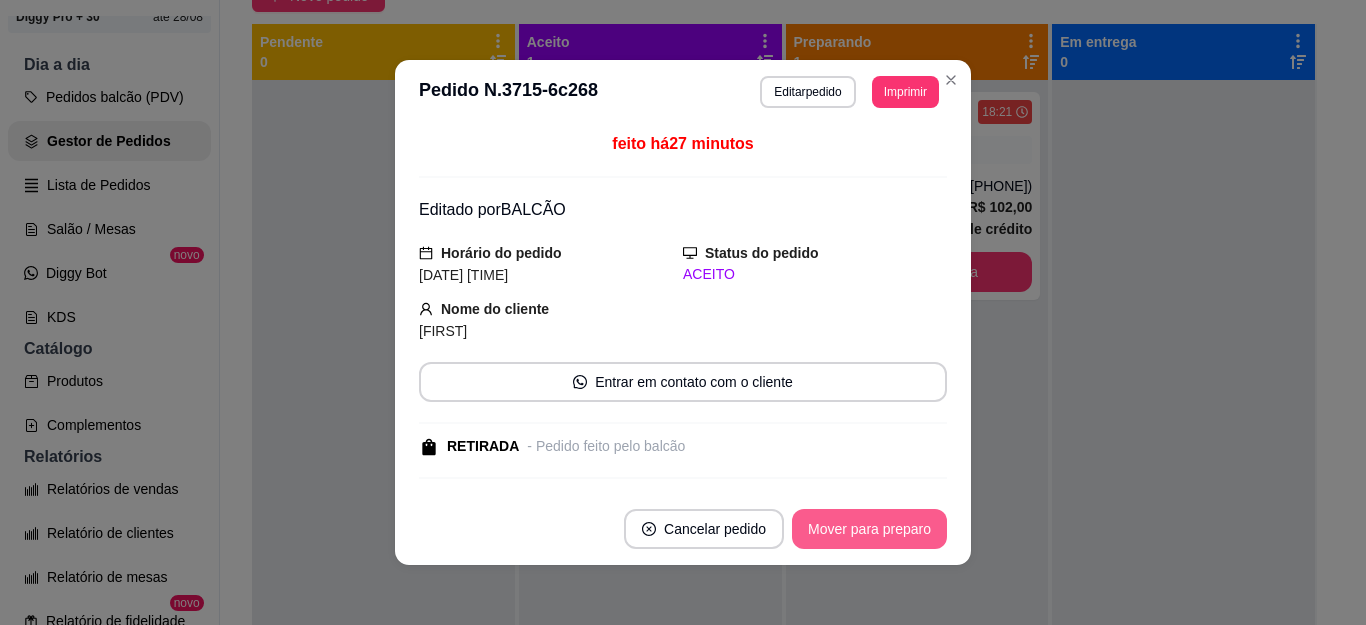 click on "Mover para preparo" at bounding box center (869, 529) 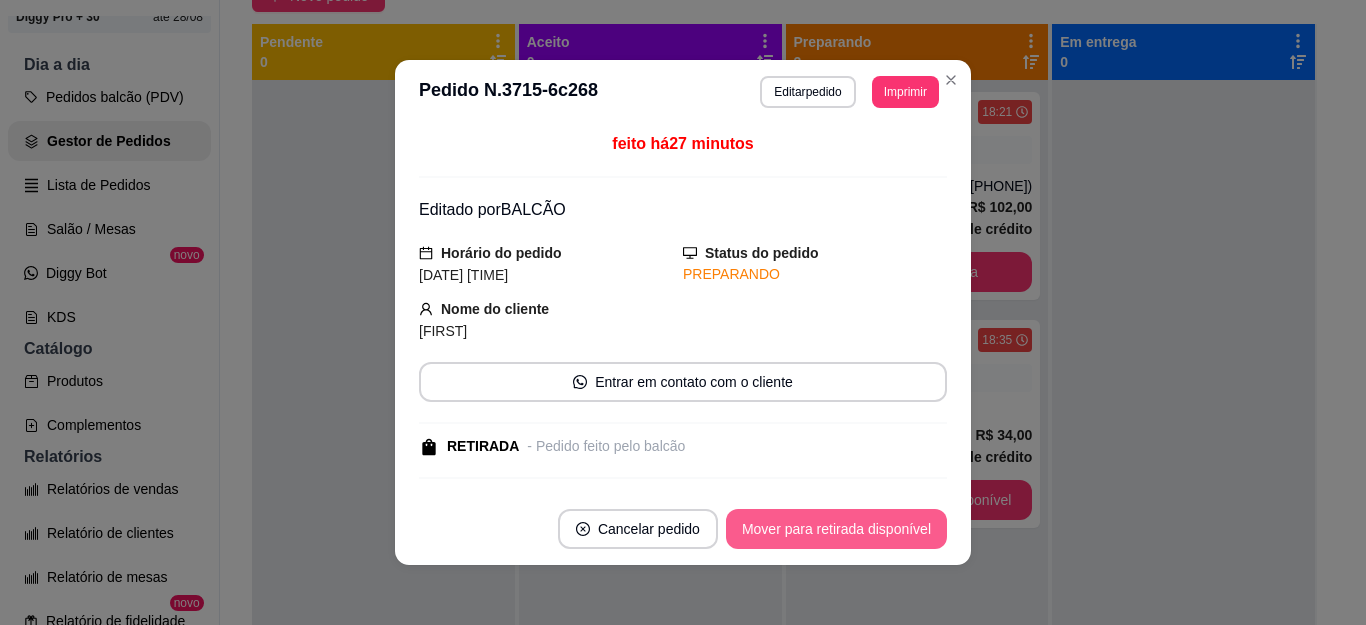 click on "Mover para retirada disponível" at bounding box center (836, 529) 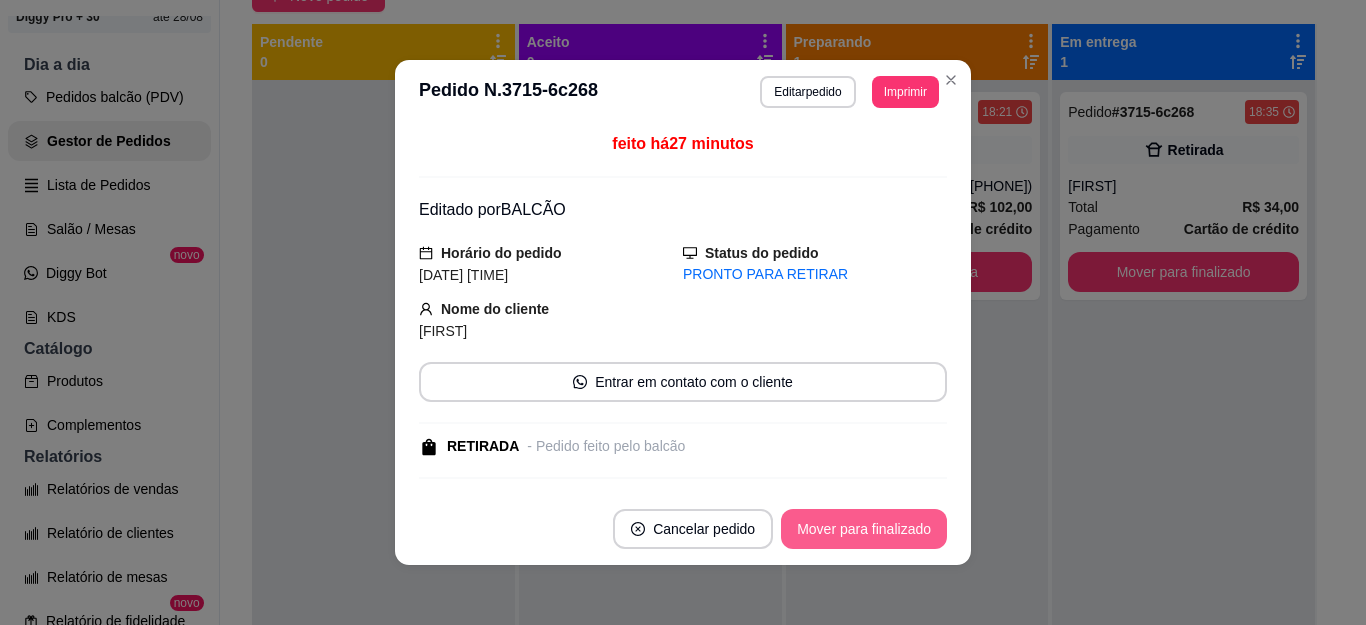 click on "Mover para finalizado" at bounding box center (864, 529) 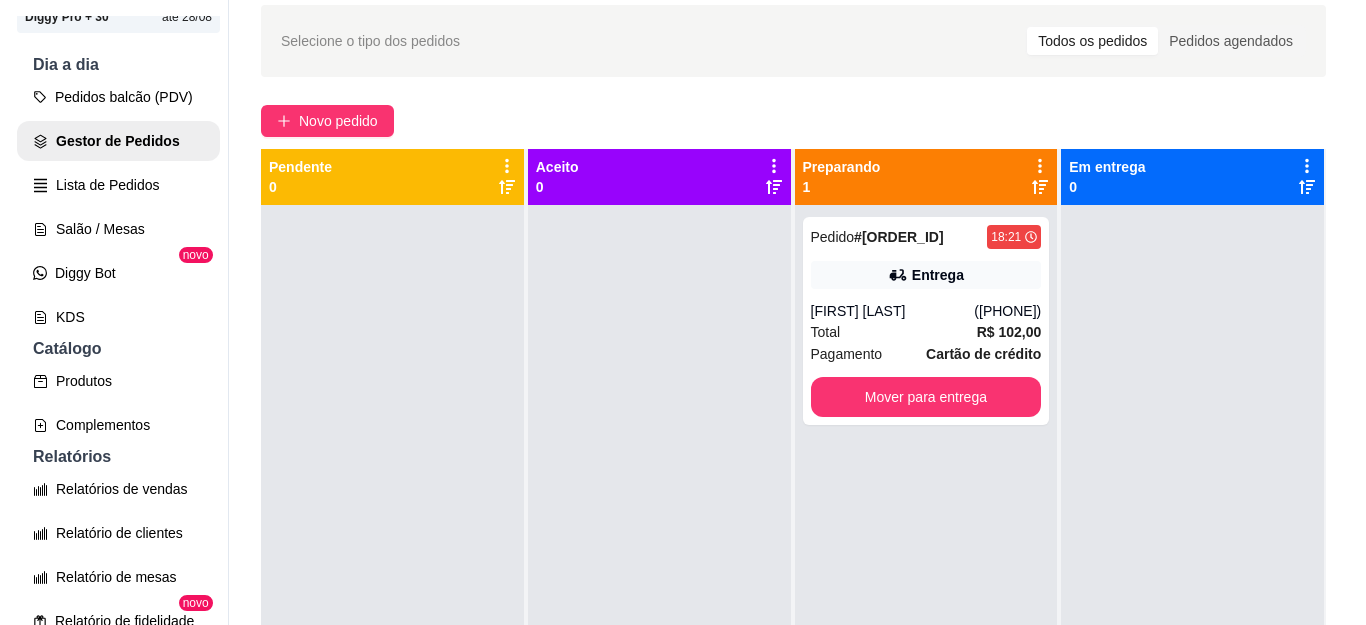 scroll, scrollTop: 0, scrollLeft: 0, axis: both 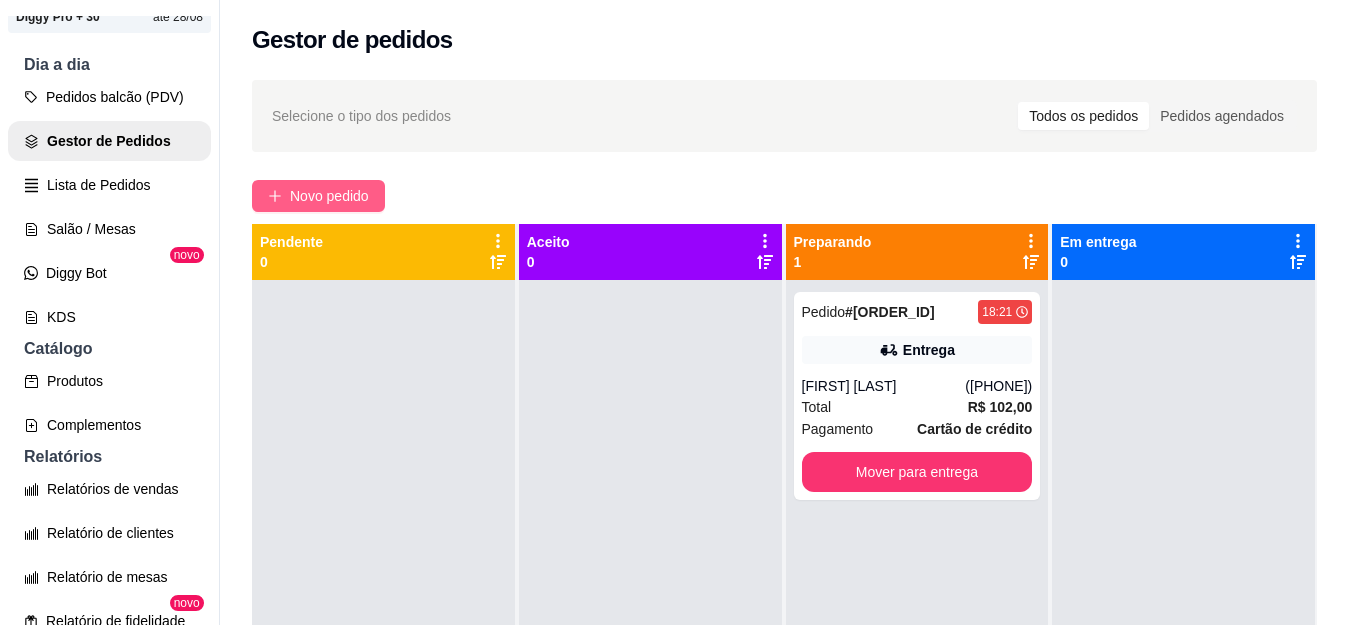 click on "Novo pedido" at bounding box center (329, 196) 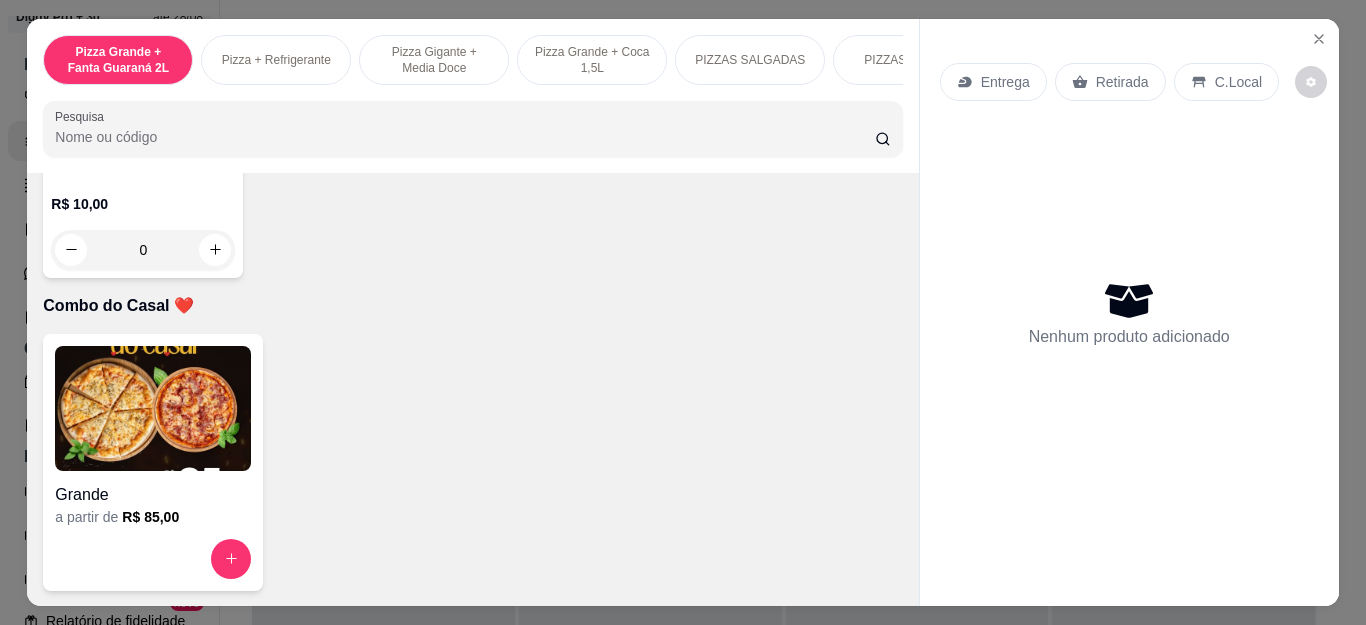 scroll, scrollTop: 6187, scrollLeft: 0, axis: vertical 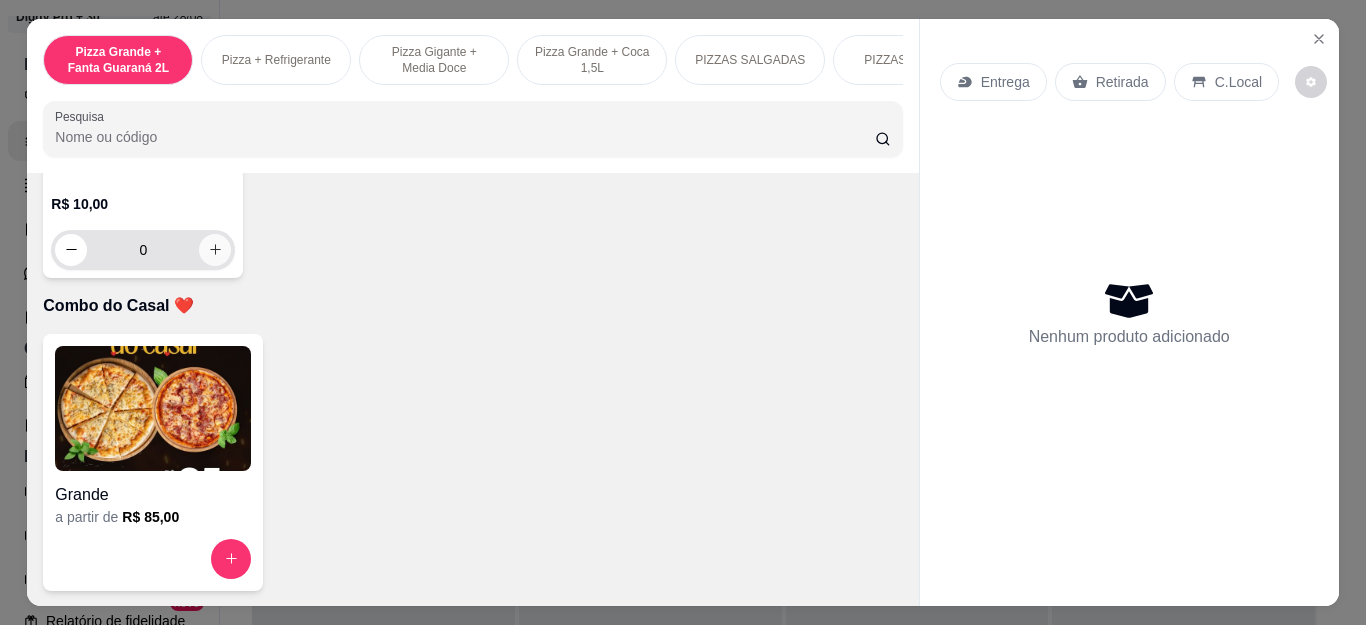 click at bounding box center (215, 250) 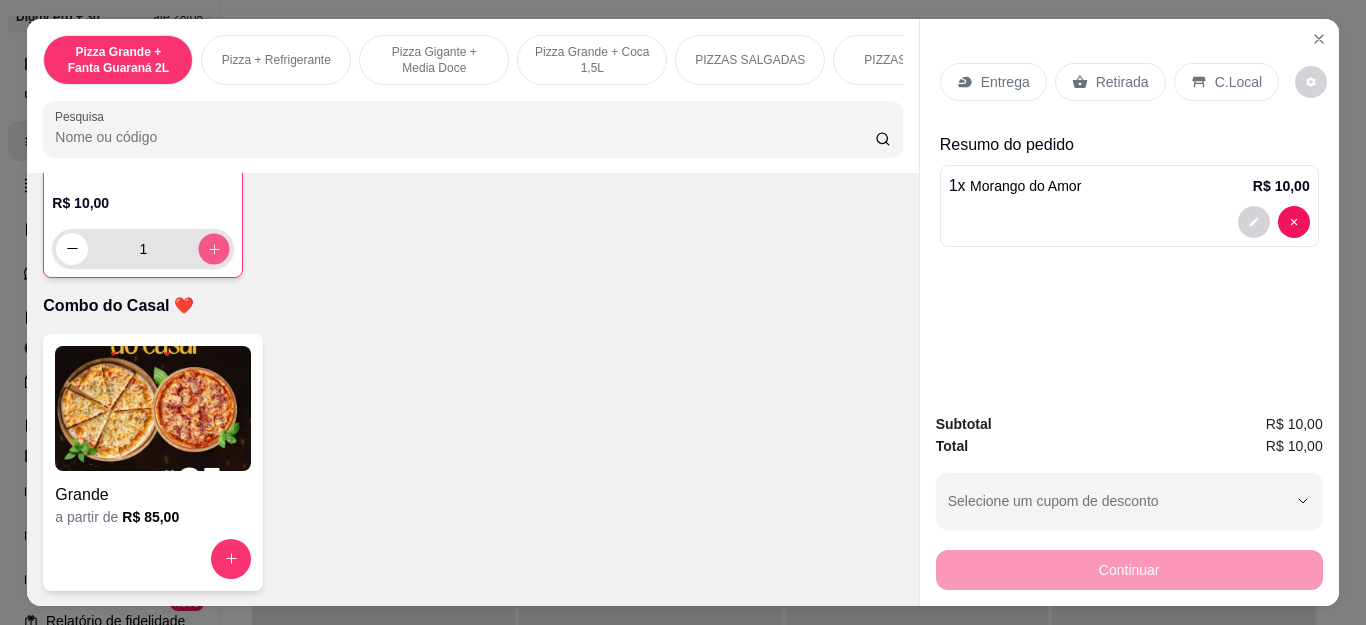click at bounding box center [214, 248] 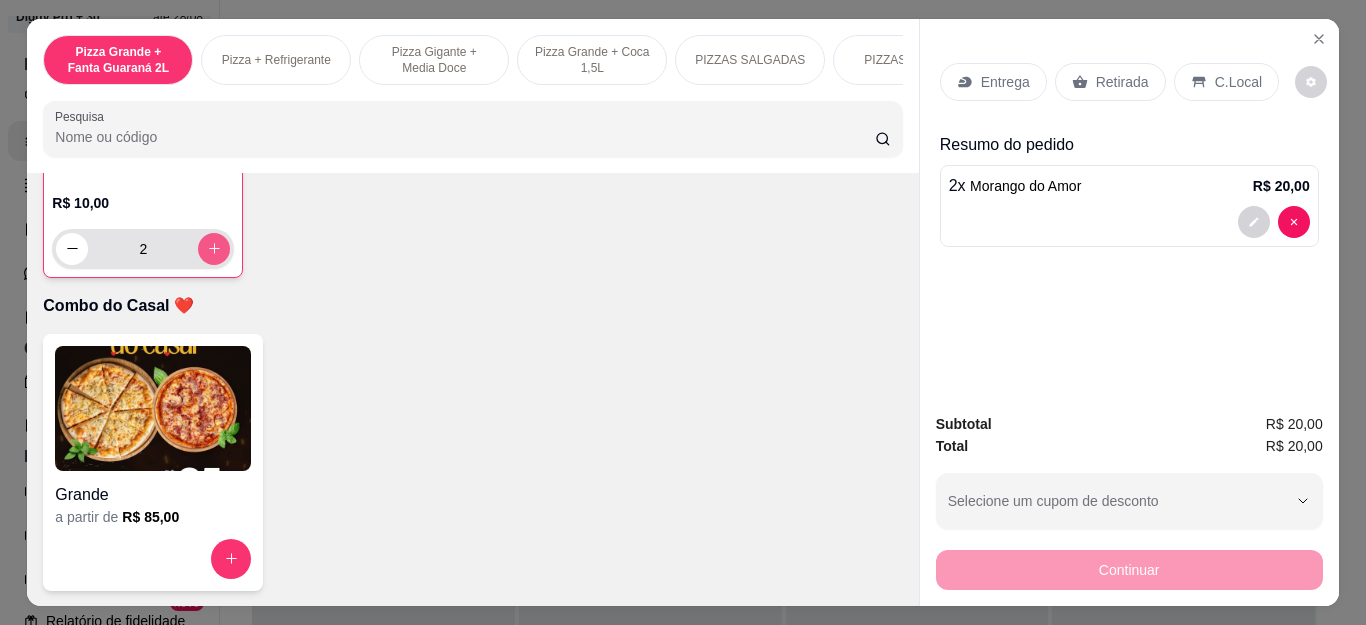 click at bounding box center (214, 249) 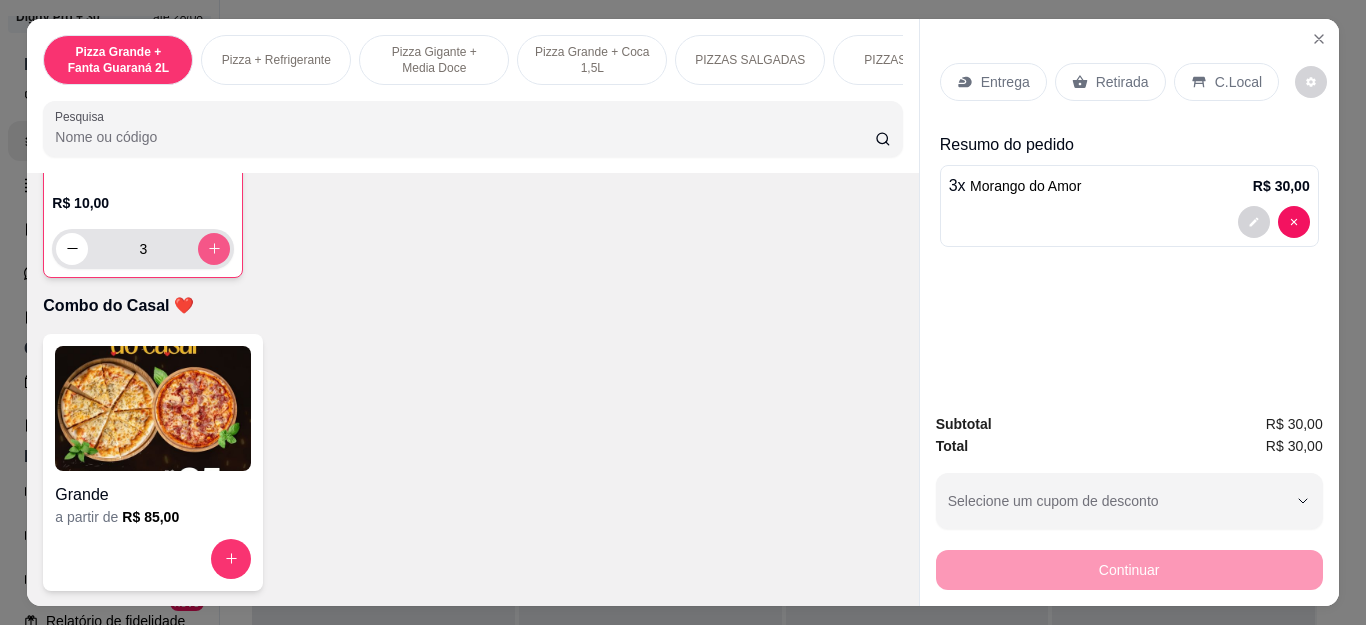 click at bounding box center [214, 249] 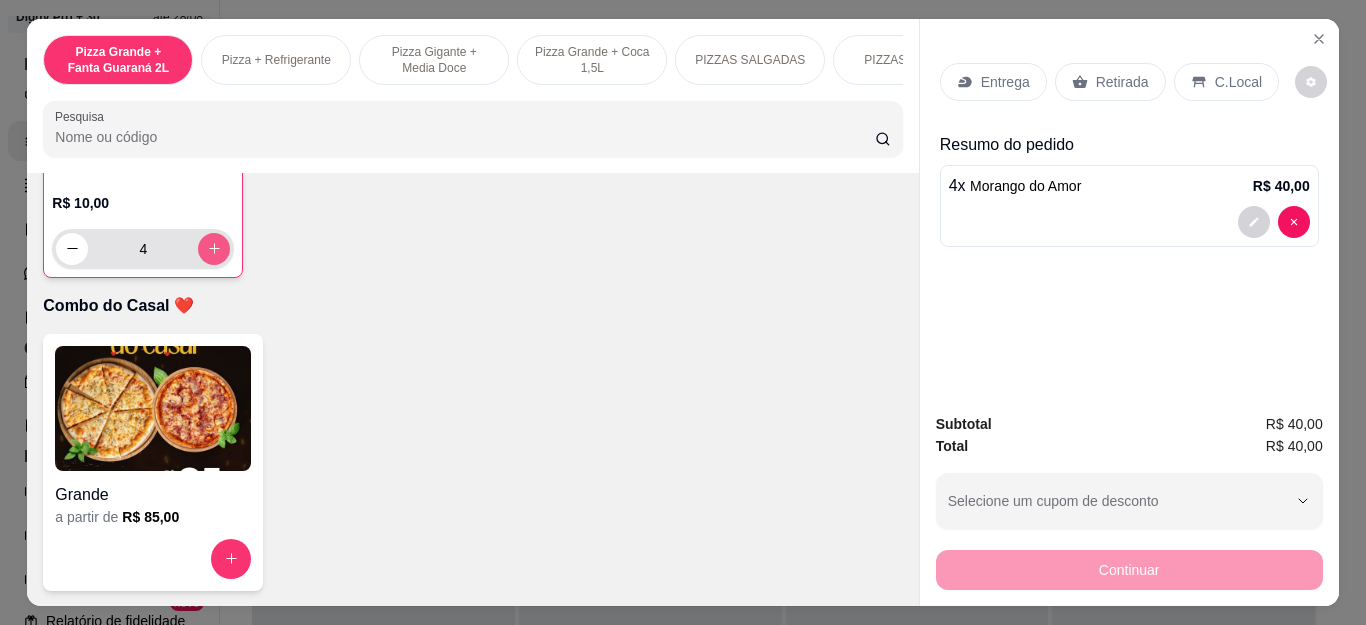 click at bounding box center (214, 249) 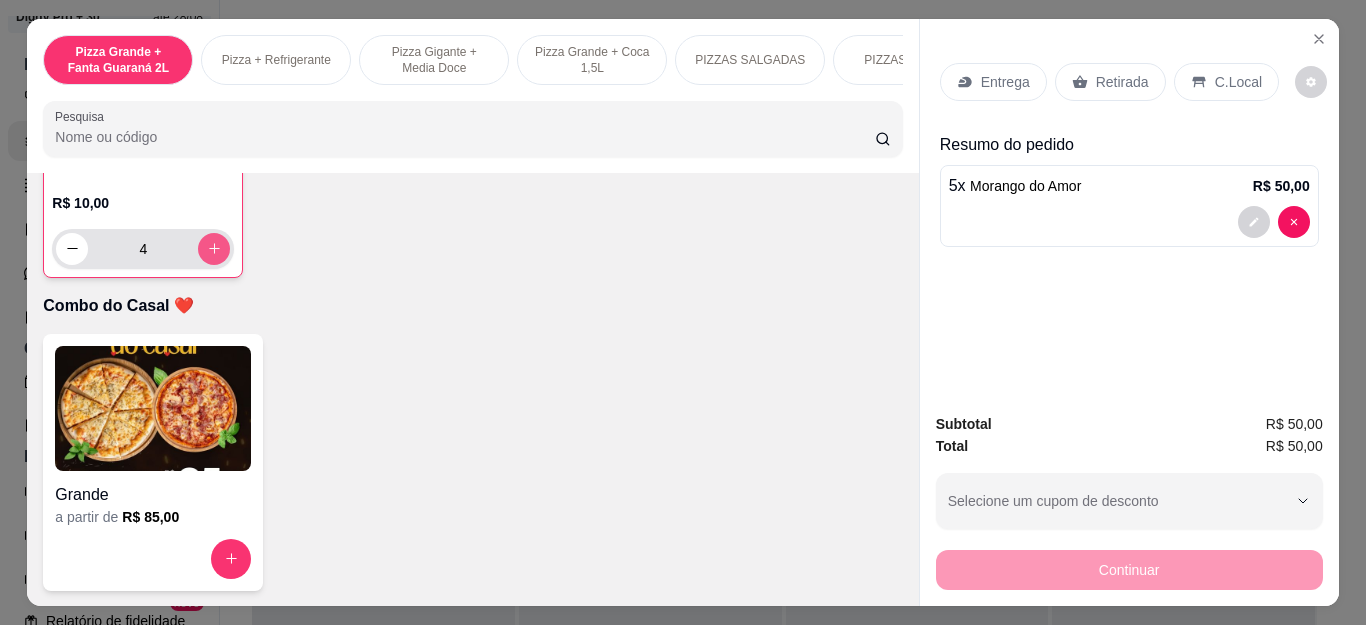 type on "5" 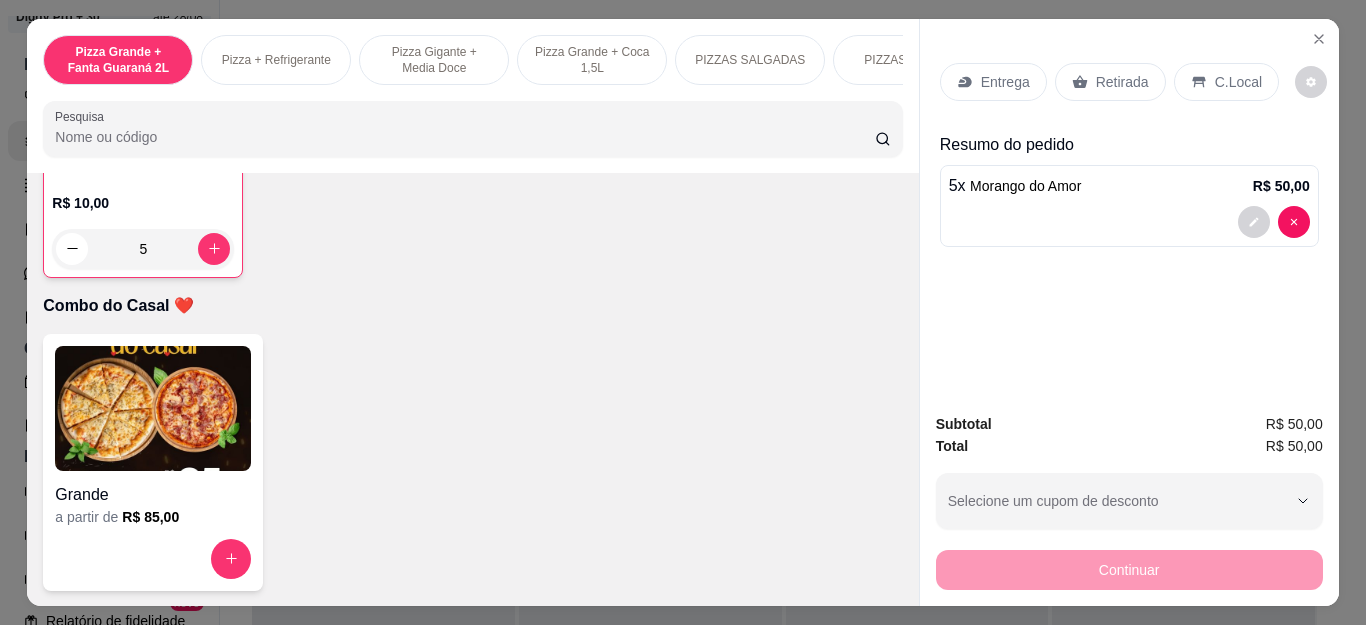 click on "Entrega" at bounding box center [1005, 82] 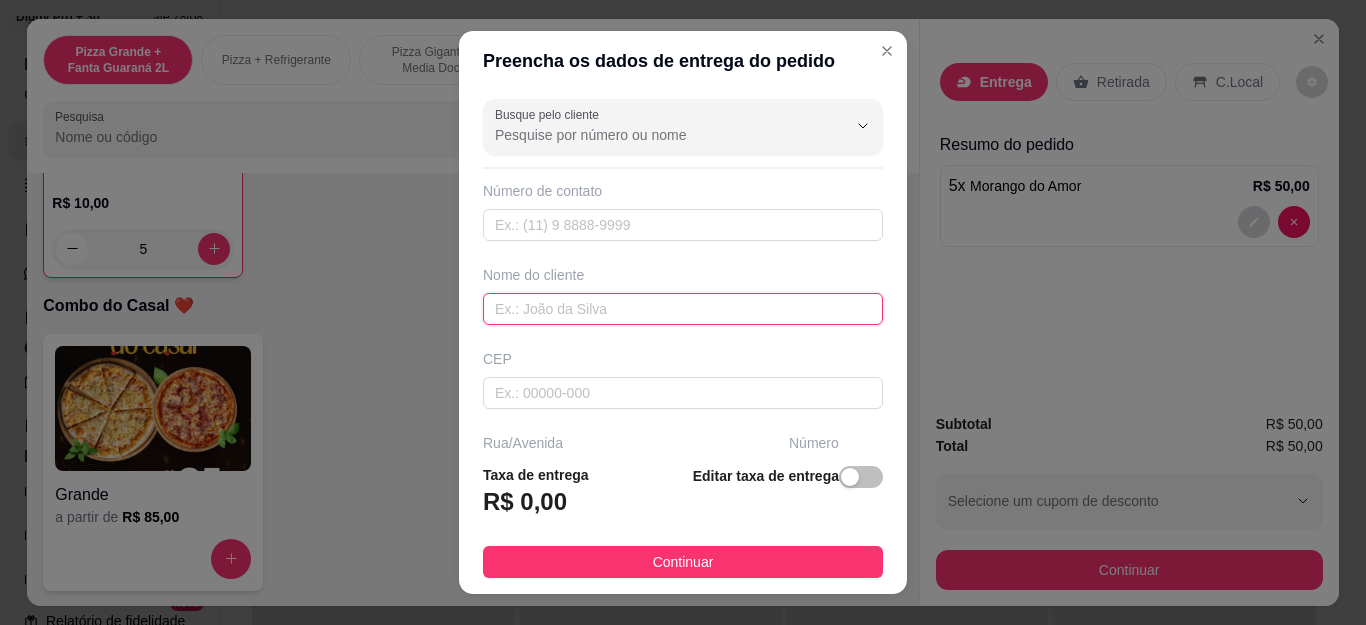 click at bounding box center (683, 309) 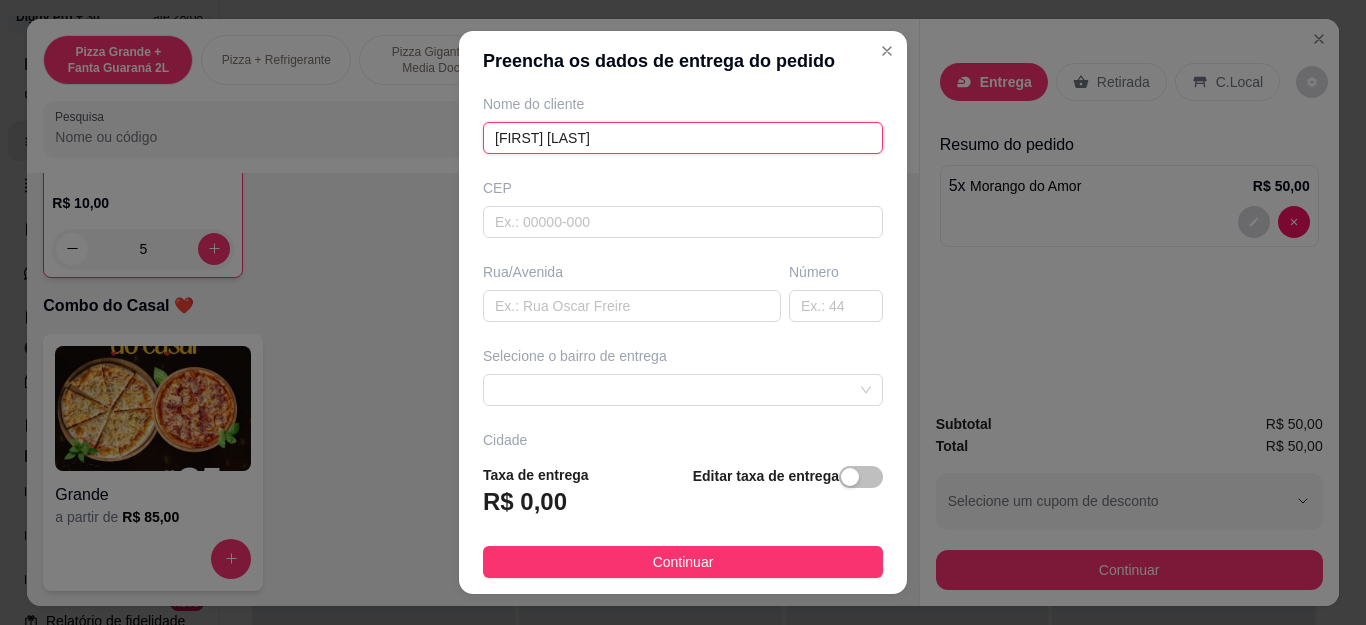 scroll, scrollTop: 300, scrollLeft: 0, axis: vertical 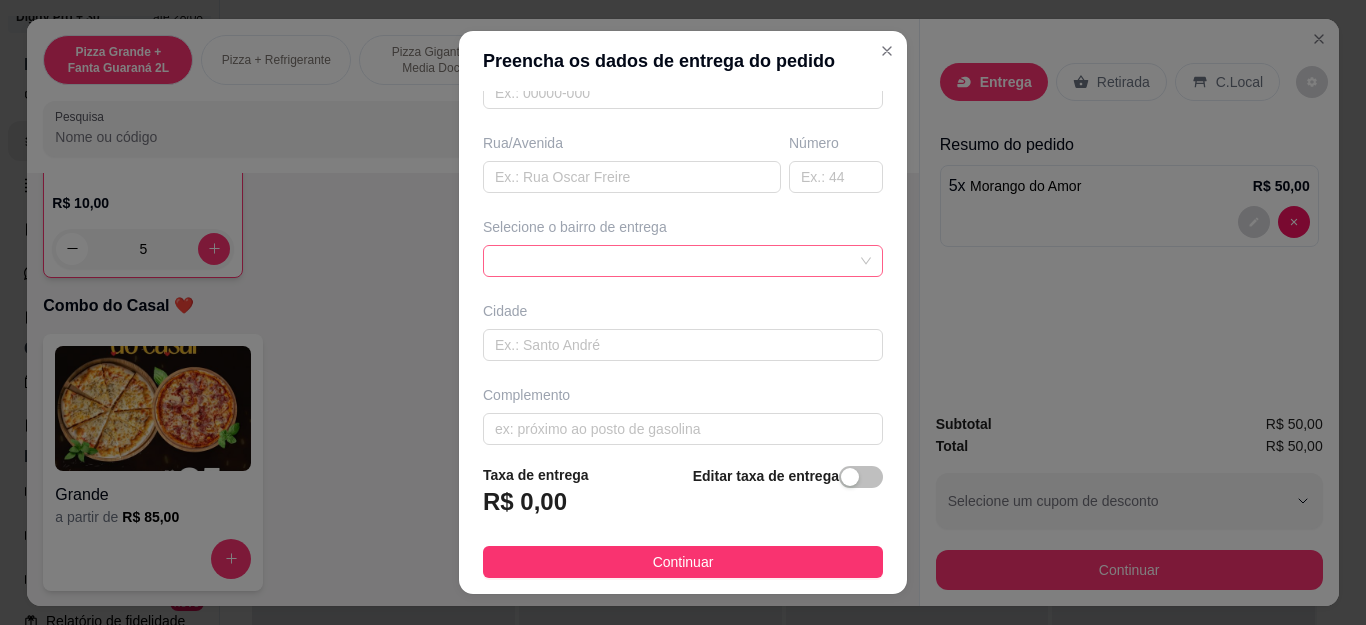 click at bounding box center [683, 261] 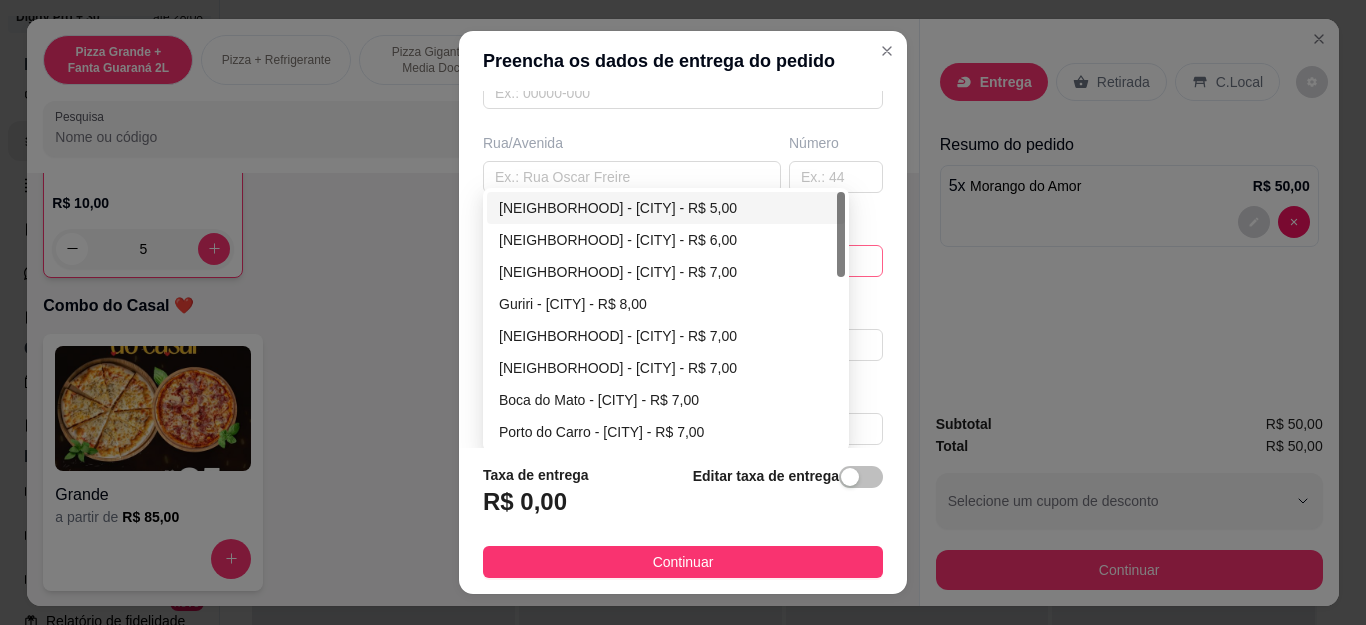 type on "[FIRST] [LAST]" 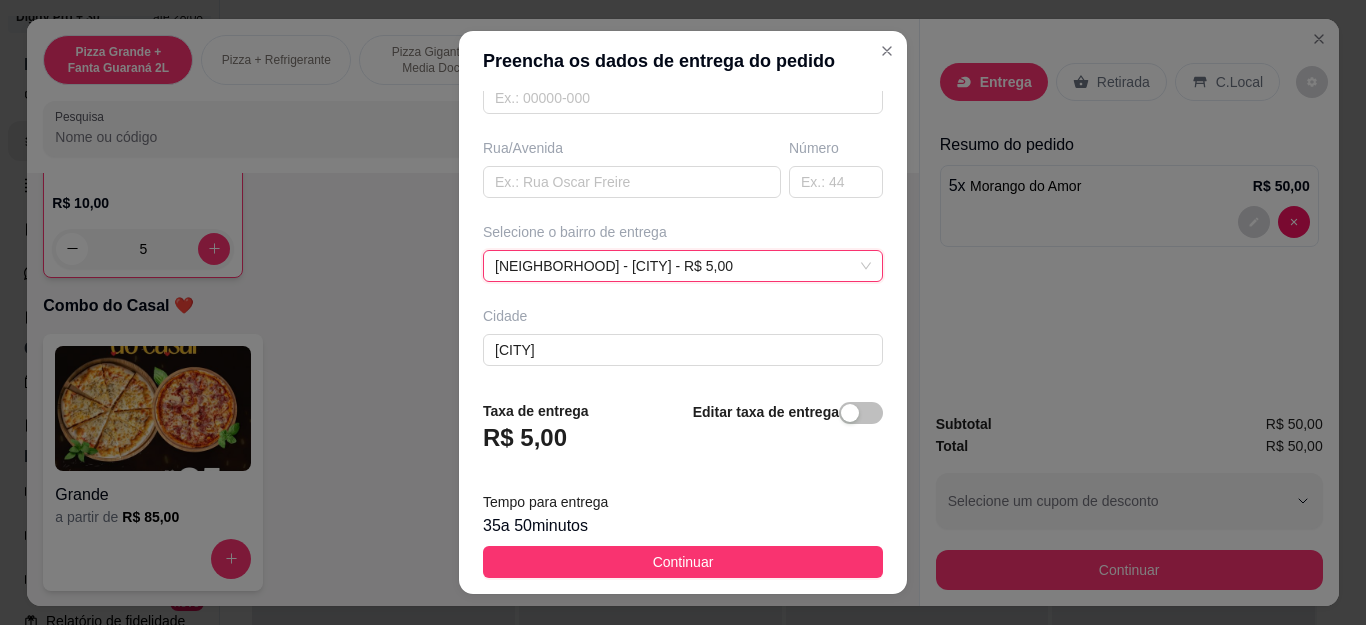 scroll, scrollTop: 300, scrollLeft: 0, axis: vertical 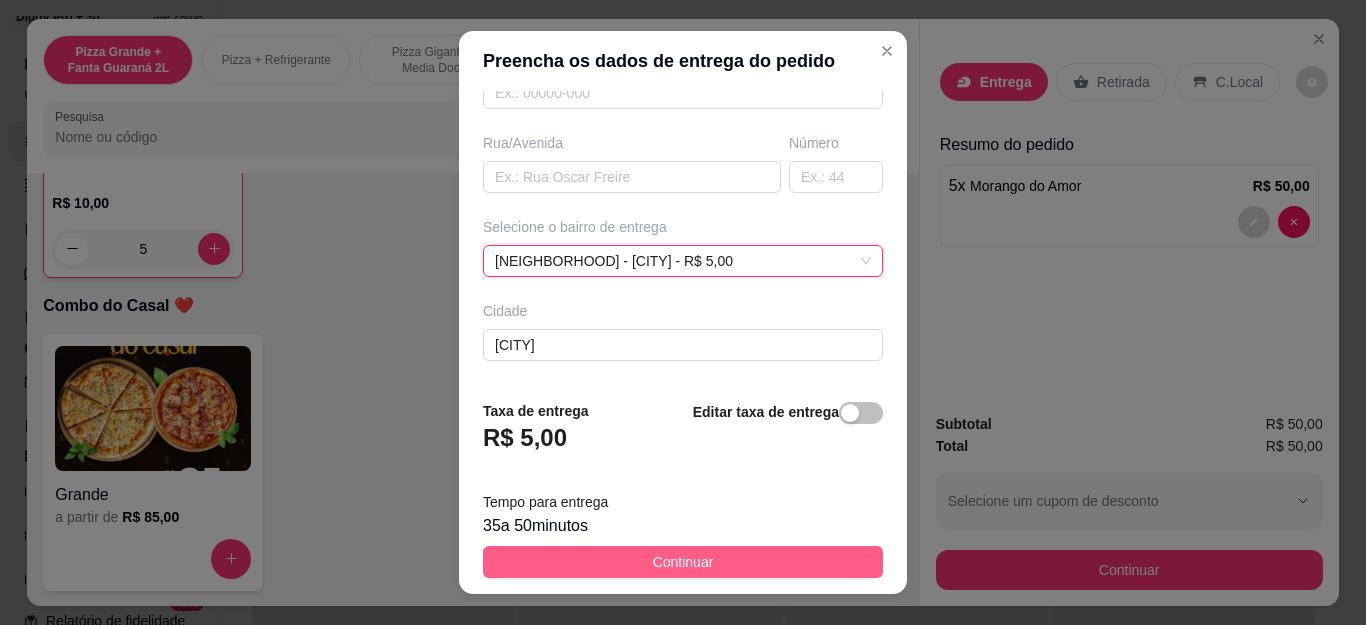 click on "Continuar" at bounding box center [683, 562] 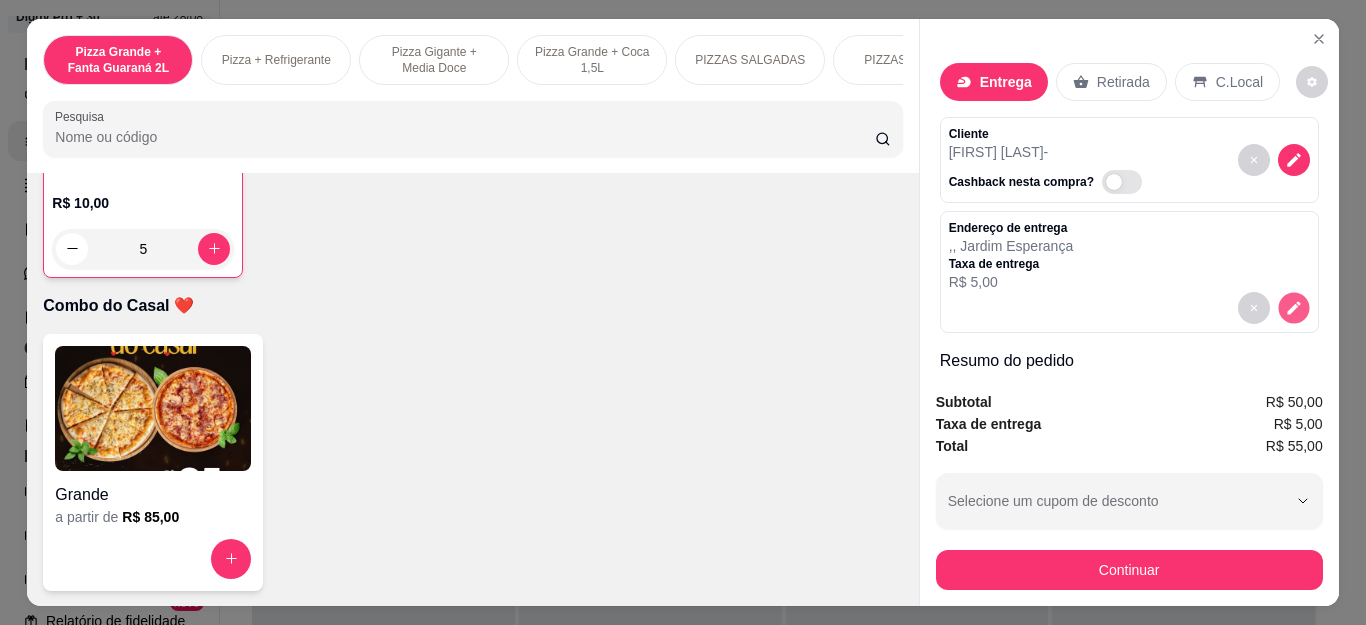 click 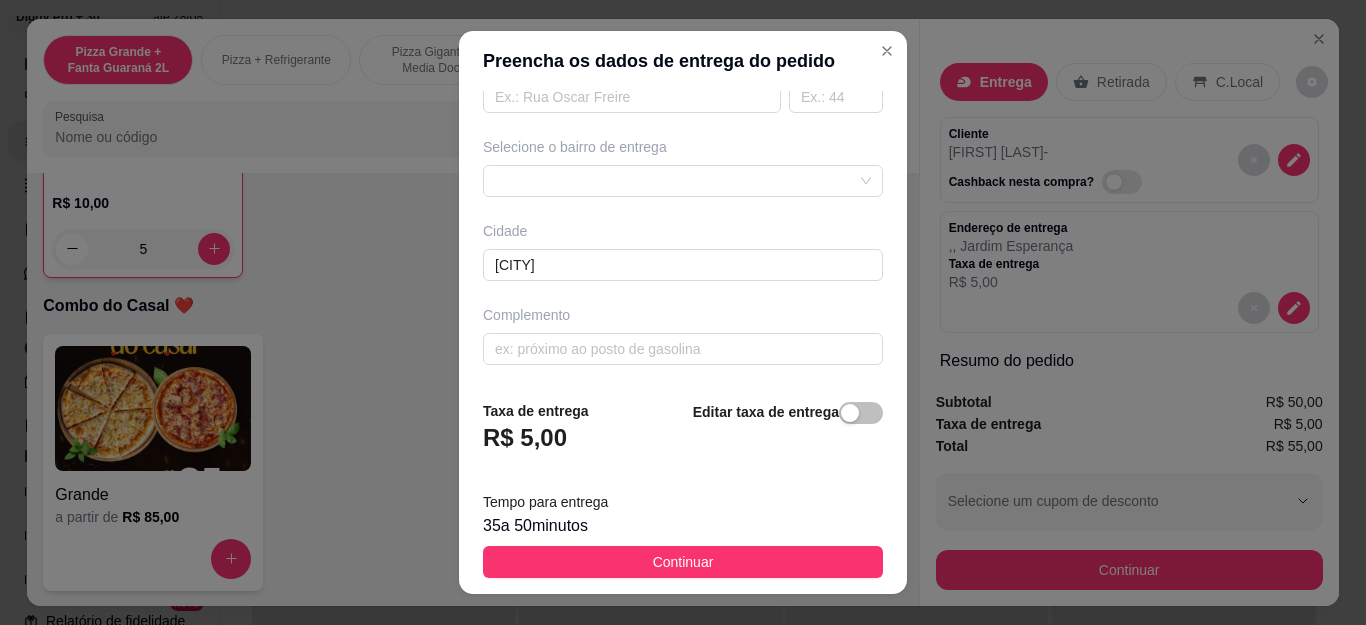 scroll, scrollTop: 381, scrollLeft: 0, axis: vertical 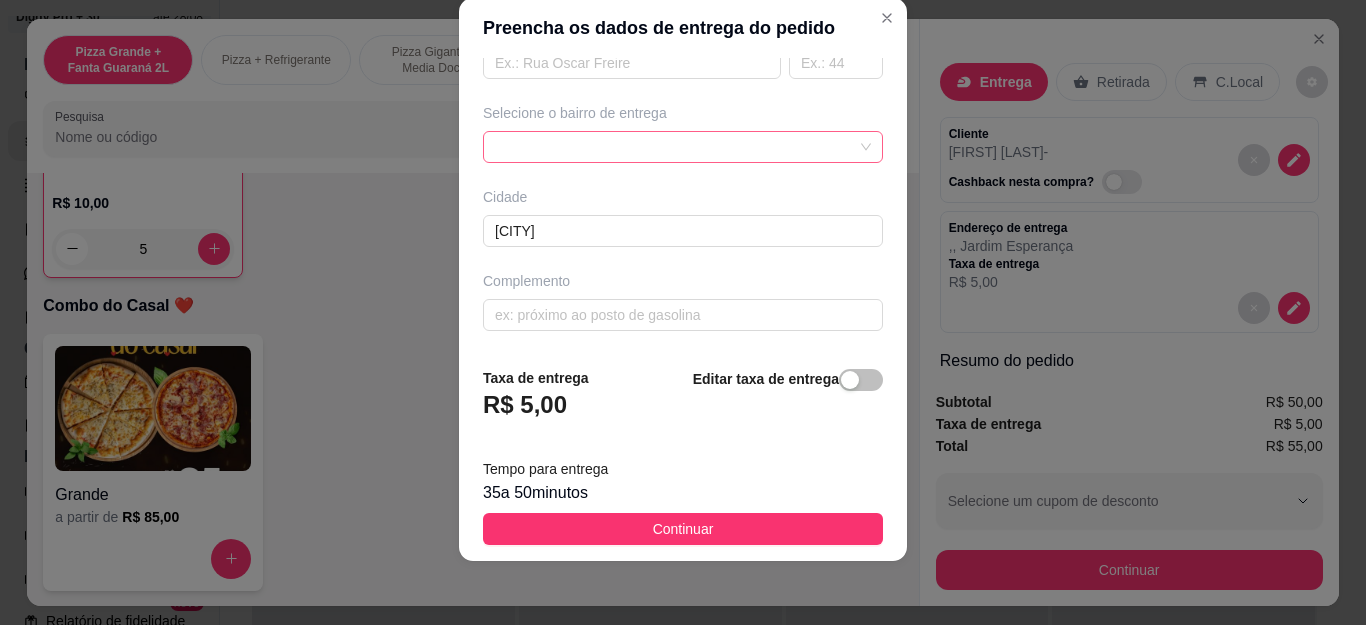click at bounding box center [683, 147] 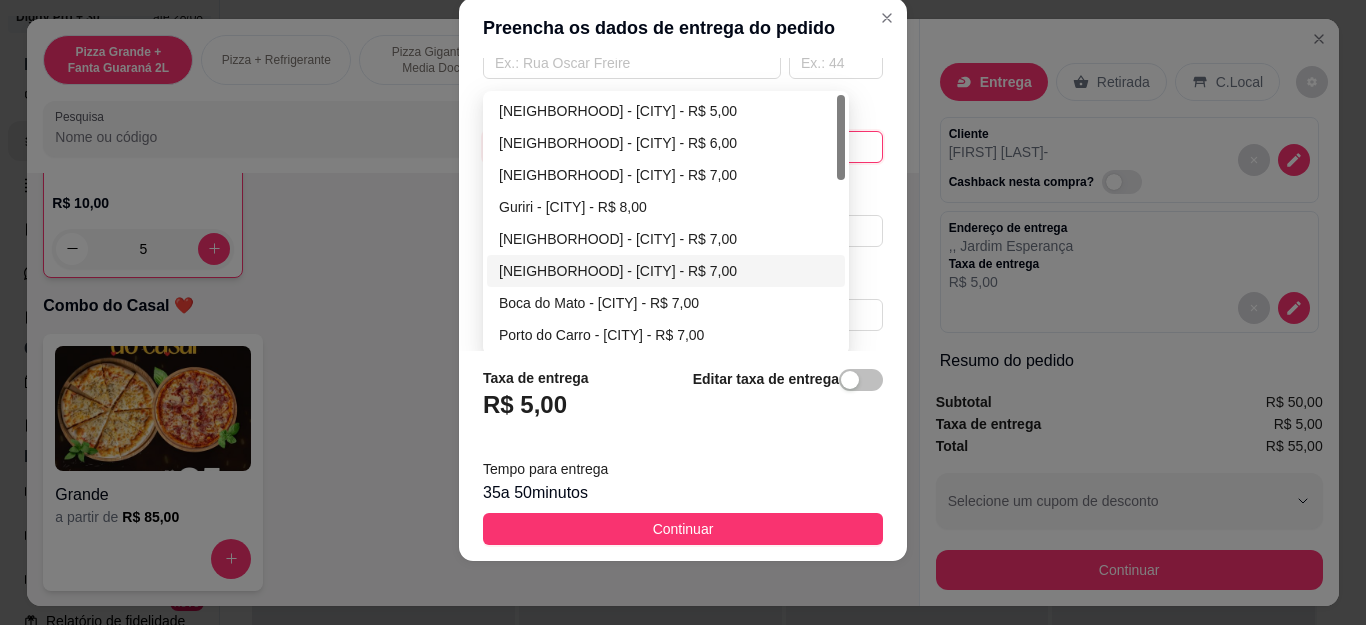 click on "[NEIGHBORHOOD] - [CITY] - R$ 7,00" at bounding box center (666, 271) 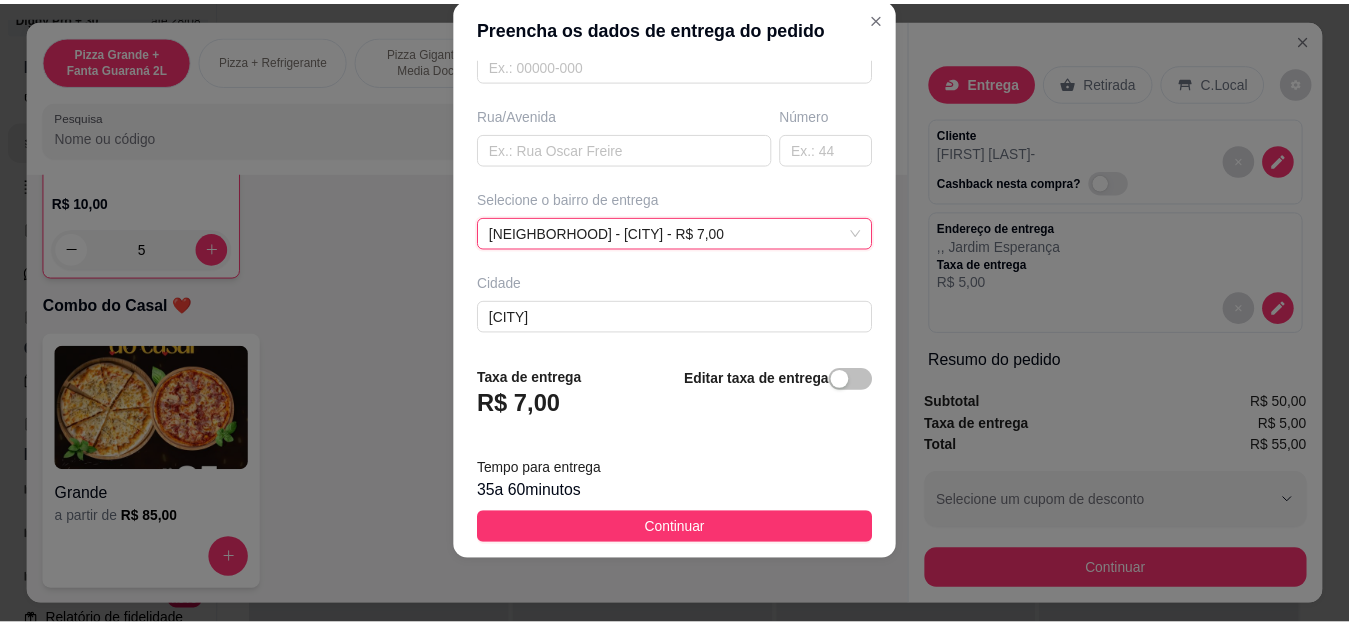 scroll, scrollTop: 381, scrollLeft: 0, axis: vertical 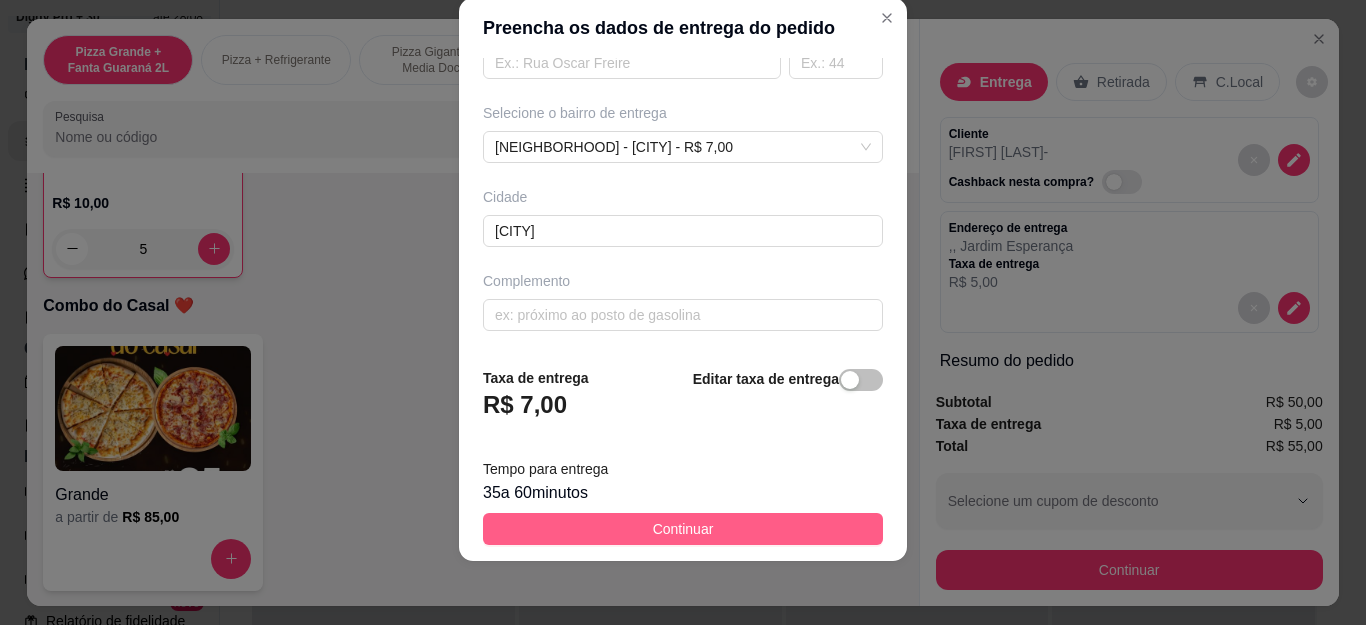 click on "Continuar" at bounding box center (683, 529) 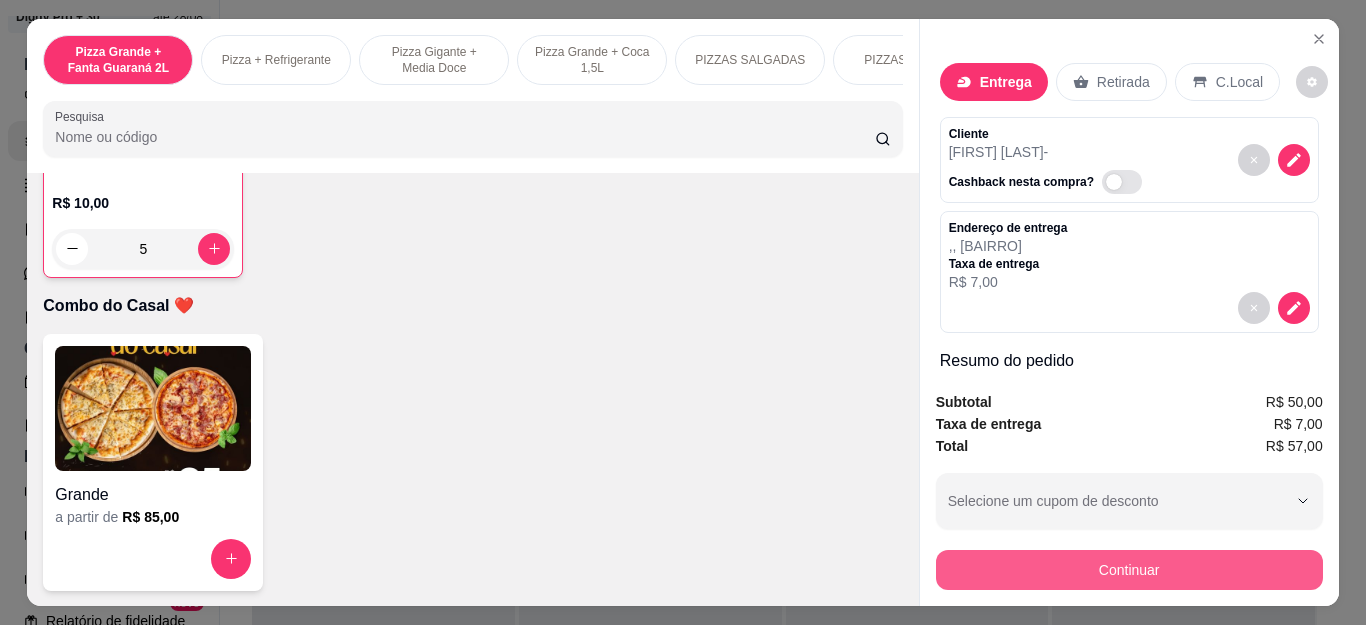 click on "Continuar" at bounding box center [1129, 570] 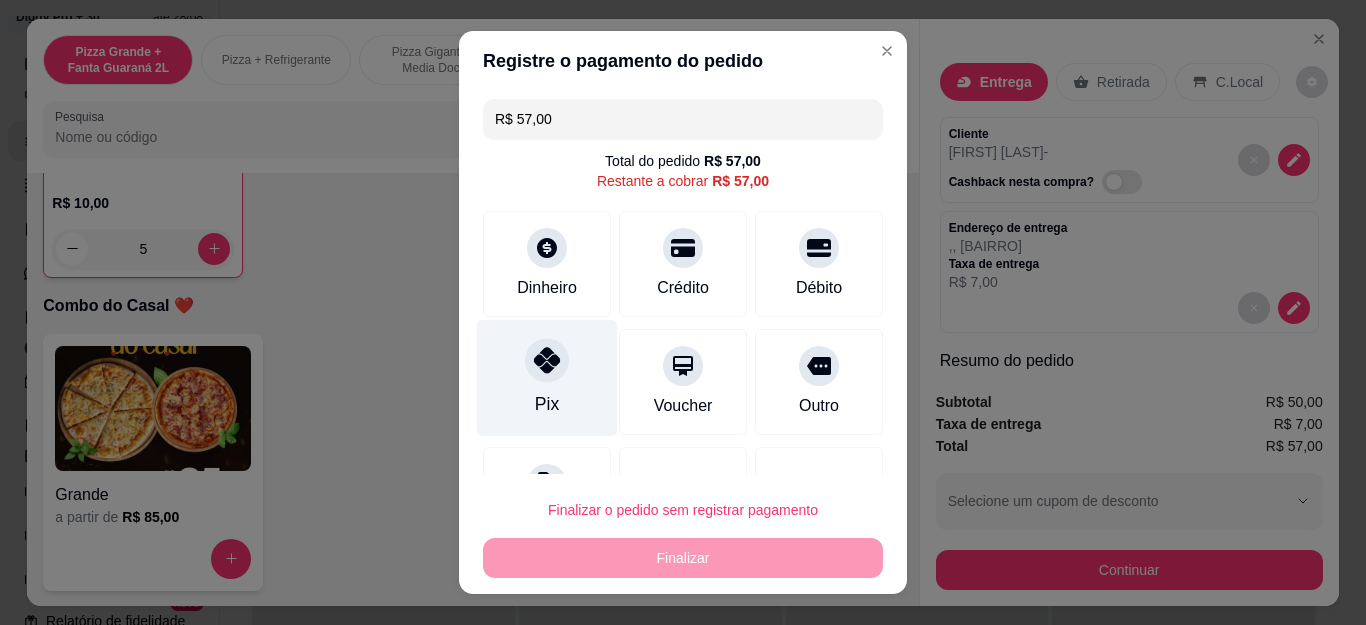 click at bounding box center (547, 361) 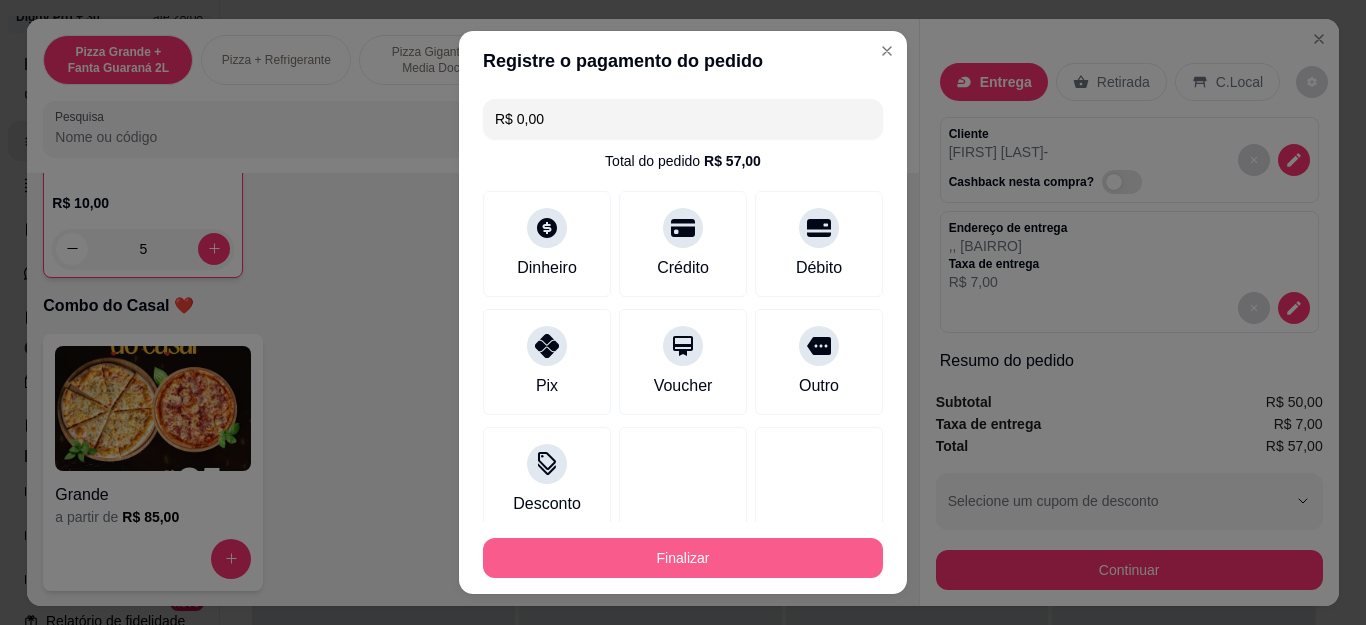 click on "Finalizar" at bounding box center (683, 558) 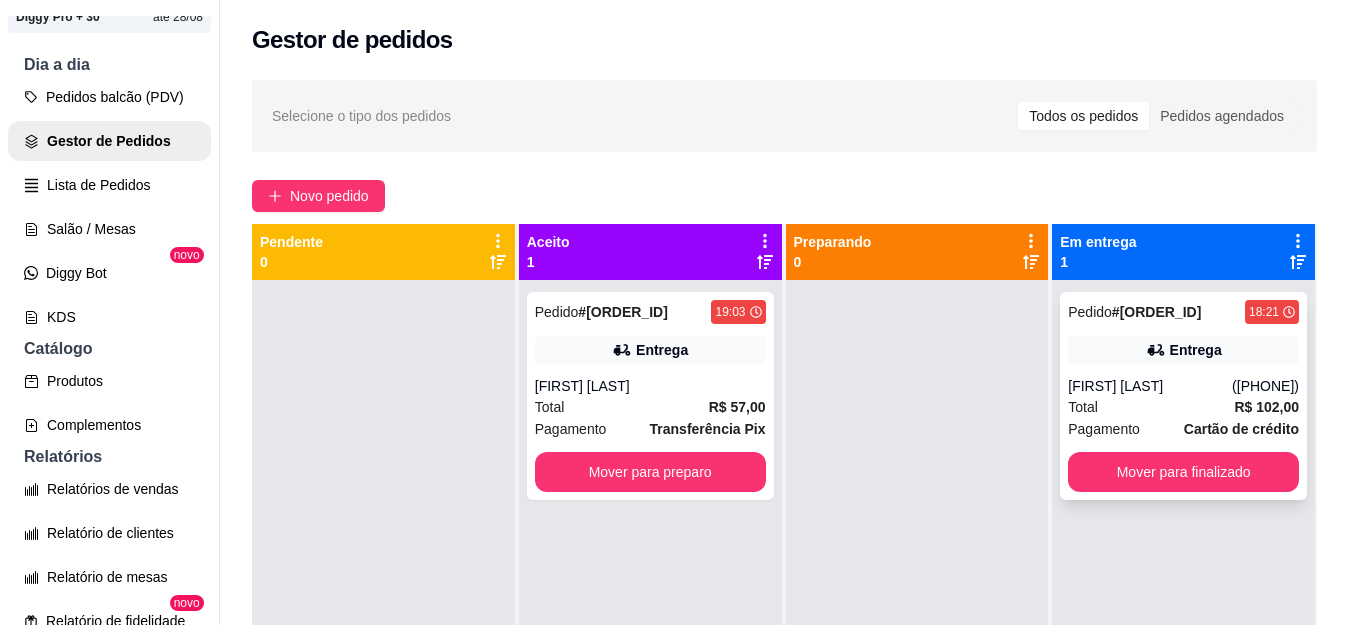 click on "Entrega" at bounding box center [1183, 350] 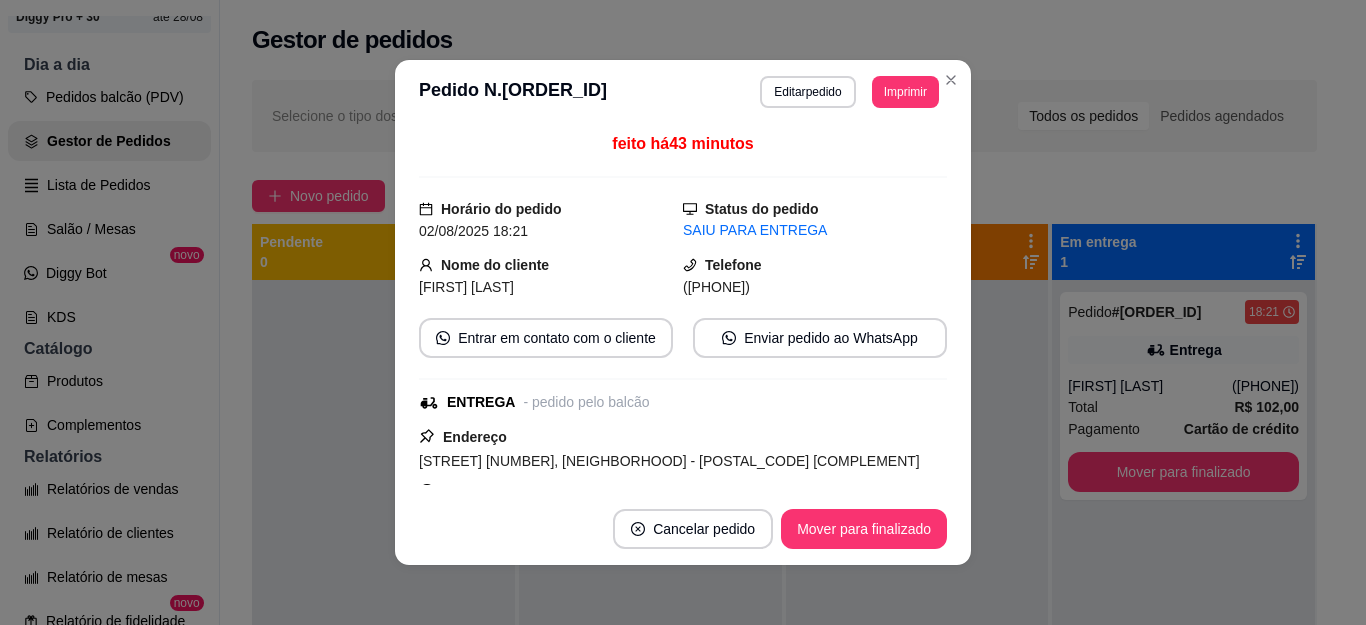 click on "([PHONE])" at bounding box center [716, 287] 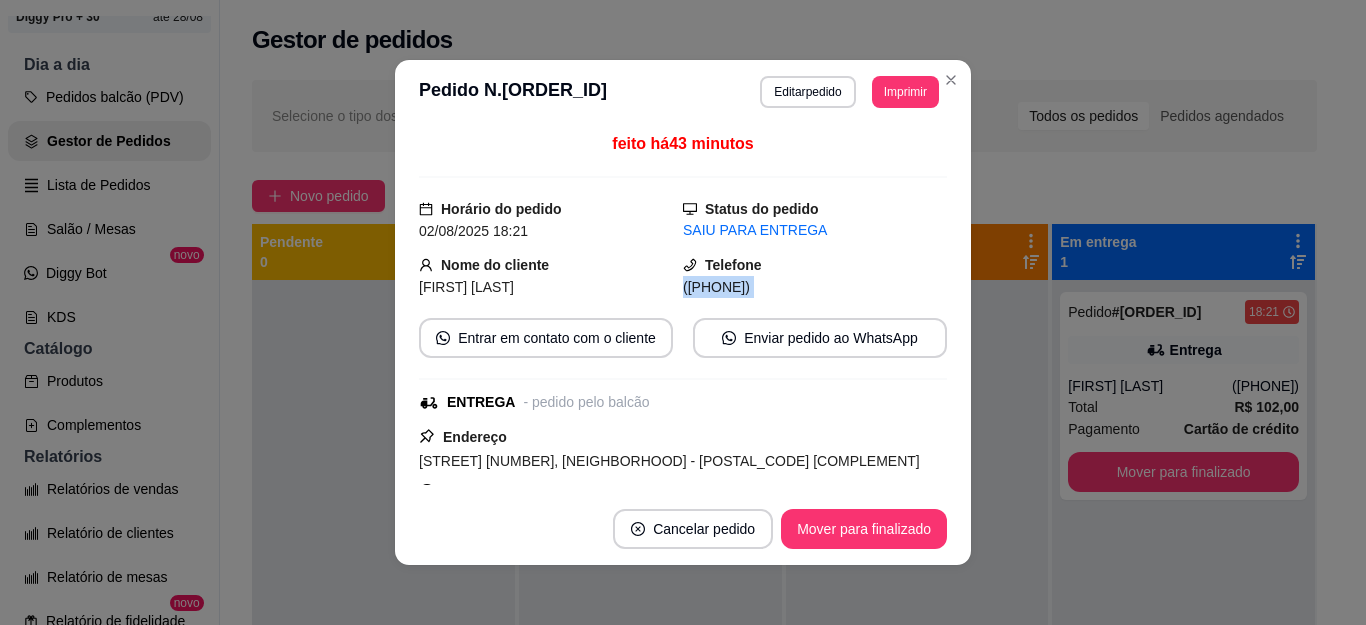click on "([PHONE])" at bounding box center (716, 287) 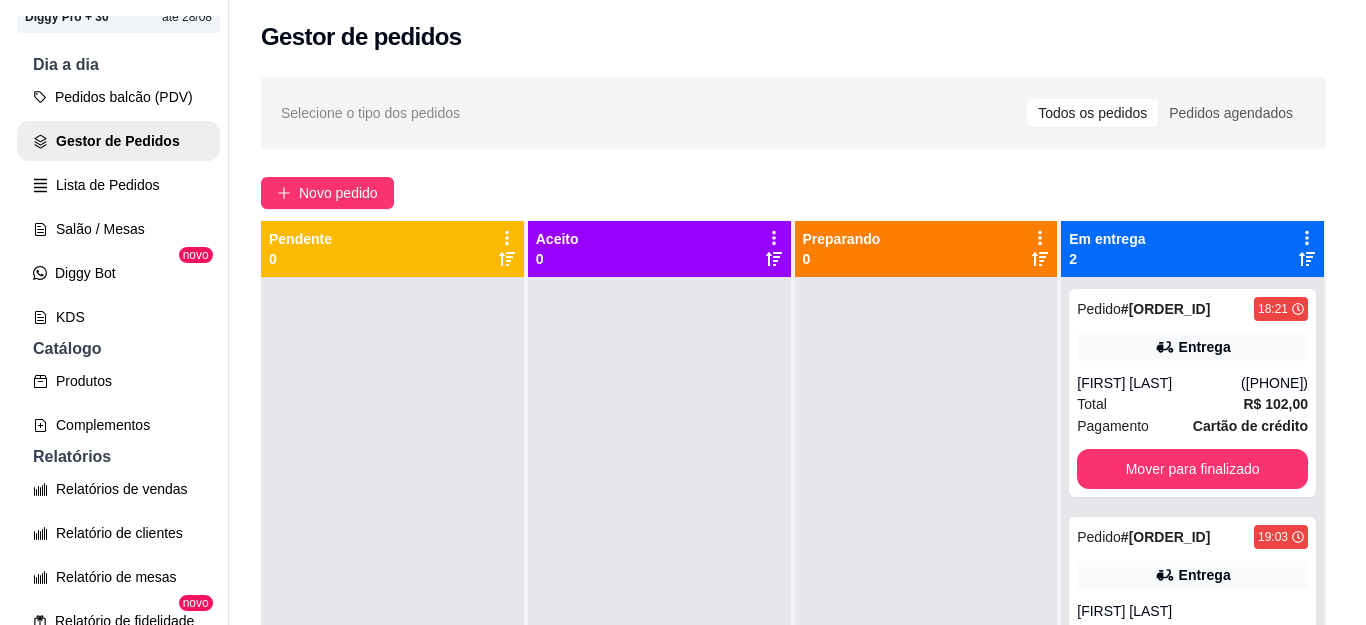 scroll, scrollTop: 0, scrollLeft: 0, axis: both 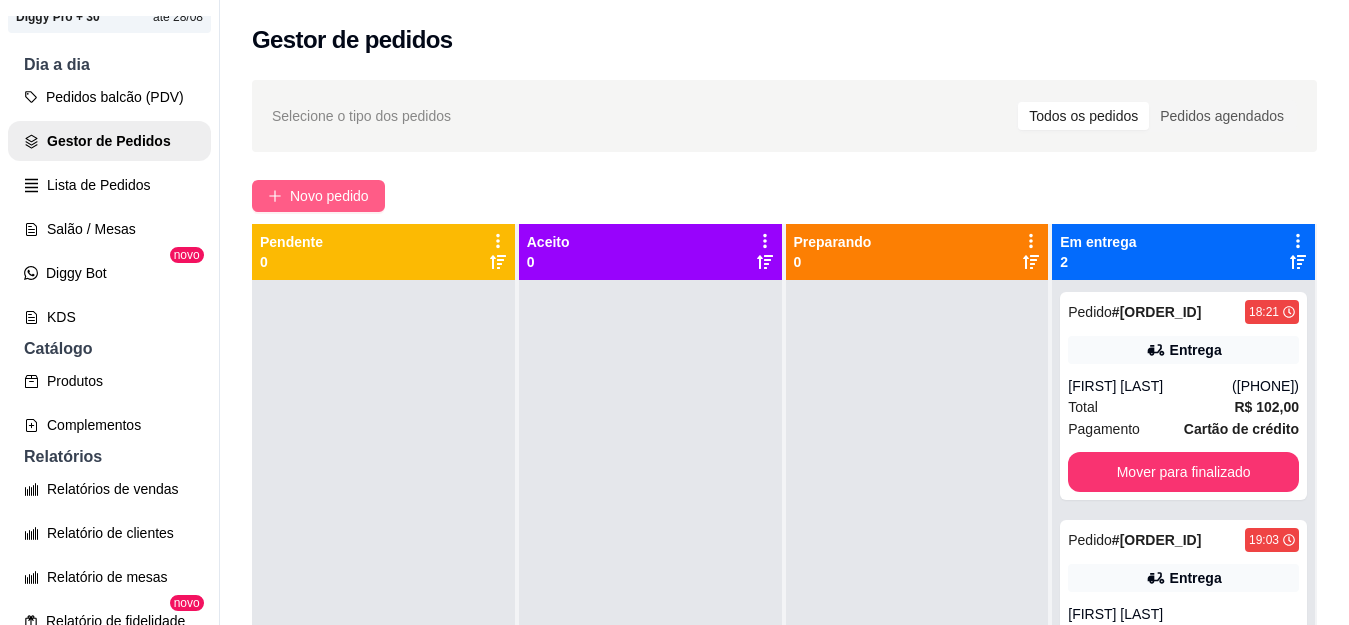 click on "Novo pedido" at bounding box center [329, 196] 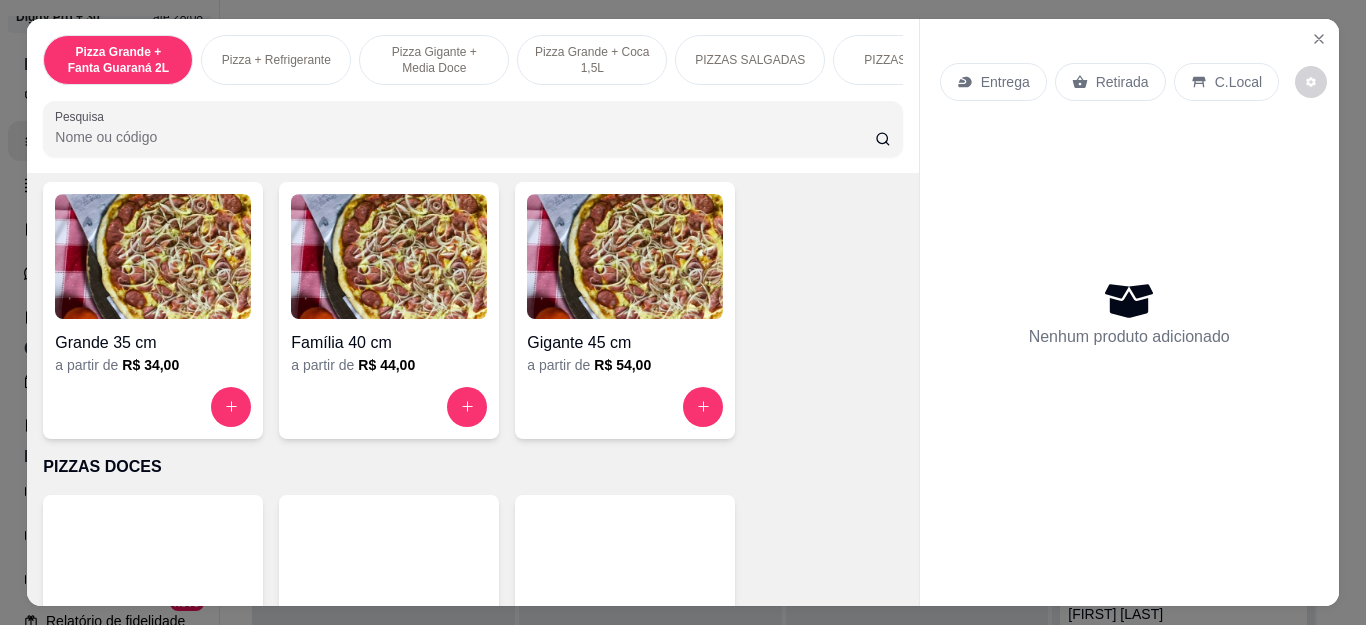 scroll, scrollTop: 1400, scrollLeft: 0, axis: vertical 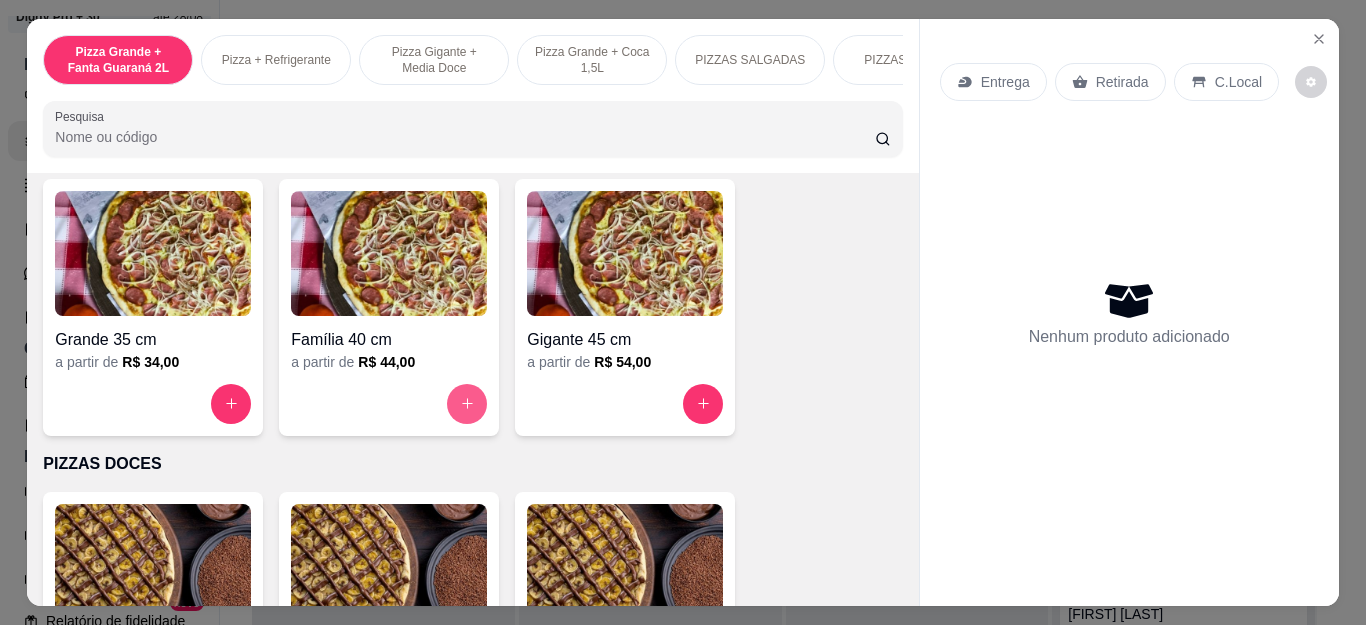 click 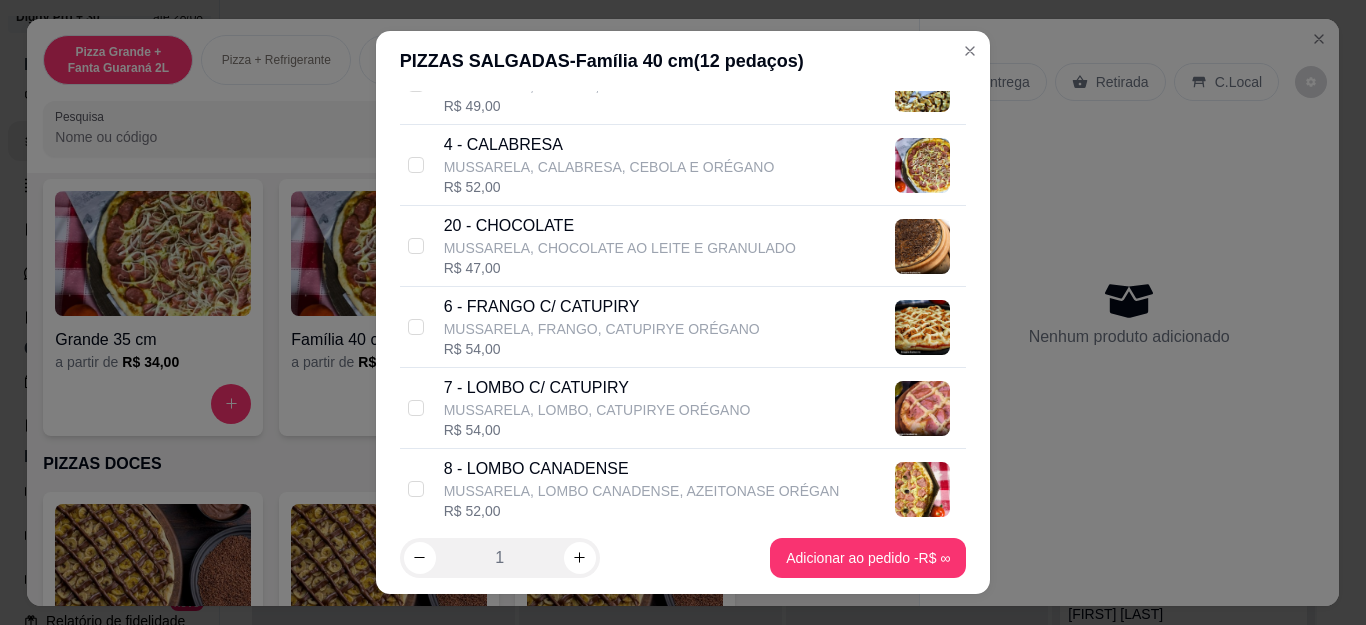 click on "6 - FRANGO C/ CATUPIRY" at bounding box center (602, 307) 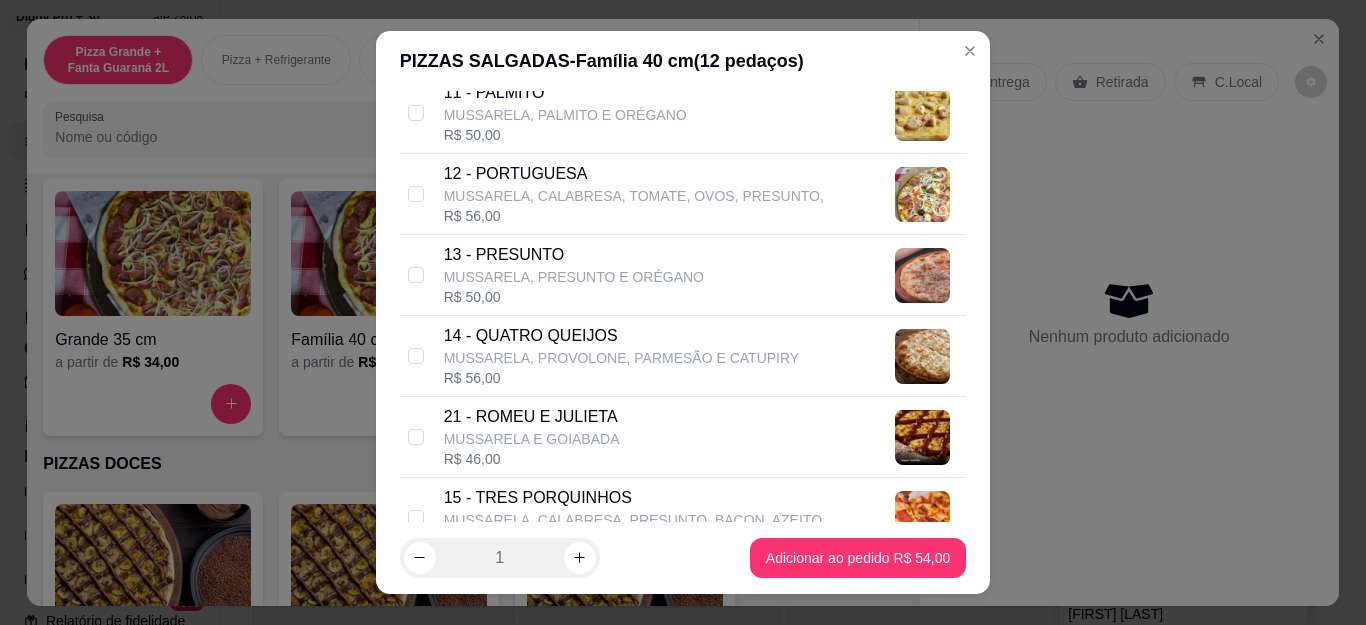 scroll, scrollTop: 1500, scrollLeft: 0, axis: vertical 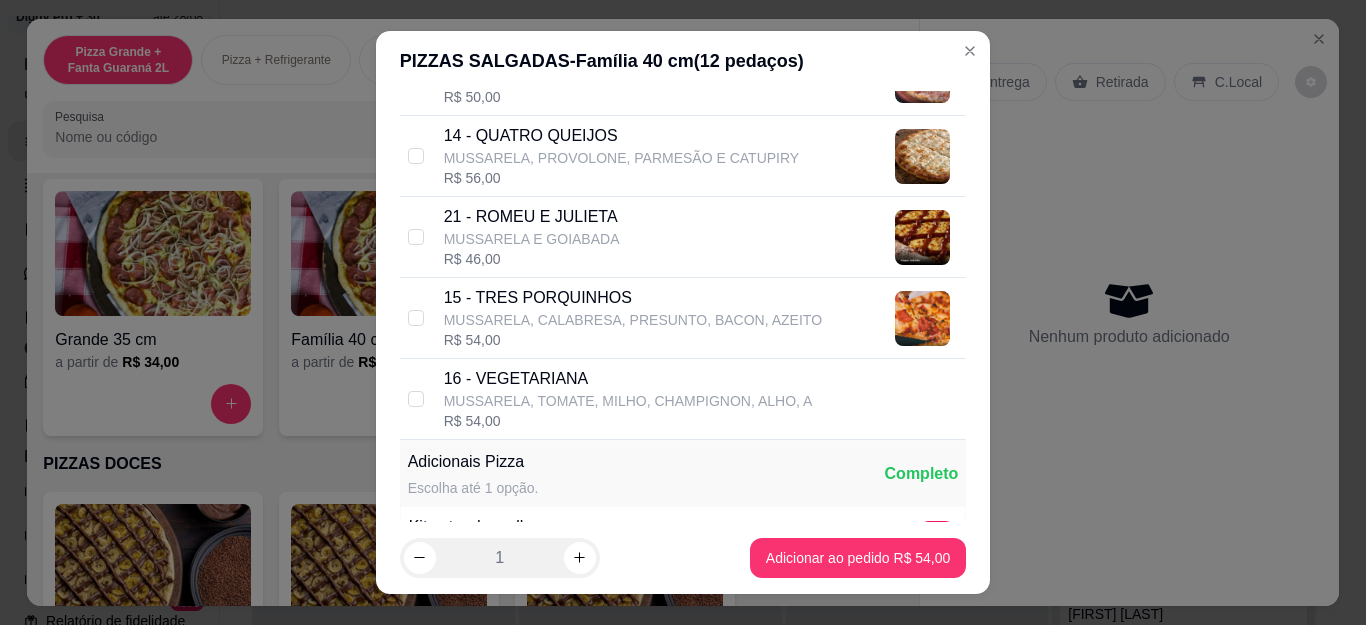click on "15 - TRES PORQUINHOS" at bounding box center [633, 298] 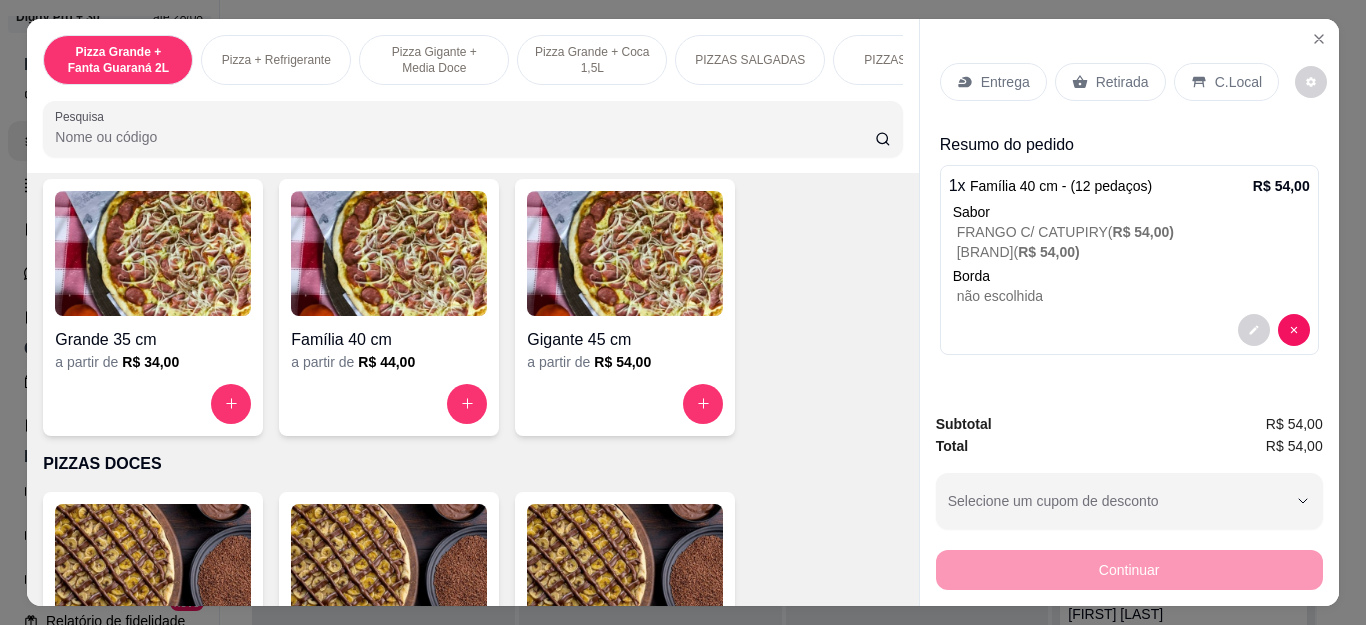 click on "Entrega" at bounding box center [1005, 82] 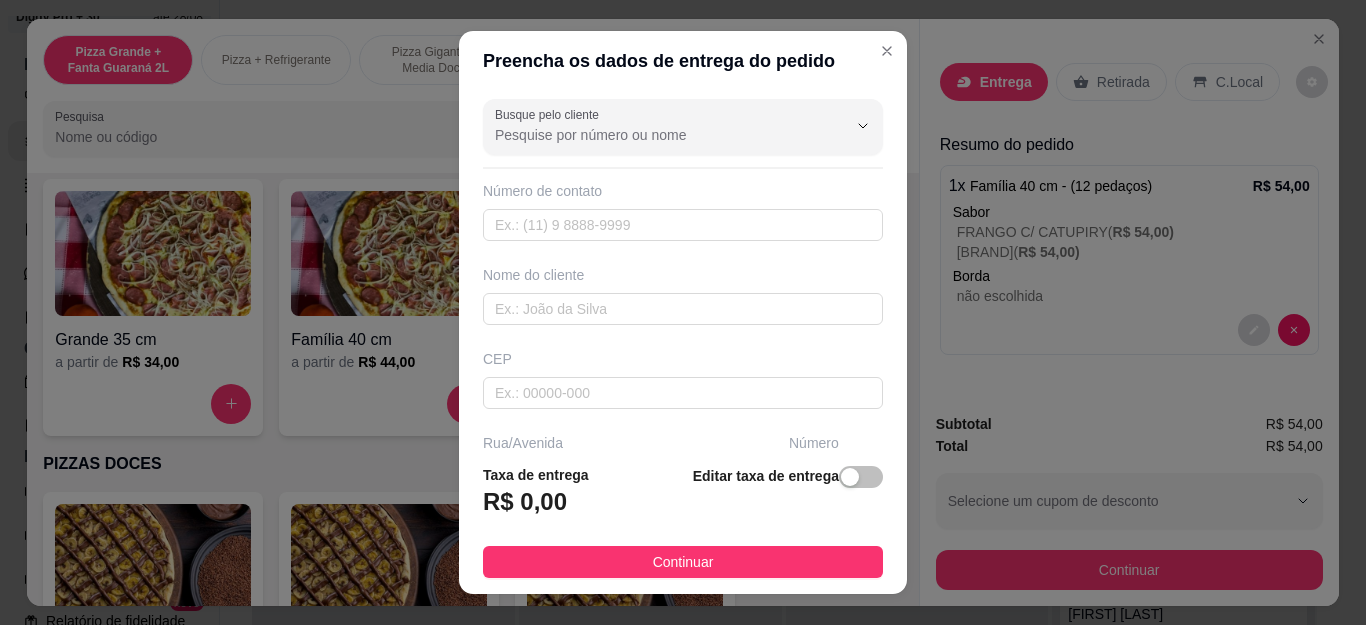 scroll, scrollTop: 200, scrollLeft: 0, axis: vertical 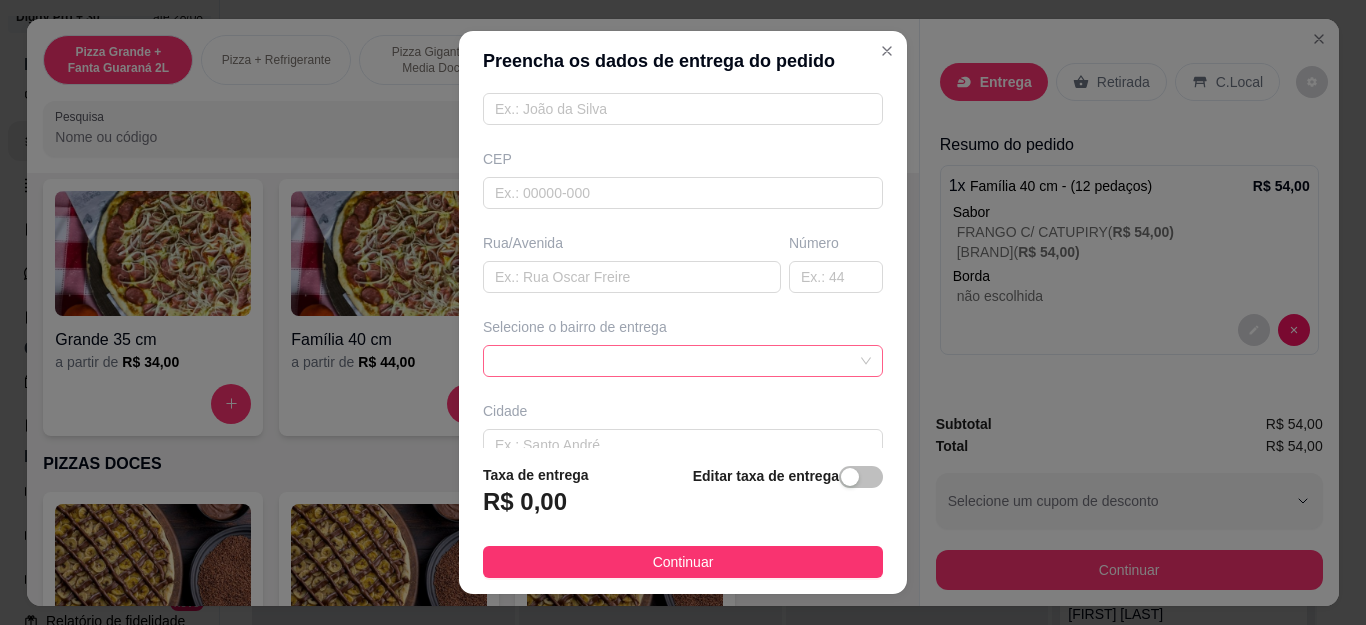 click at bounding box center [683, 361] 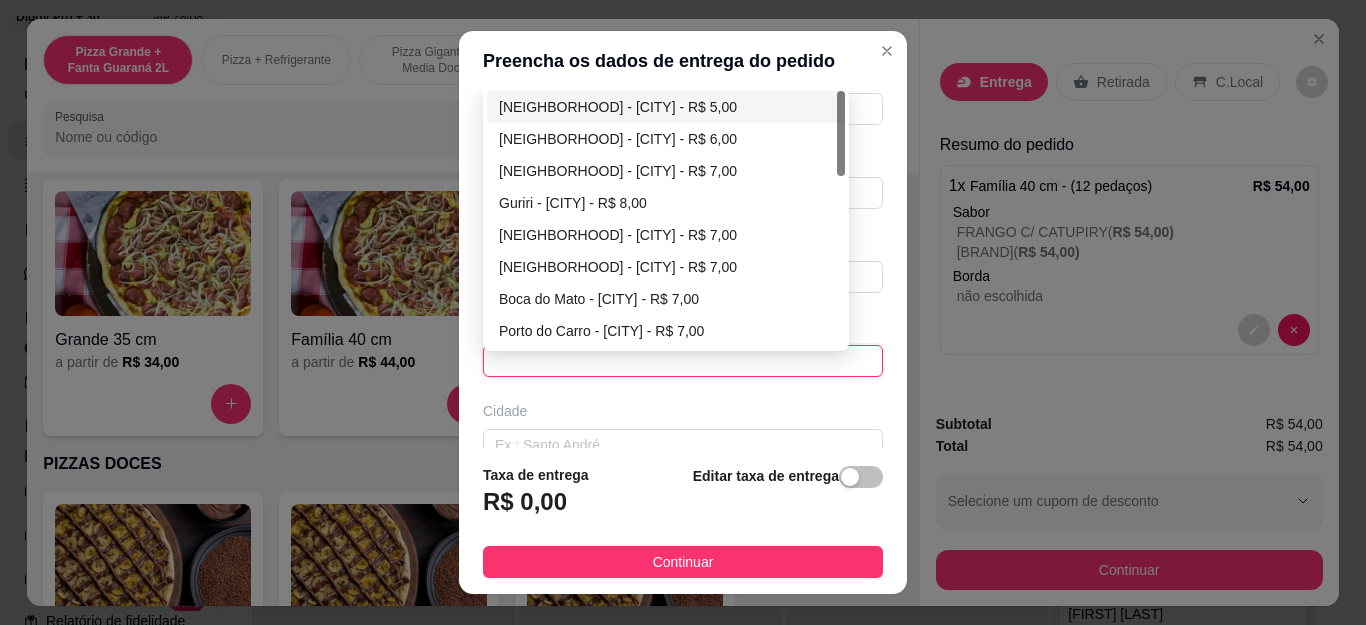 click on "[NEIGHBORHOOD] - [CITY] - R$ 5,00" at bounding box center (666, 107) 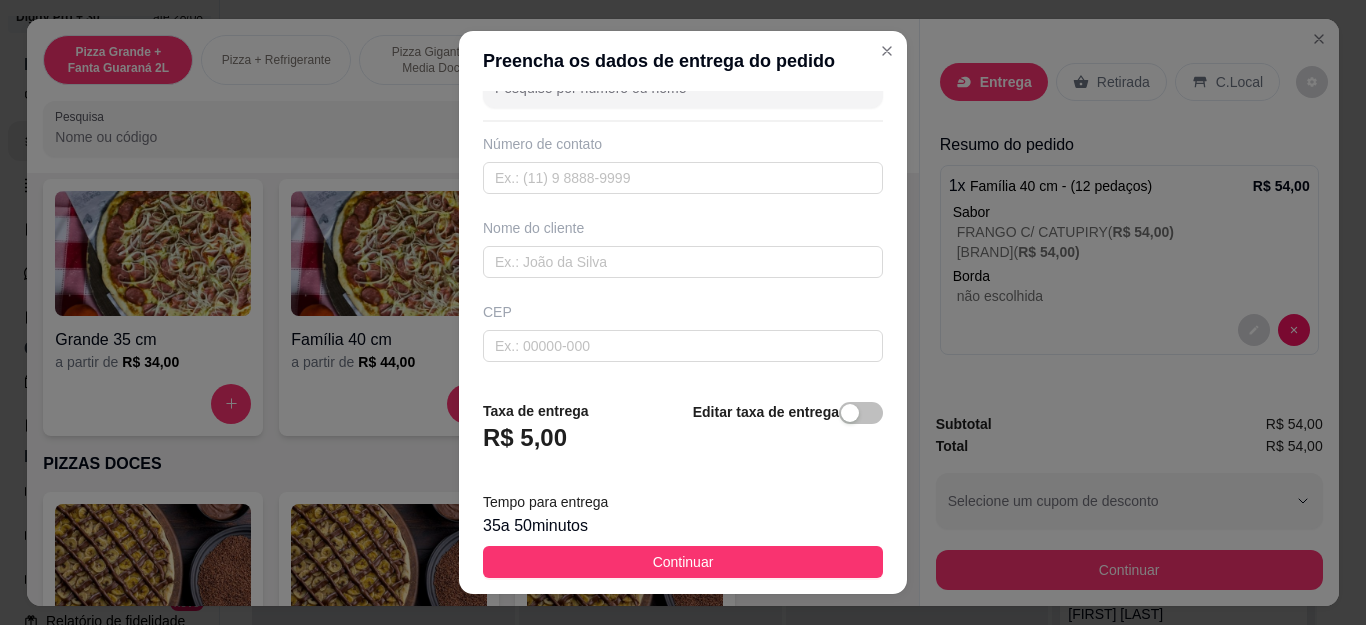 scroll, scrollTop: 0, scrollLeft: 0, axis: both 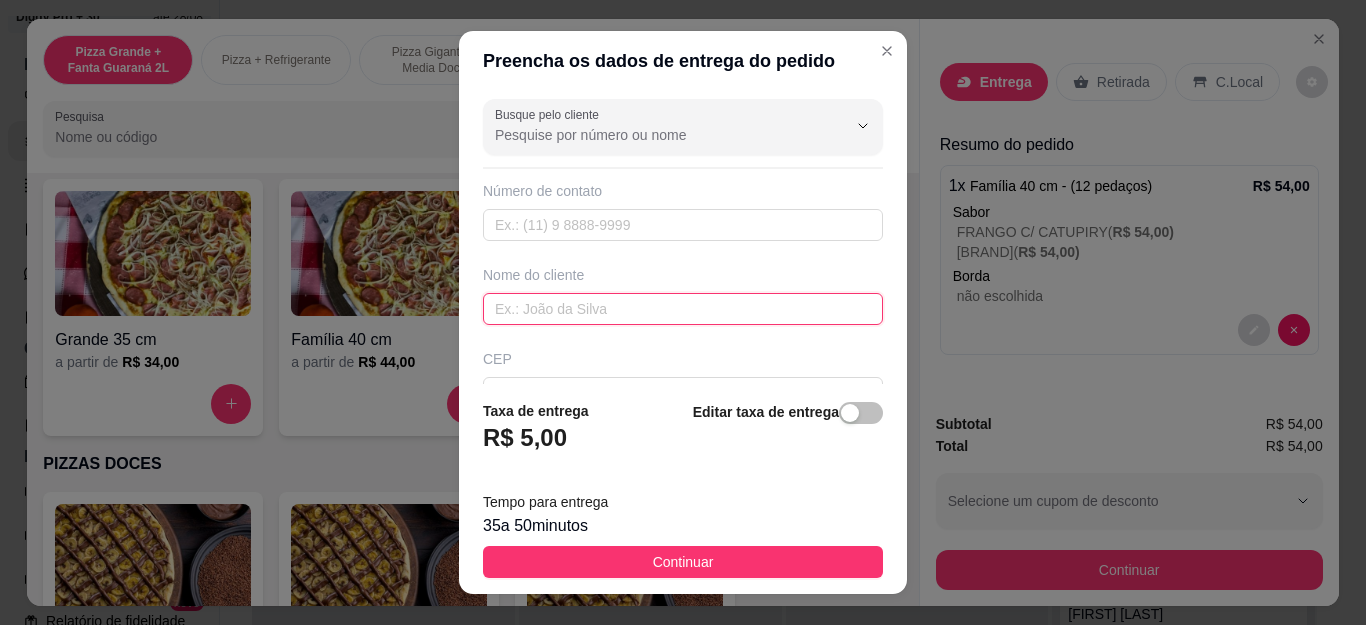 click at bounding box center [683, 309] 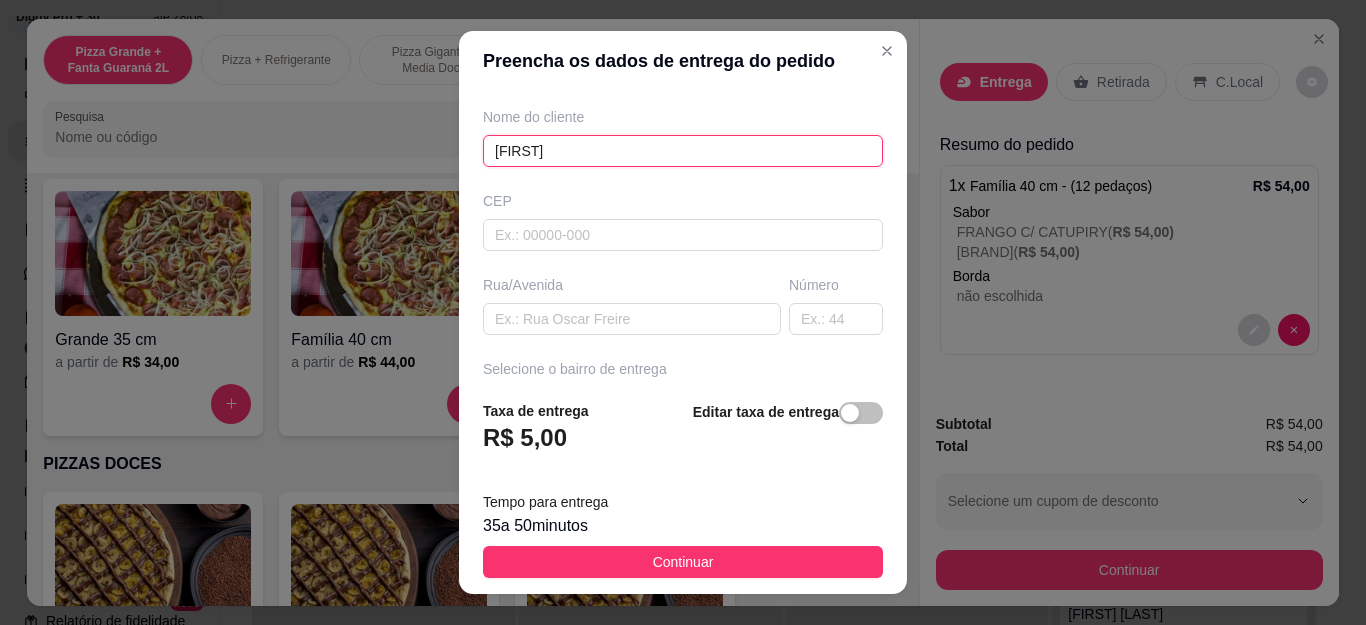scroll, scrollTop: 381, scrollLeft: 0, axis: vertical 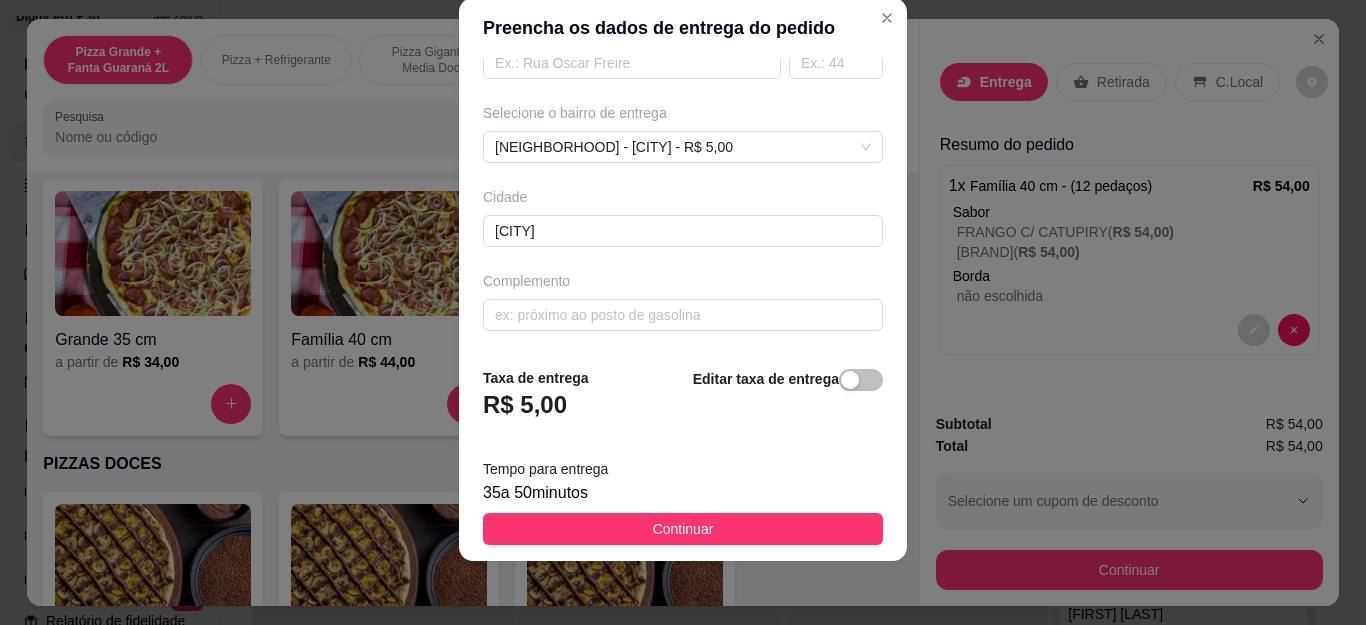 type on "[FIRST]" 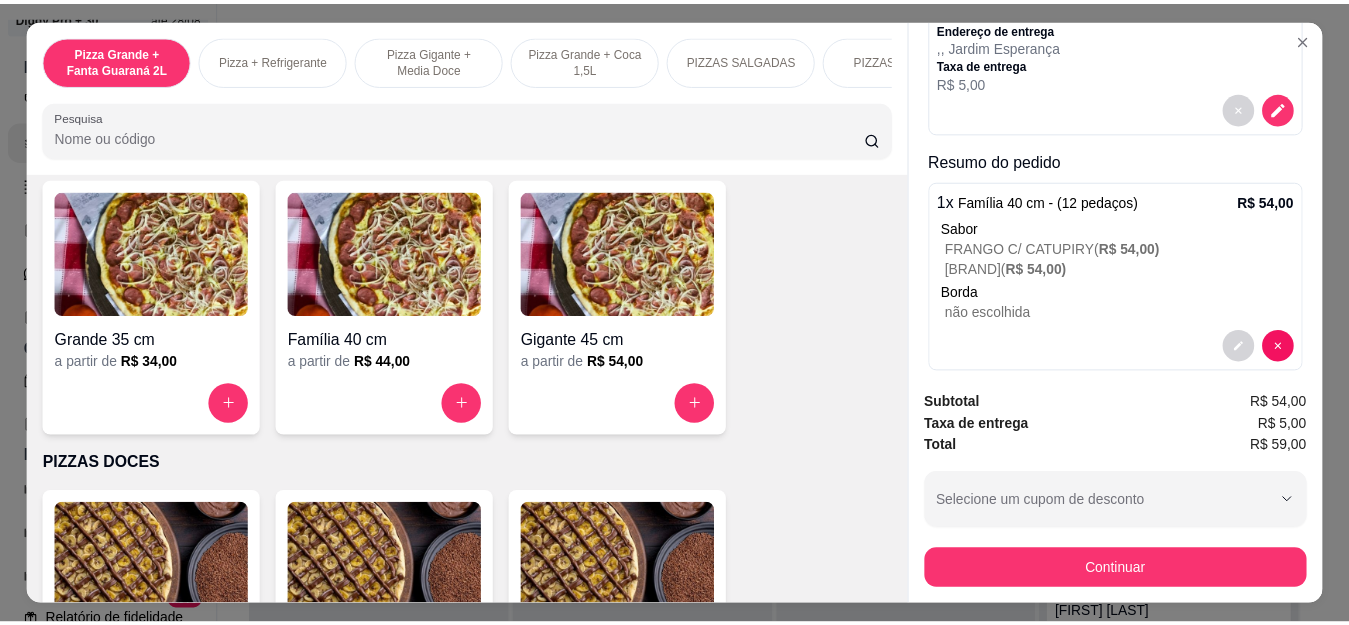 scroll, scrollTop: 223, scrollLeft: 0, axis: vertical 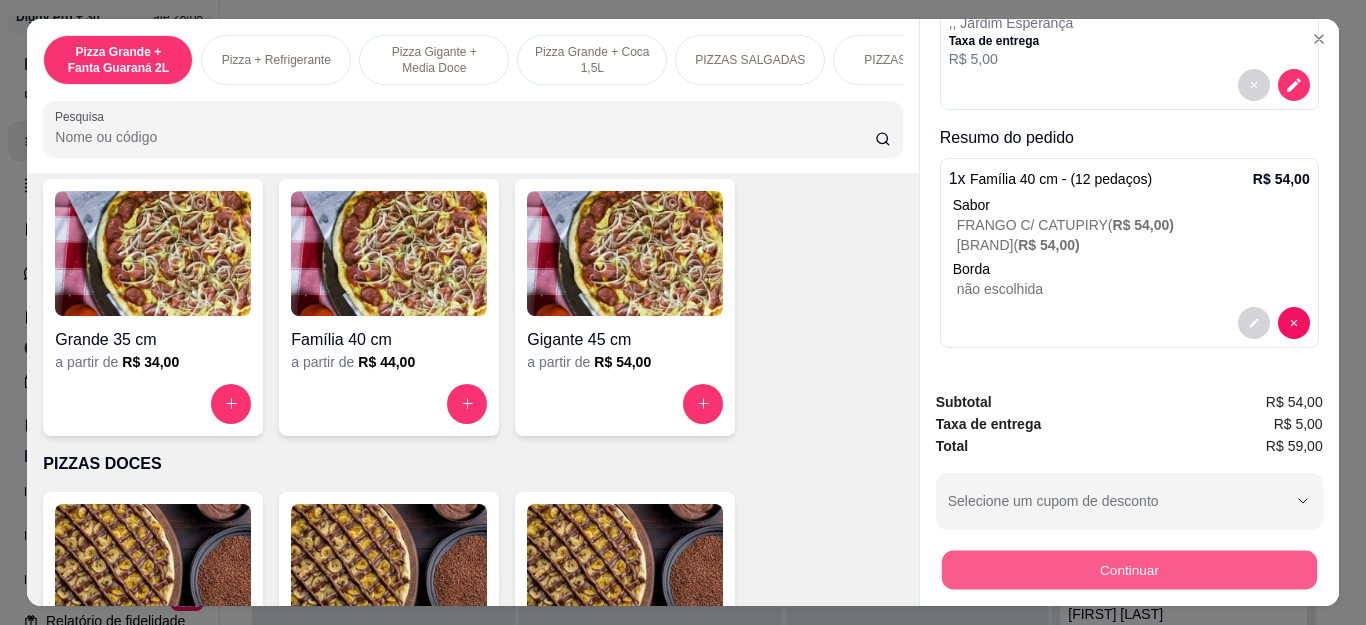 click on "Continuar" at bounding box center [1128, 570] 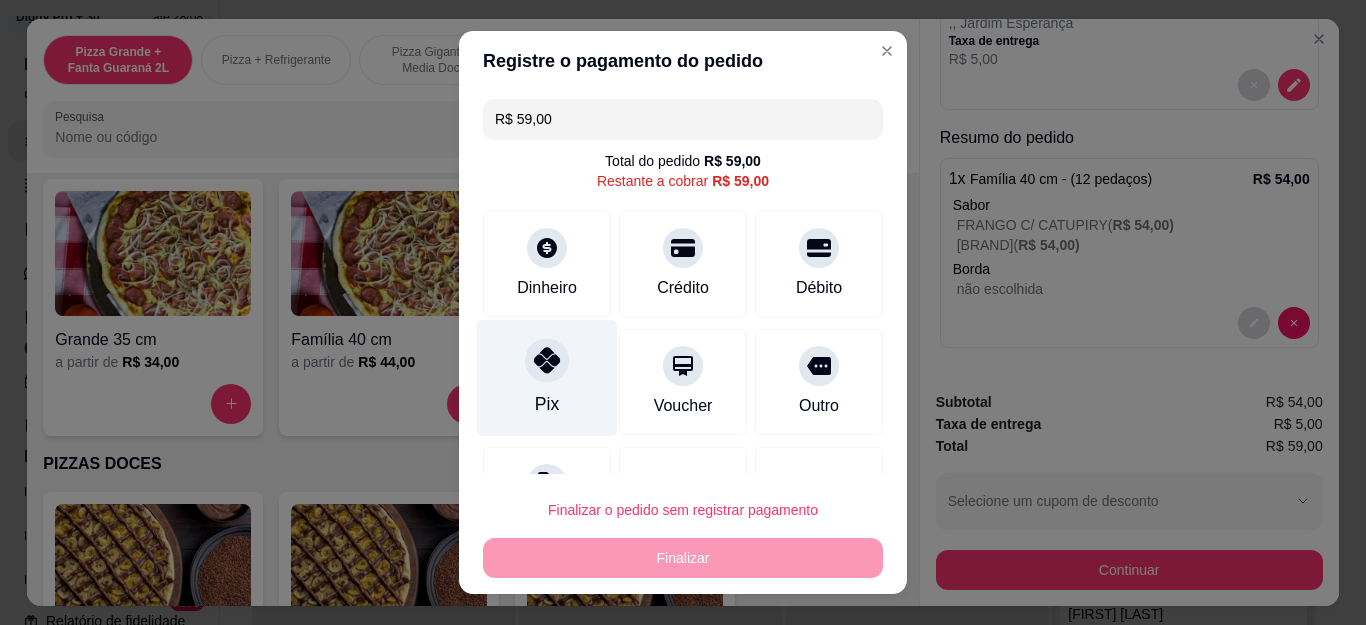click on "Pix" at bounding box center (547, 378) 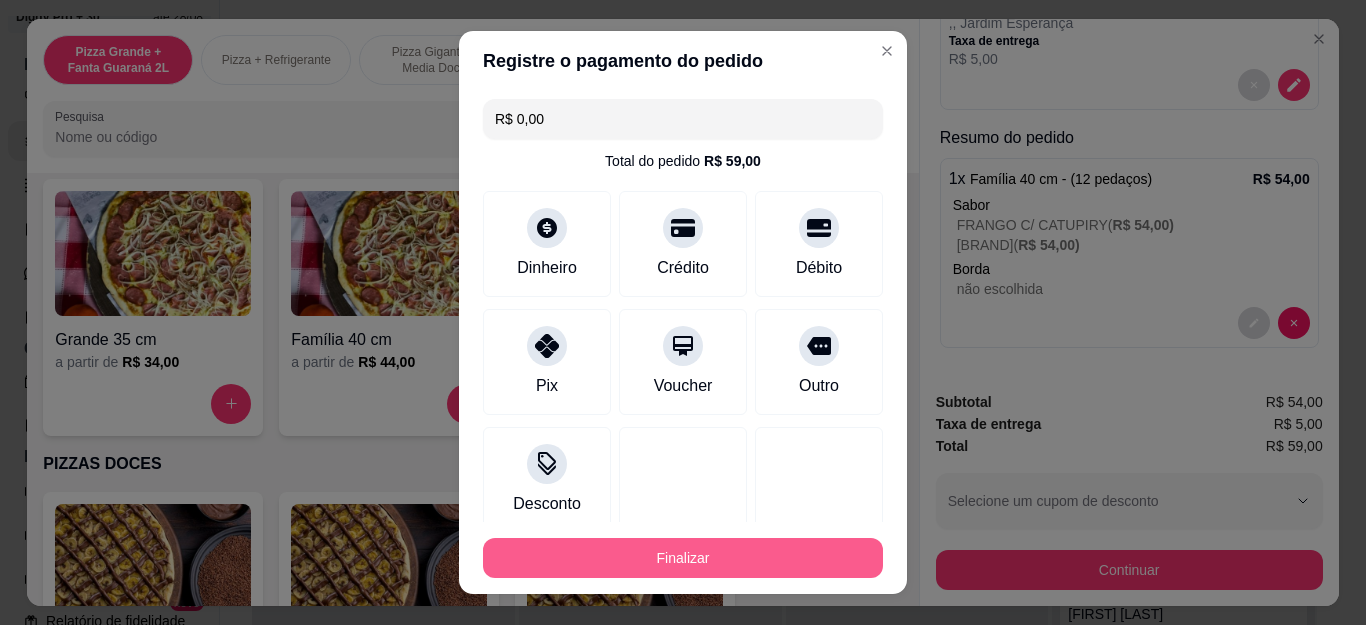 click on "Finalizar" at bounding box center (683, 558) 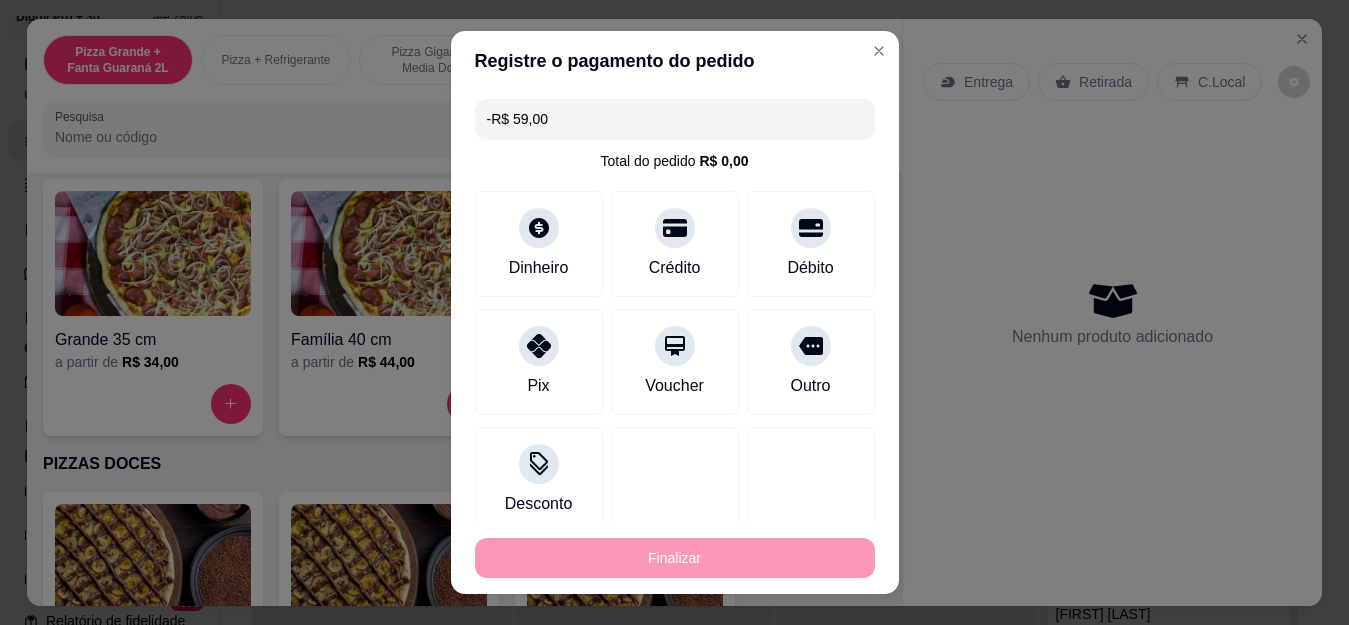 scroll, scrollTop: 0, scrollLeft: 0, axis: both 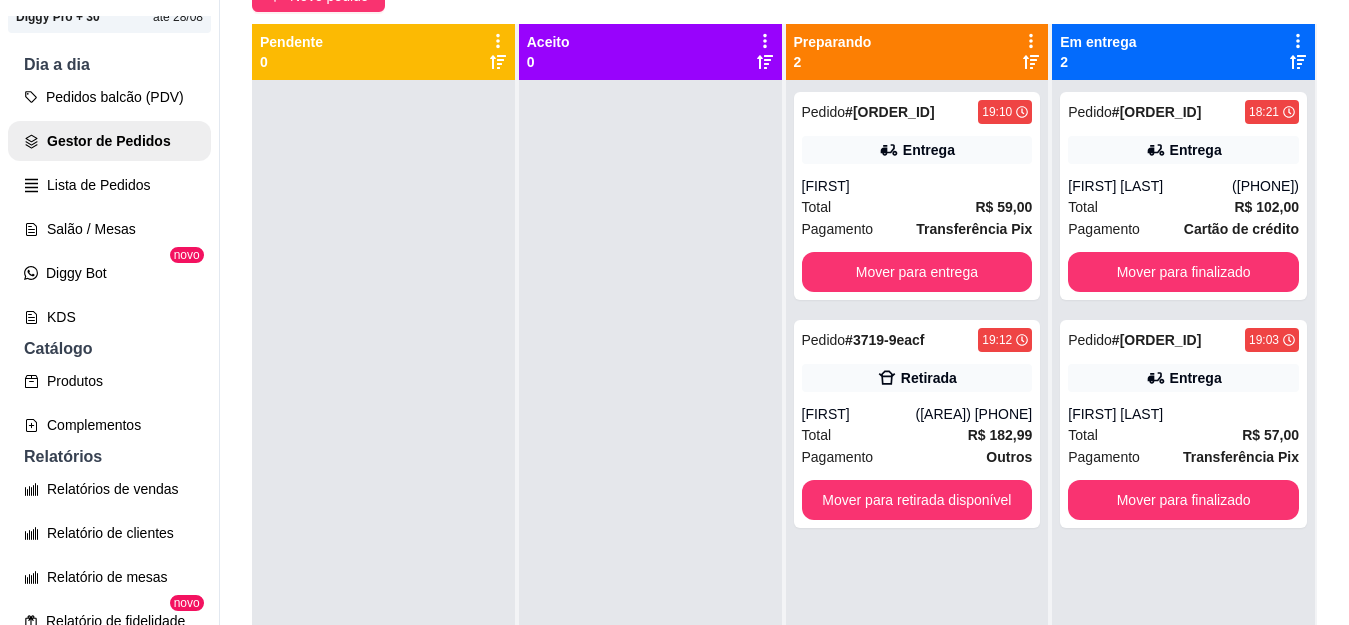 click at bounding box center (650, 392) 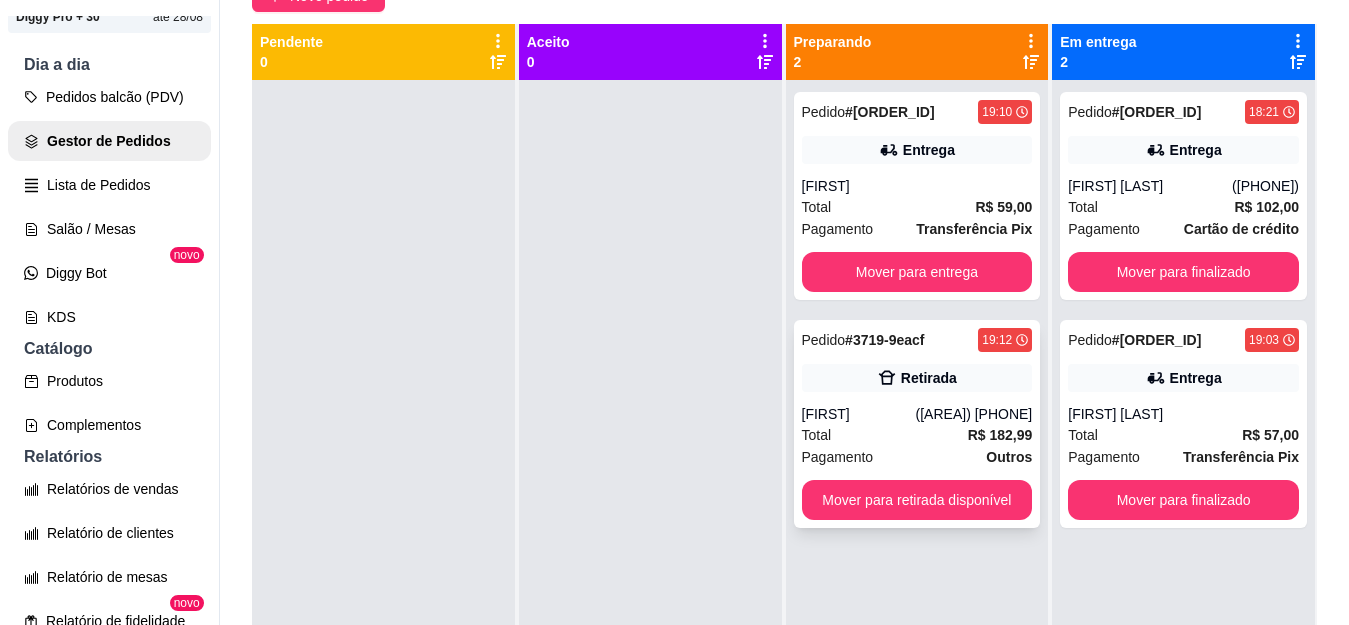 click on "Pedido  # [ORDER_ID] [TIME] Retirada [NAME] ([PHONE]) Total R$ 182,99 Pagamento Outros Mover para retirada disponível" at bounding box center [917, 424] 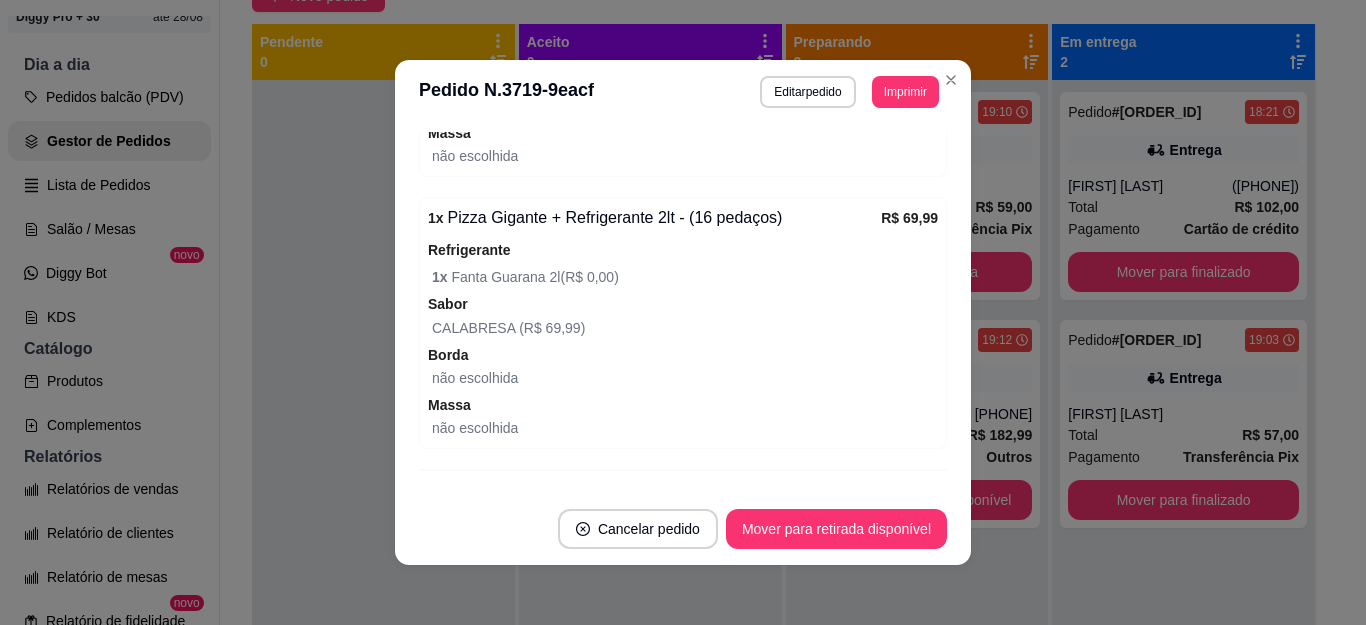 scroll, scrollTop: 890, scrollLeft: 0, axis: vertical 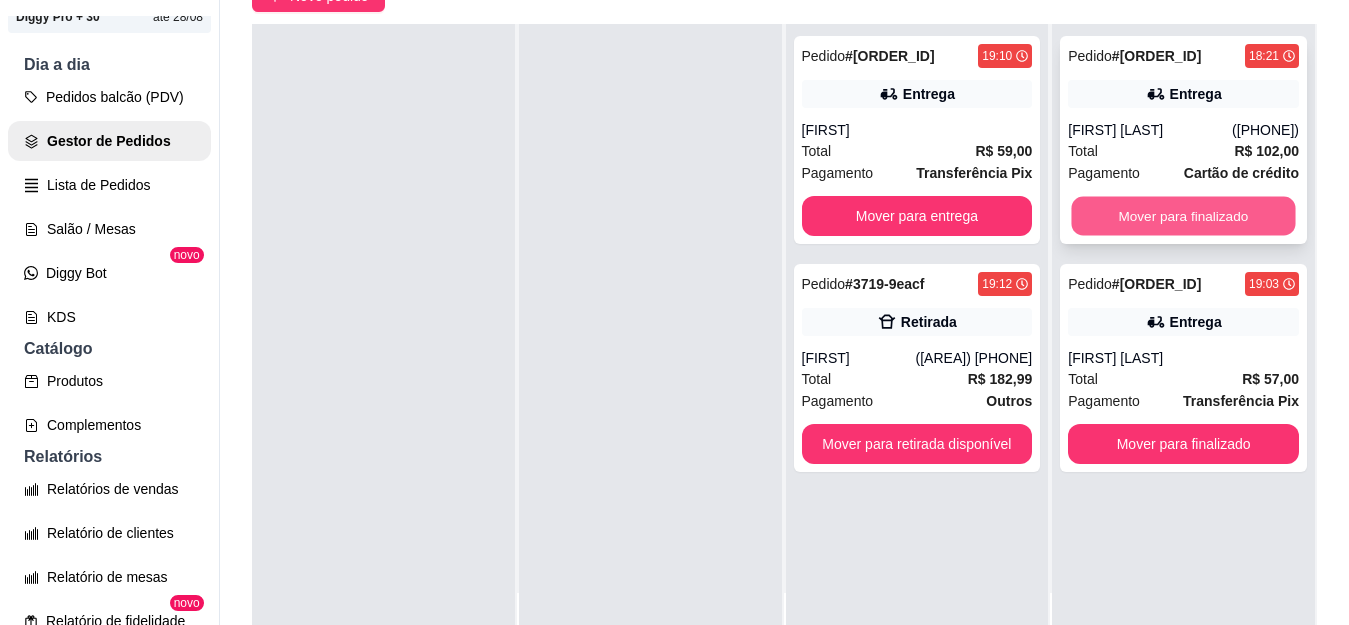 click on "Mover para finalizado" at bounding box center (1184, 216) 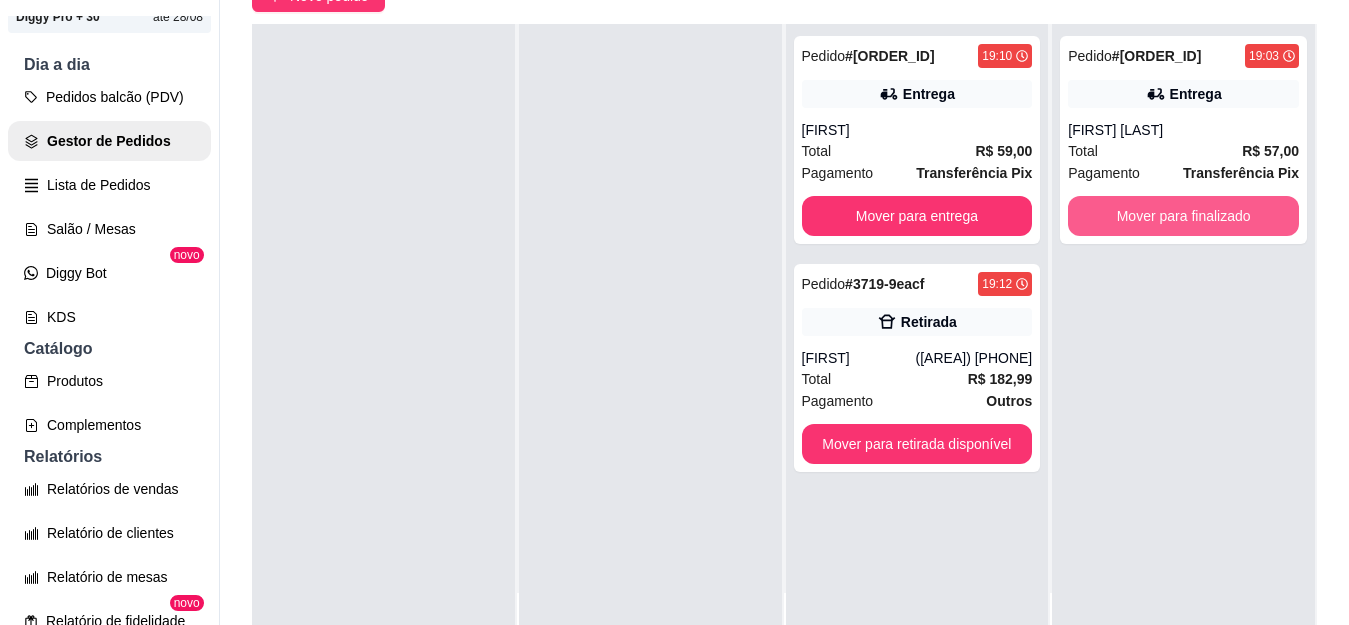 click on "Mover para finalizado" at bounding box center [1183, 216] 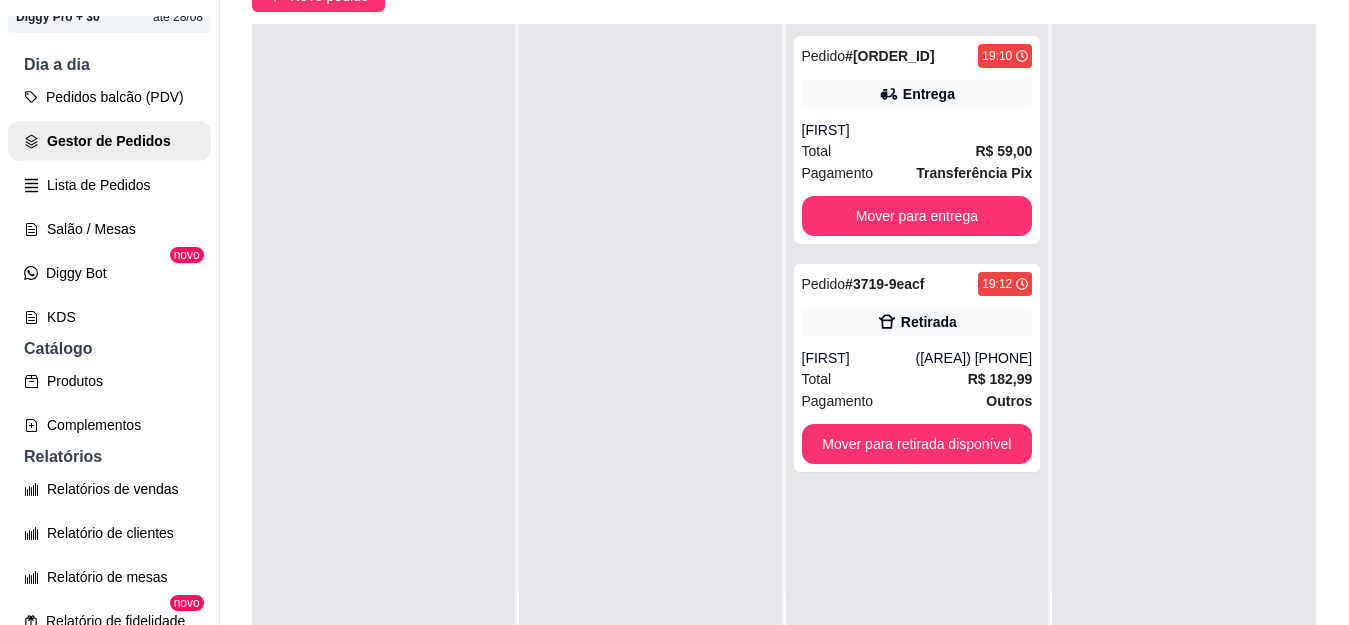 scroll, scrollTop: 0, scrollLeft: 0, axis: both 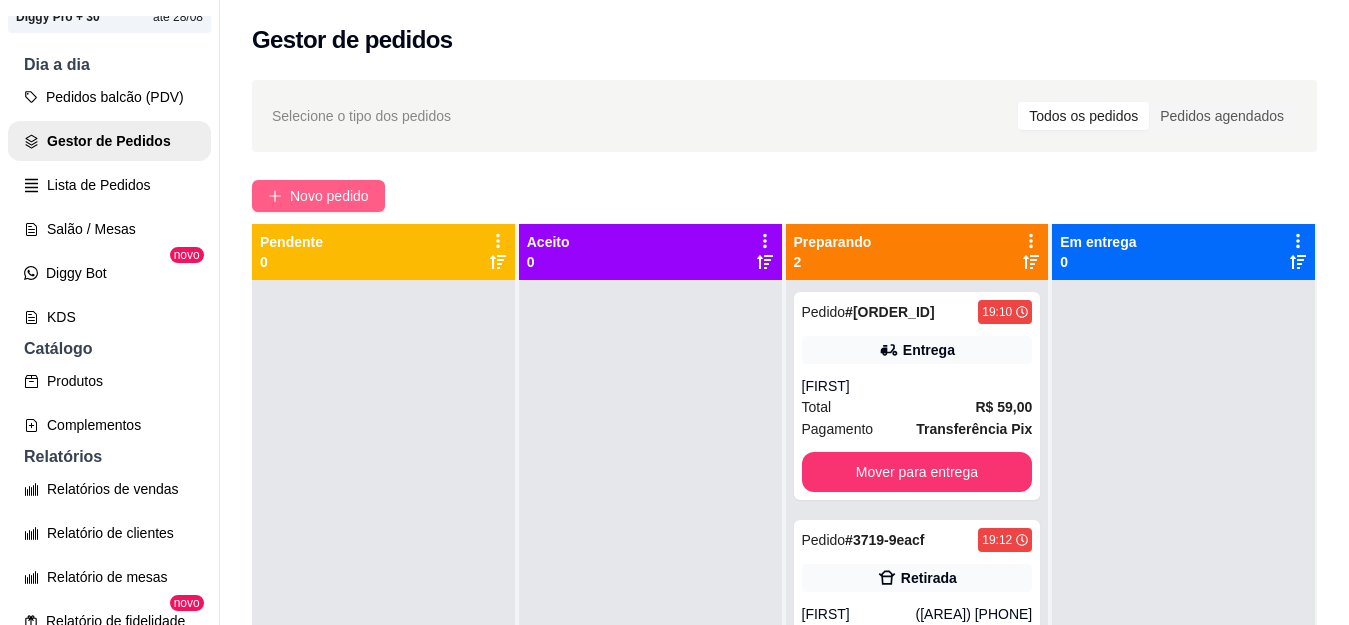 click on "Novo pedido" at bounding box center [318, 196] 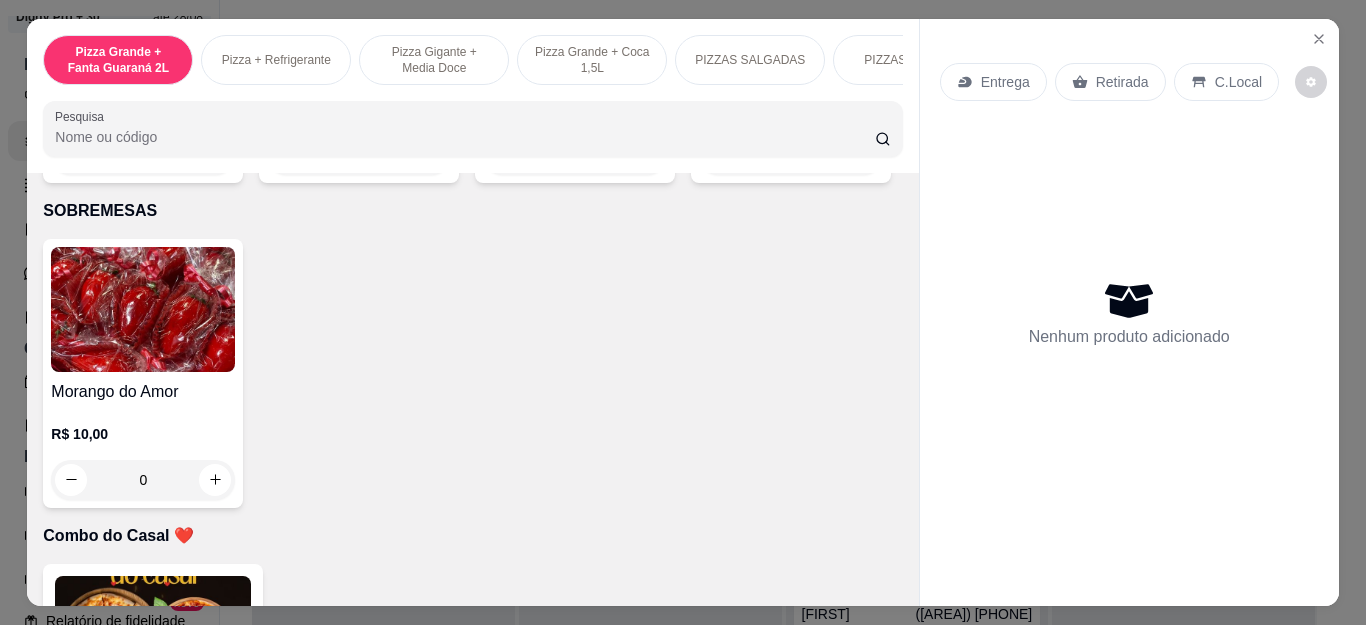 scroll, scrollTop: 4800, scrollLeft: 0, axis: vertical 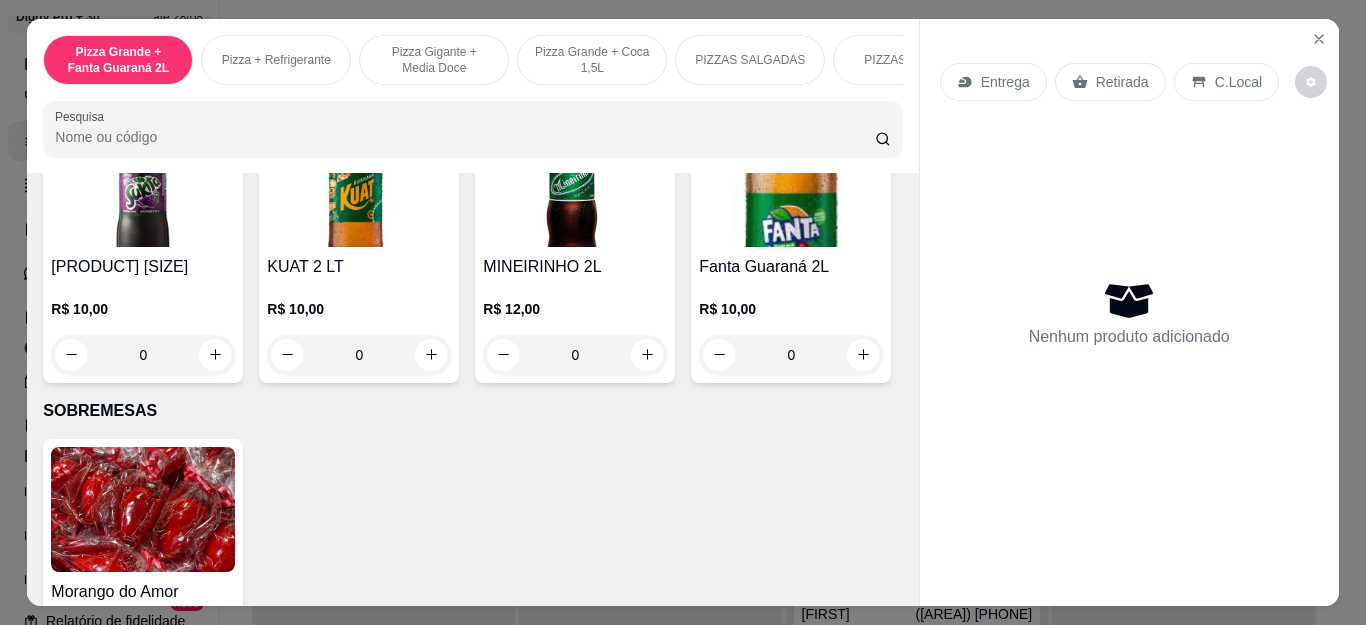 click at bounding box center [863, -500] 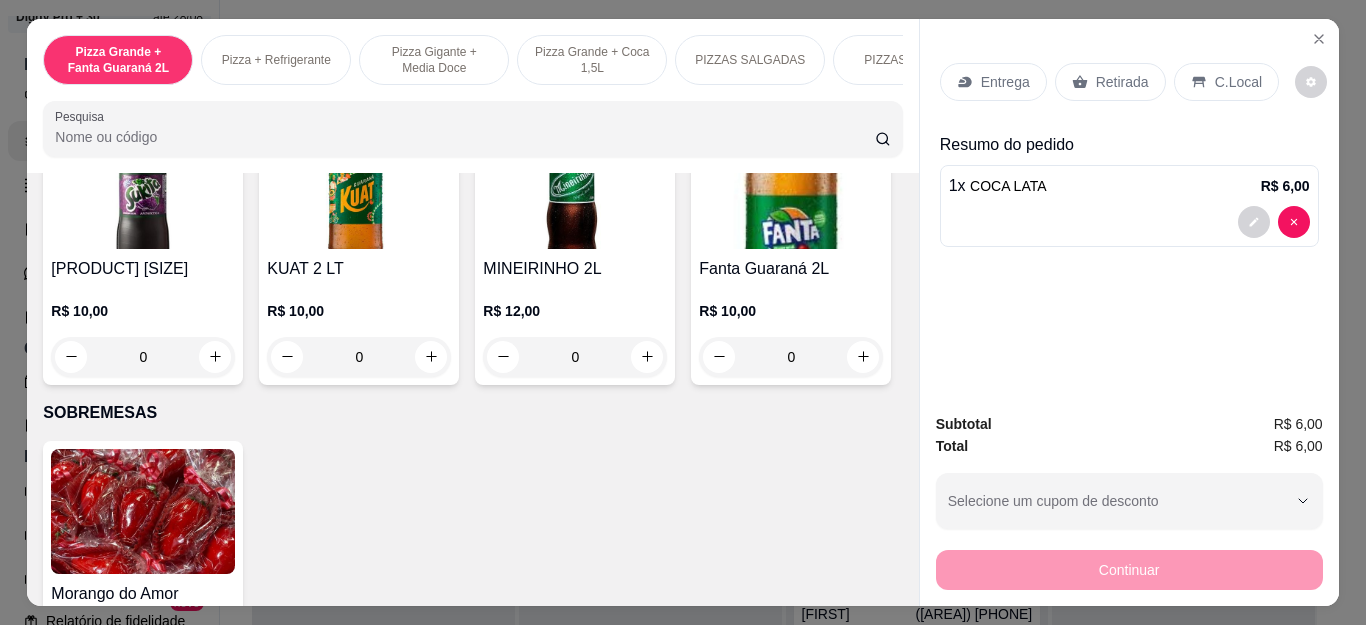 type on "1" 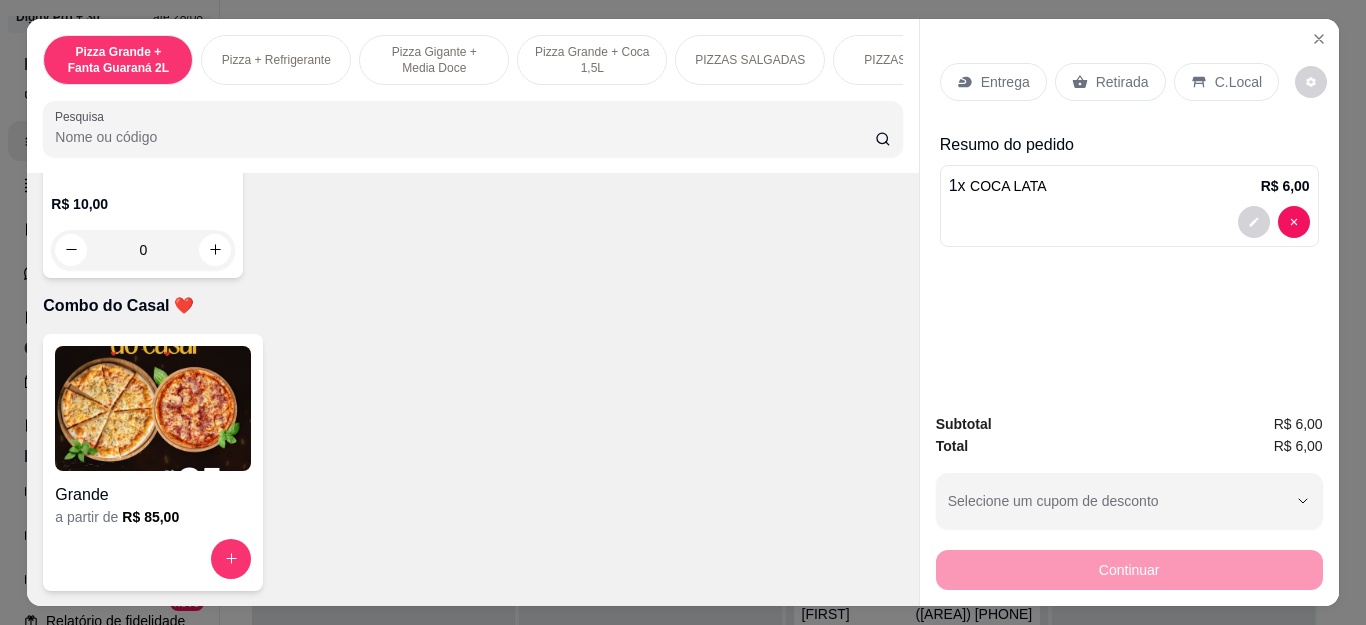 scroll, scrollTop: 6189, scrollLeft: 0, axis: vertical 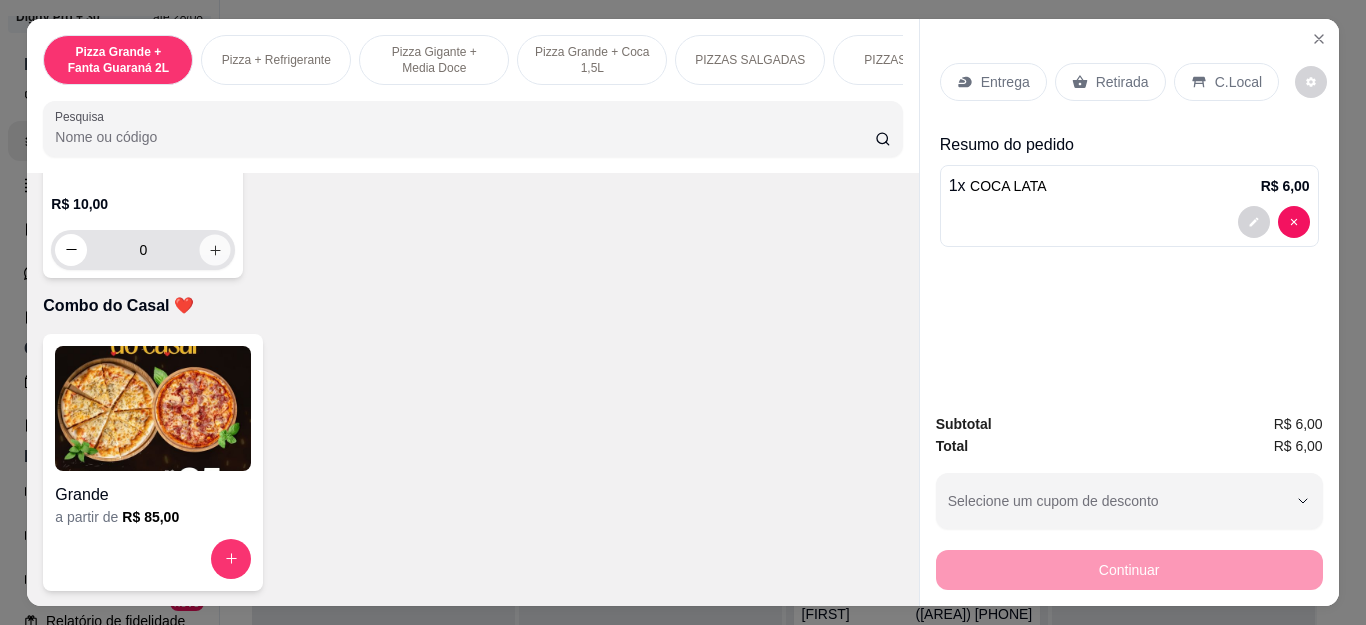 click at bounding box center [215, 249] 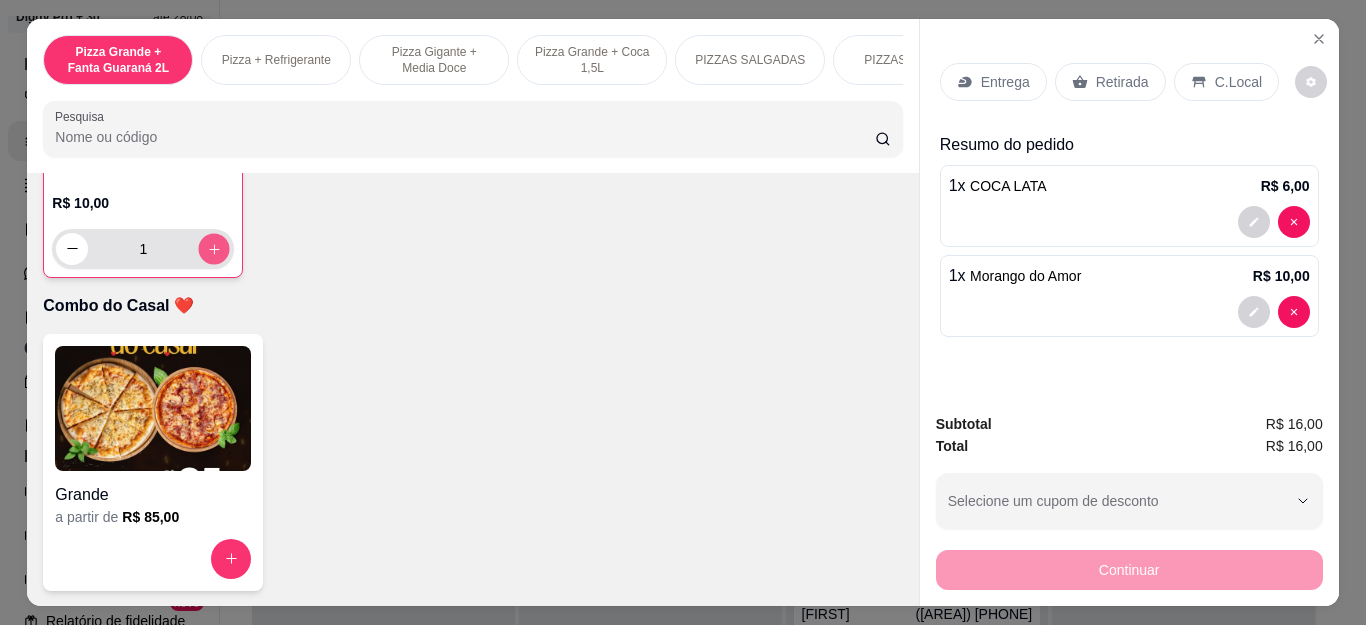 click 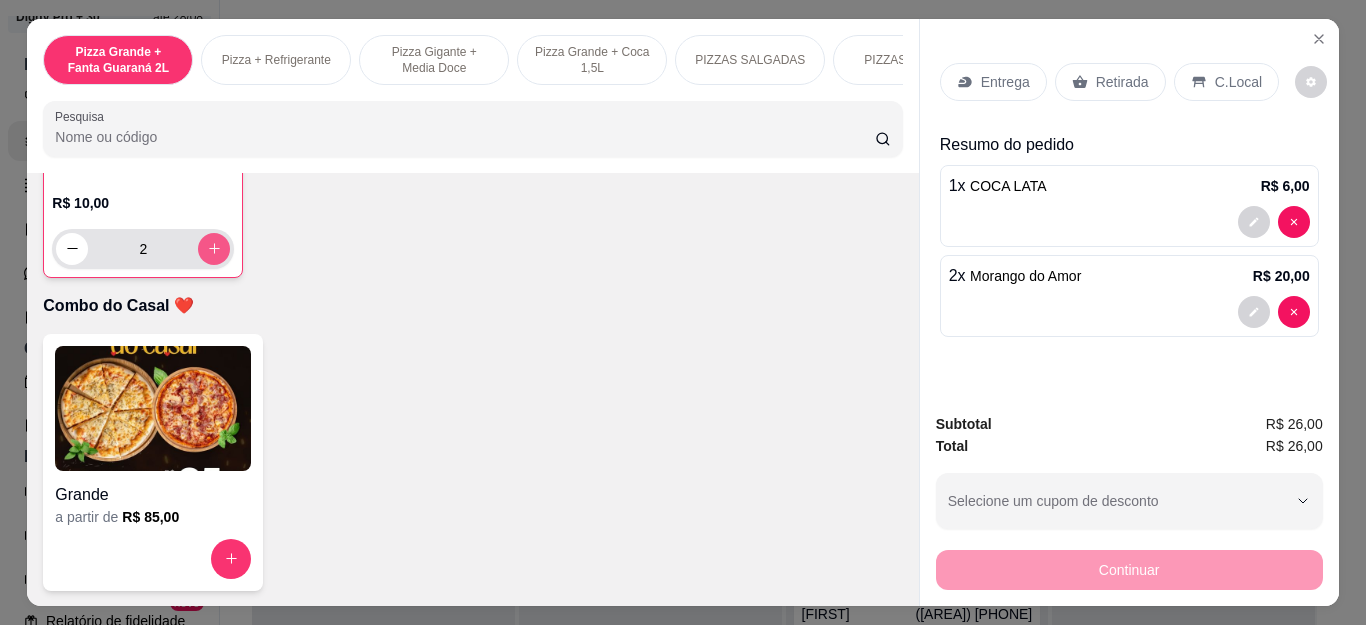 click 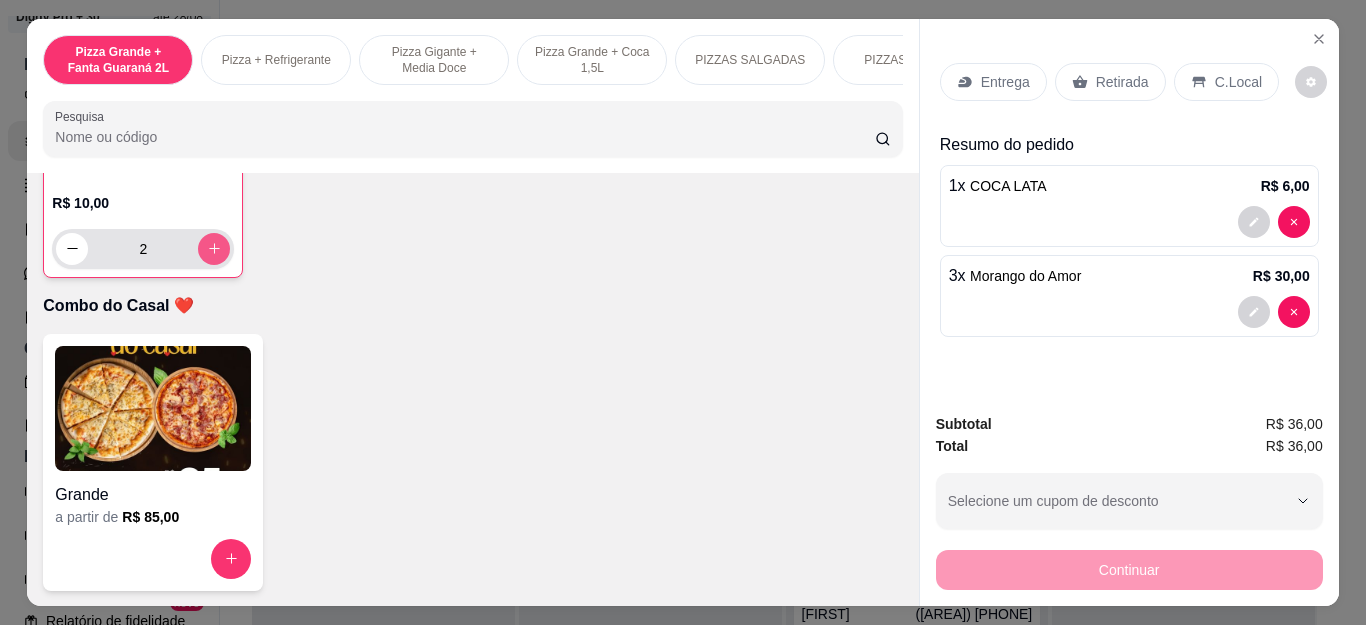 type on "3" 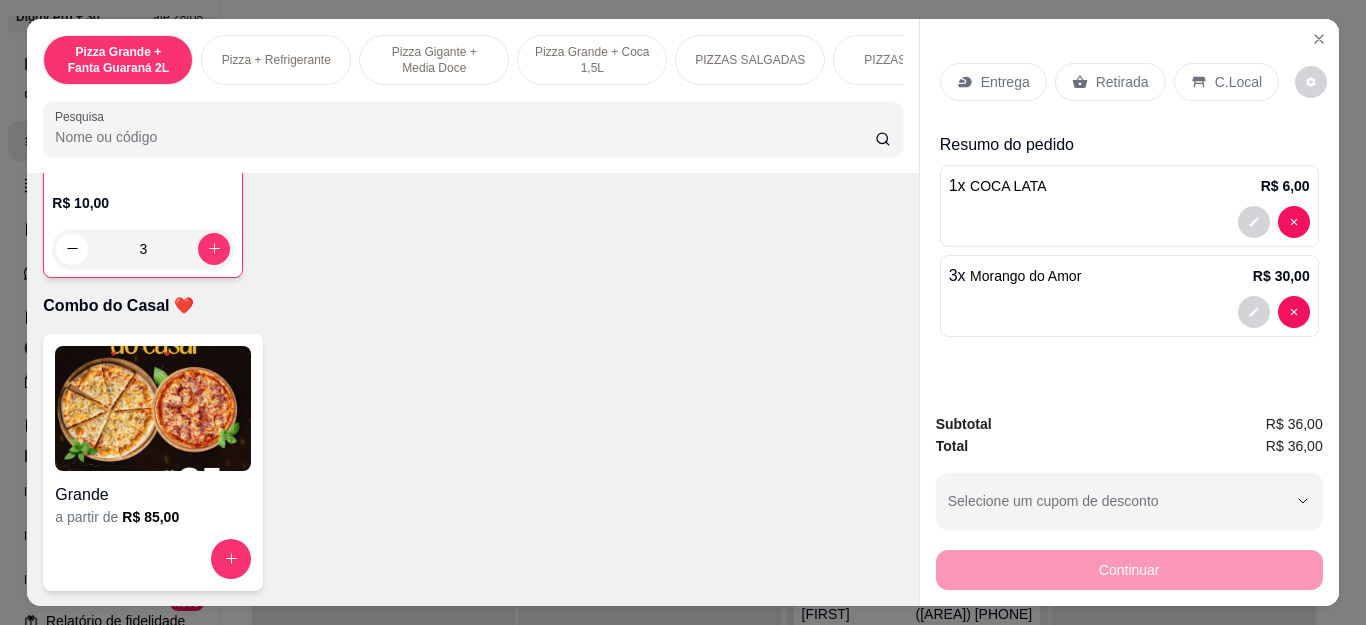 click on "Entrega" at bounding box center [1005, 82] 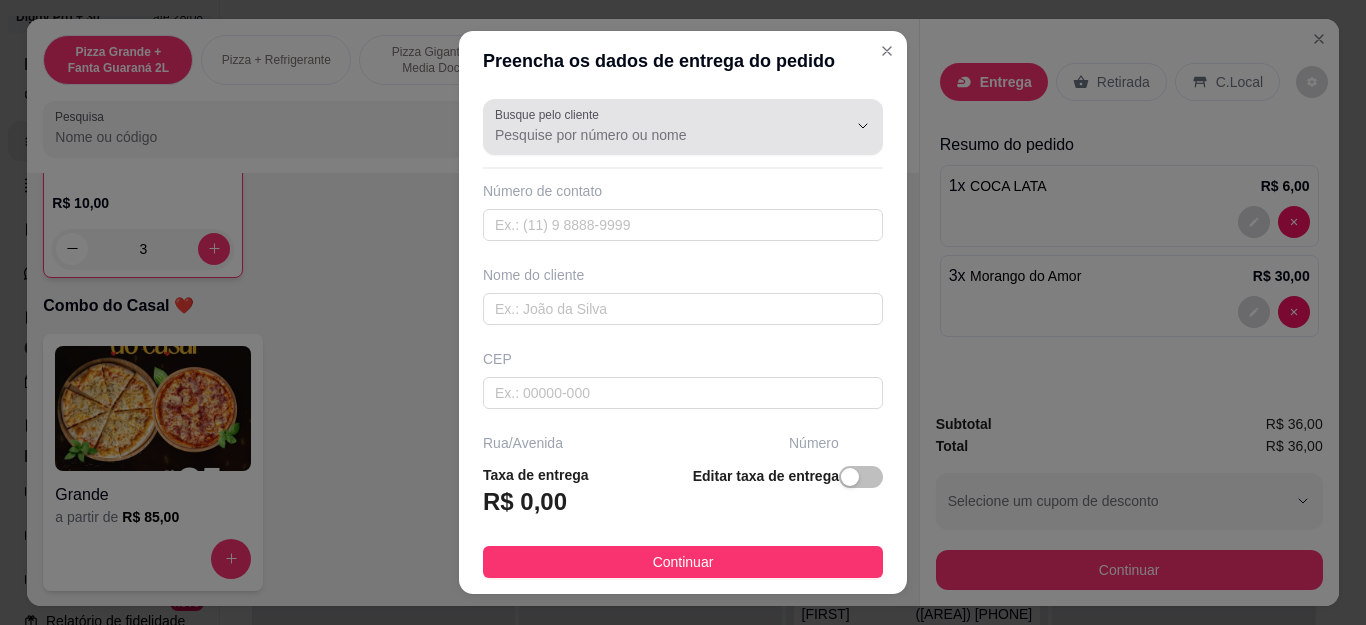 click on "Busque pelo cliente" at bounding box center (655, 135) 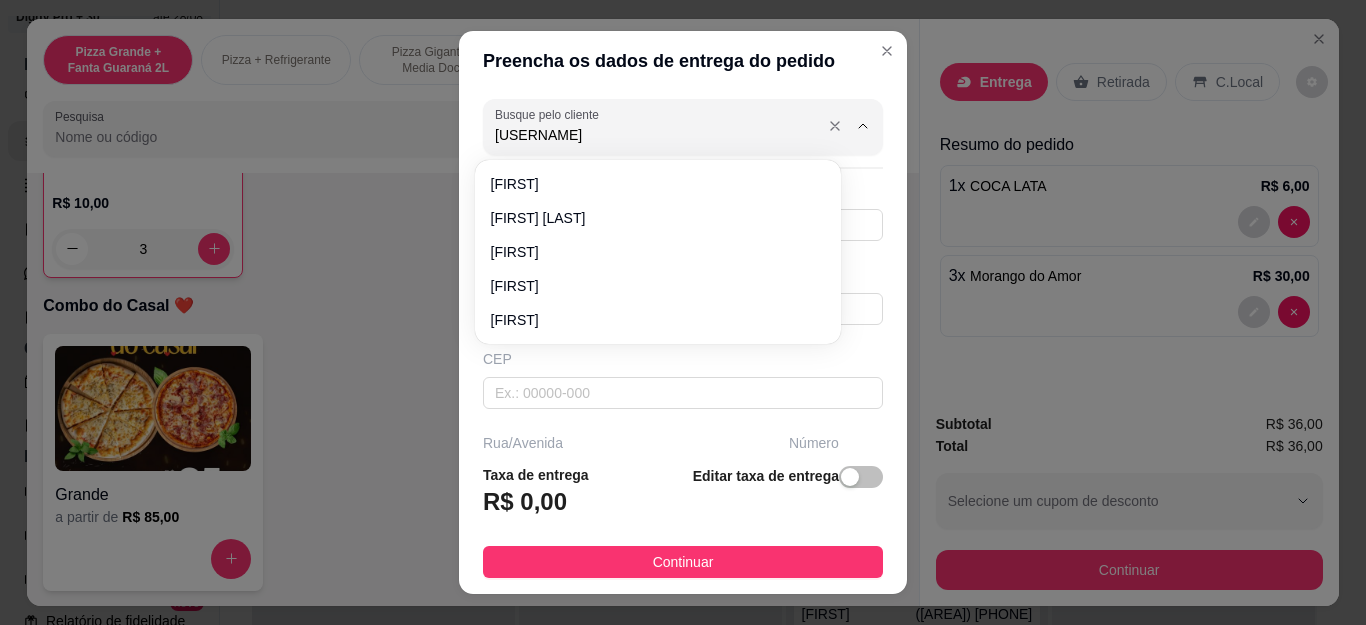 type on "[FIRST]" 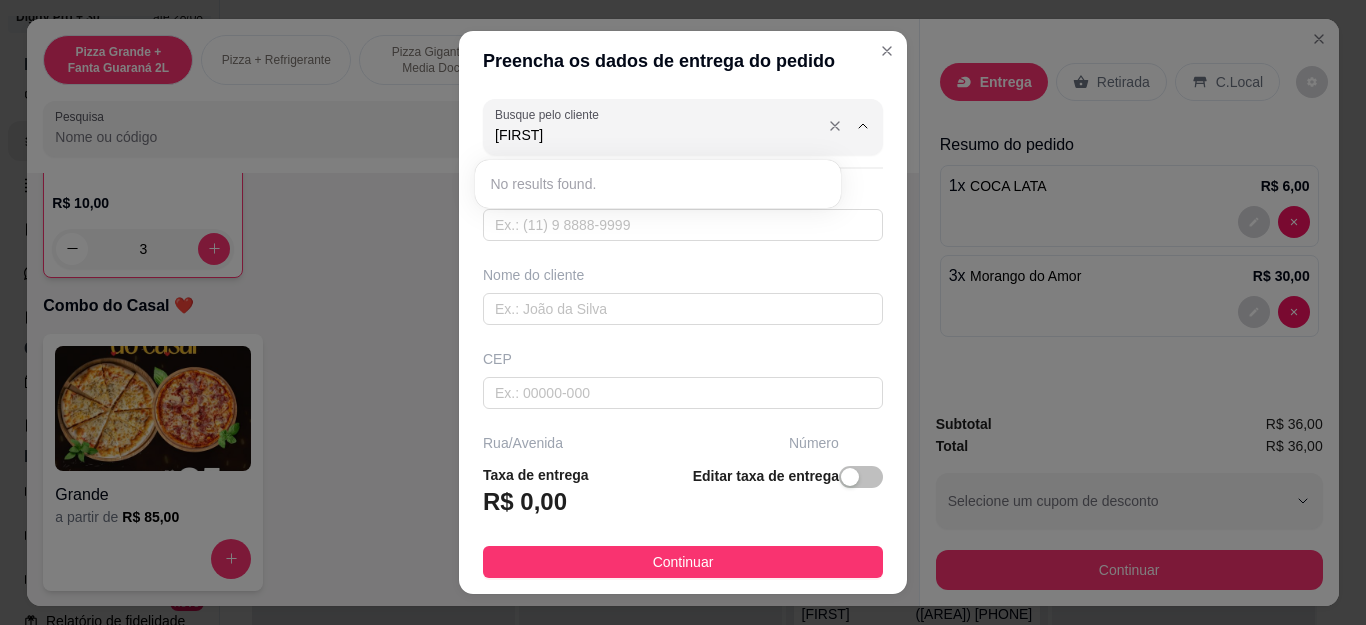click on "[FIRST]" at bounding box center [655, 135] 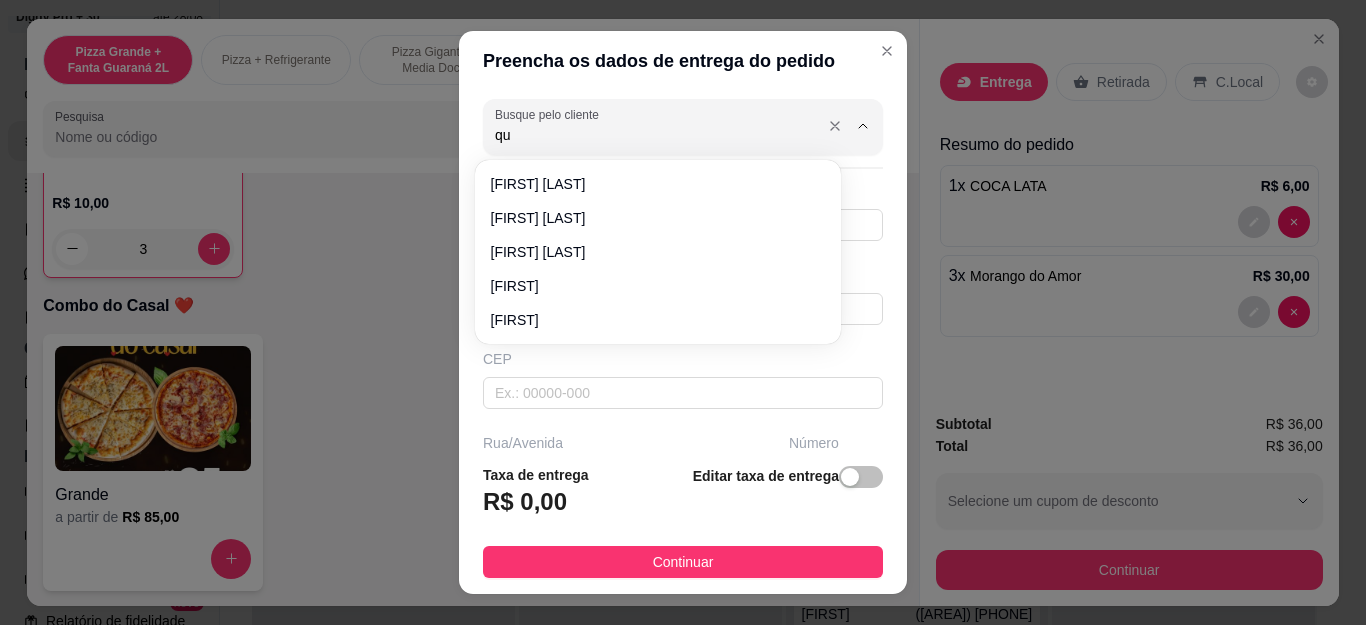 type on "q" 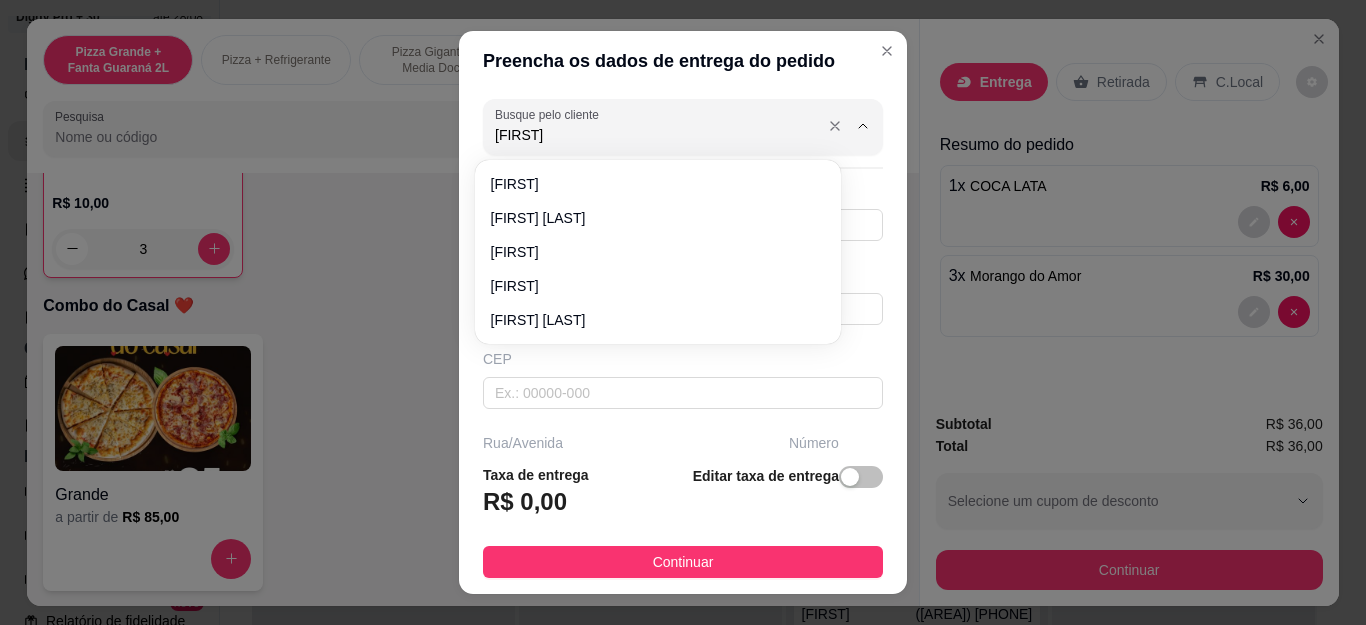 type on "[FIRST]" 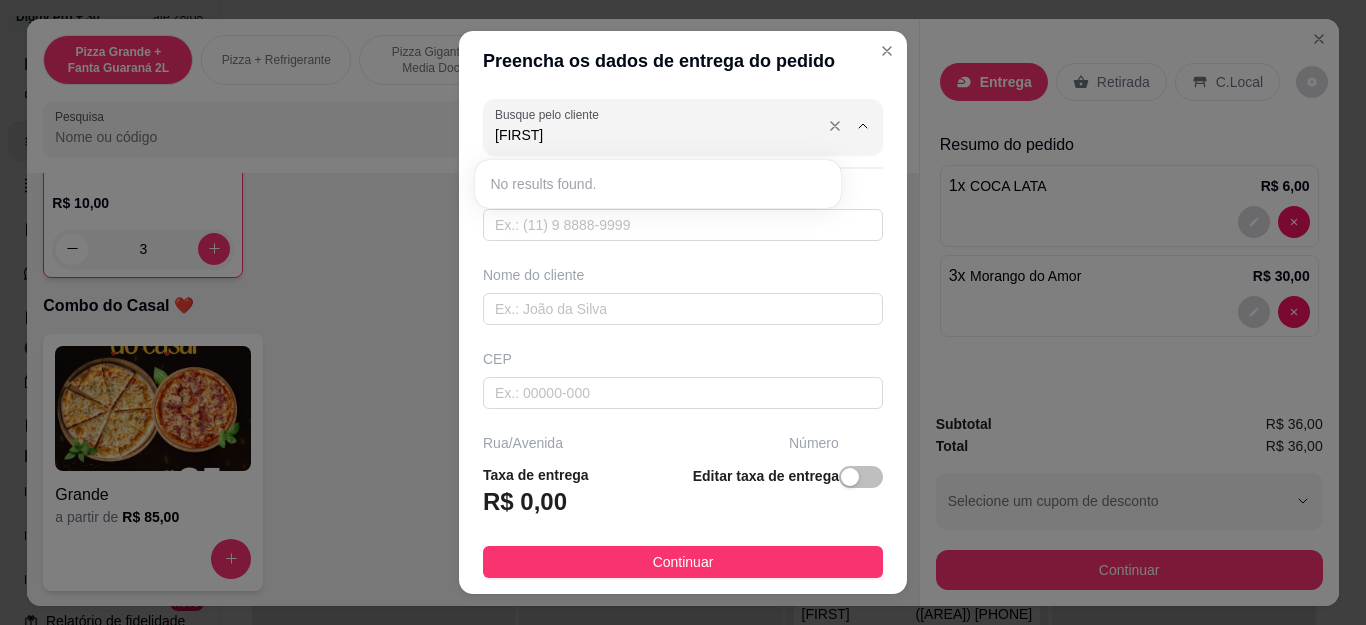 click on "[FIRST]" at bounding box center (655, 135) 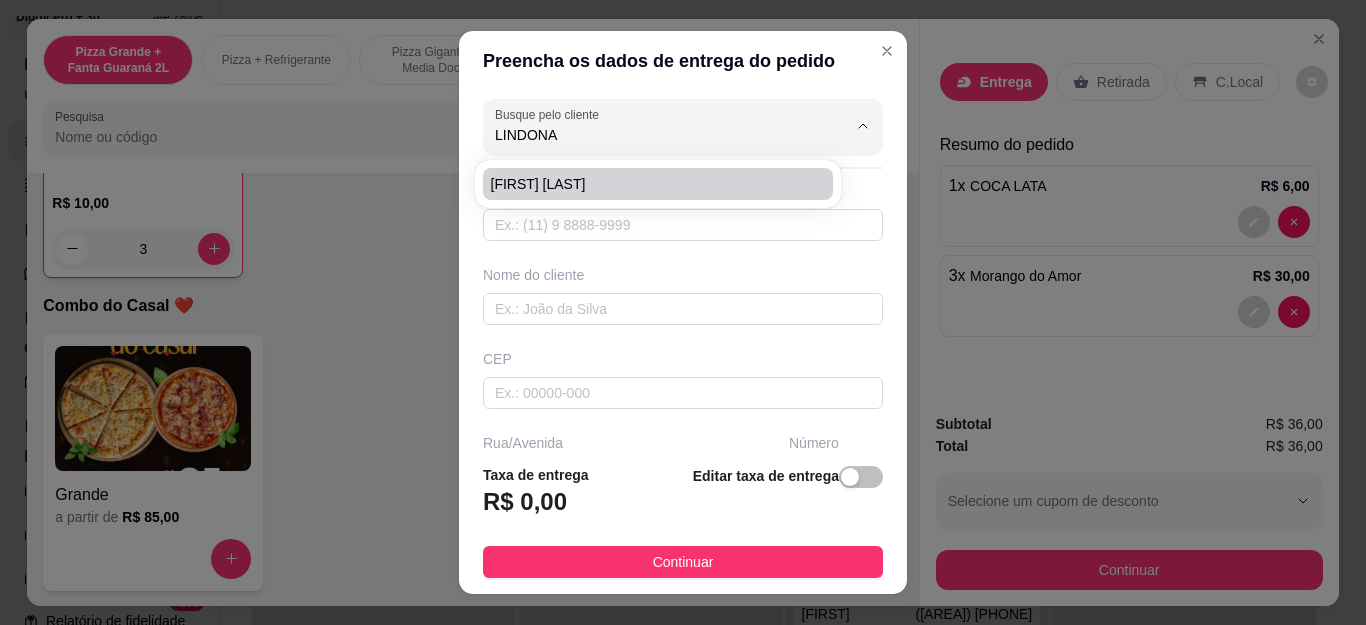click on "[FIRST] [LAST]" at bounding box center (648, 184) 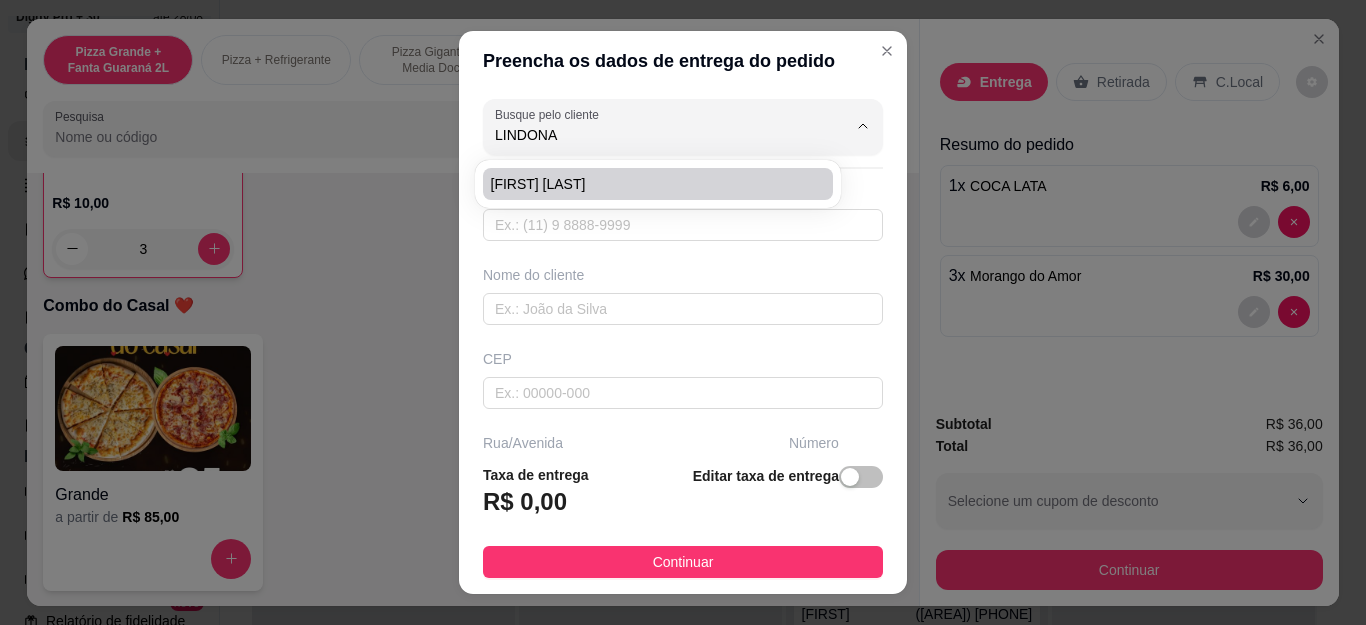type on "[FIRST] [LAST]" 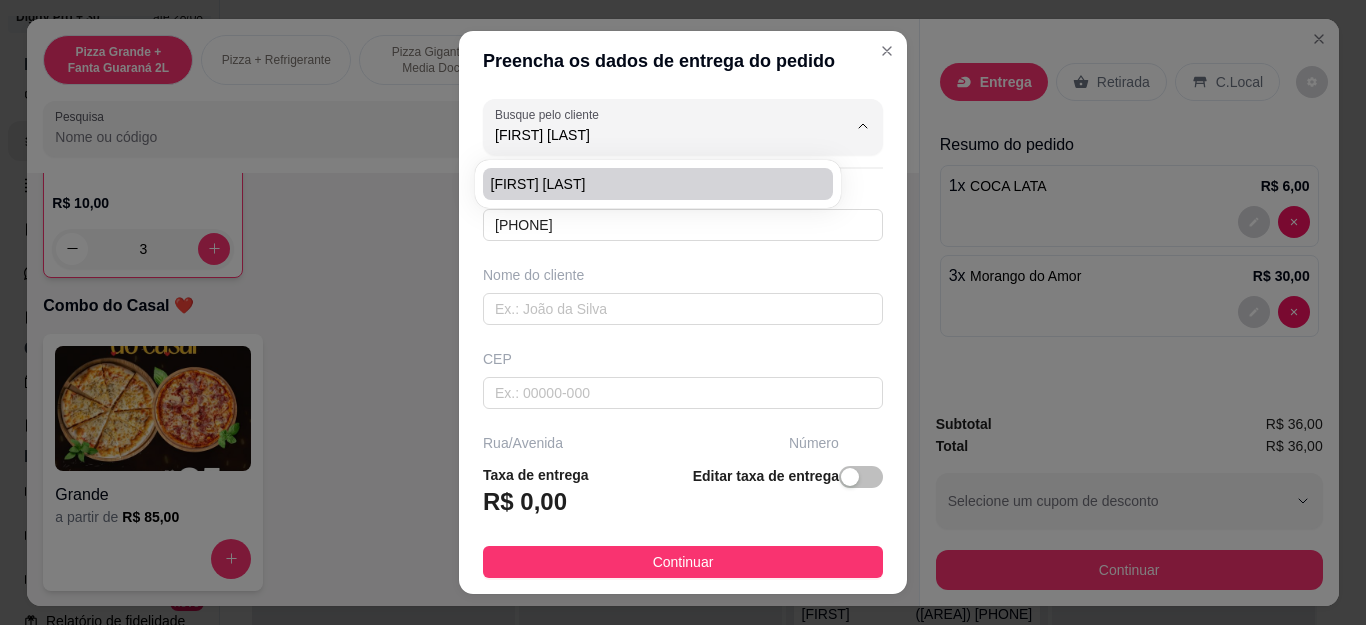 type on "[FIRST] [LAST]" 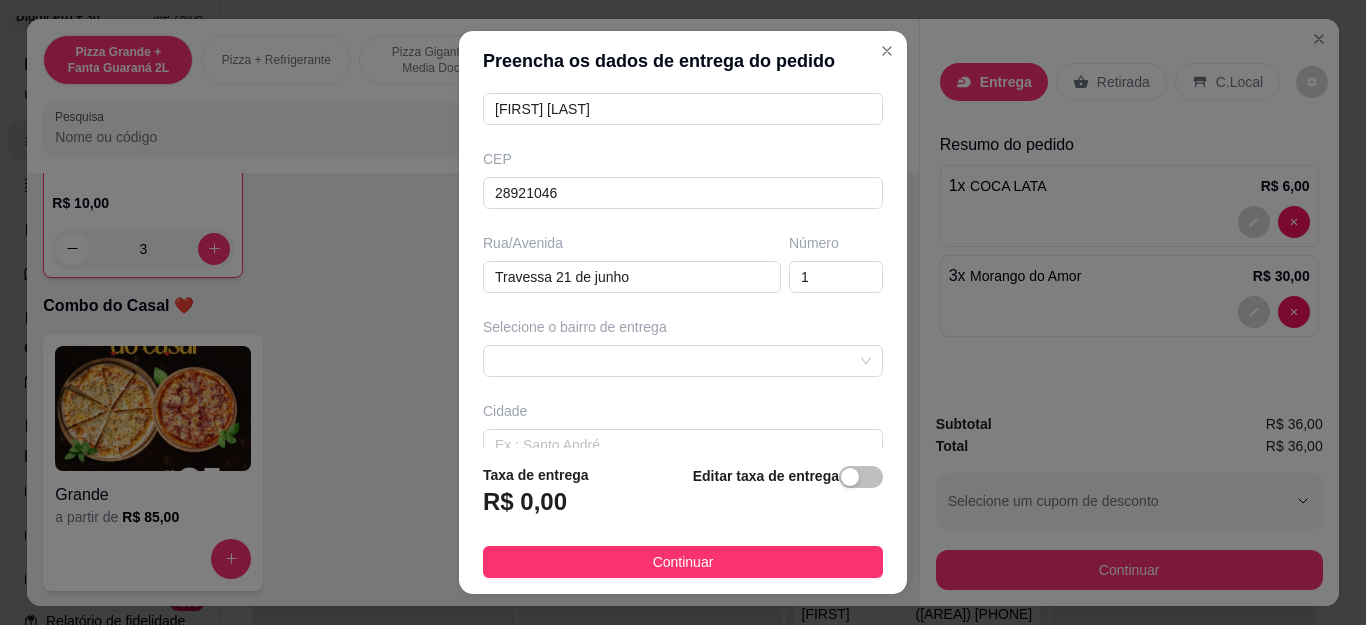 scroll, scrollTop: 300, scrollLeft: 0, axis: vertical 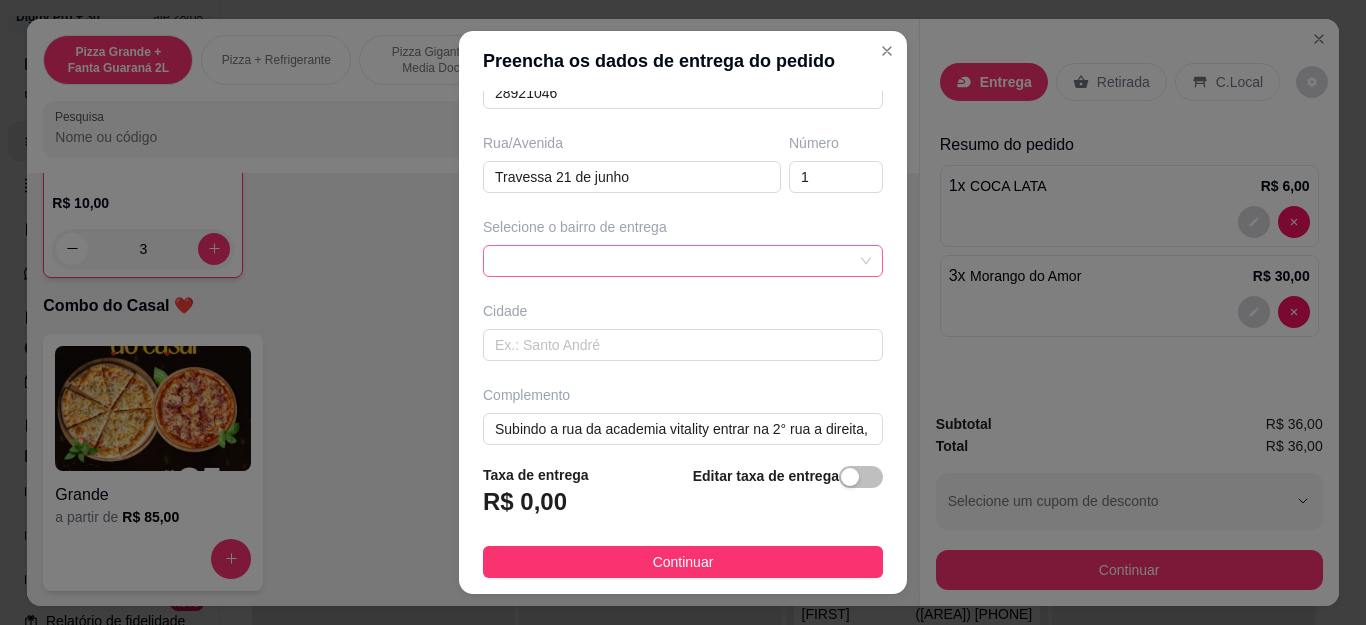 click at bounding box center (683, 261) 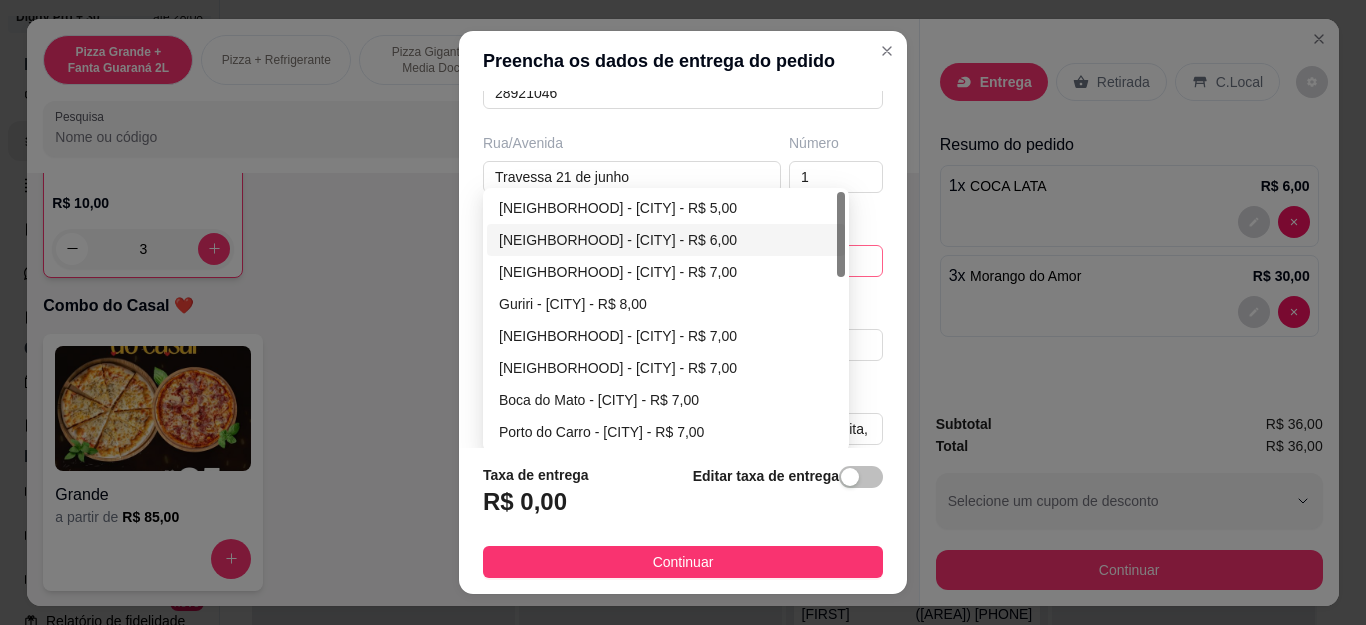 type on "[FIRST] [LAST]" 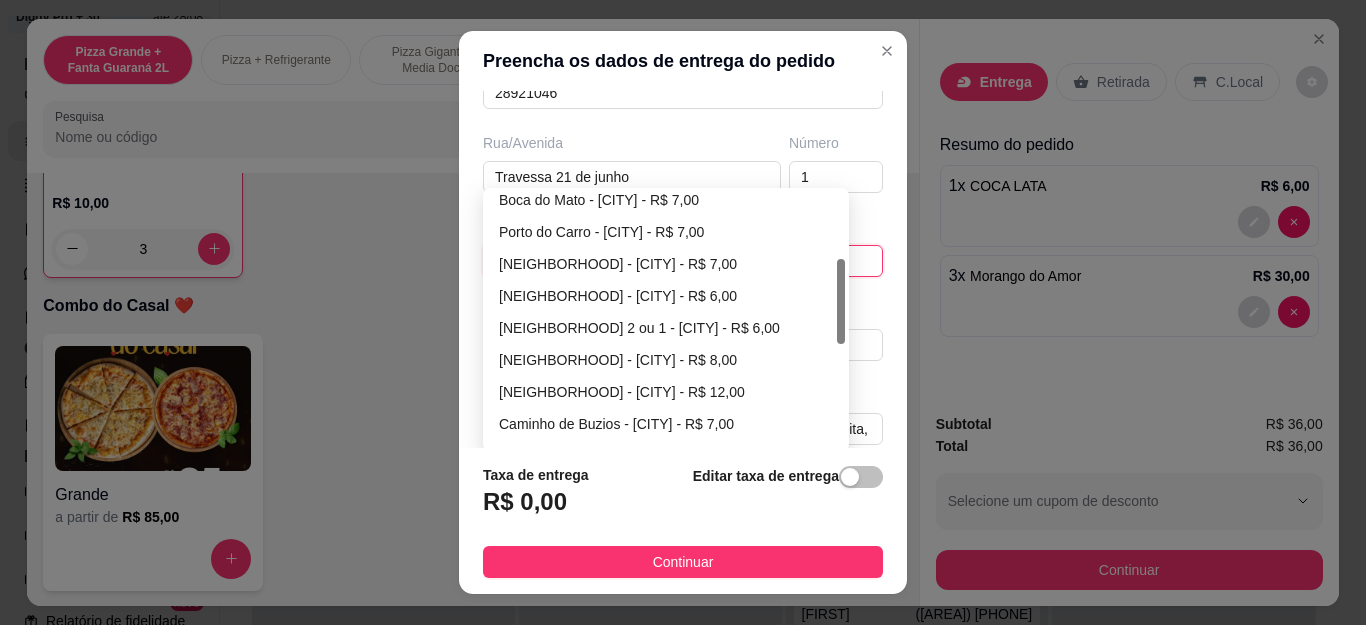 drag, startPoint x: 593, startPoint y: 238, endPoint x: 602, endPoint y: 295, distance: 57.706154 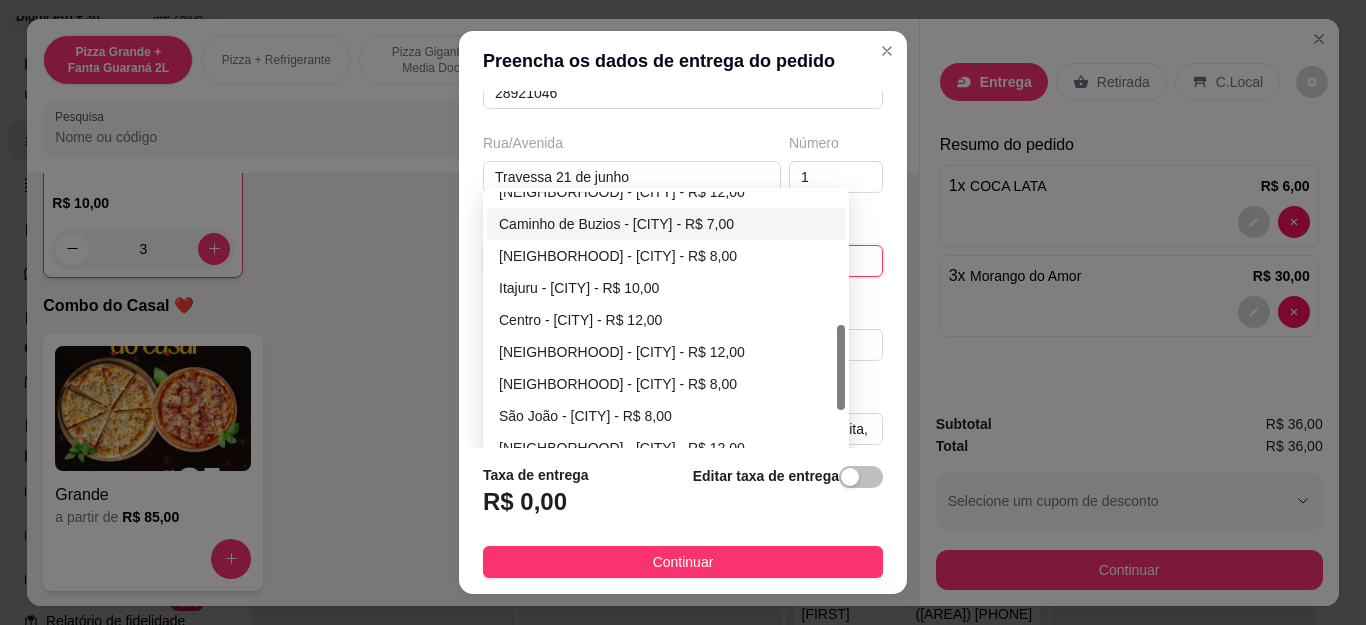 scroll, scrollTop: 300, scrollLeft: 0, axis: vertical 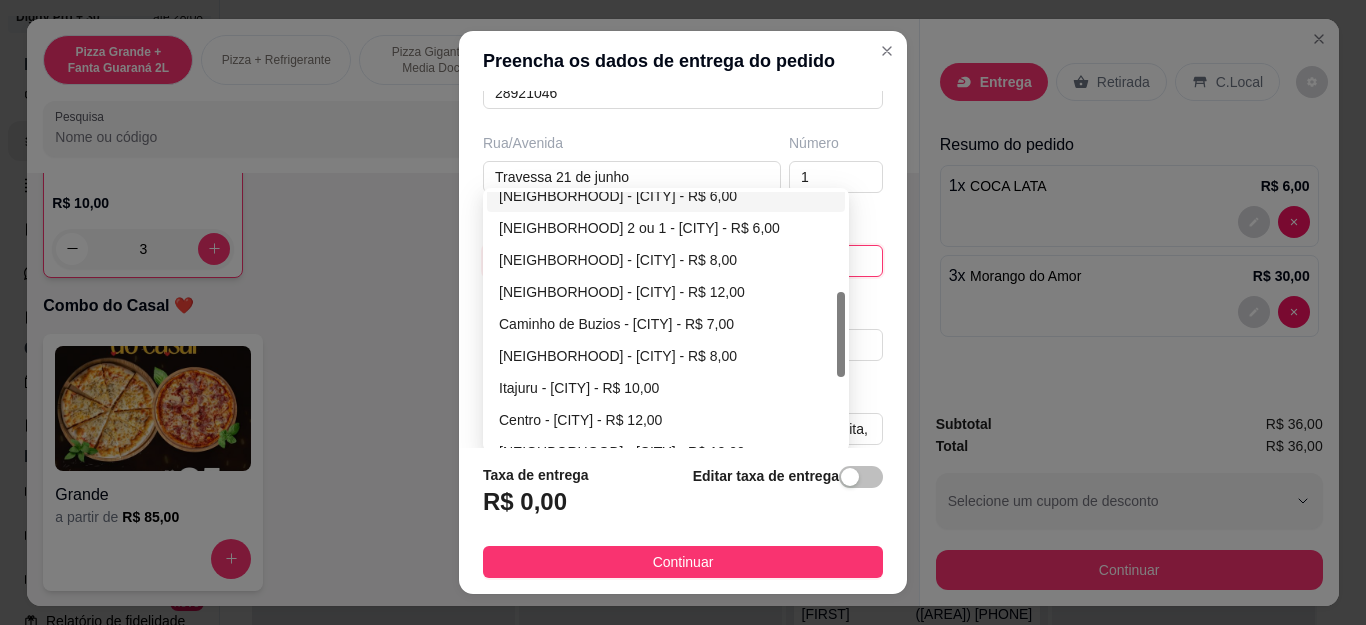 click on "[NEIGHBORHOOD] - [CITY] - R$ 6,00" at bounding box center (666, 196) 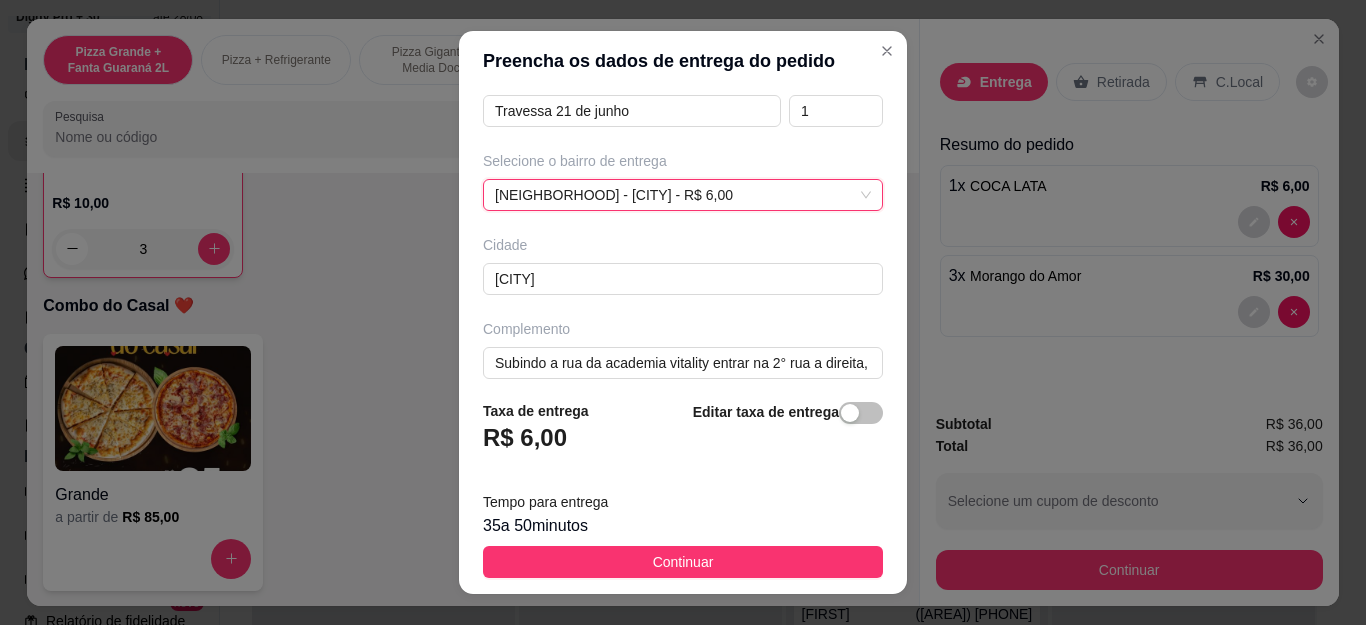 scroll, scrollTop: 381, scrollLeft: 0, axis: vertical 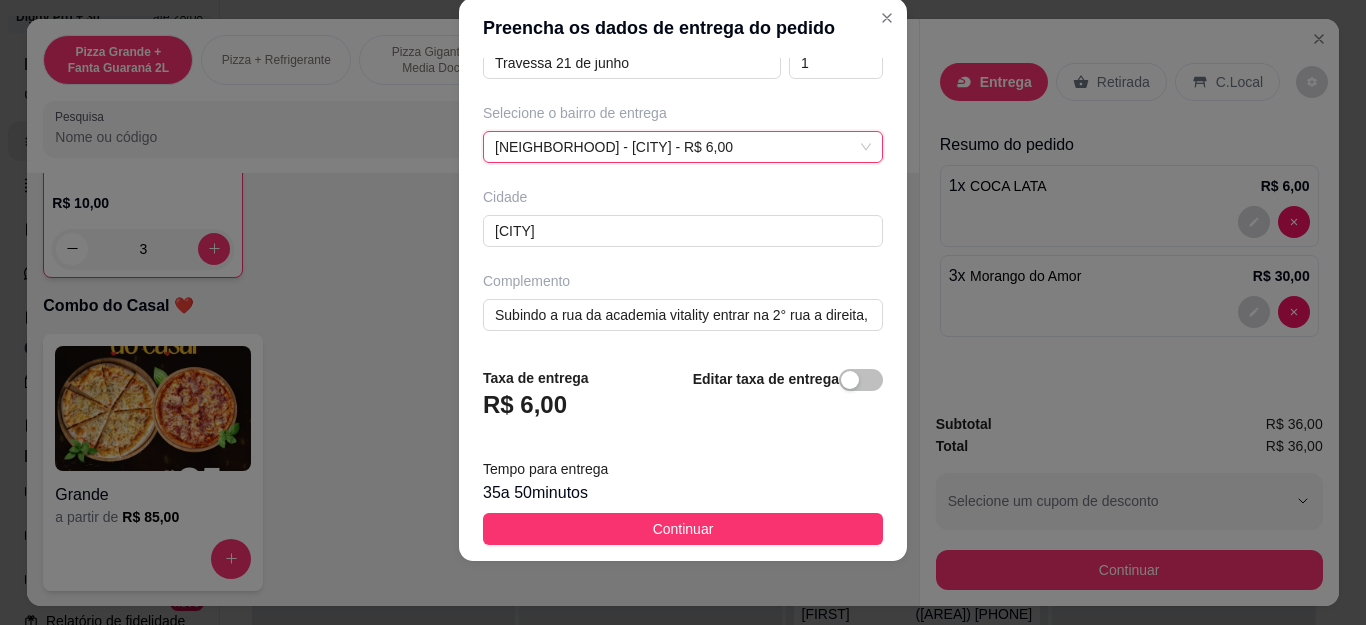 click on "Taxa de entrega R$ 6,00 Editar taxa de entrega  Tempo para entrega  35  a   50  minutos Continuar" at bounding box center (683, 456) 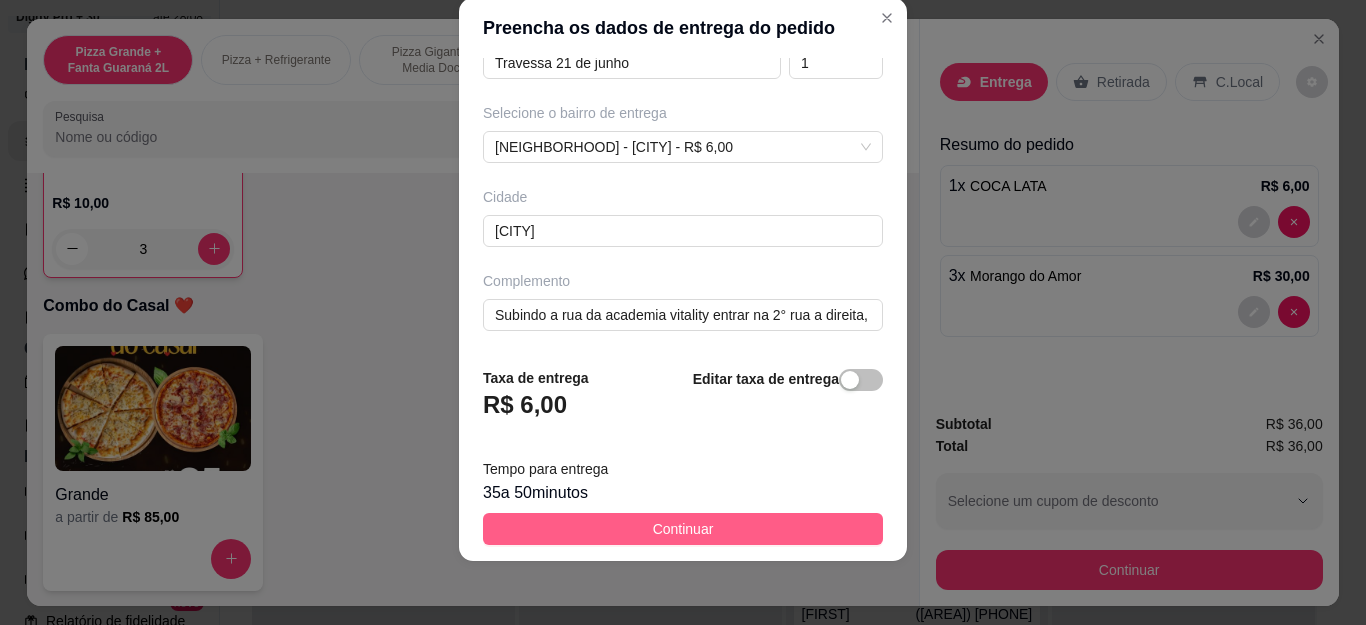 click on "Continuar" at bounding box center (683, 529) 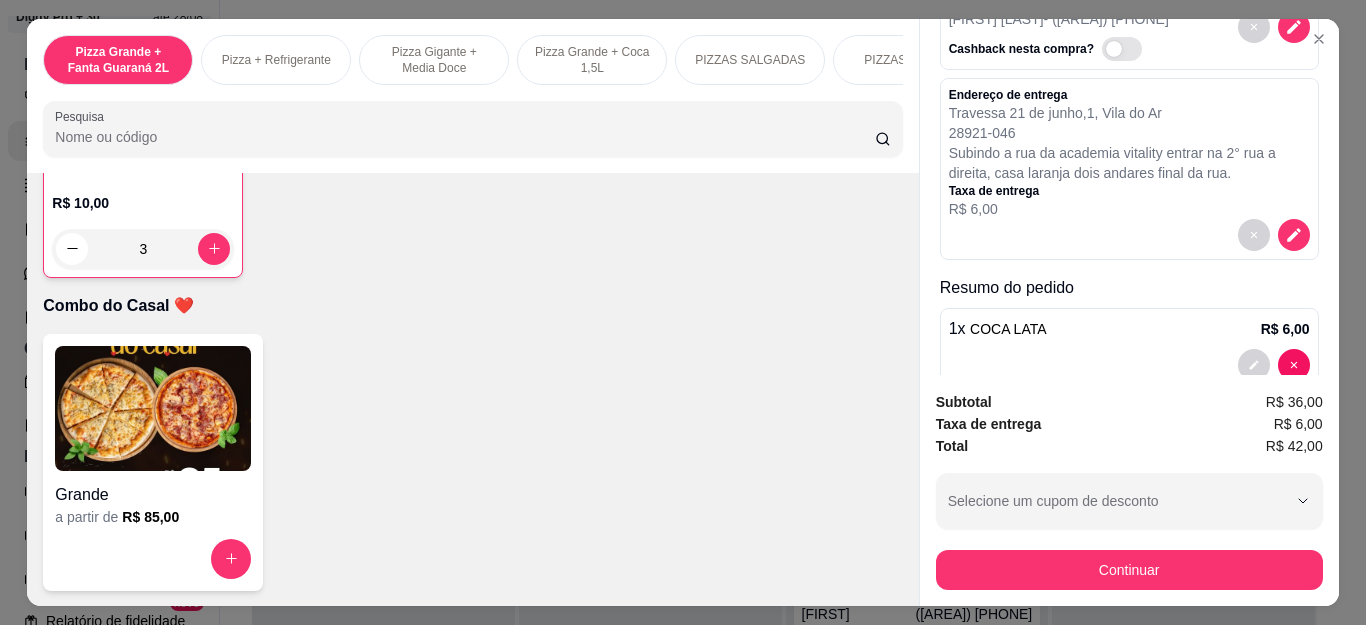 scroll, scrollTop: 200, scrollLeft: 0, axis: vertical 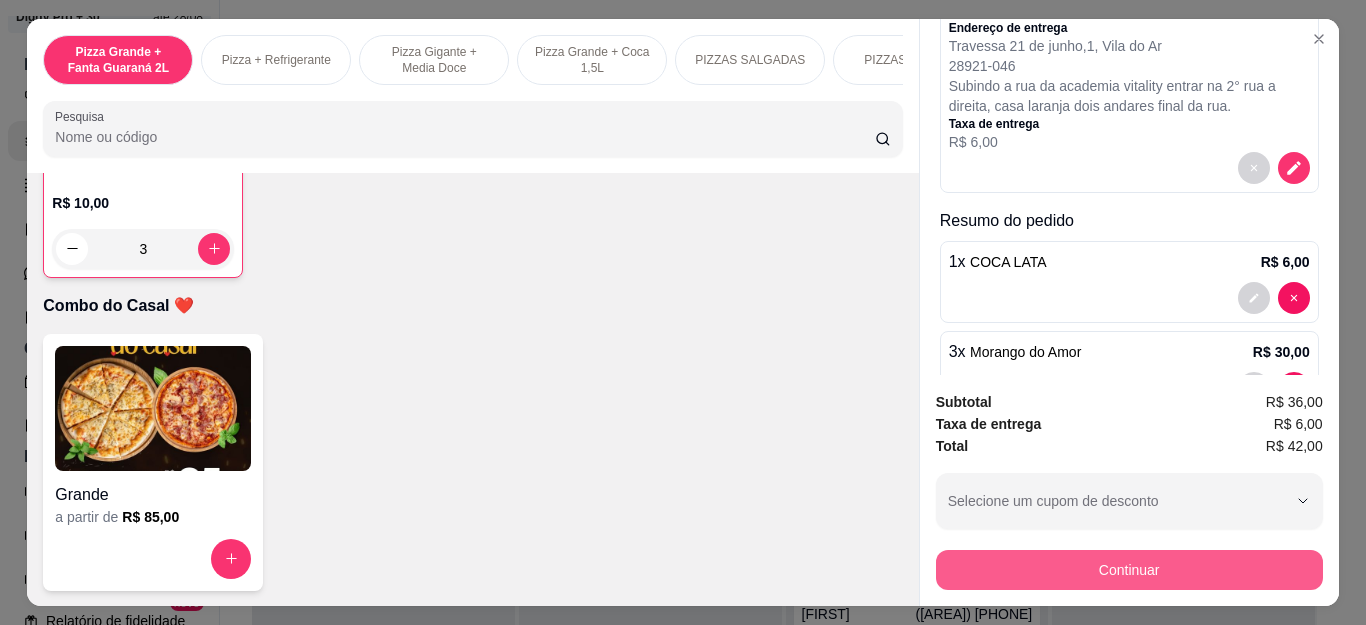 click on "Continuar" at bounding box center [1129, 570] 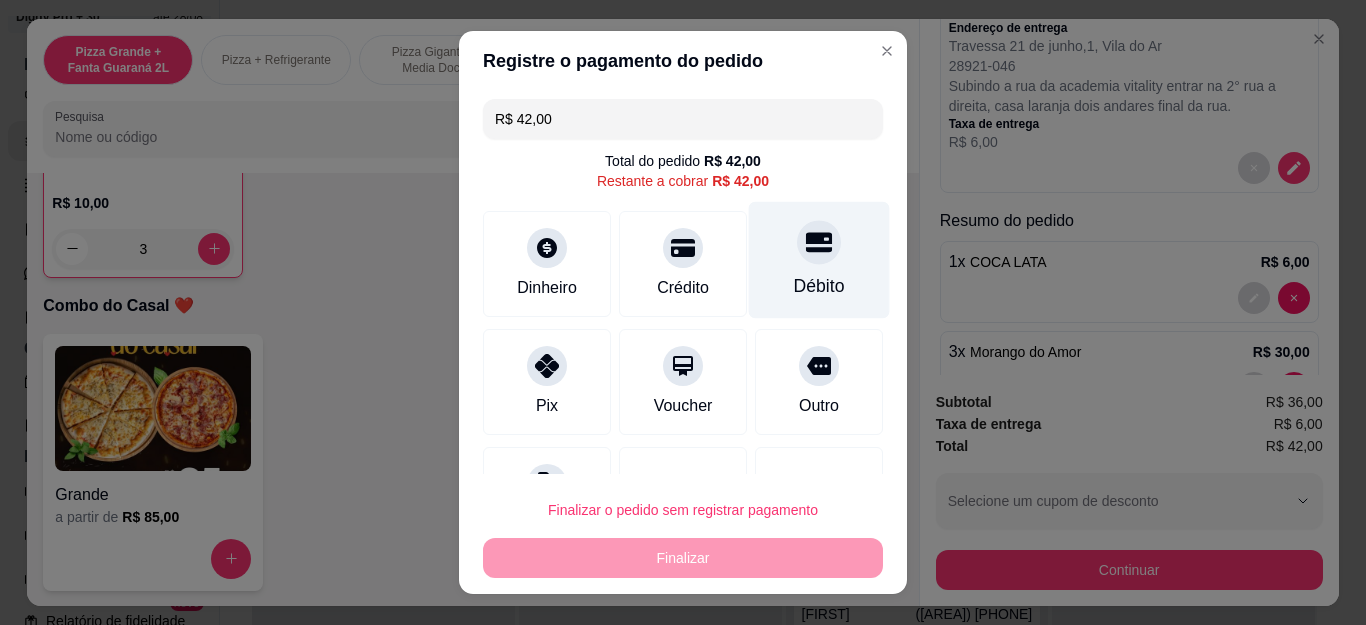 click on "Débito" at bounding box center [819, 260] 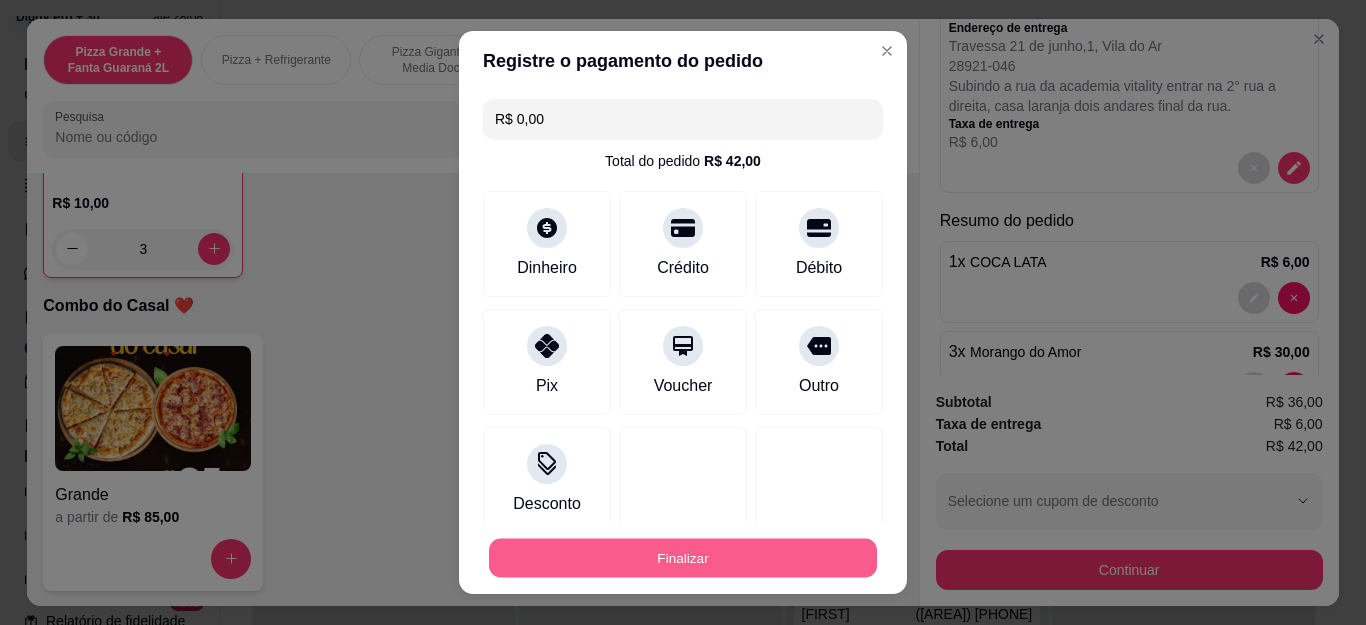 click on "Finalizar" at bounding box center (683, 557) 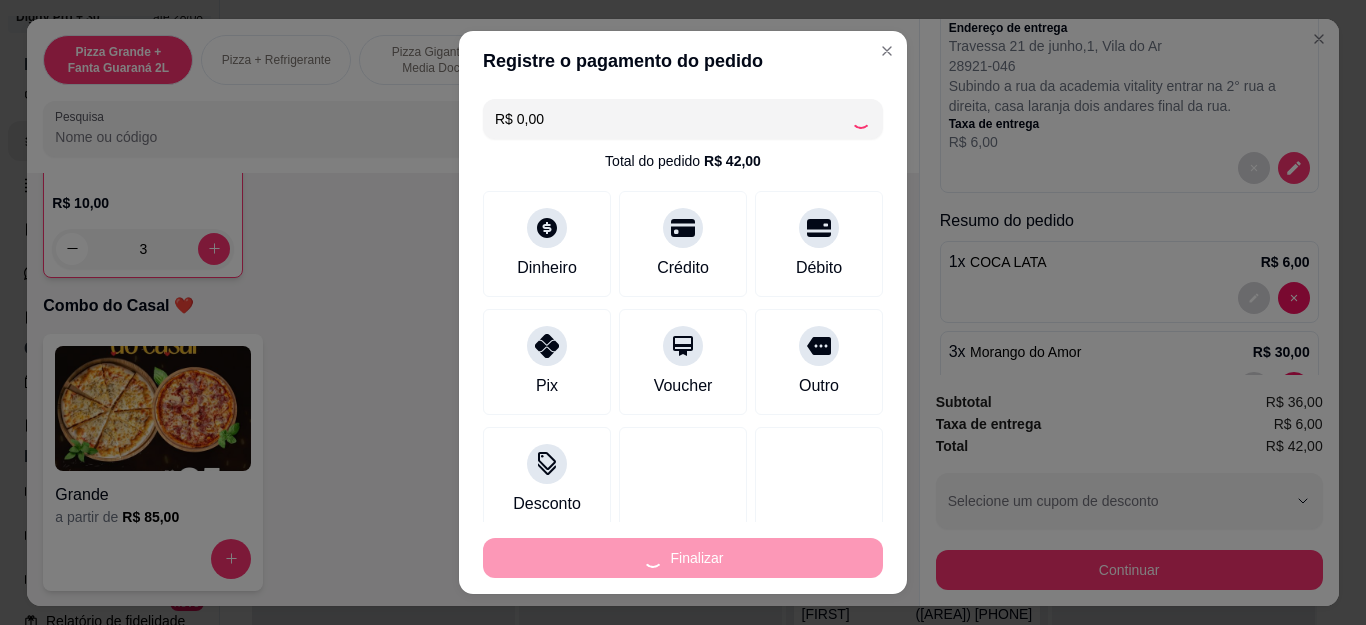 type on "0" 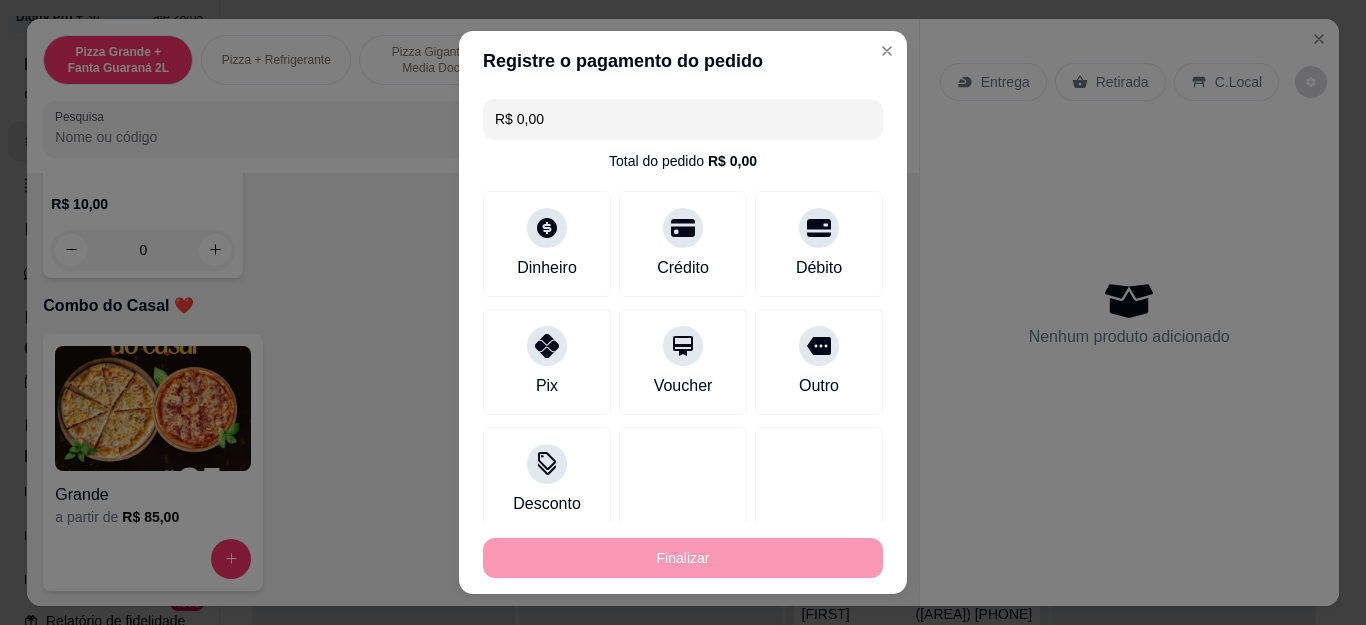 type on "-R$ 42,00" 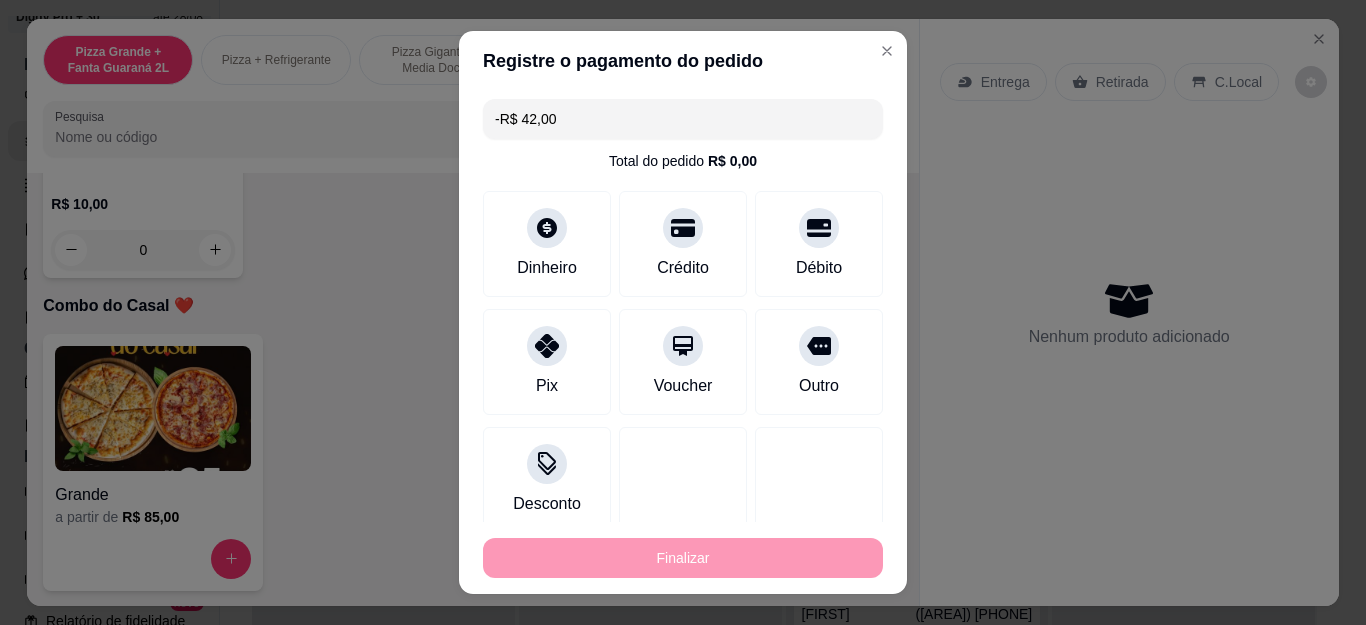 scroll, scrollTop: 0, scrollLeft: 0, axis: both 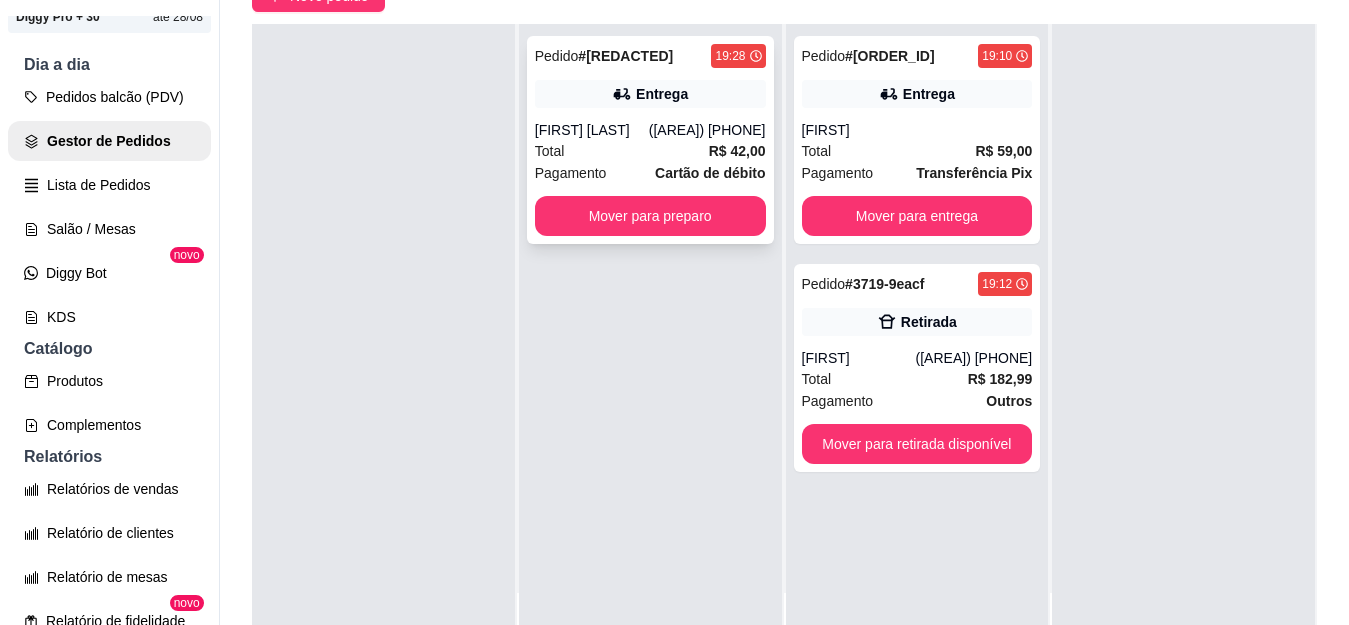 click on "Pedido  # 3720-d623d 19:28 Entrega [FIRST] [LAST]  ([PHONE]) Total R$ 42,00 Pagamento Cartão de débito Mover para preparo" at bounding box center (650, 140) 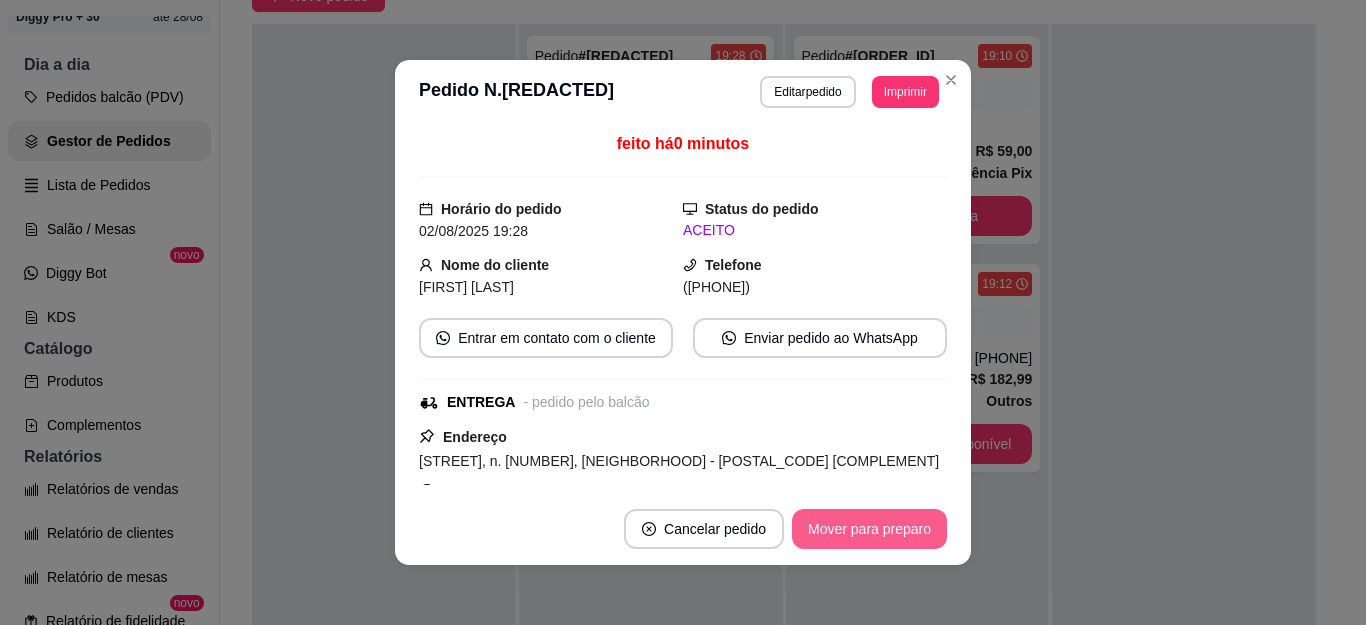 click on "Mover para preparo" at bounding box center (869, 529) 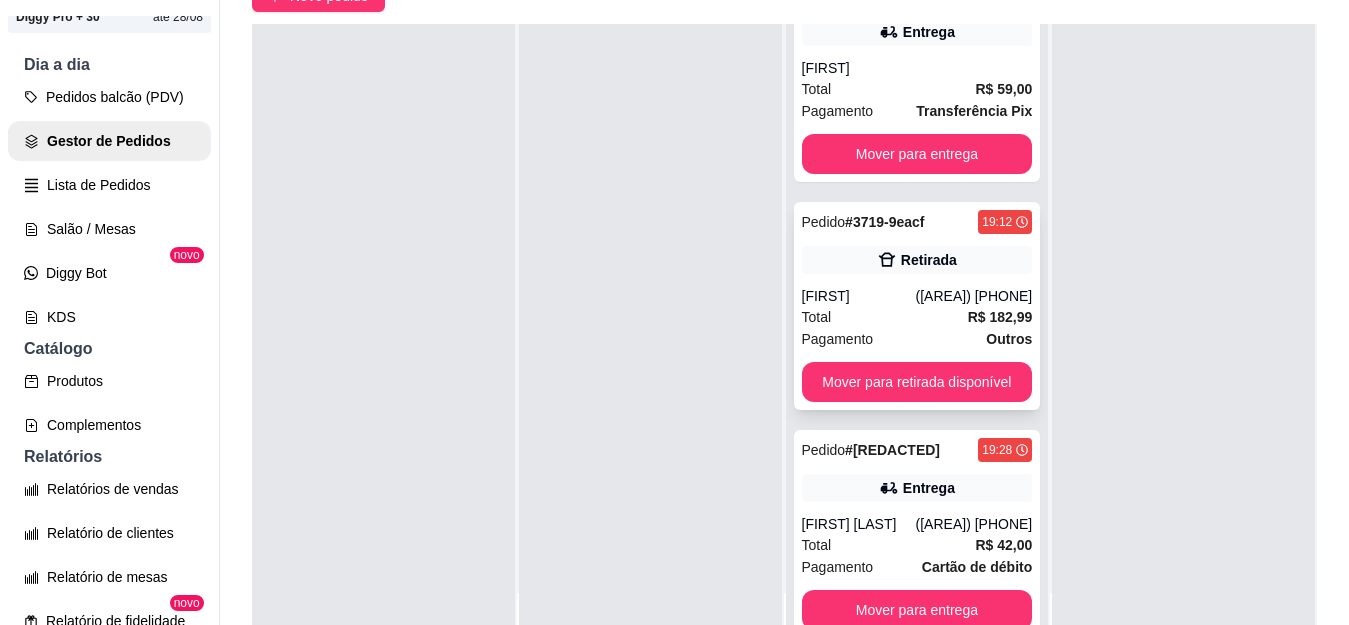 scroll, scrollTop: 79, scrollLeft: 0, axis: vertical 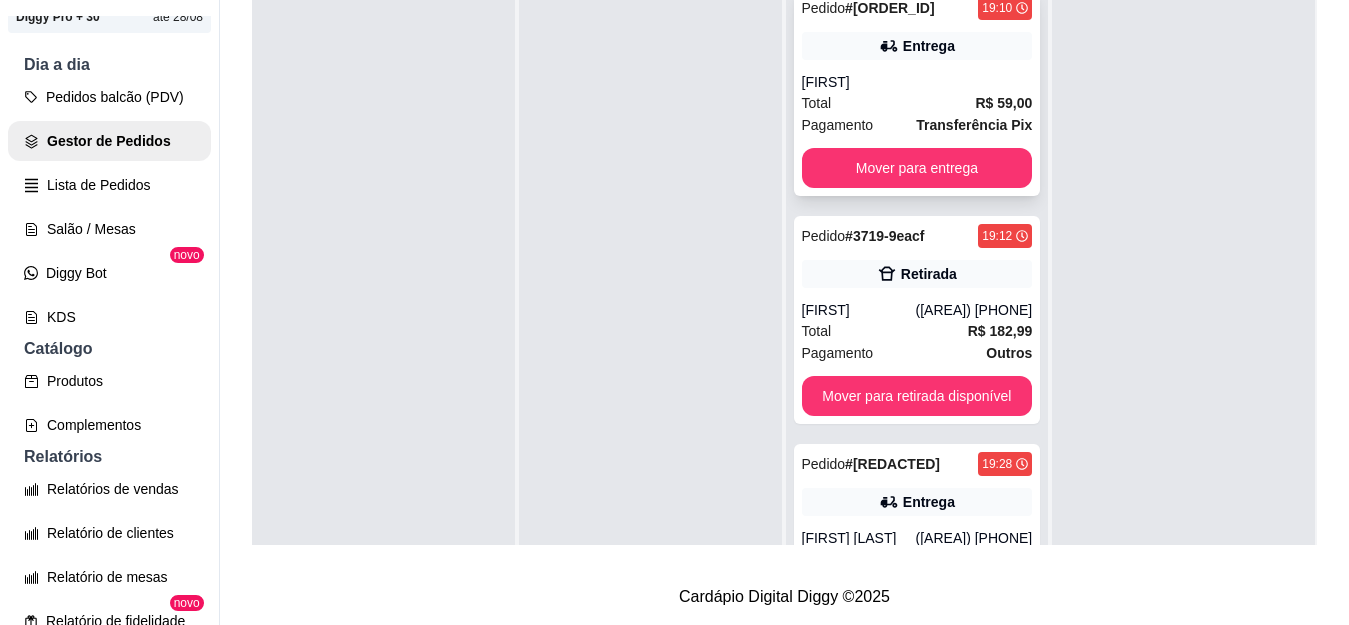 click on "Total R$ 59,00" at bounding box center (917, 103) 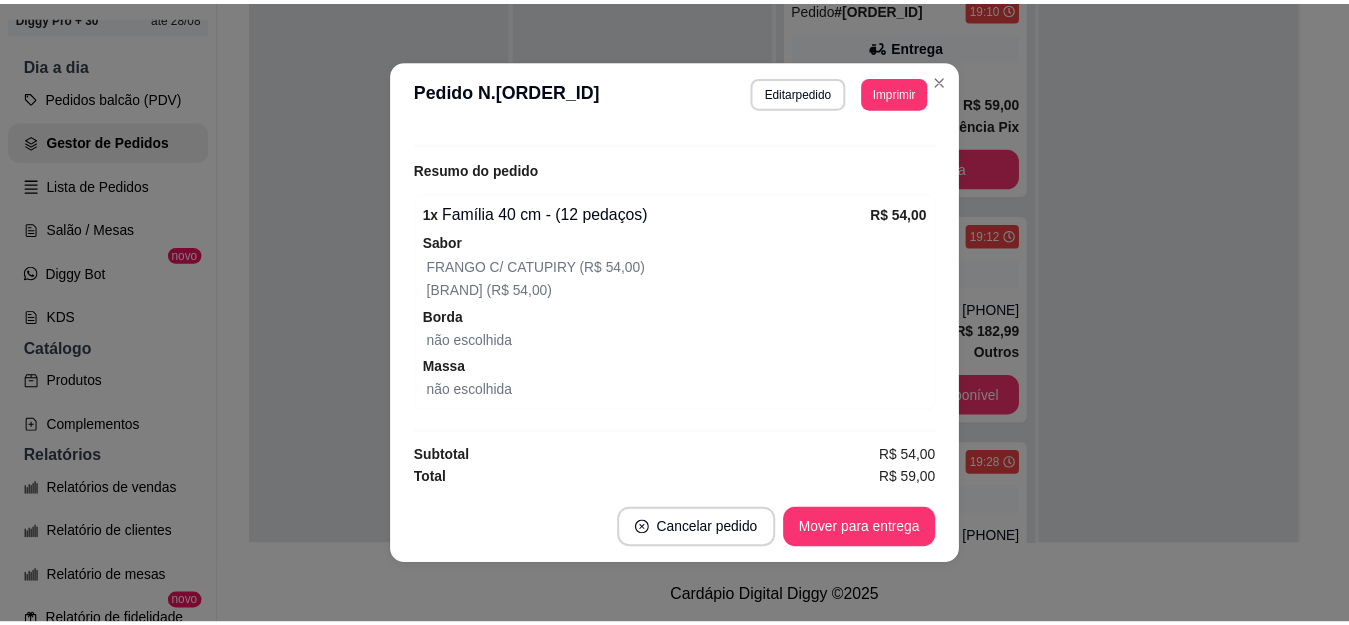 scroll, scrollTop: 540, scrollLeft: 0, axis: vertical 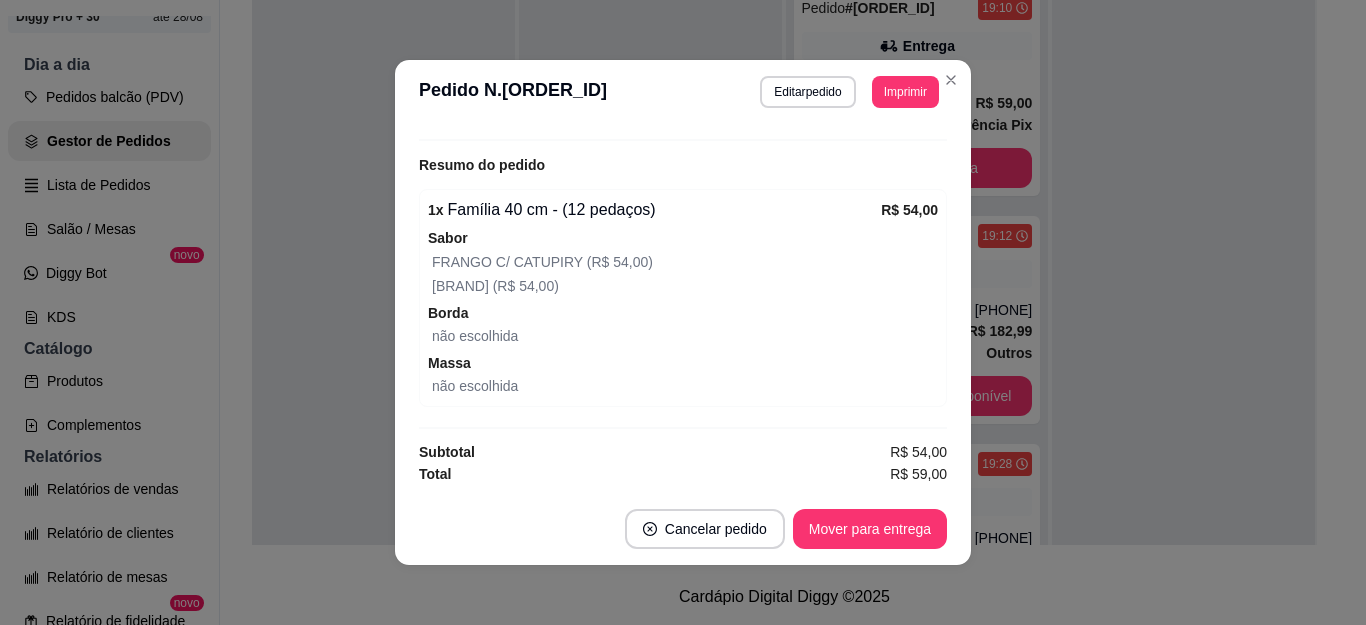 click on "**********" at bounding box center (683, 92) 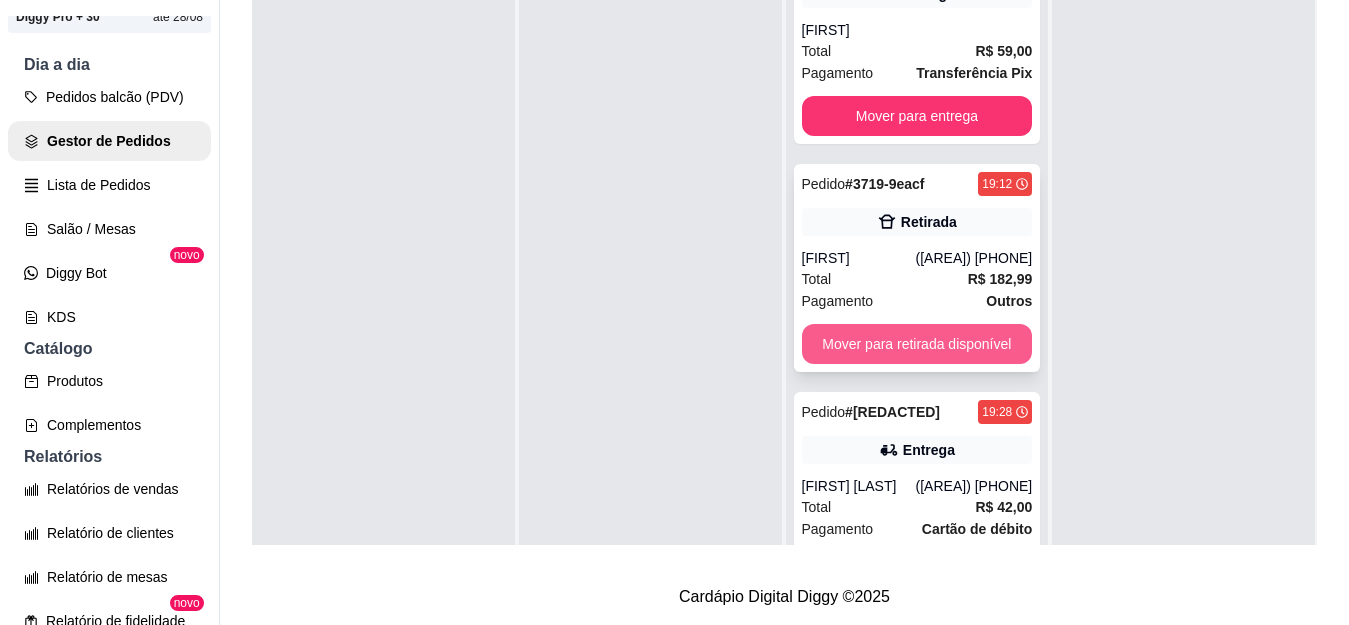 scroll, scrollTop: 79, scrollLeft: 0, axis: vertical 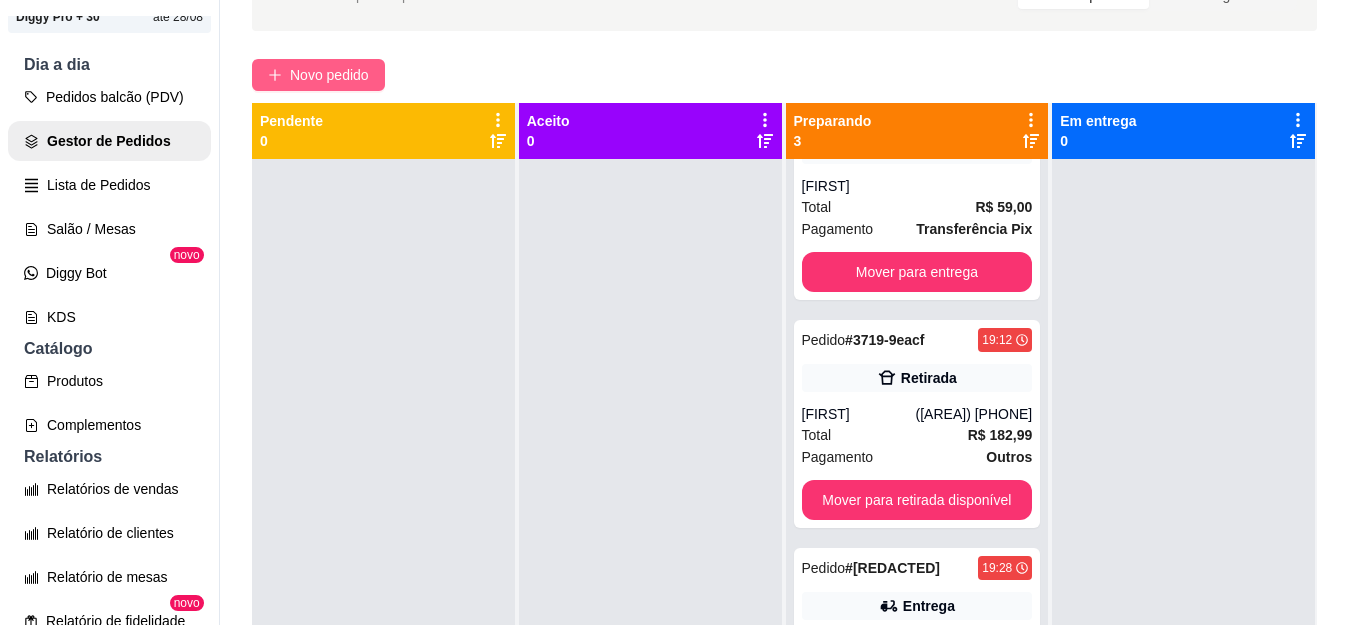 click on "Novo pedido" at bounding box center [329, 75] 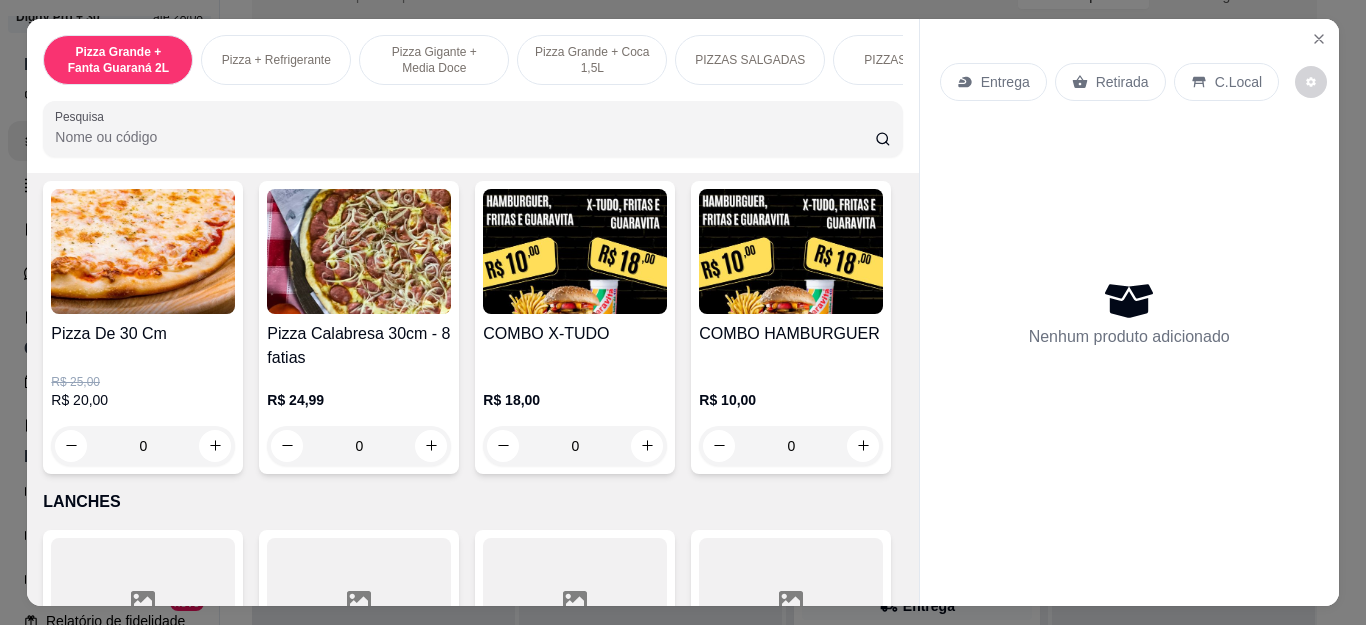 scroll, scrollTop: 2100, scrollLeft: 0, axis: vertical 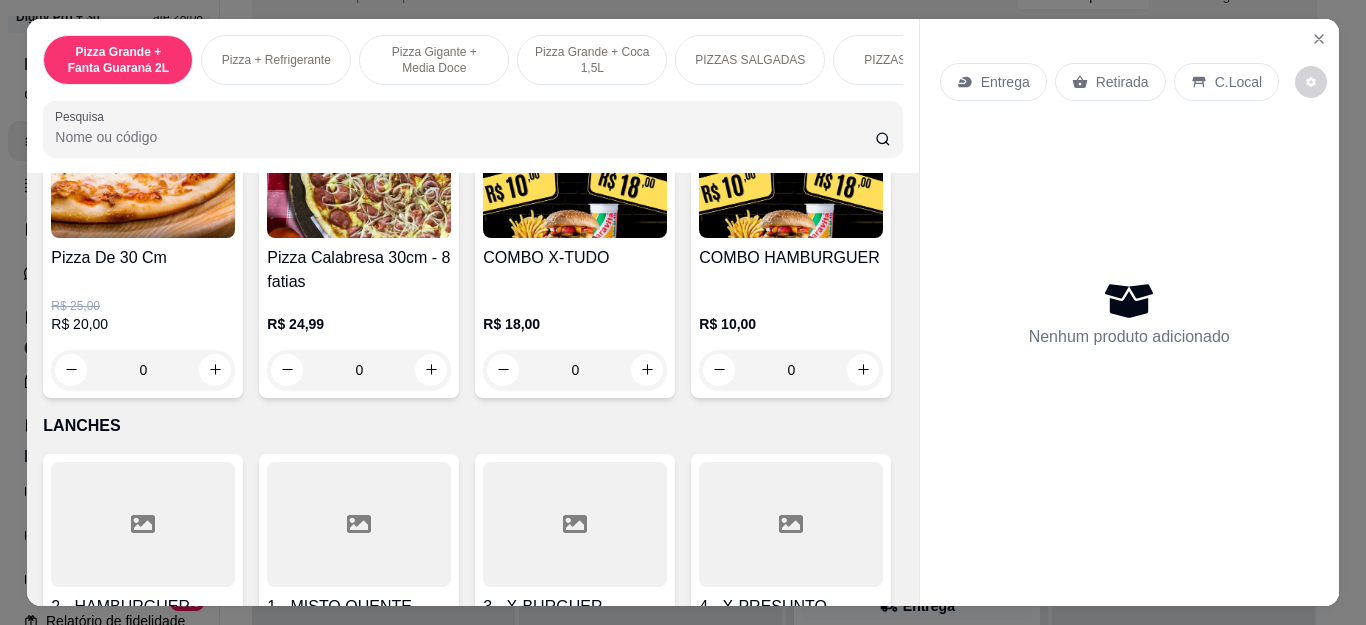click on "0" at bounding box center [143, 370] 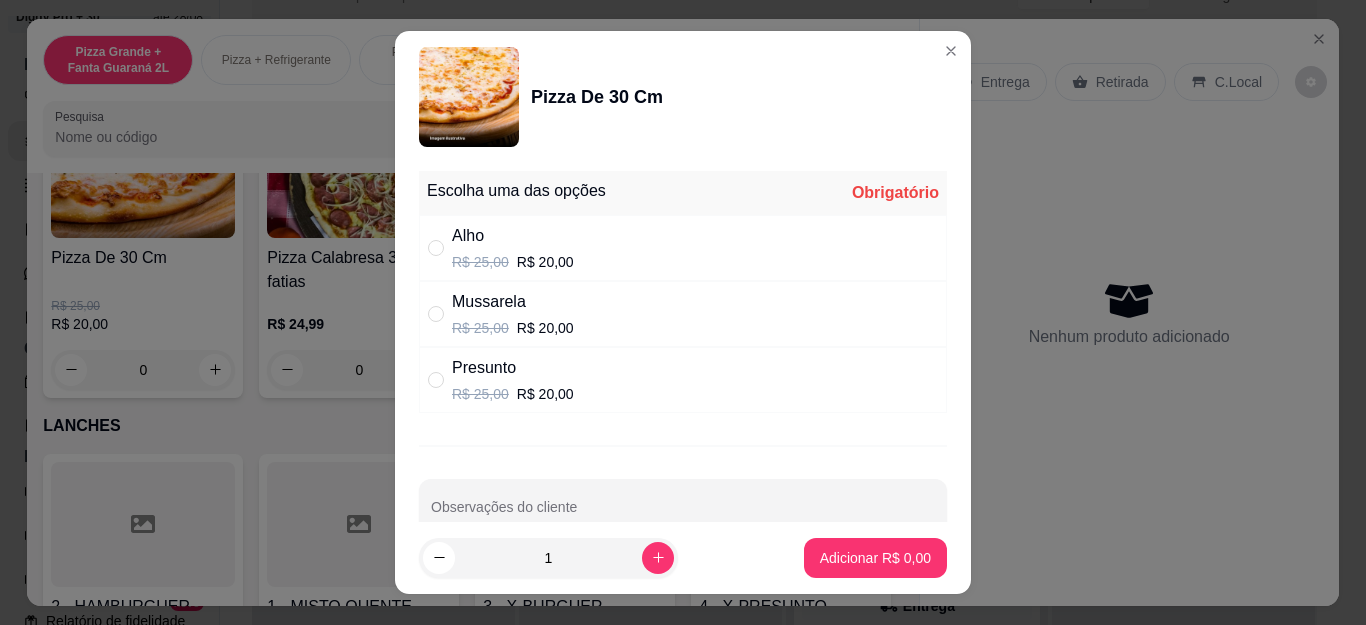 click on "R$ 25,00 R$ 20,00" at bounding box center [513, 394] 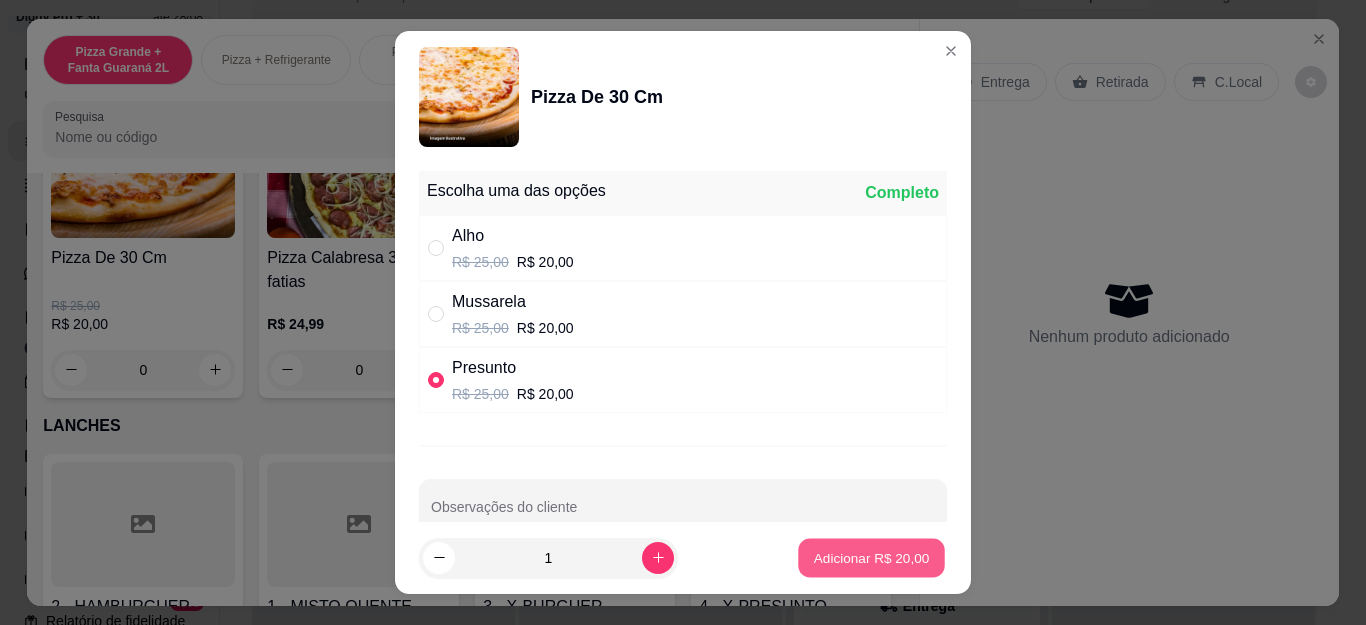click on "Adicionar   R$ 20,00" at bounding box center [871, 557] 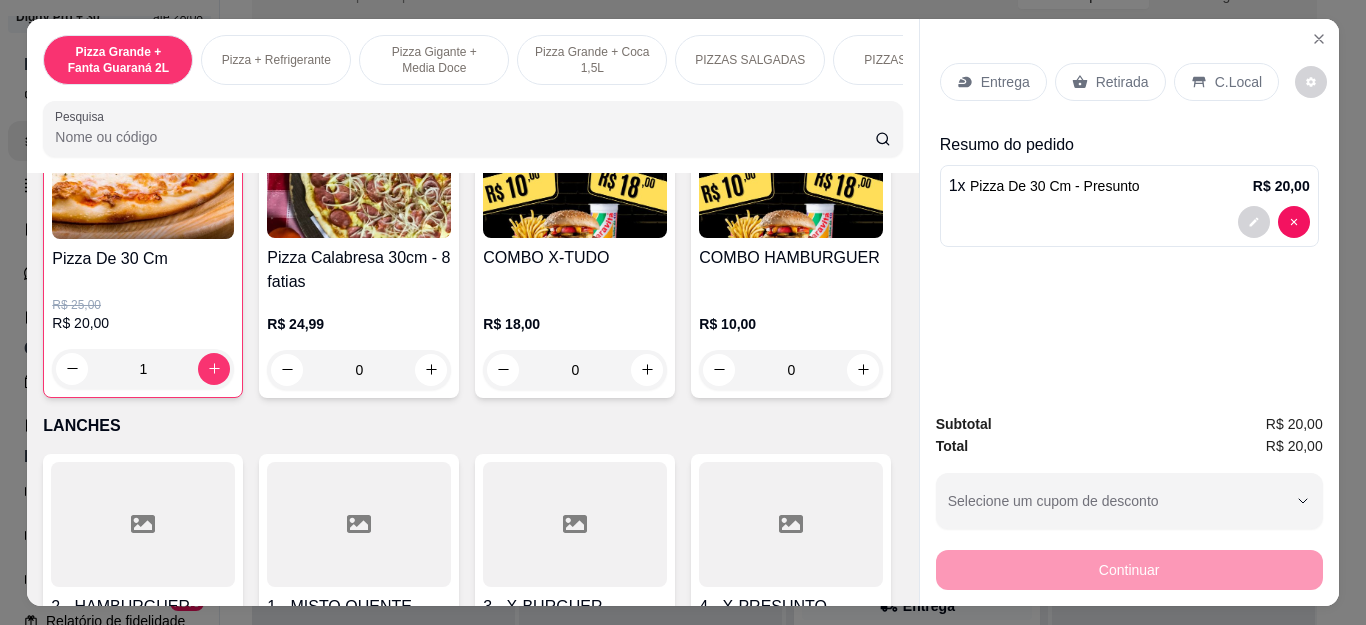 scroll, scrollTop: 2101, scrollLeft: 0, axis: vertical 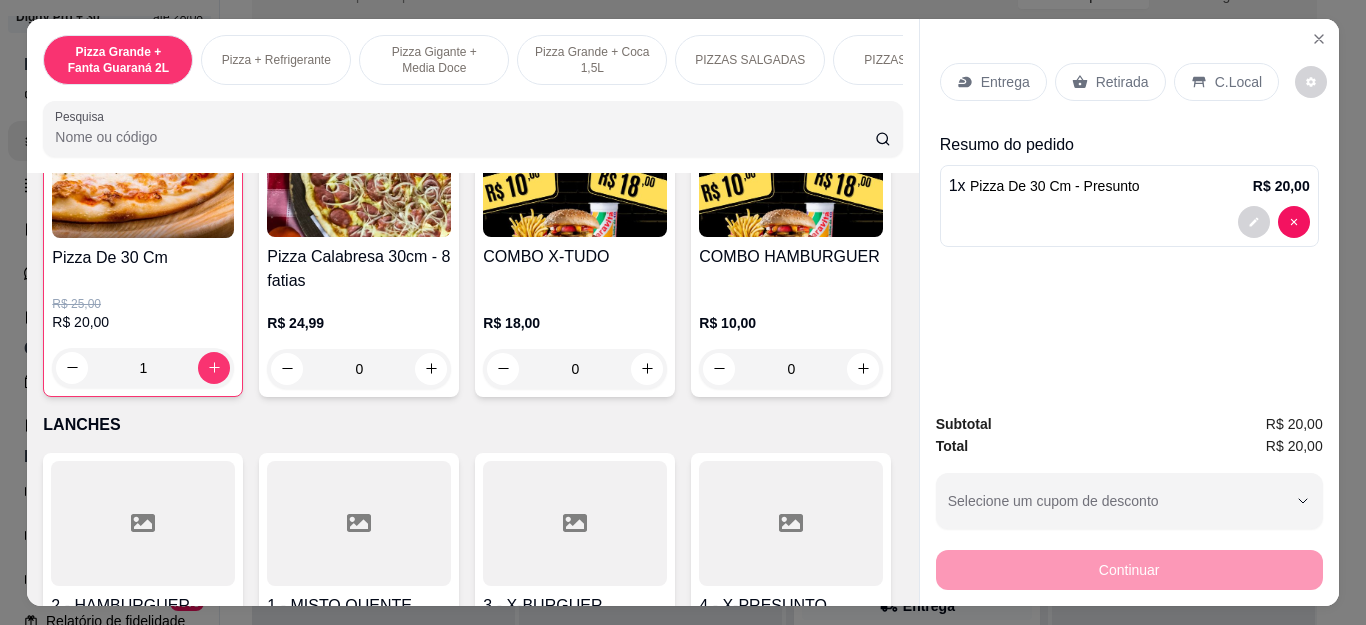click on "Retirada" at bounding box center [1110, 82] 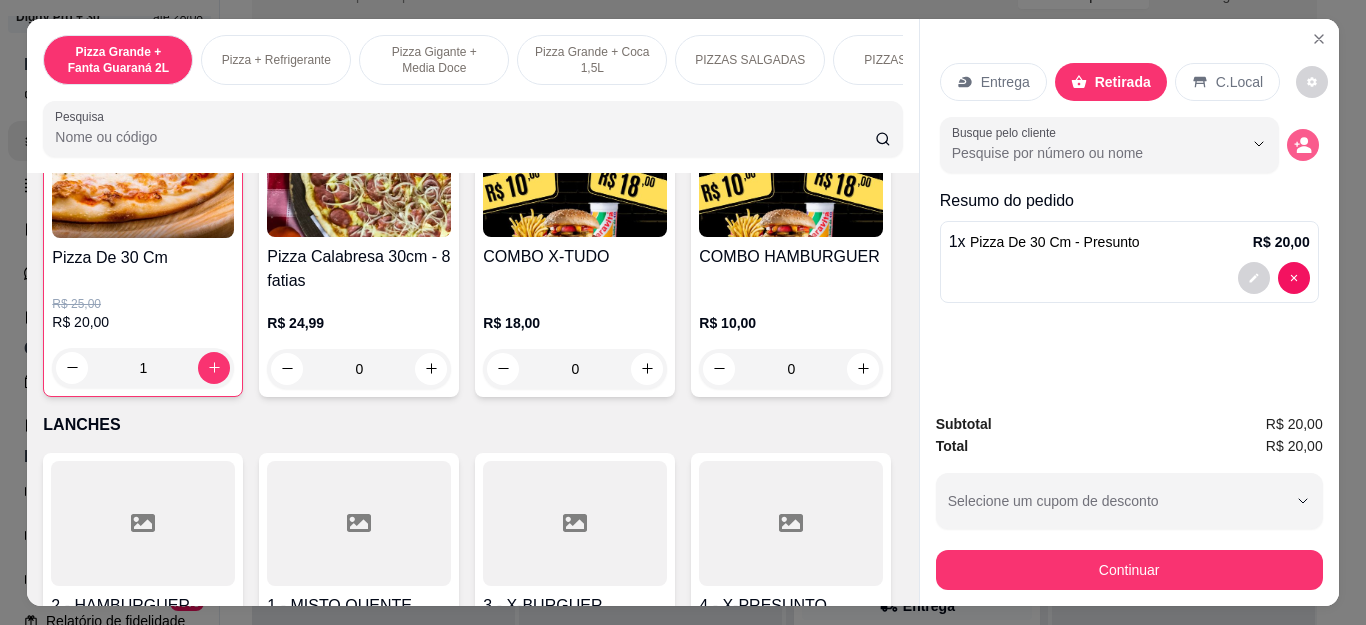 click at bounding box center [1303, 145] 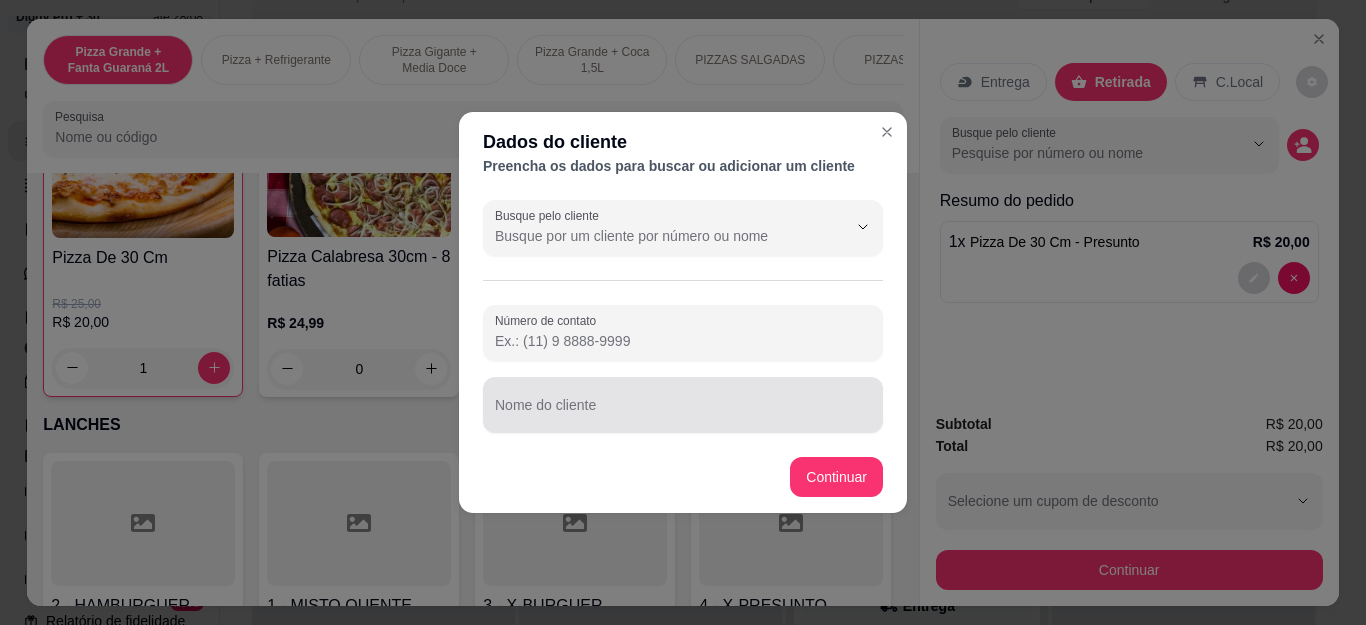 click on "Nome do cliente" at bounding box center (683, 413) 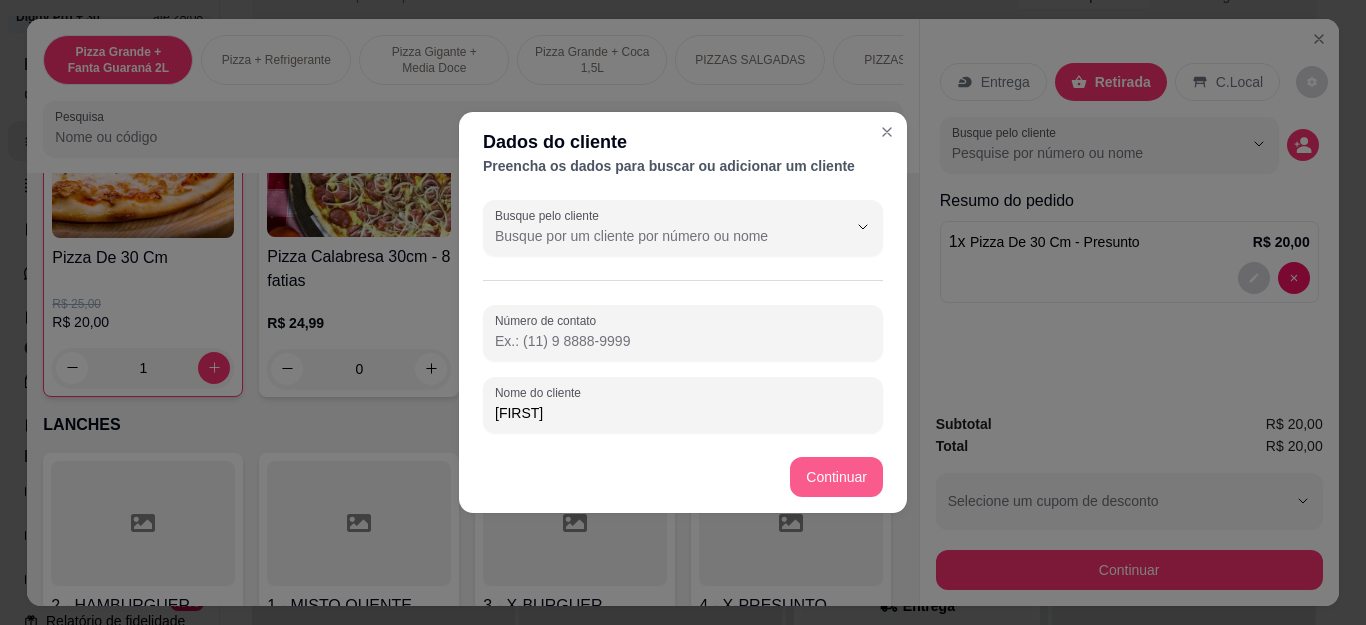 type on "[FIRST]" 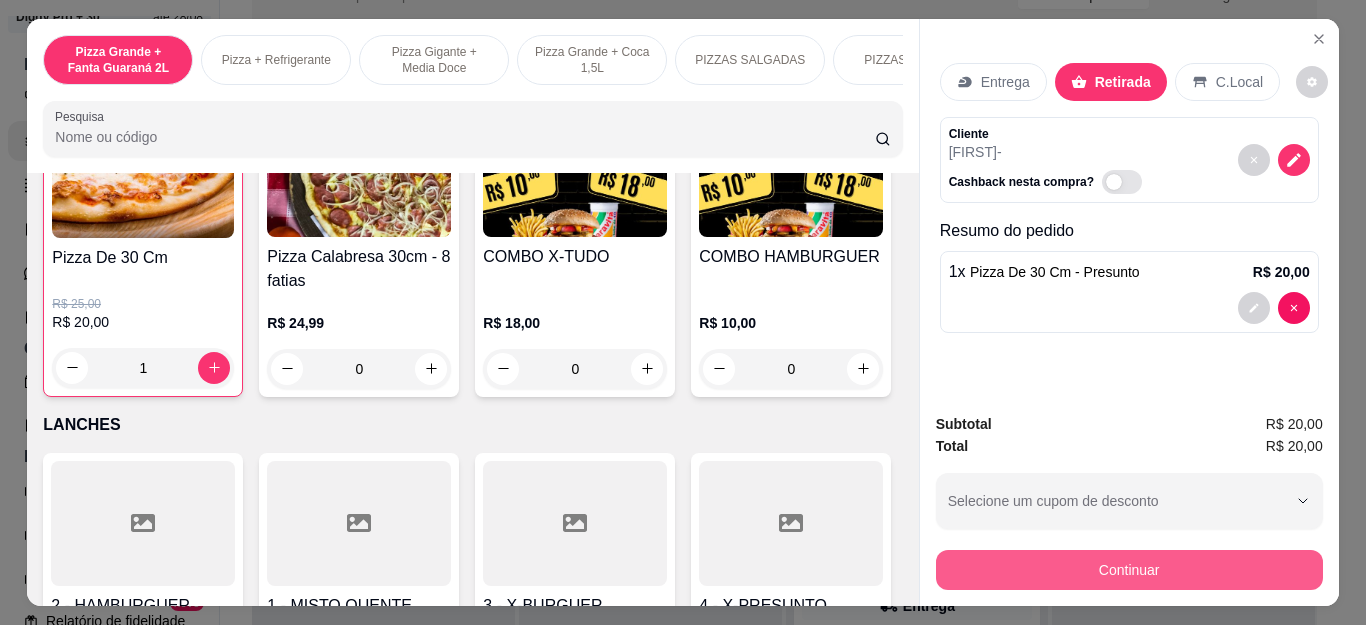 click on "Continuar" at bounding box center (1129, 570) 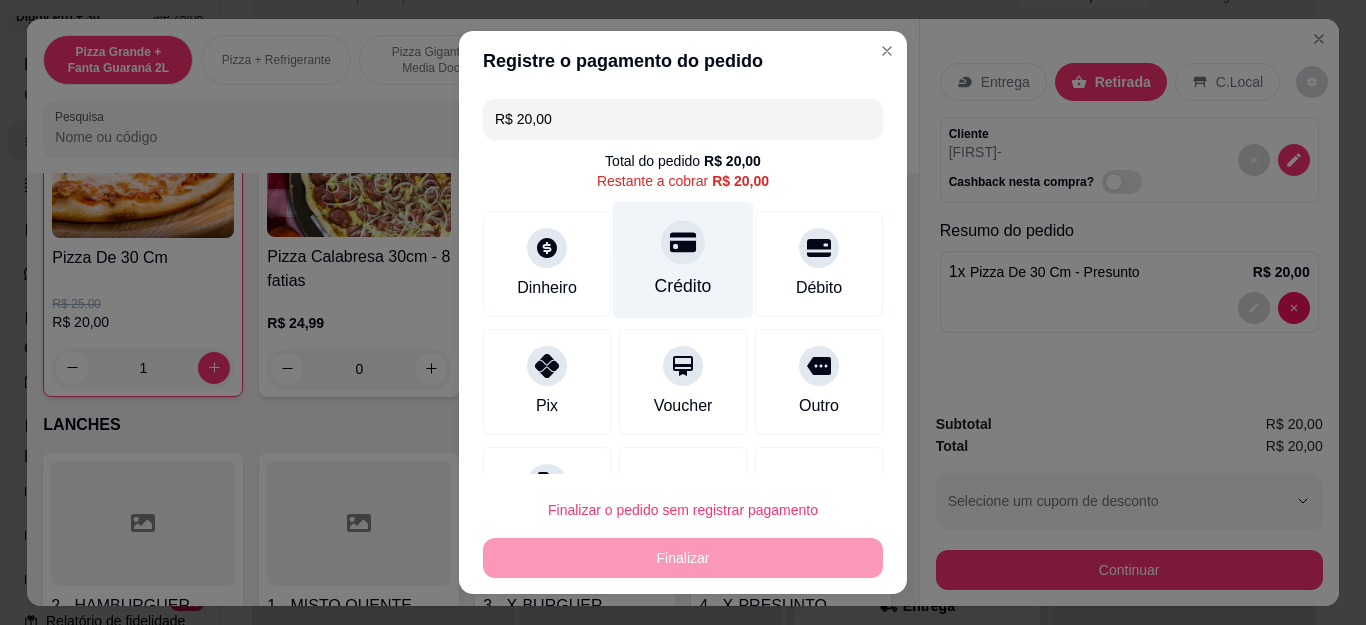 click on "Crédito" at bounding box center (683, 286) 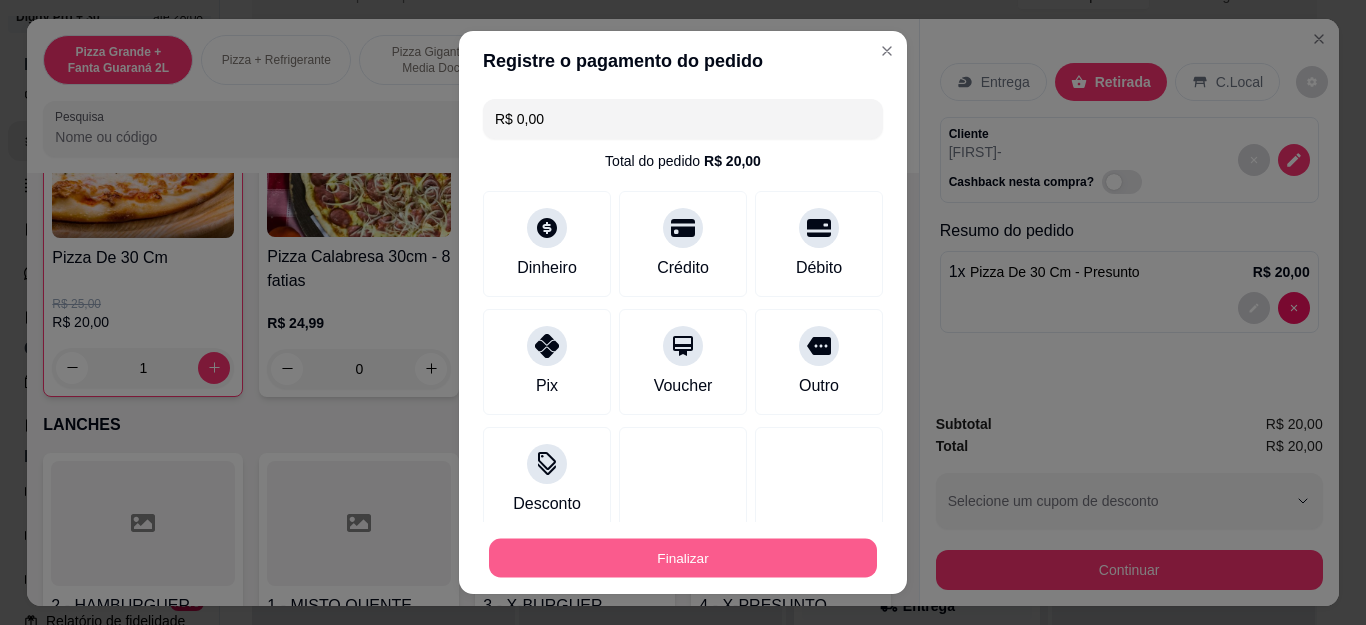 click on "Finalizar" at bounding box center [683, 557] 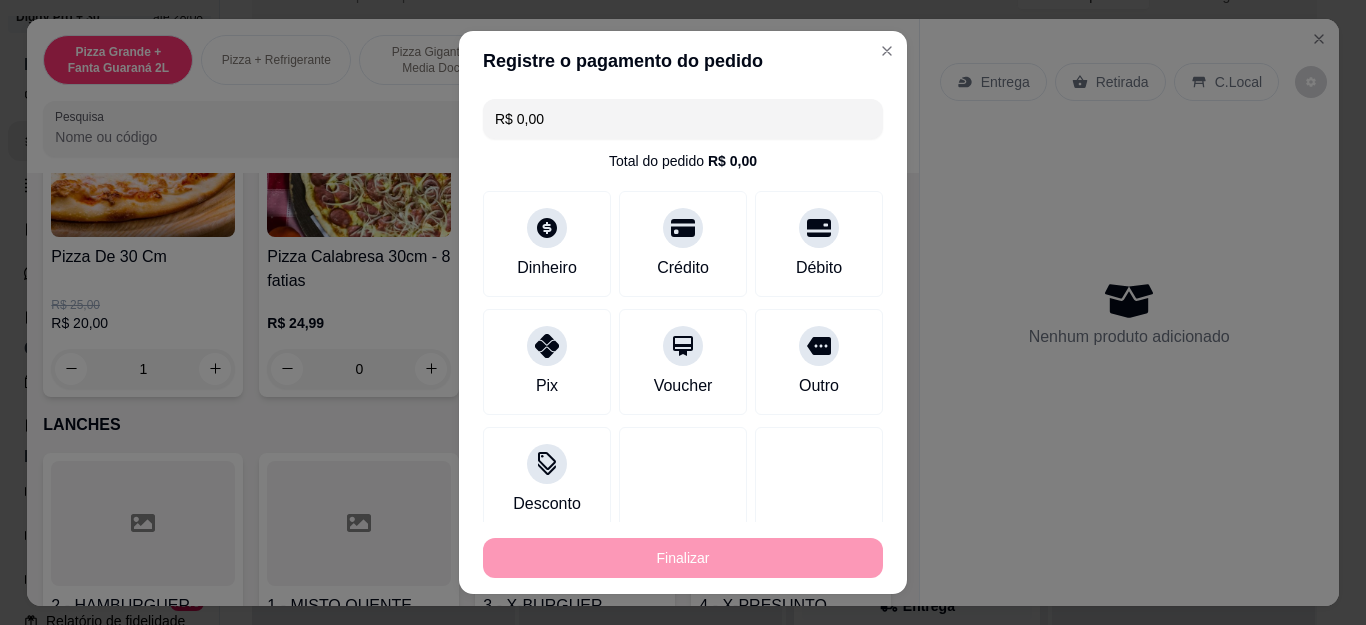 type on "0" 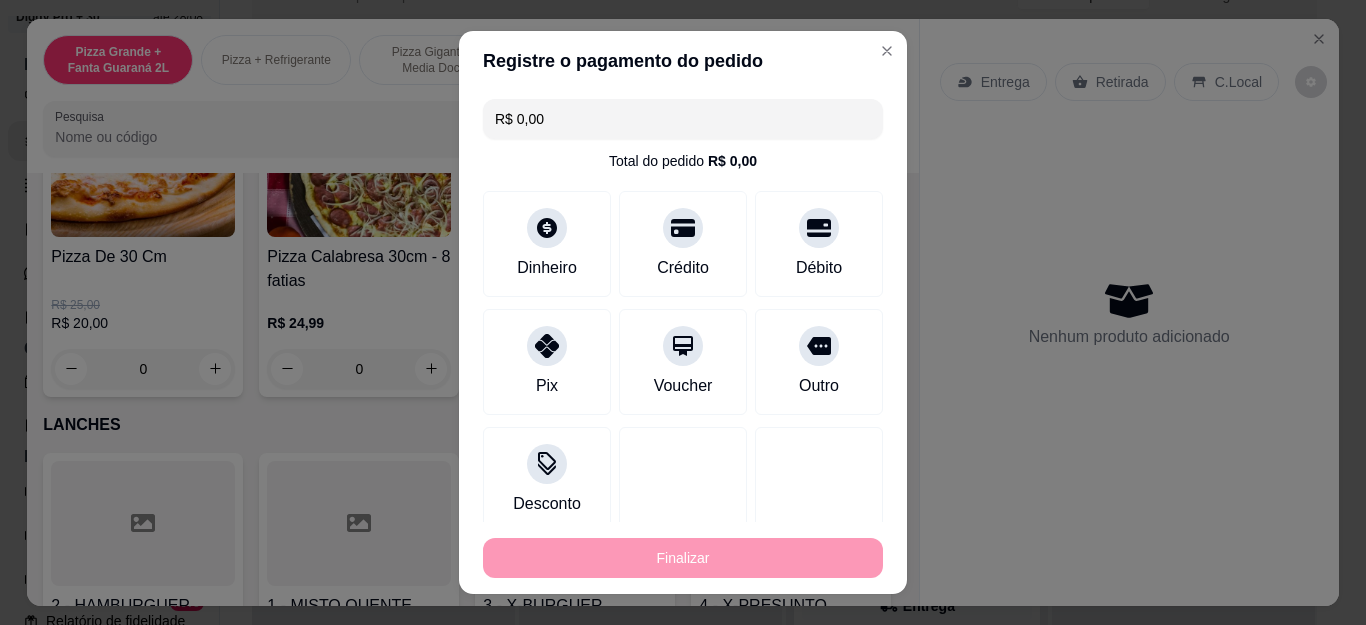 type on "-R$ 20,00" 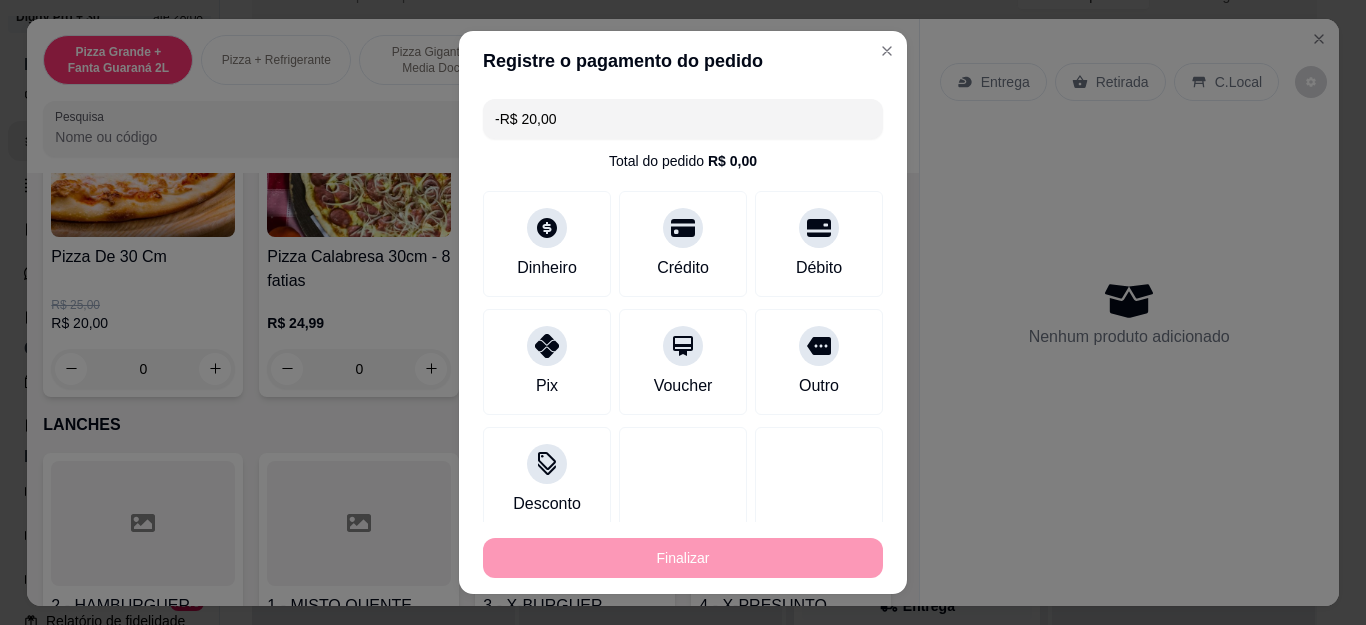scroll, scrollTop: 2100, scrollLeft: 0, axis: vertical 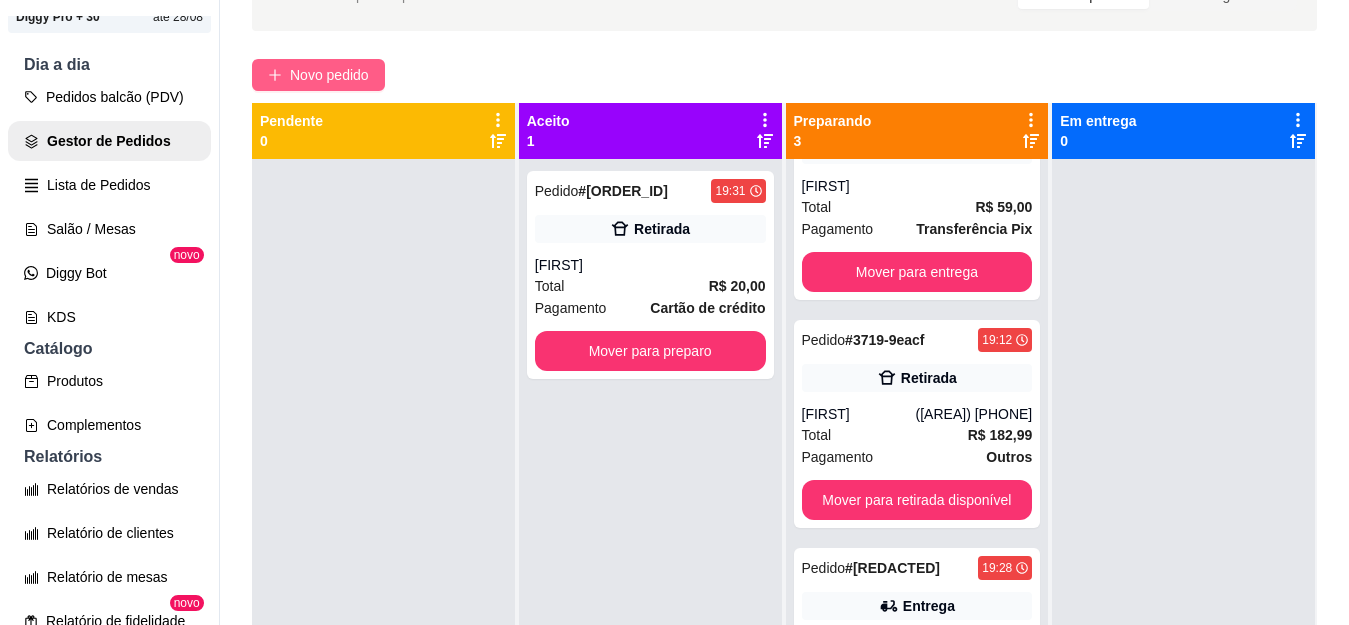click on "Novo pedido" at bounding box center (318, 75) 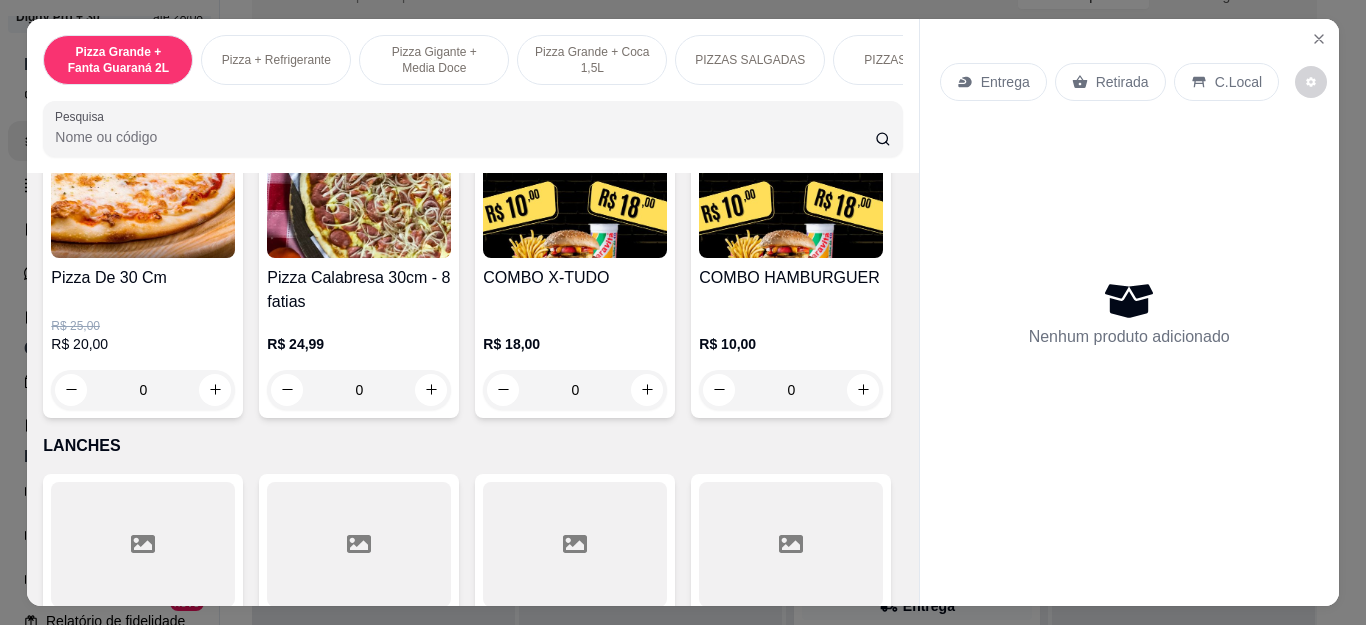 scroll, scrollTop: 2100, scrollLeft: 0, axis: vertical 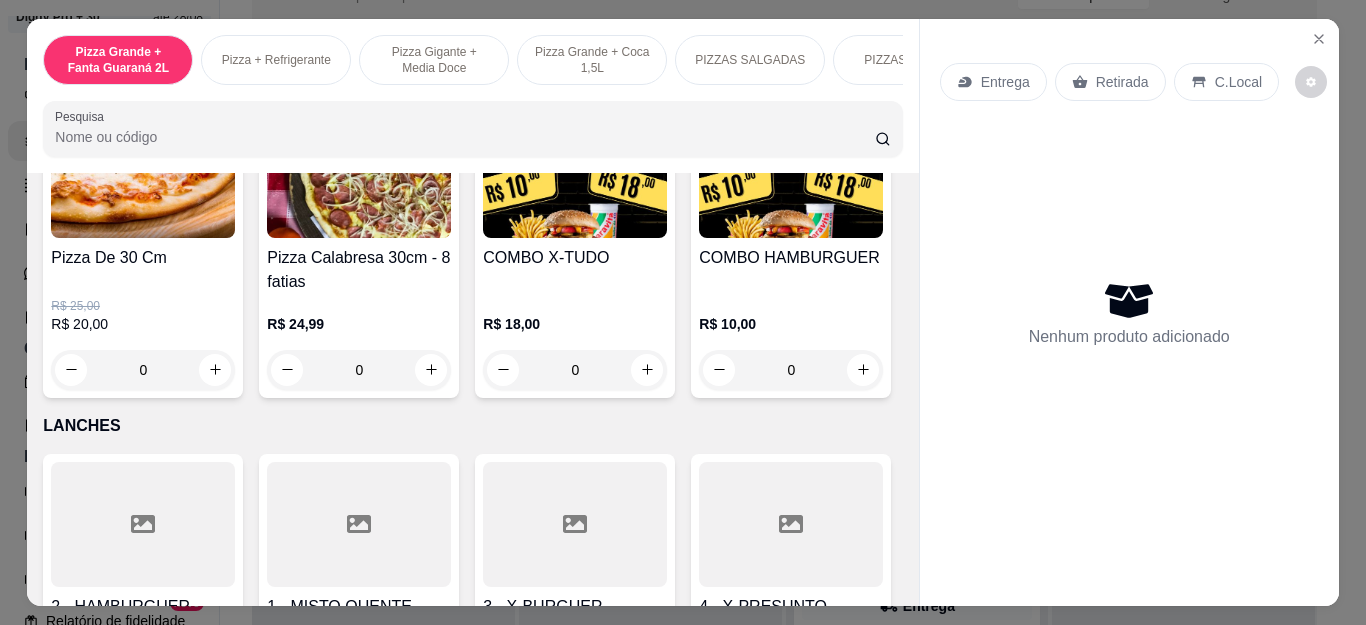 click on "0" at bounding box center (143, 370) 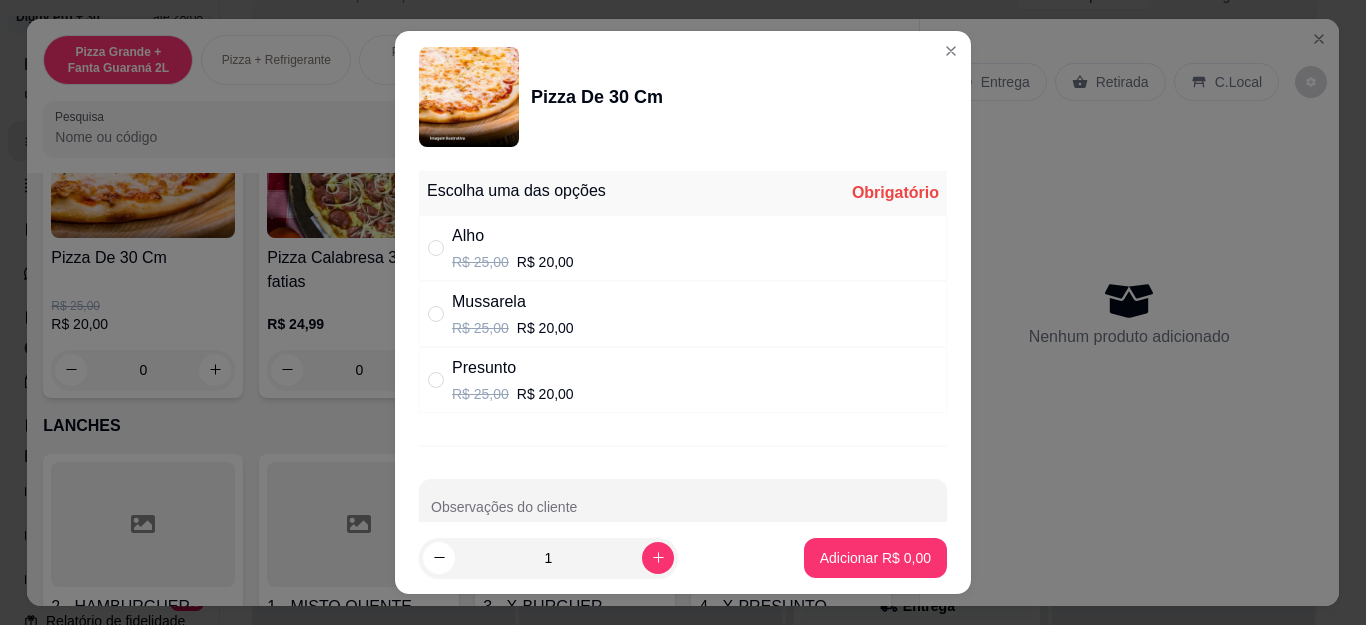 click on "R$ 25,00" at bounding box center [480, 328] 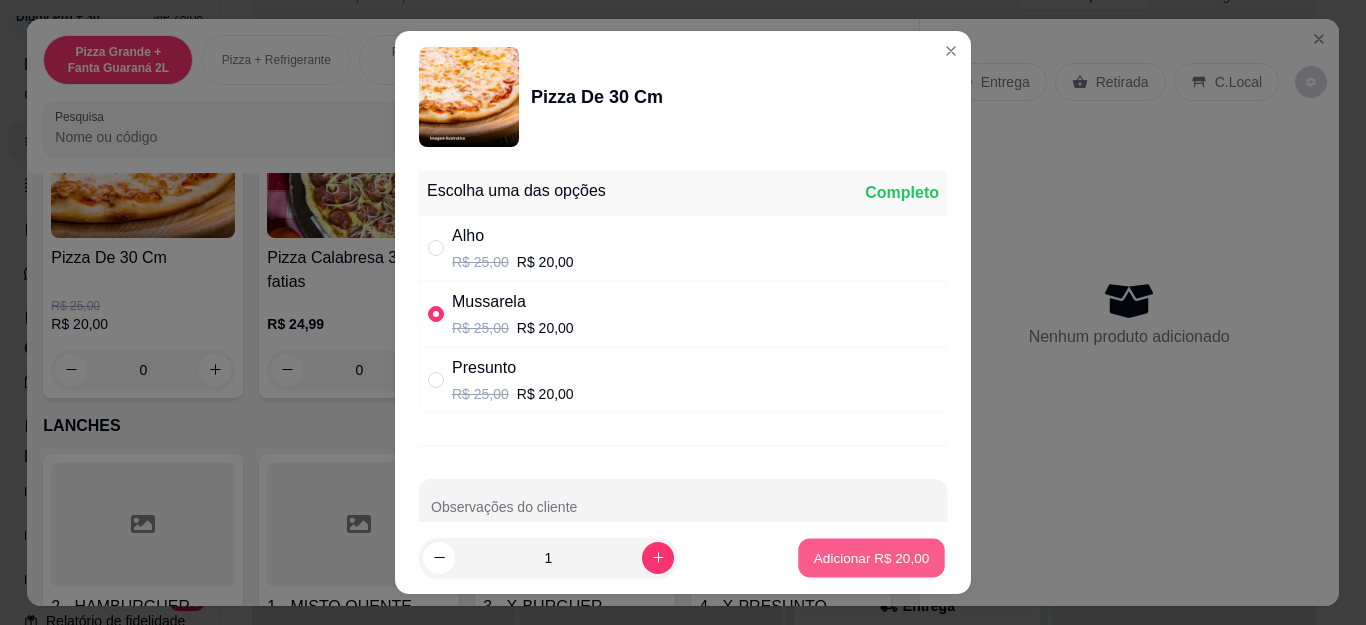 click on "Adicionar   R$ 20,00" at bounding box center [872, 557] 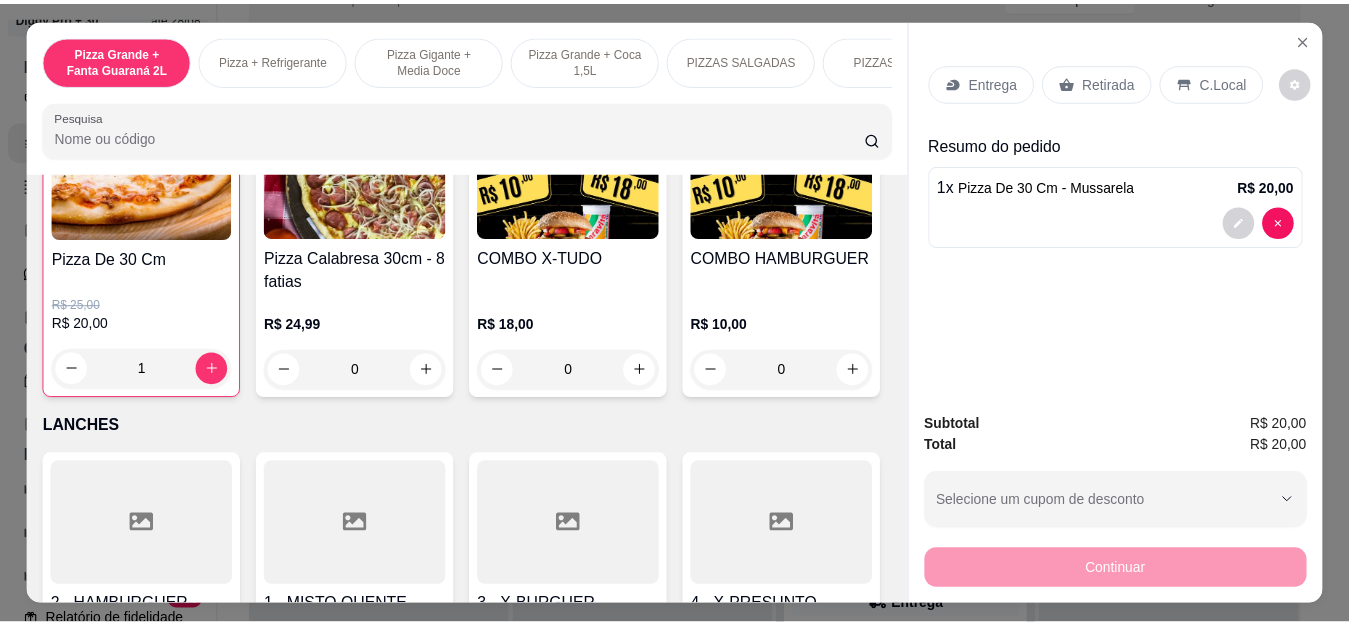 scroll, scrollTop: 2101, scrollLeft: 0, axis: vertical 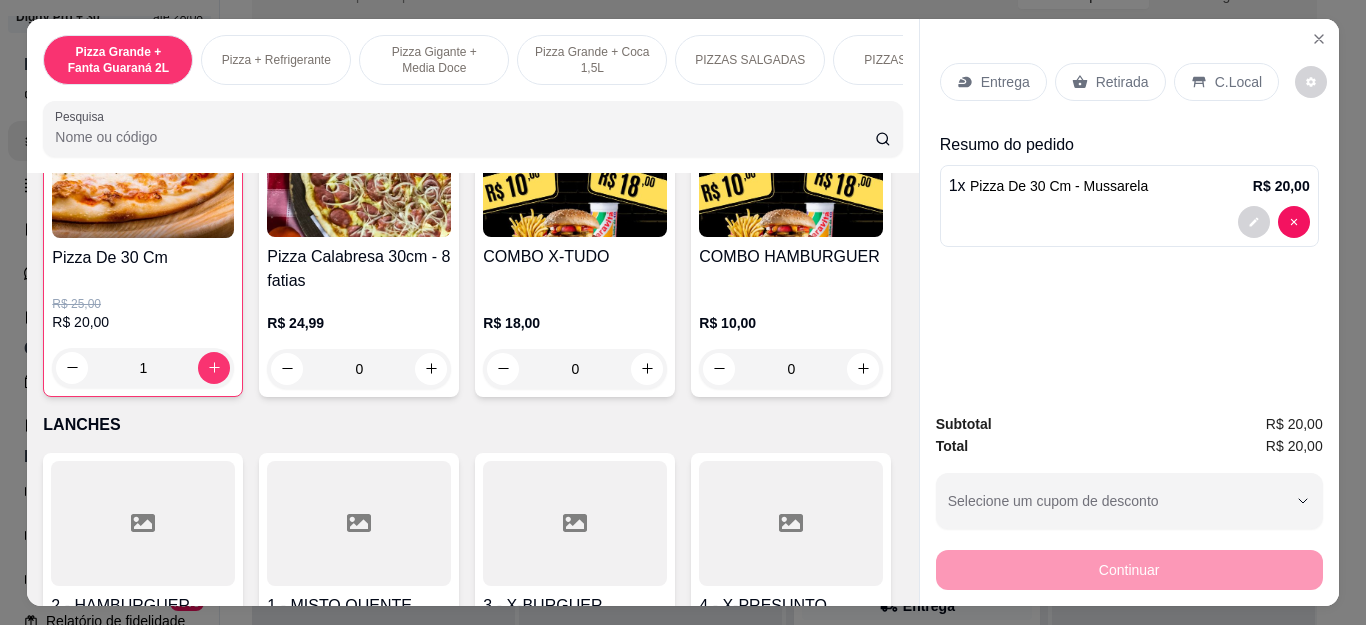 click on "Retirada" at bounding box center [1122, 82] 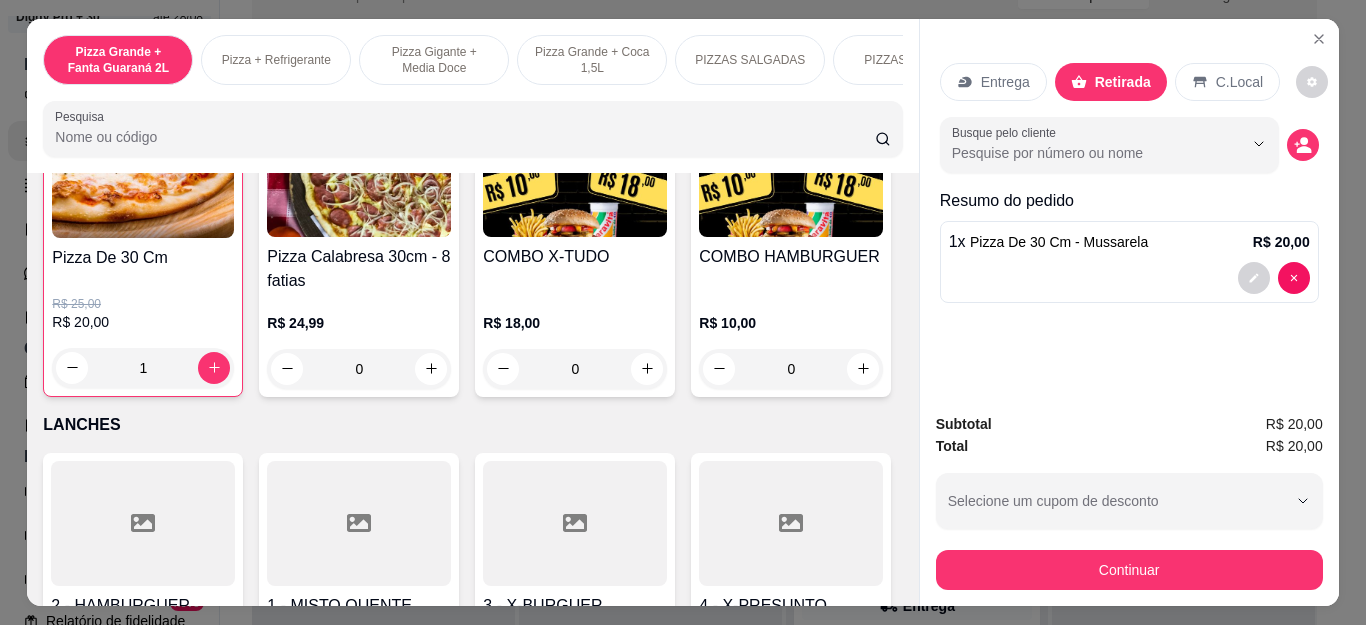 click at bounding box center [1303, 145] 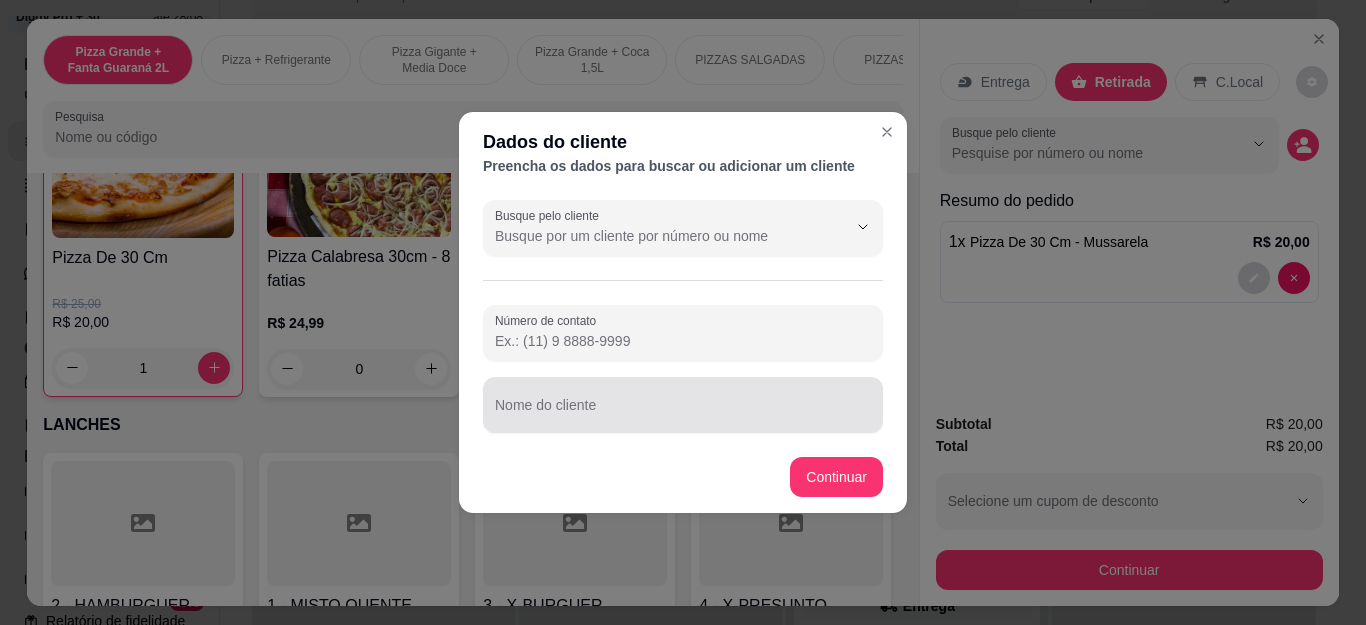 click at bounding box center [683, 405] 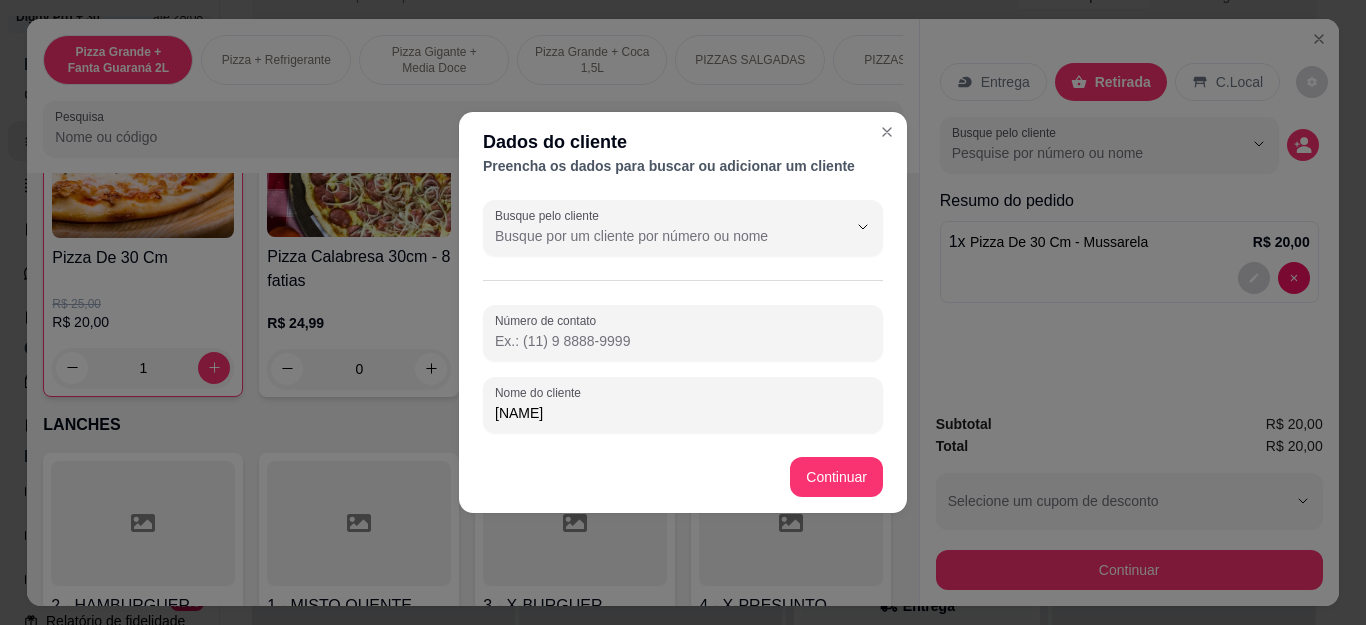 type on "[FIRST]" 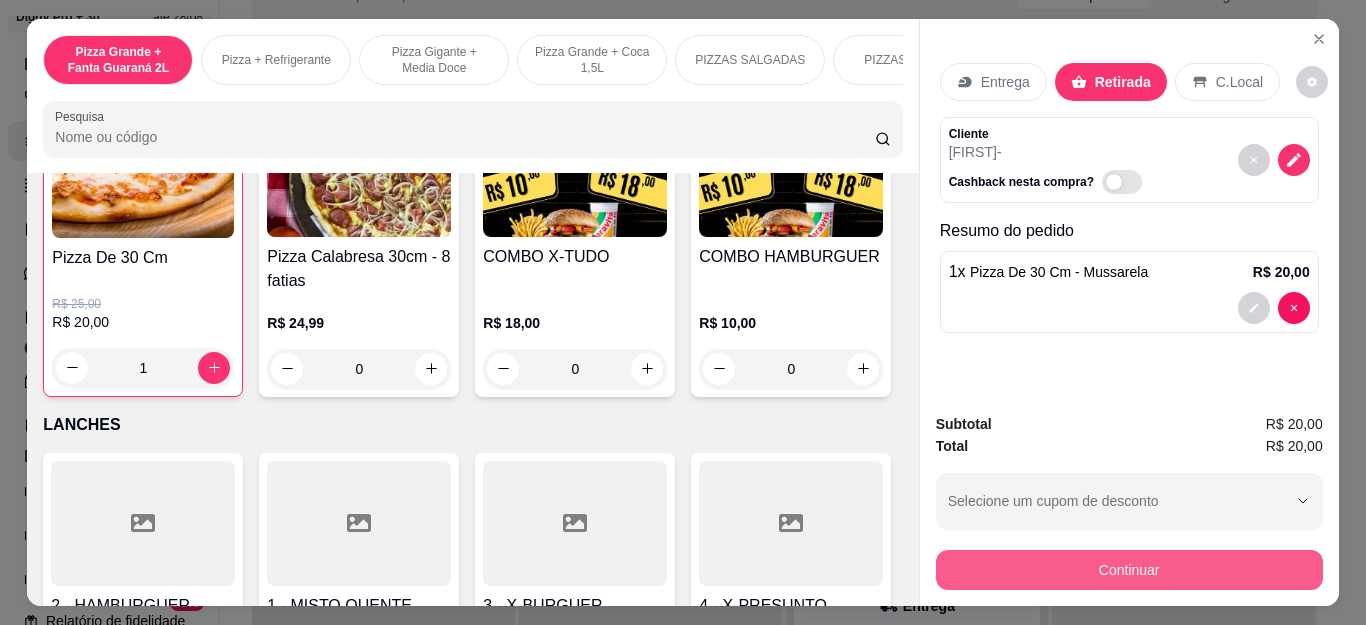 click on "Continuar" at bounding box center (1129, 570) 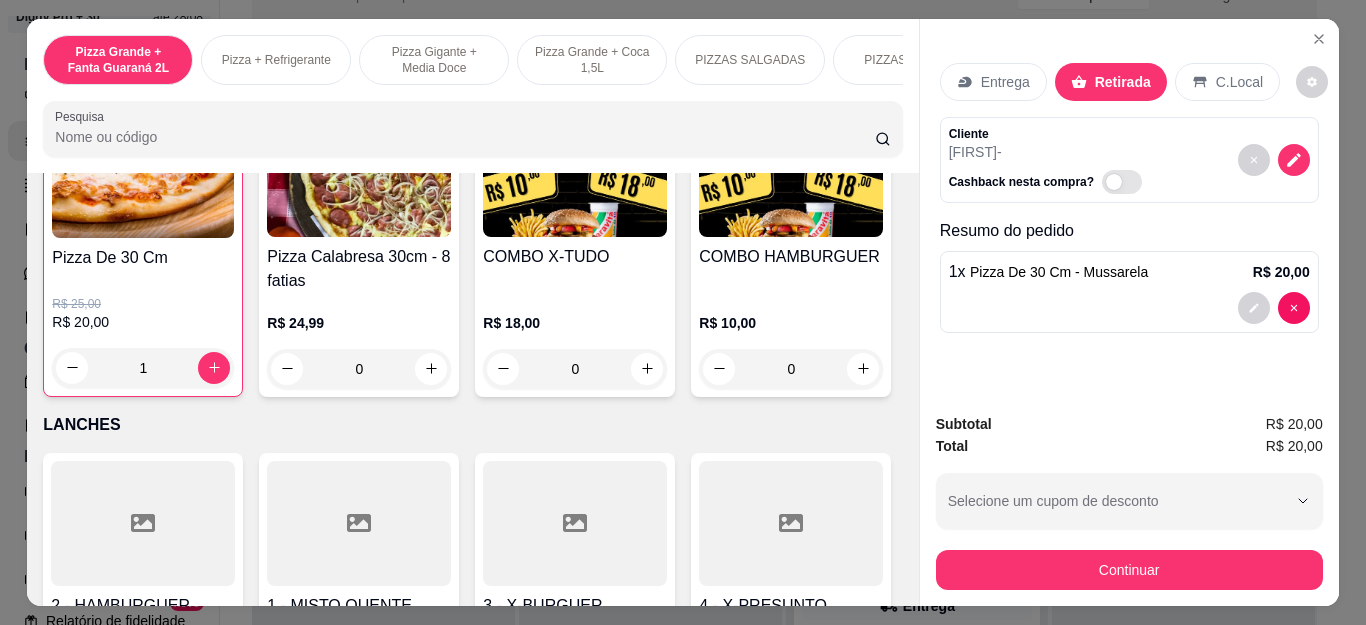 click on "Outro" at bounding box center (819, 378) 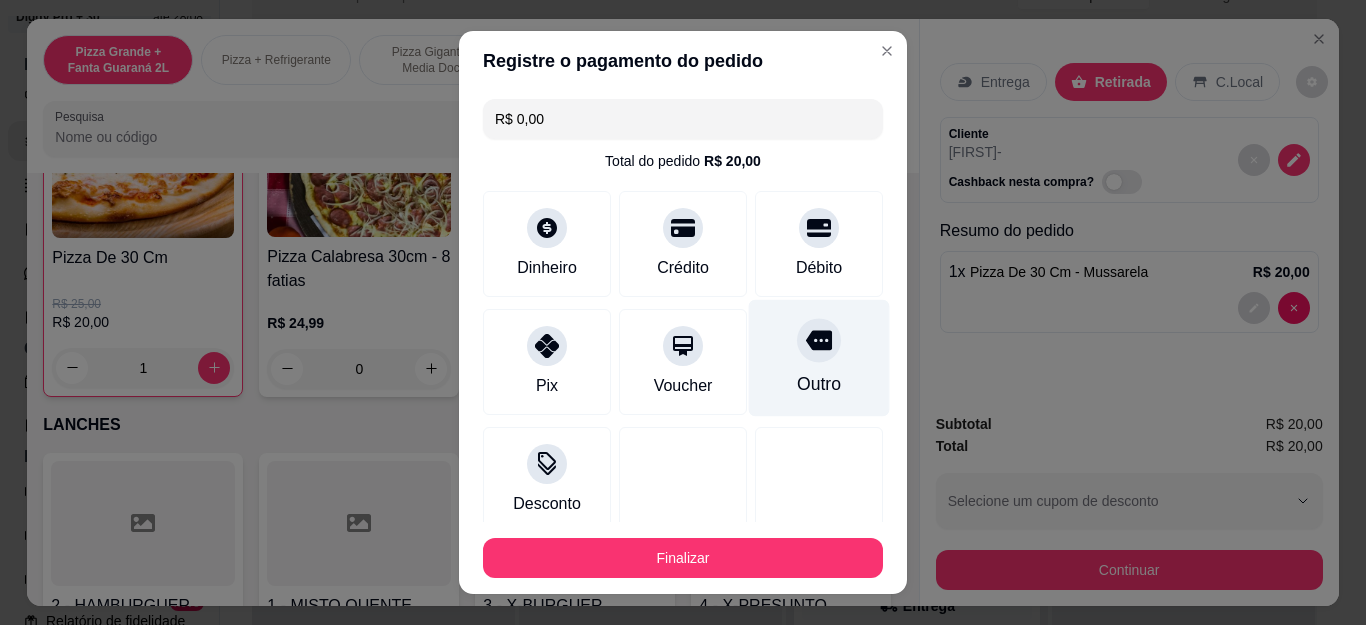 type on "R$ 0,00" 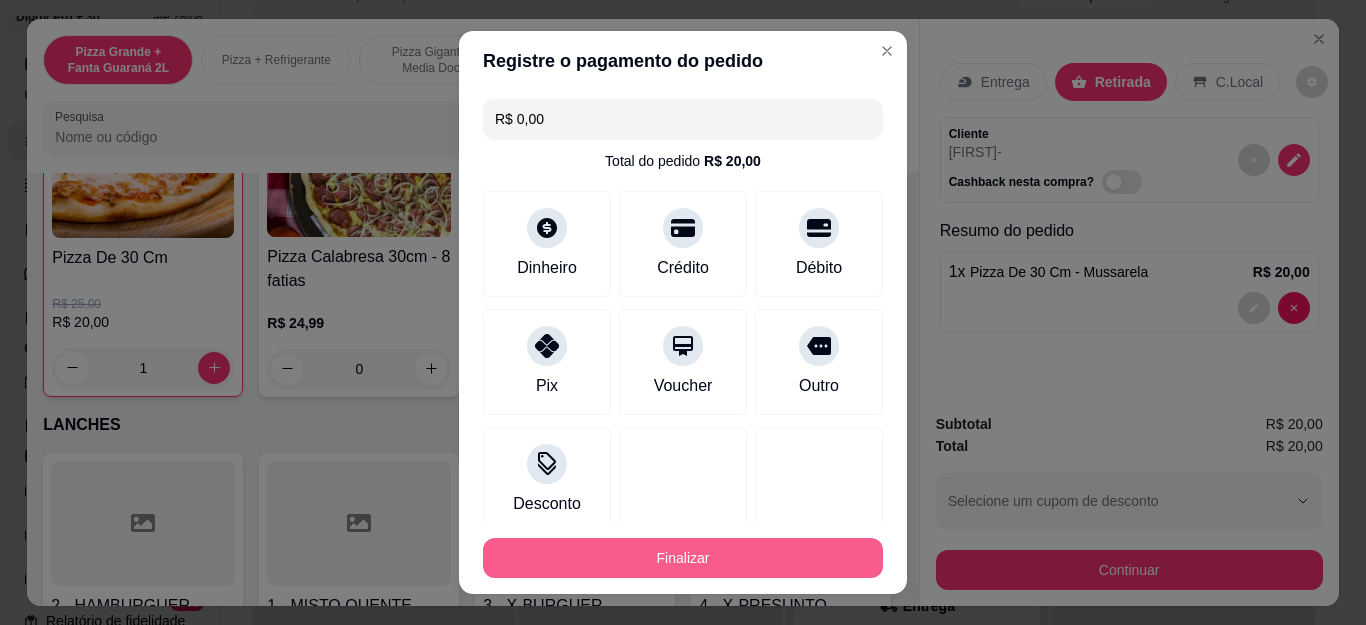 click on "Finalizar" at bounding box center [683, 558] 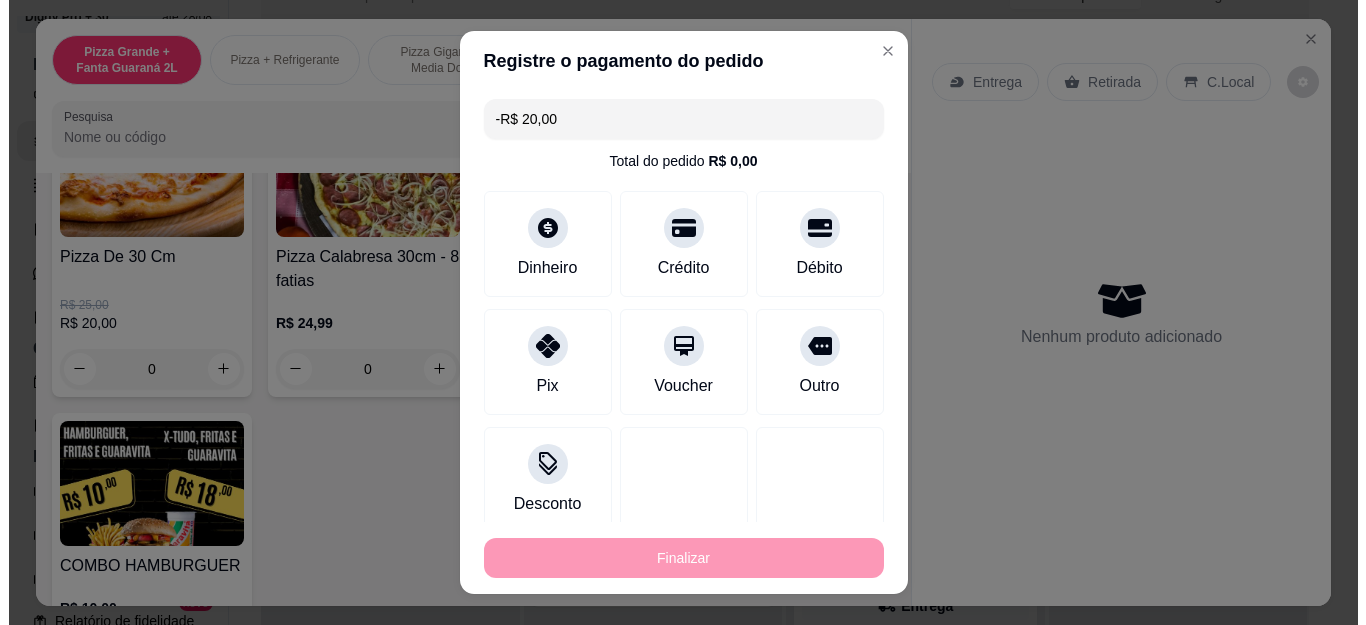 scroll, scrollTop: 0, scrollLeft: 0, axis: both 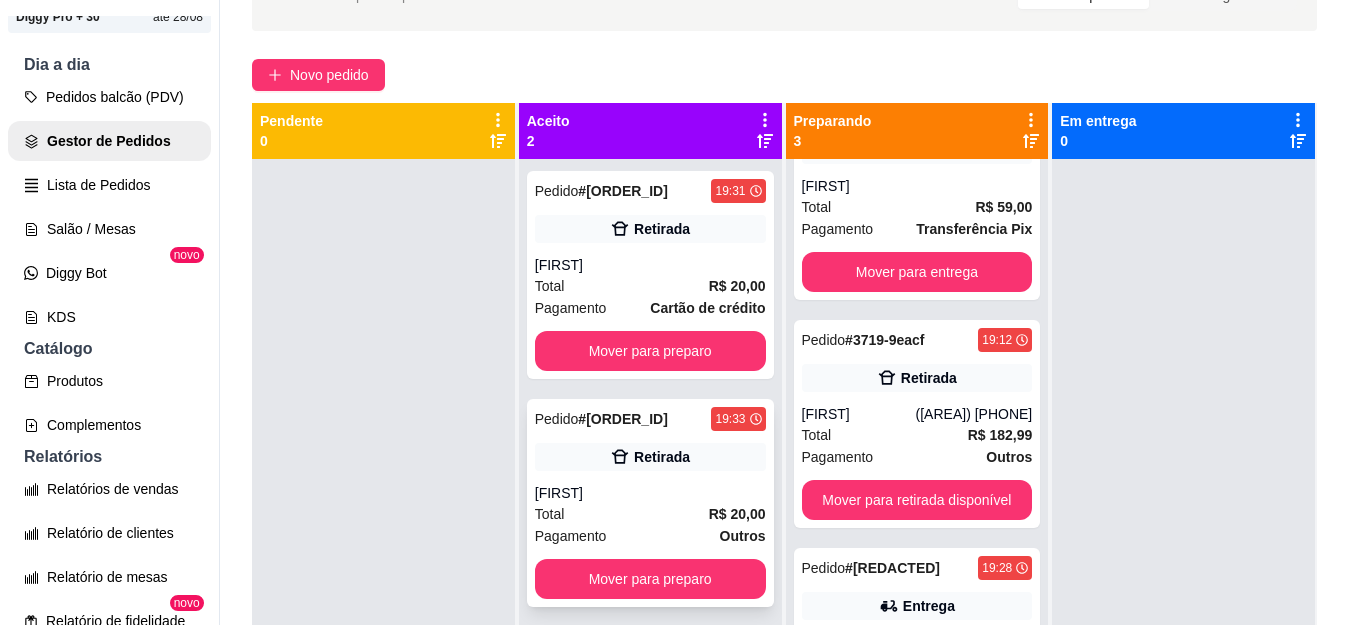click on "Pedido  # [ORDER_ID] [TIME] Retirada [NAME] Total R$ 20,00 Pagamento Outros Mover para preparo" at bounding box center [650, 503] 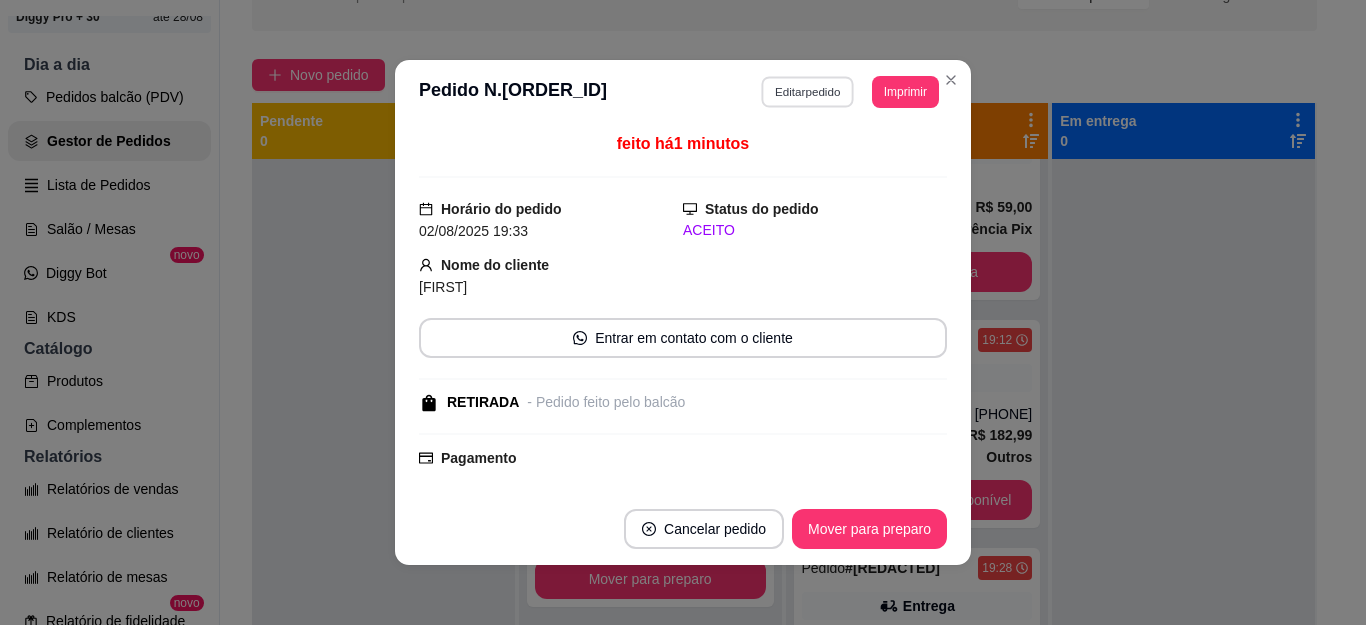 click on "Editar  pedido" at bounding box center [808, 91] 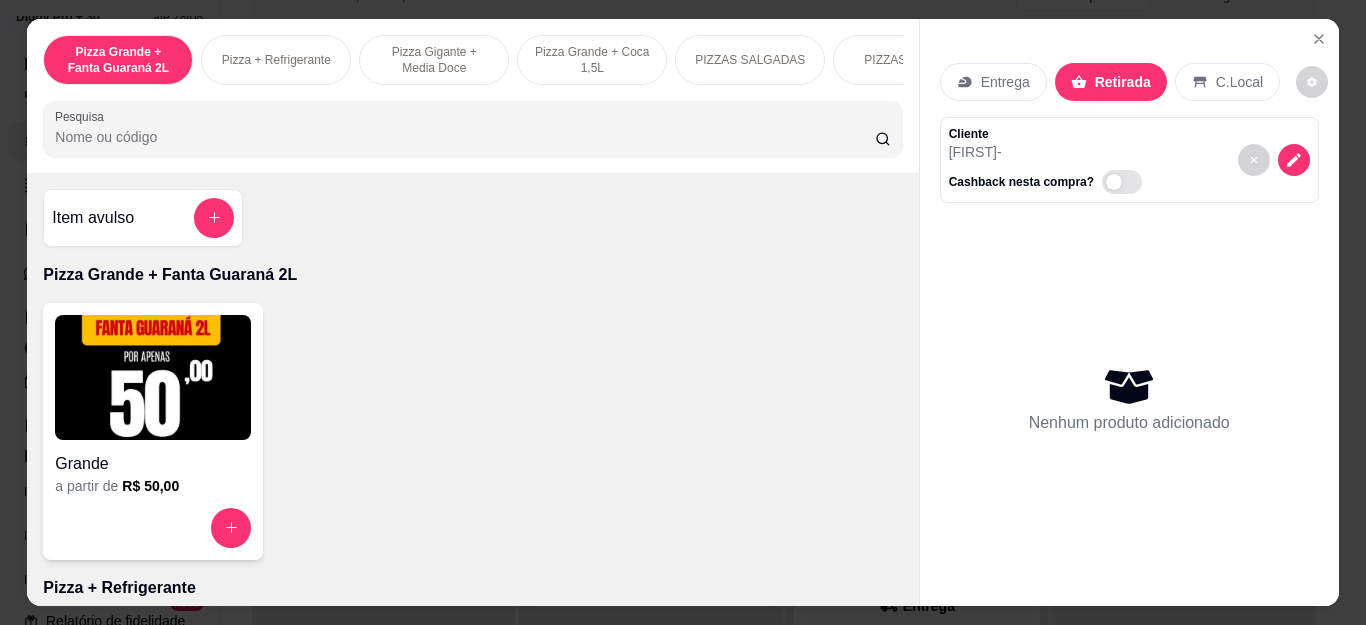 type on "0" 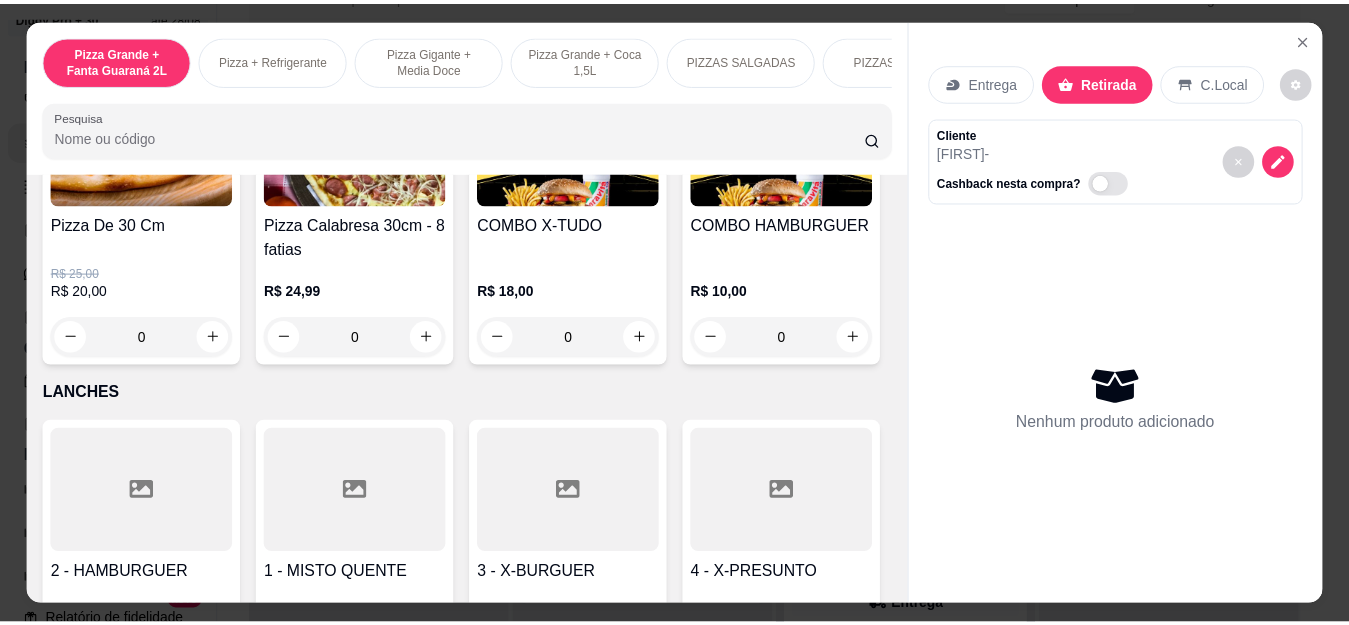 scroll, scrollTop: 2200, scrollLeft: 0, axis: vertical 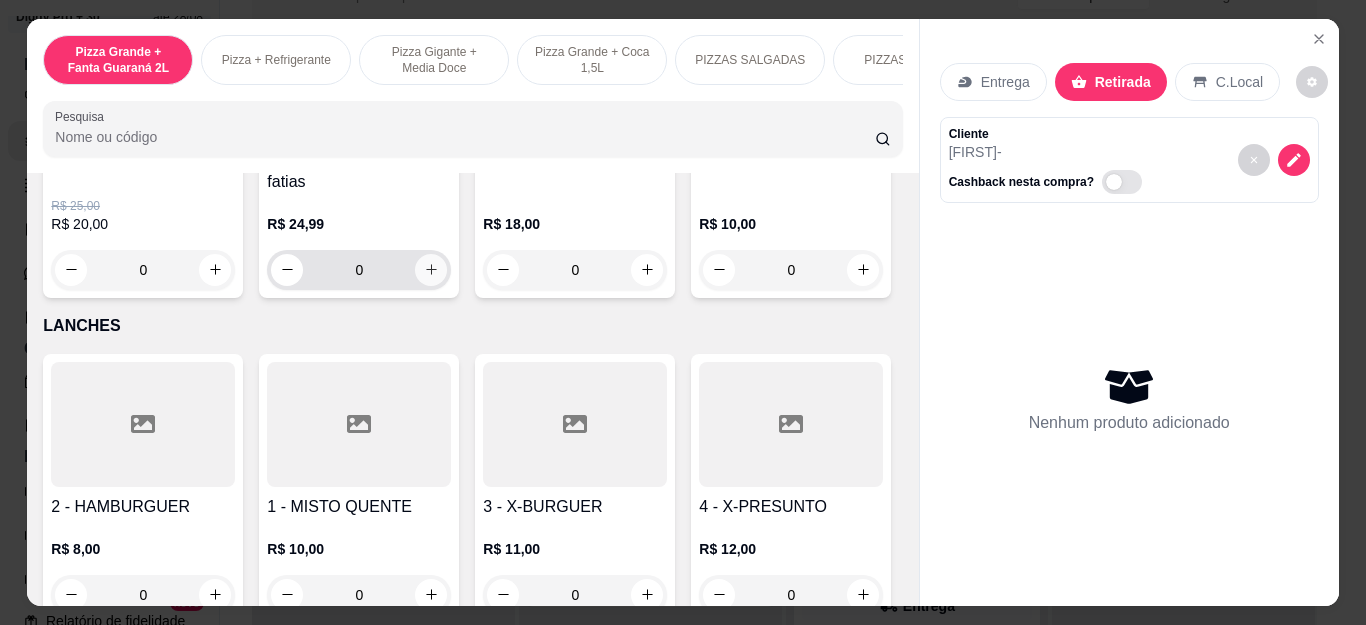 click at bounding box center (431, 270) 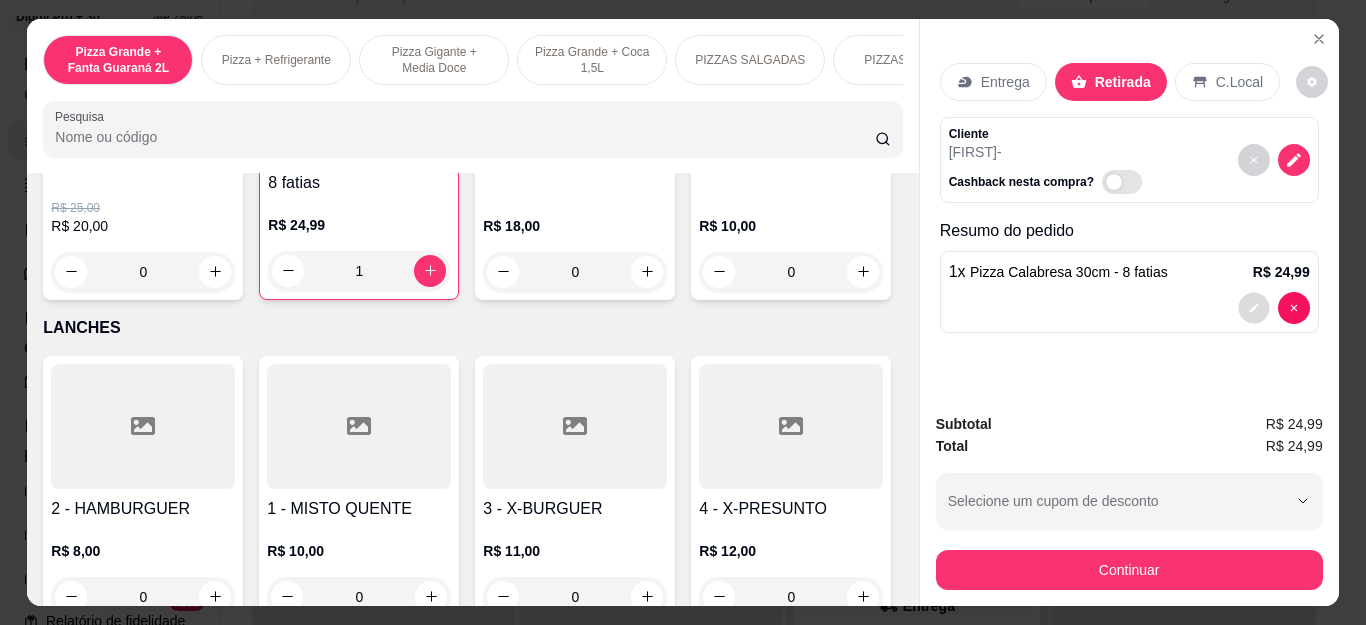 click 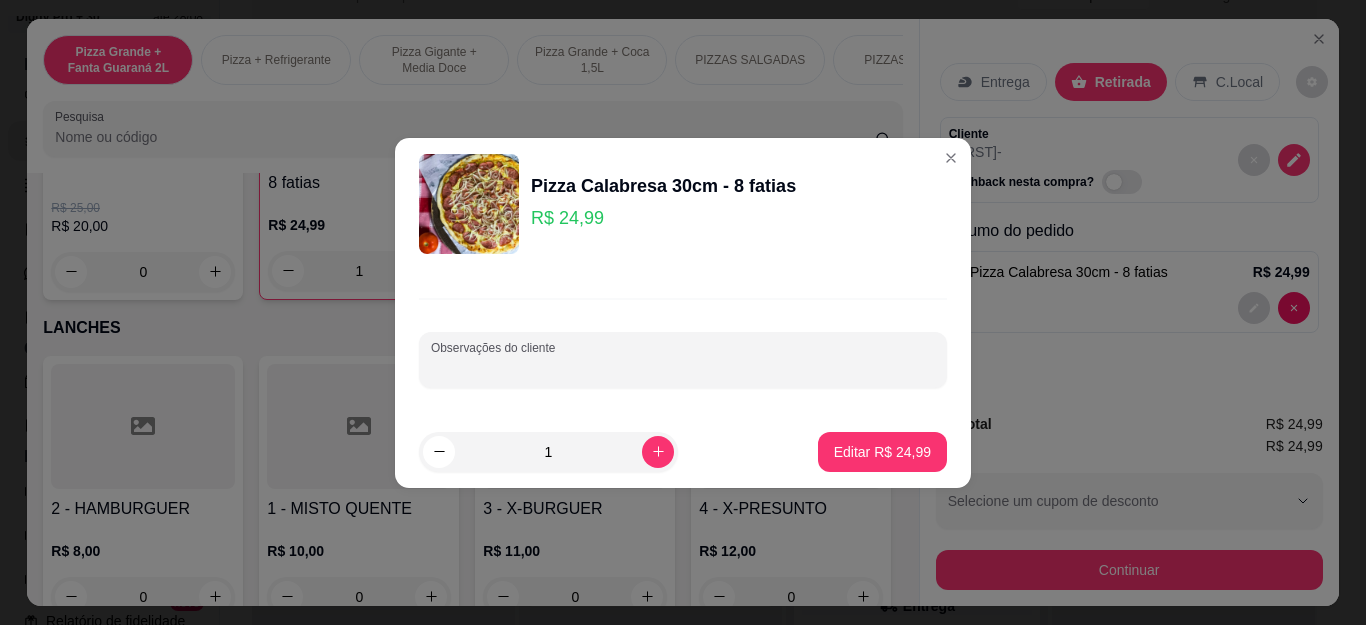 click on "Observações do cliente" at bounding box center [683, 368] 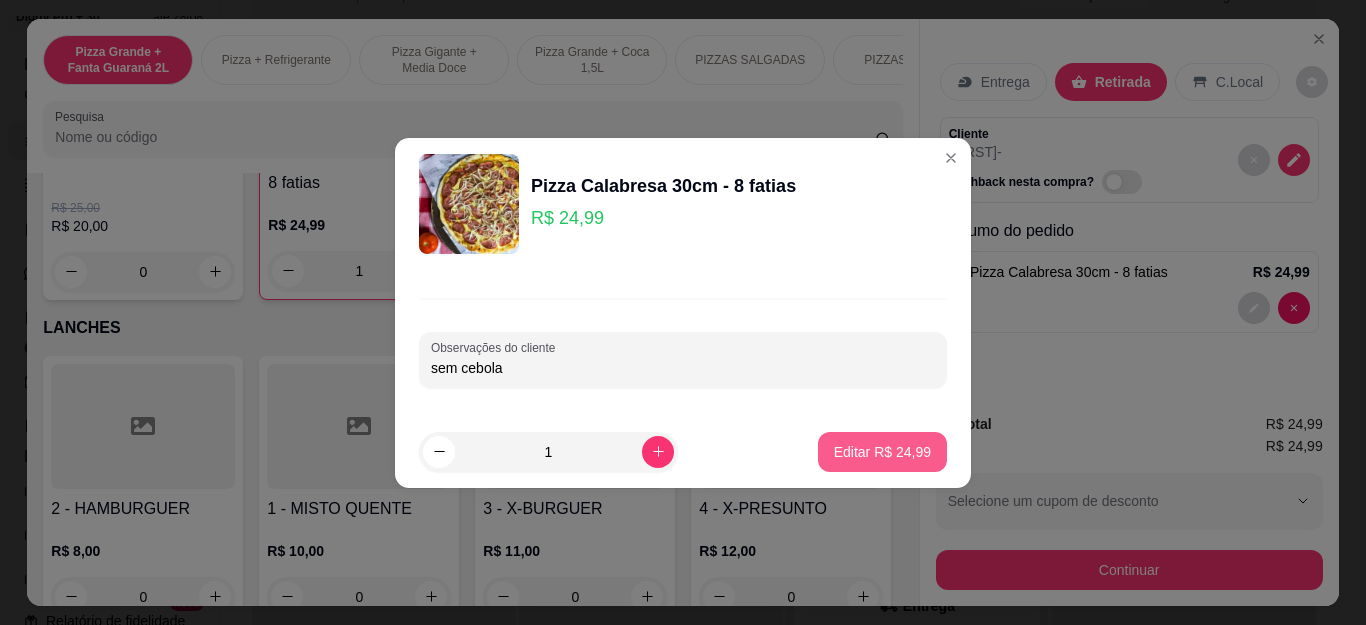 type on "sem cebola" 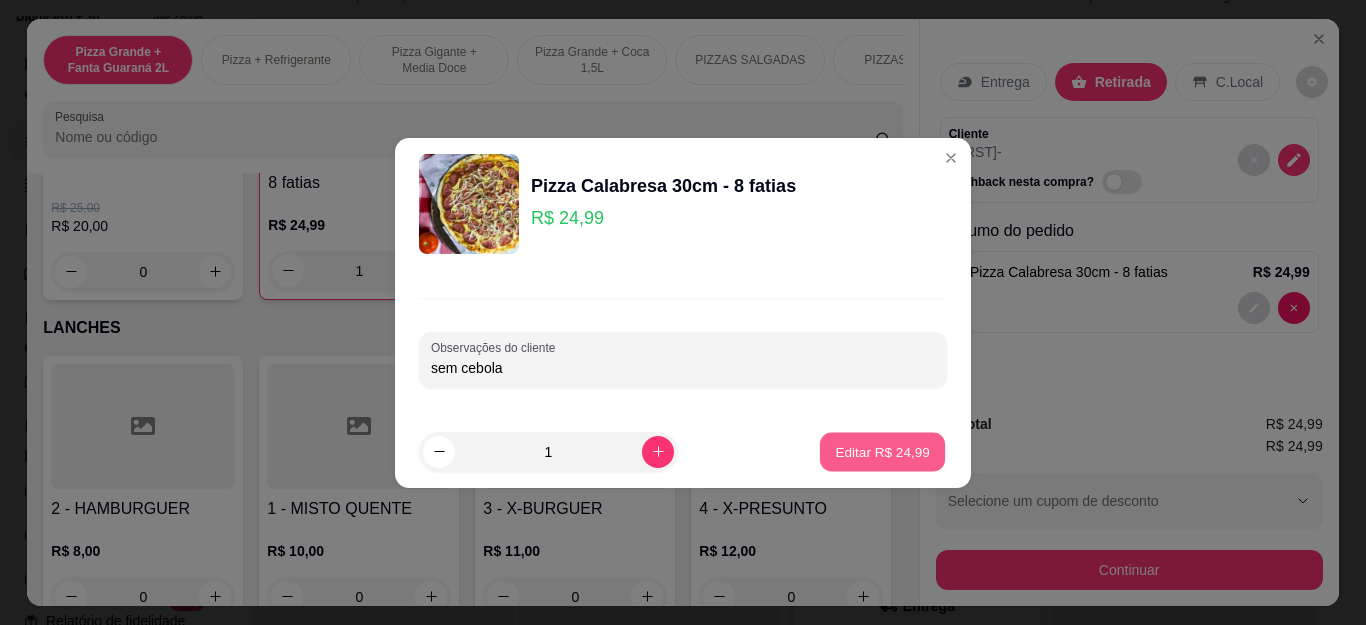click on "Editar   R$ 24,99" at bounding box center [882, 451] 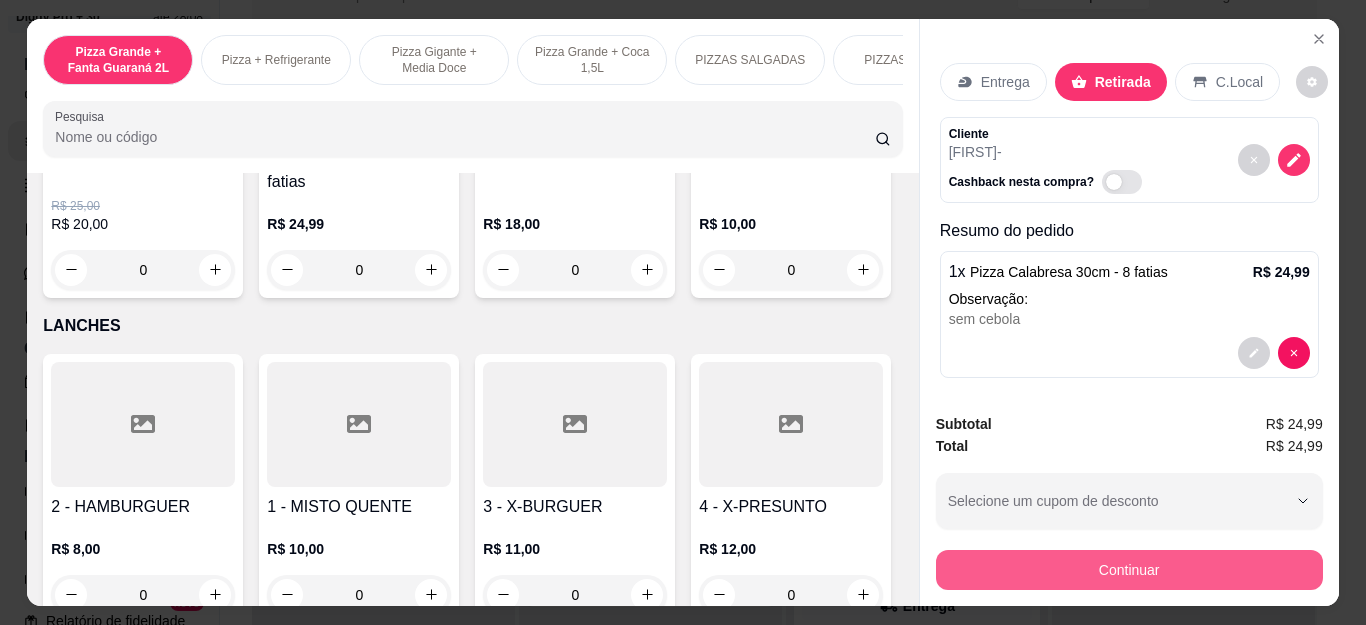 click on "Continuar" at bounding box center [1129, 570] 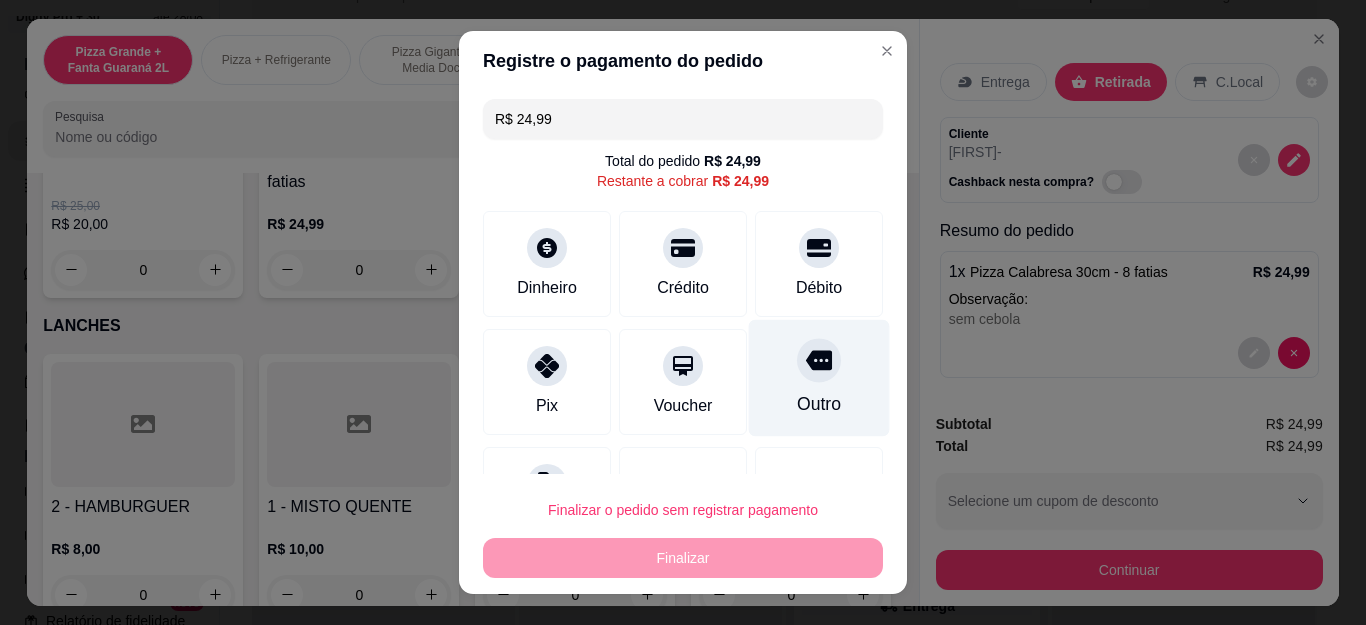 click on "Outro" at bounding box center (819, 404) 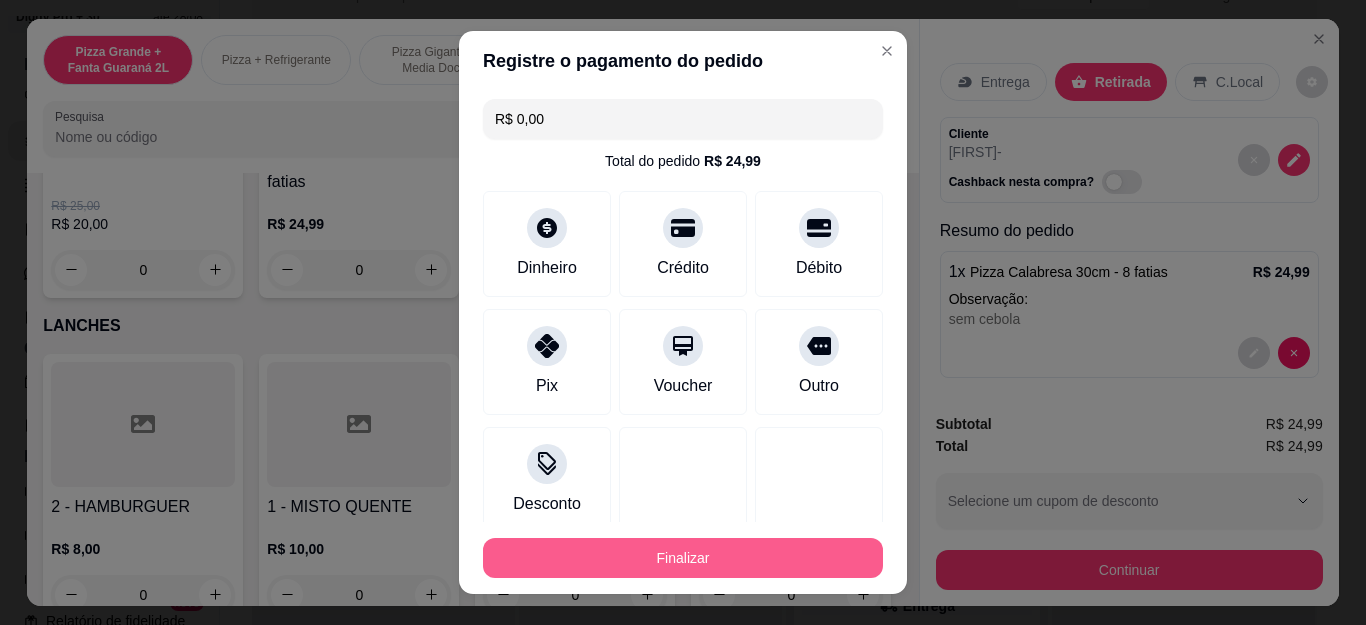 click on "Finalizar" at bounding box center (683, 558) 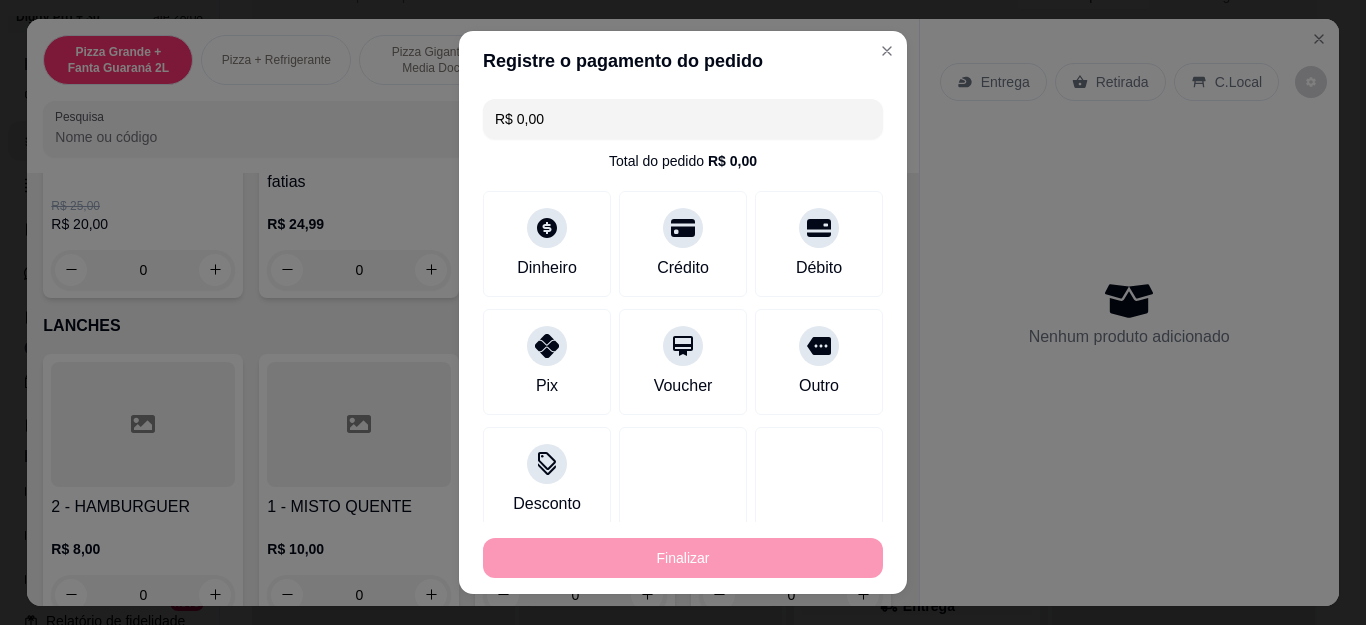 type on "-R$ 24,99" 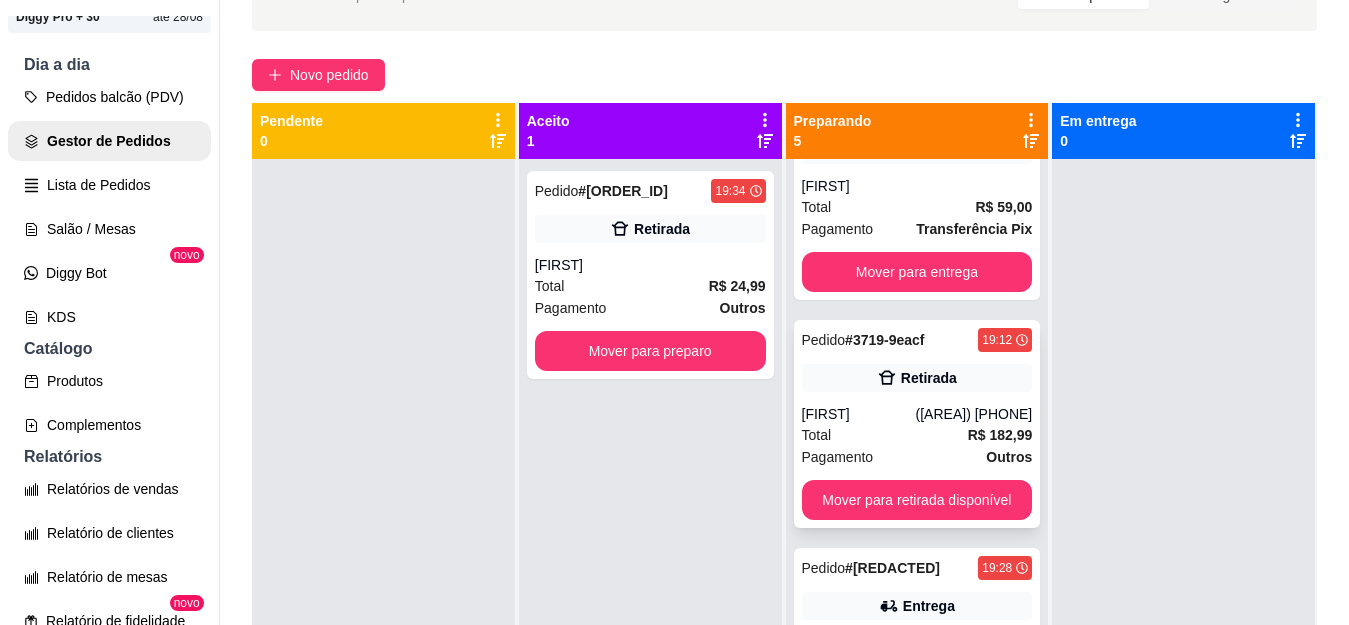 scroll, scrollTop: 0, scrollLeft: 0, axis: both 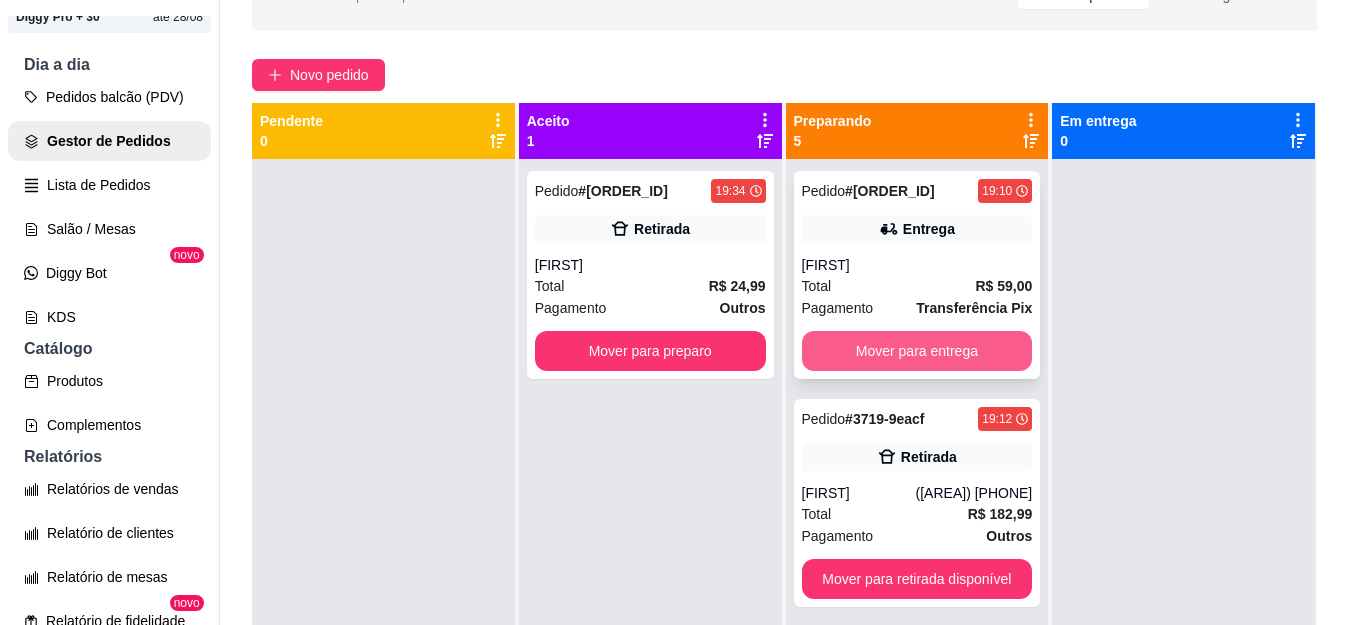 click on "Mover para entrega" at bounding box center [917, 351] 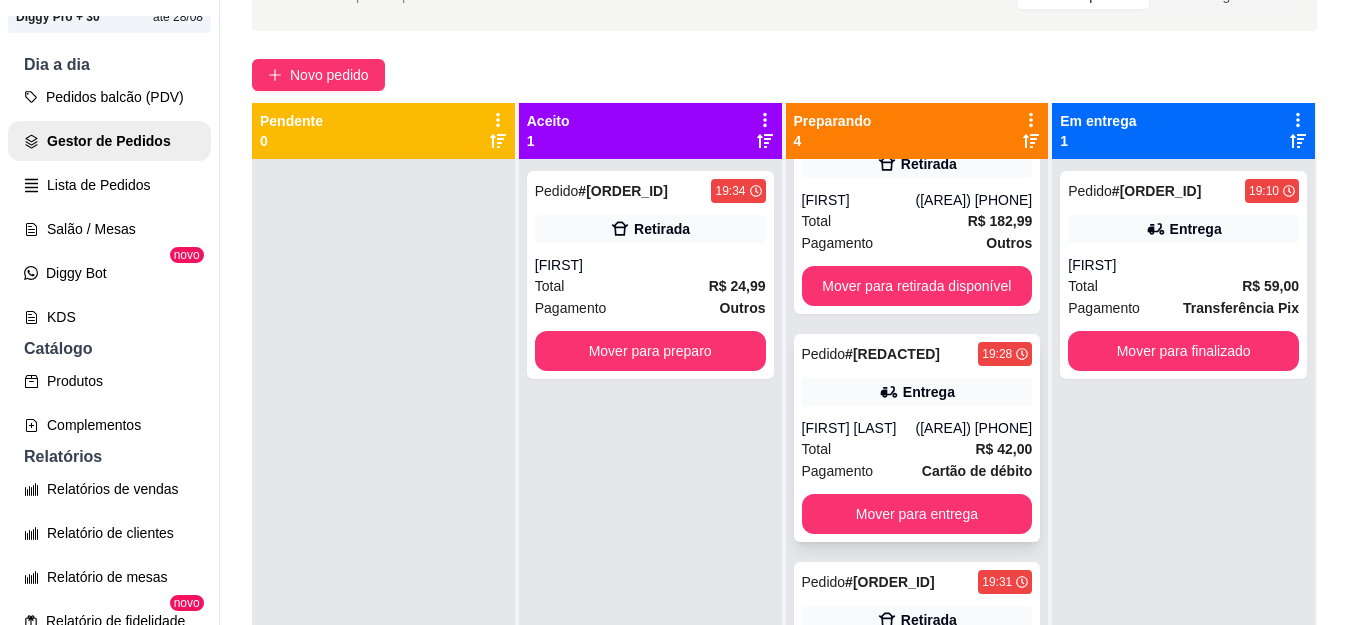 scroll, scrollTop: 100, scrollLeft: 0, axis: vertical 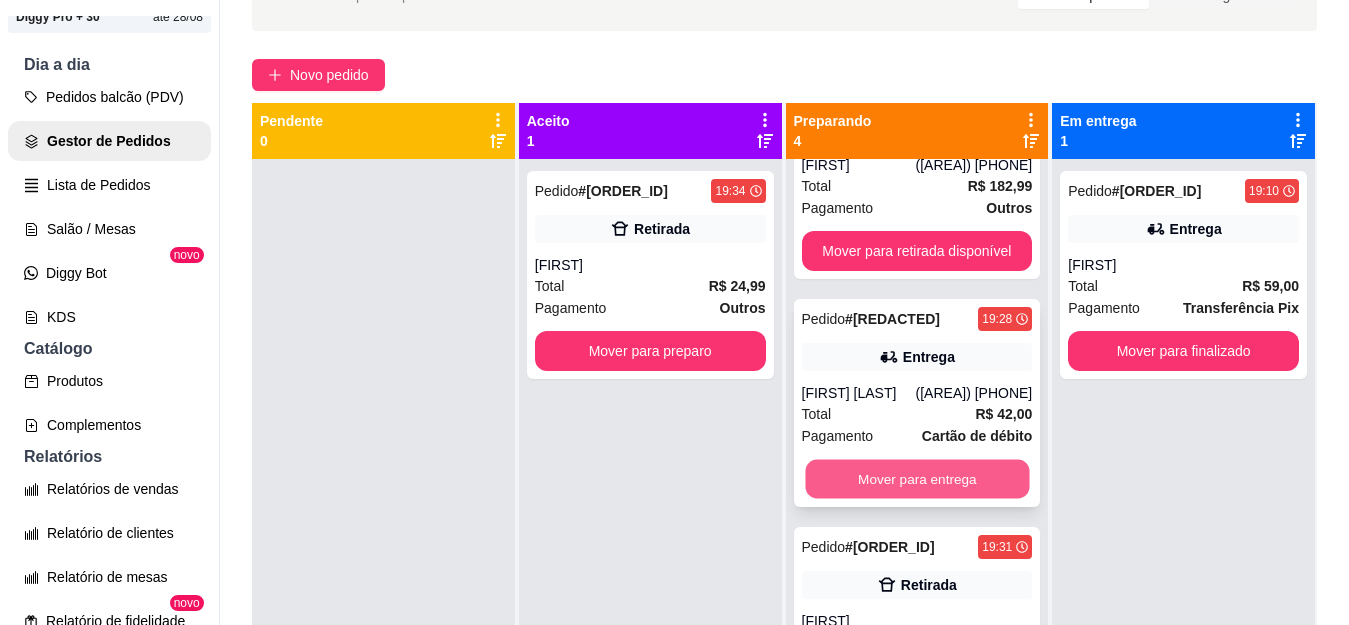 click on "Mover para entrega" at bounding box center (917, 479) 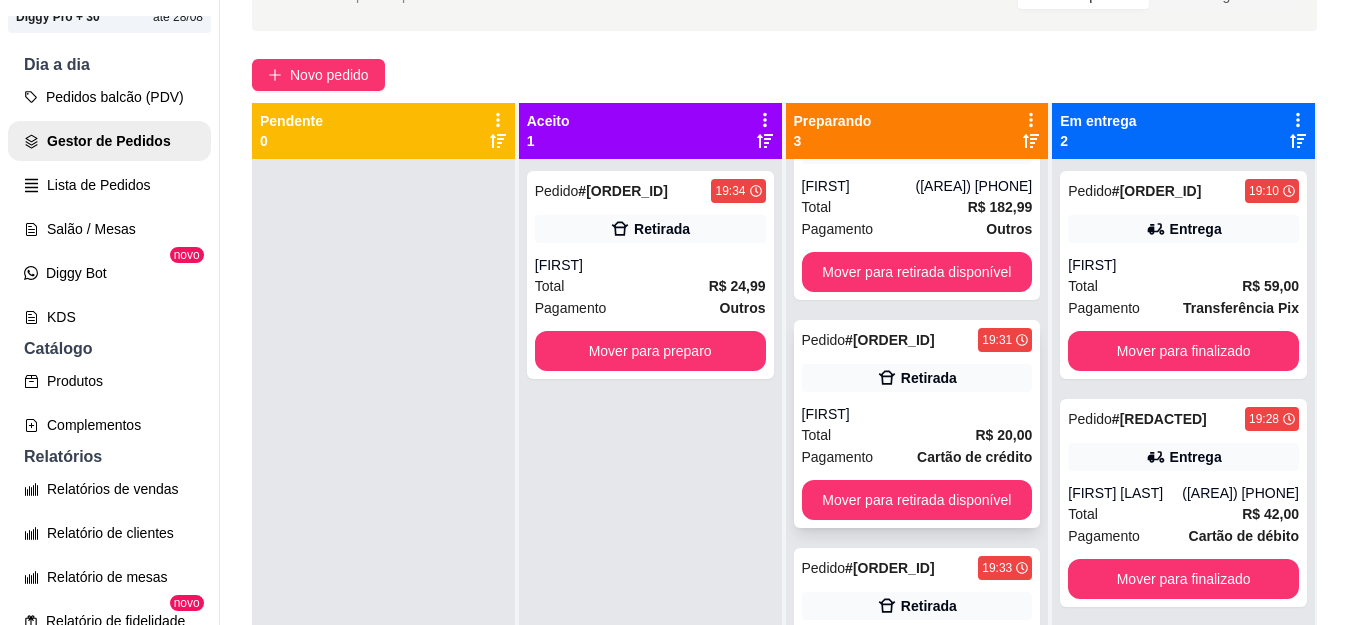 scroll, scrollTop: 79, scrollLeft: 0, axis: vertical 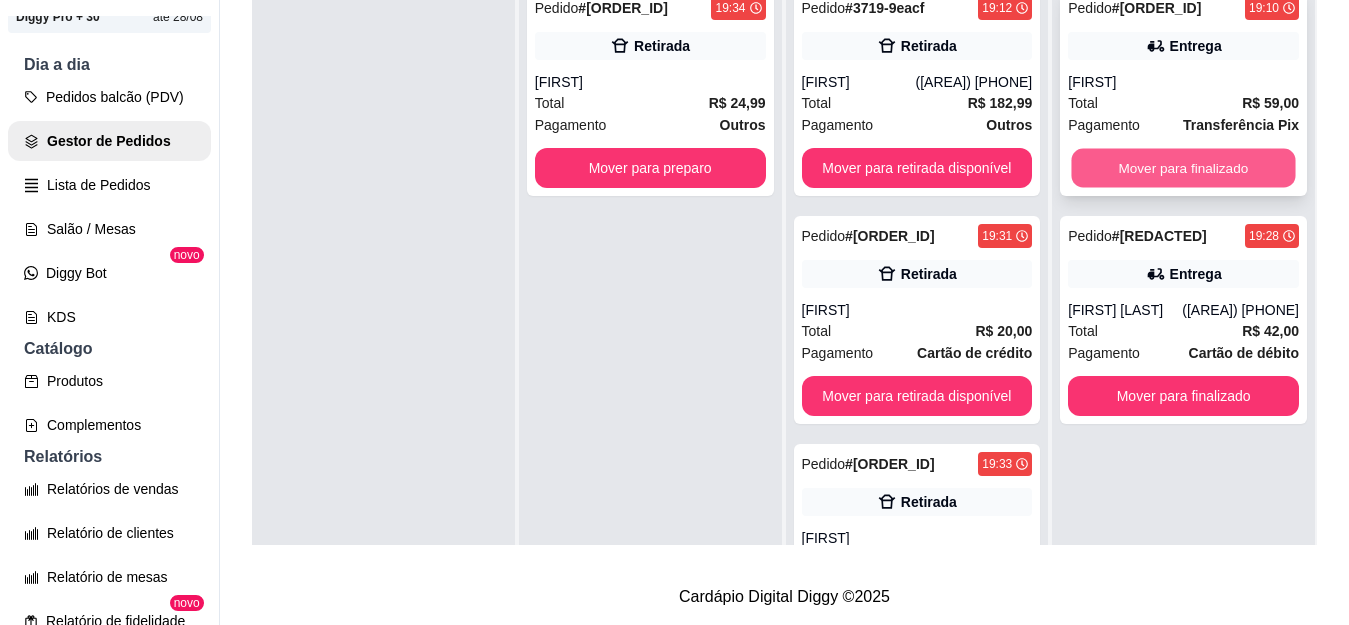 click on "Mover para finalizado" at bounding box center (1184, 168) 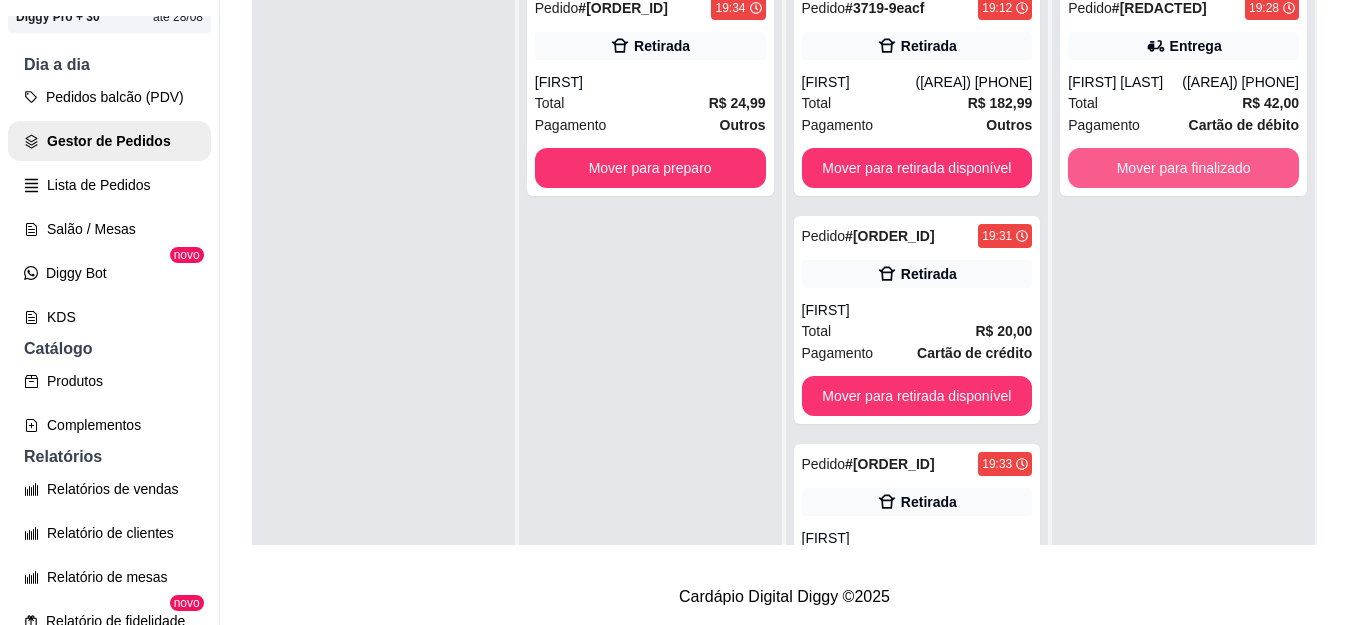 click on "Mover para finalizado" at bounding box center [1183, 168] 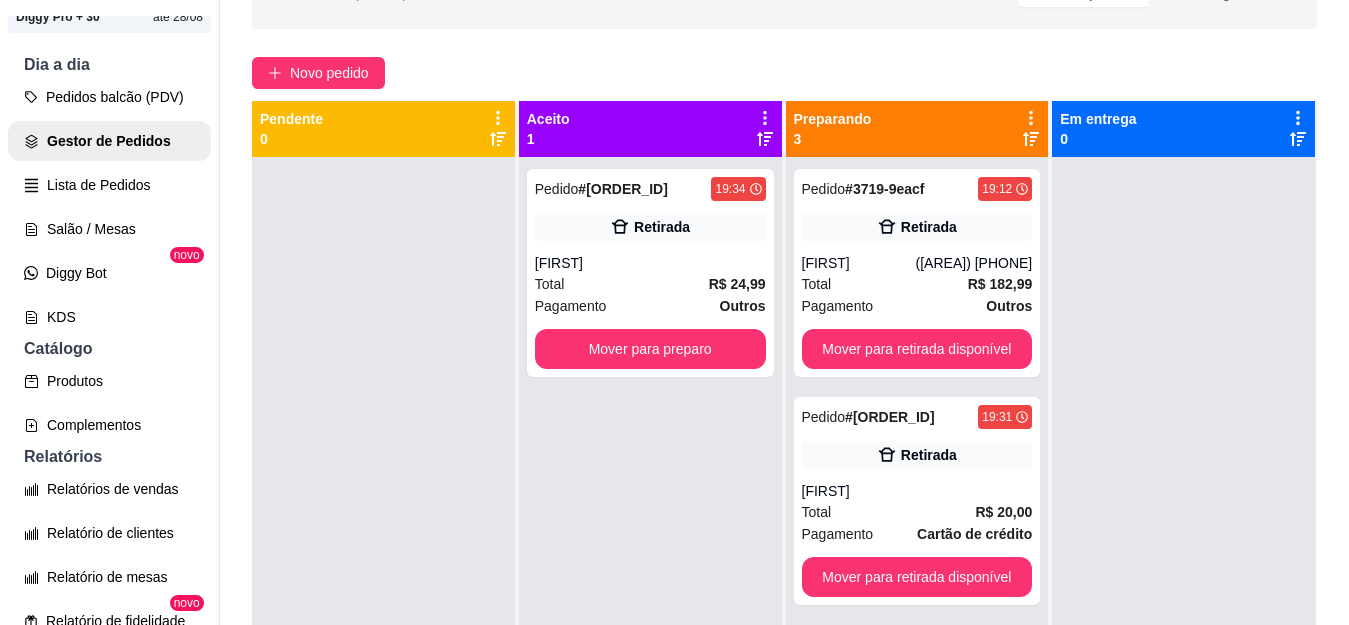 scroll, scrollTop: 121, scrollLeft: 0, axis: vertical 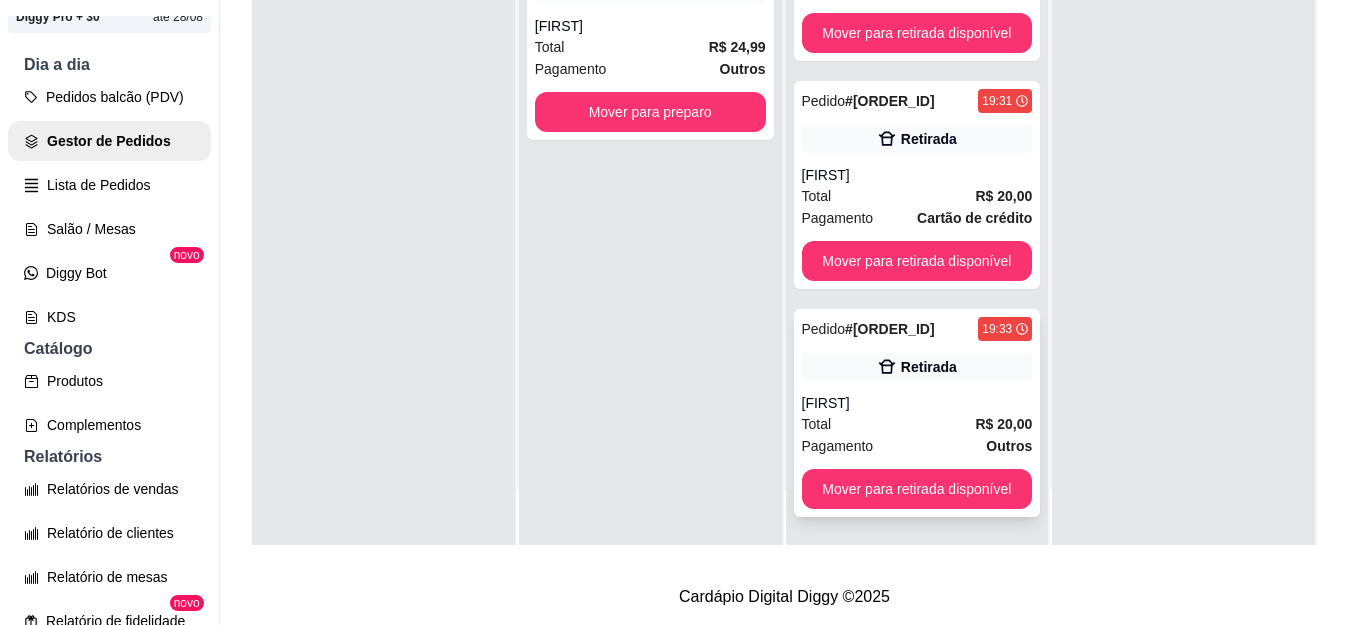 click on "Retirada" at bounding box center [917, 367] 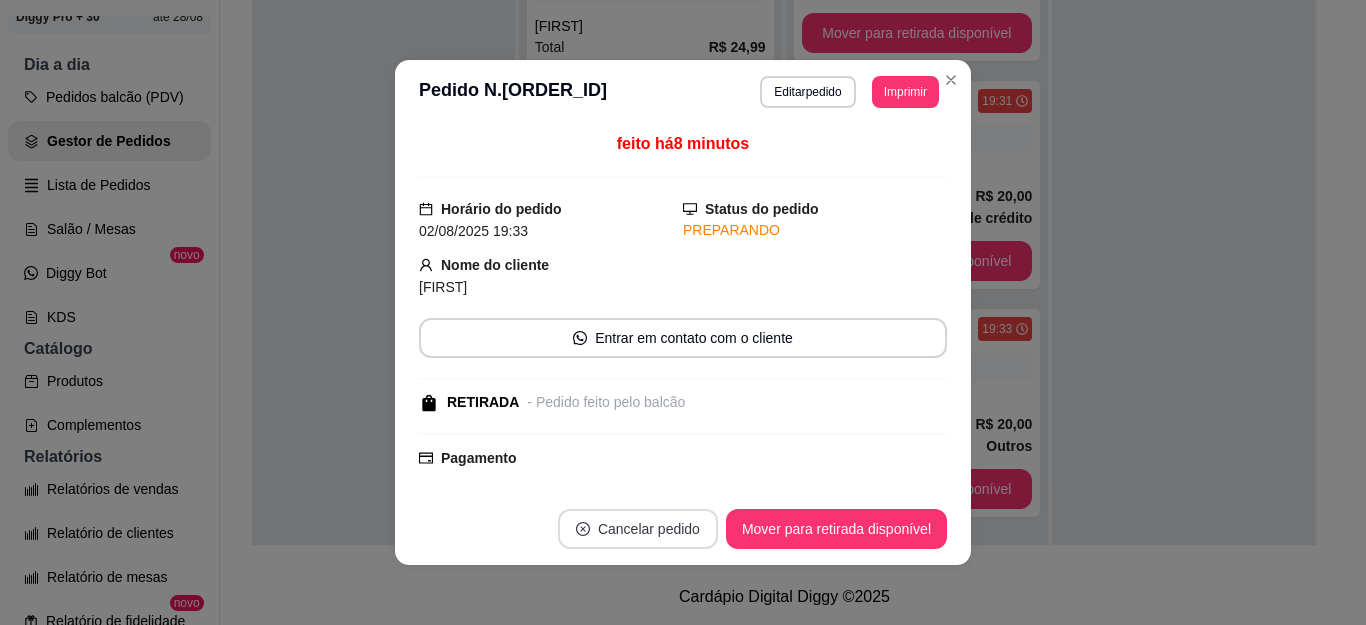 click on "Cancelar pedido" at bounding box center (638, 529) 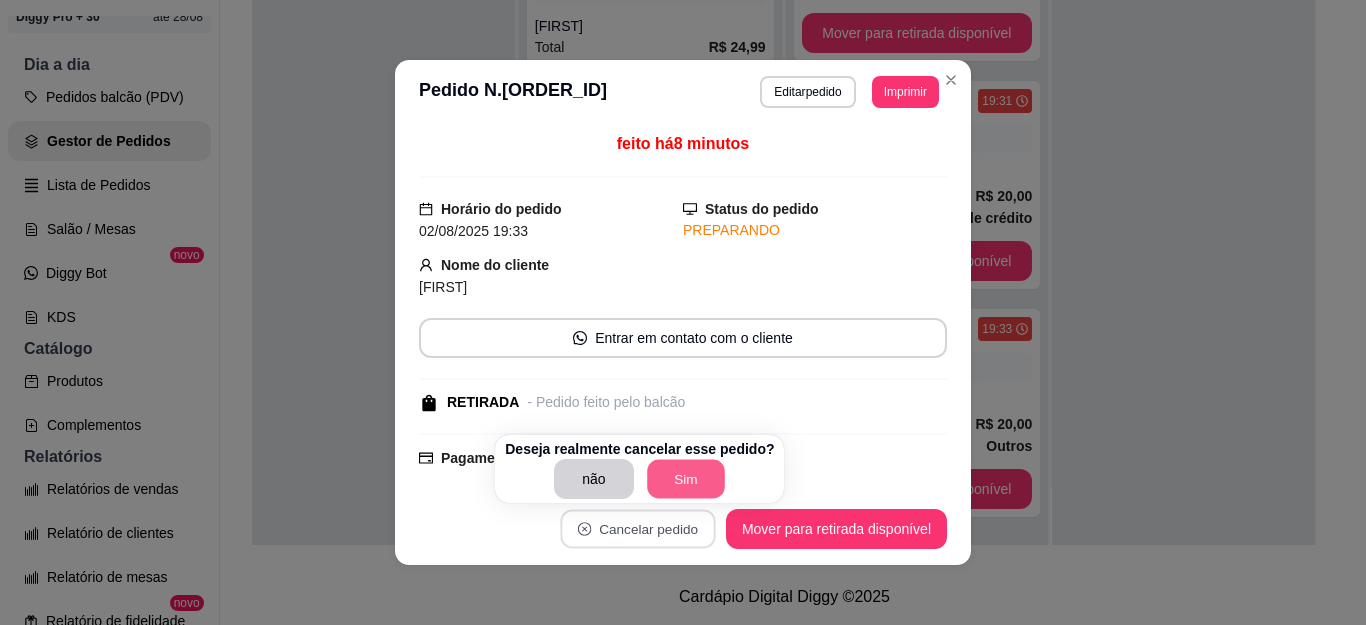 click on "Sim" at bounding box center (686, 479) 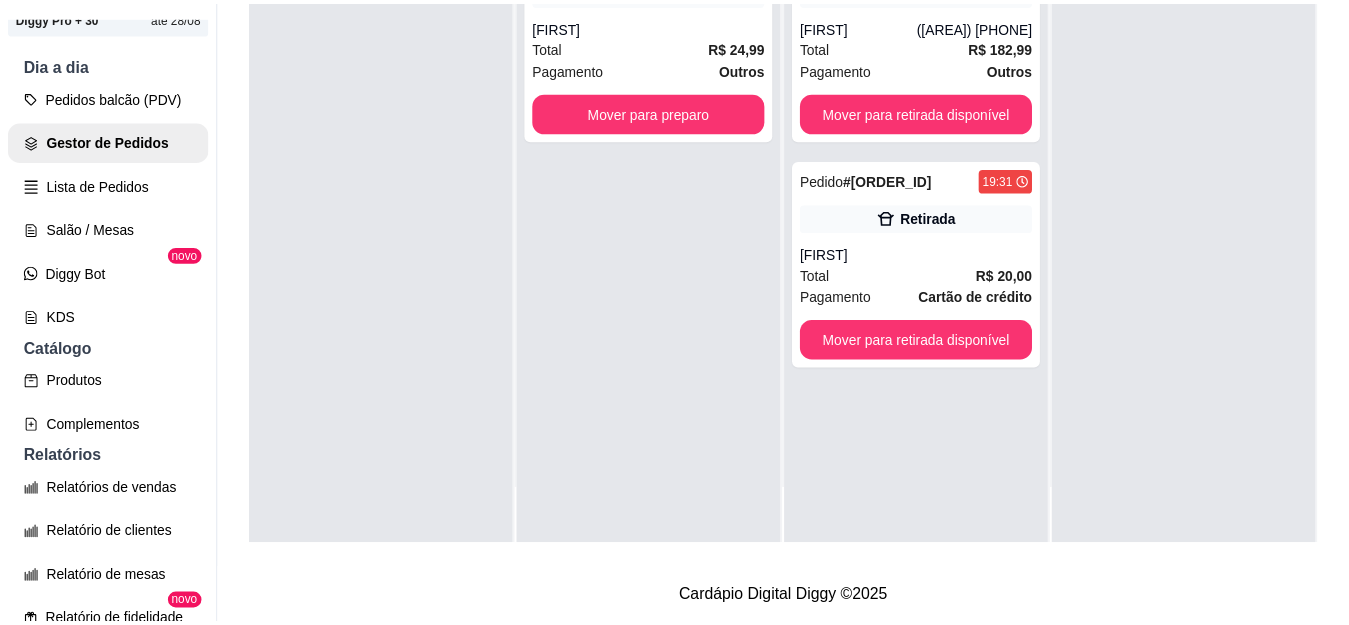 scroll, scrollTop: 0, scrollLeft: 0, axis: both 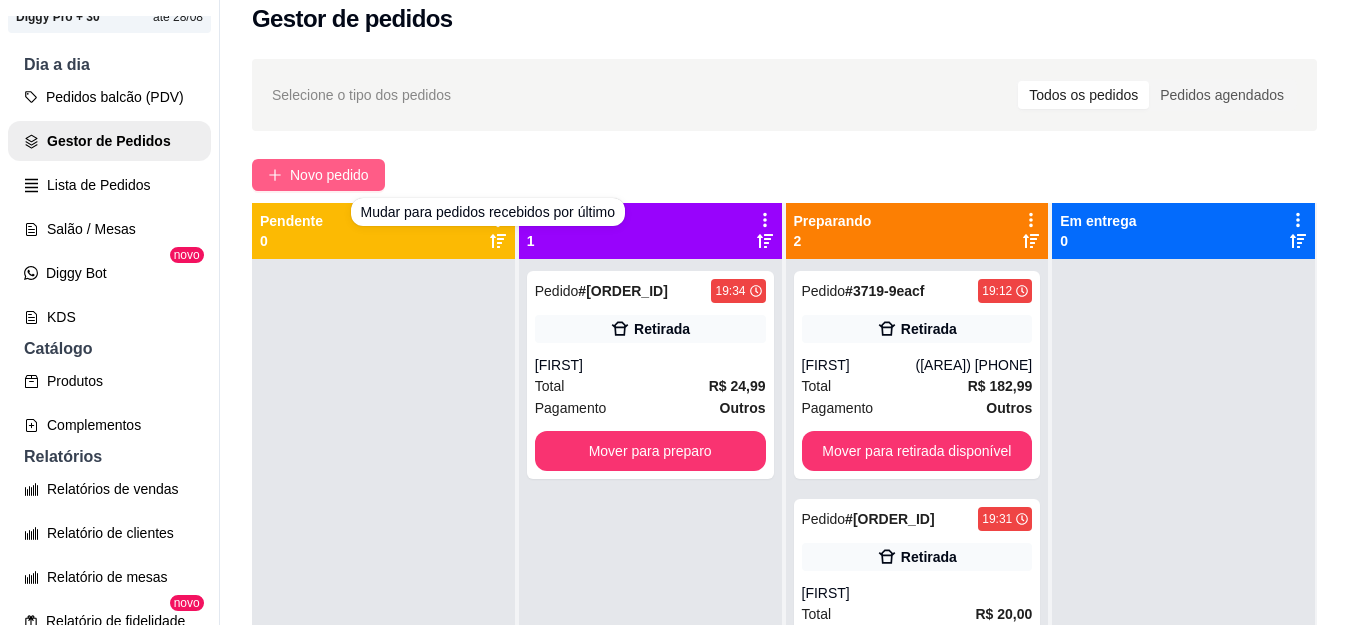 click on "Novo pedido" at bounding box center (329, 175) 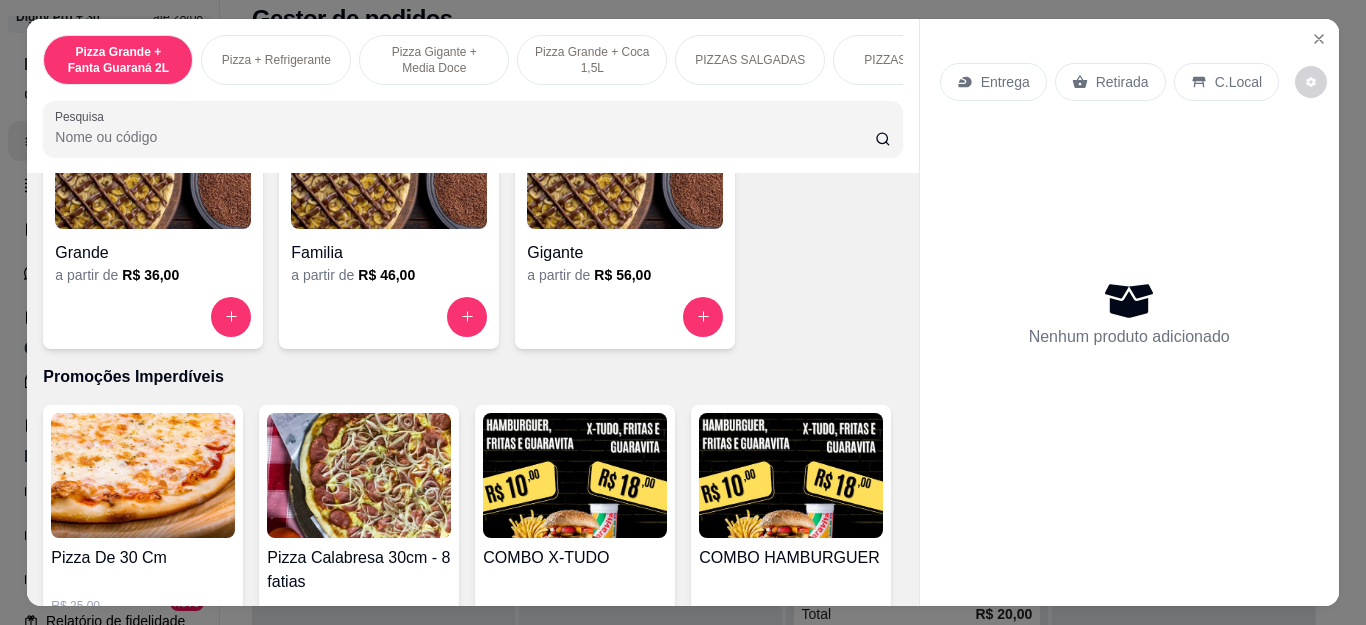 scroll, scrollTop: 2000, scrollLeft: 0, axis: vertical 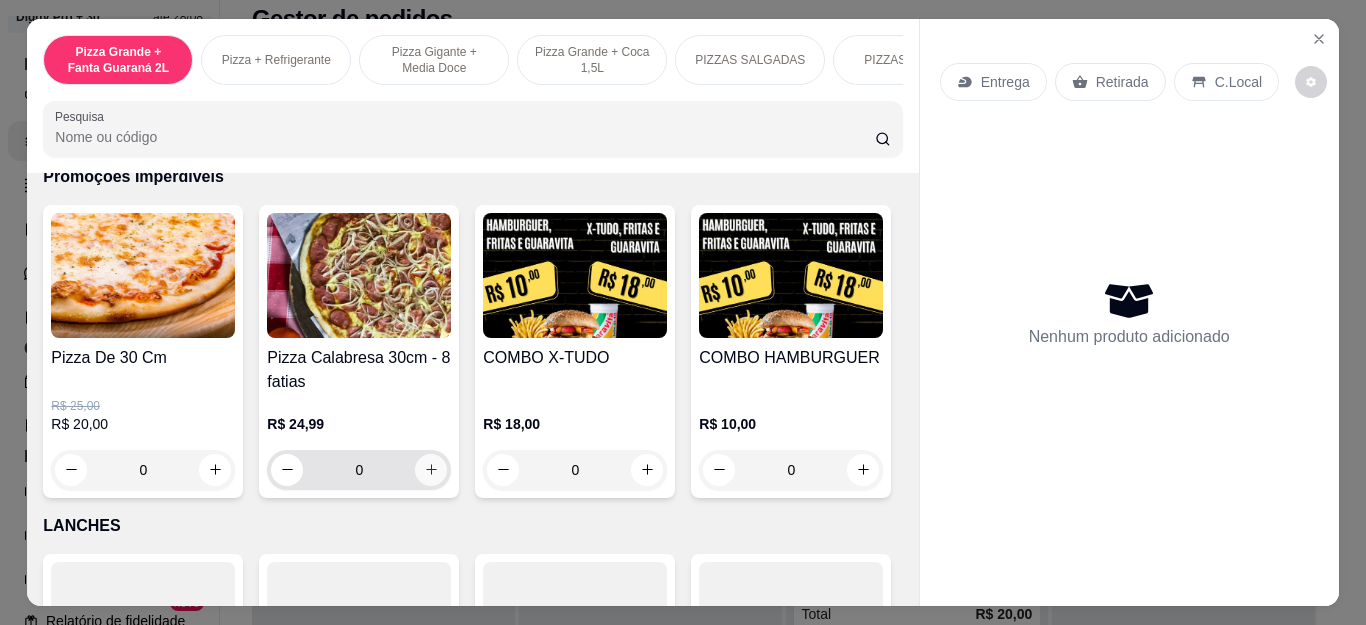 click 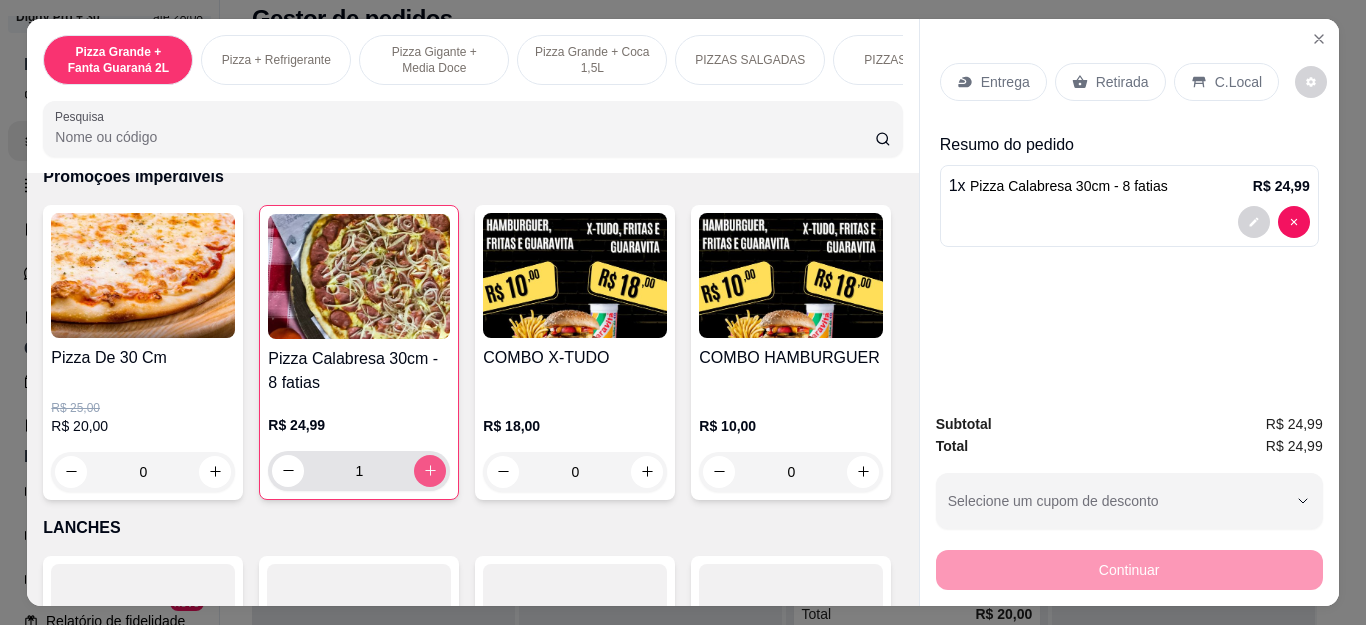 type on "1" 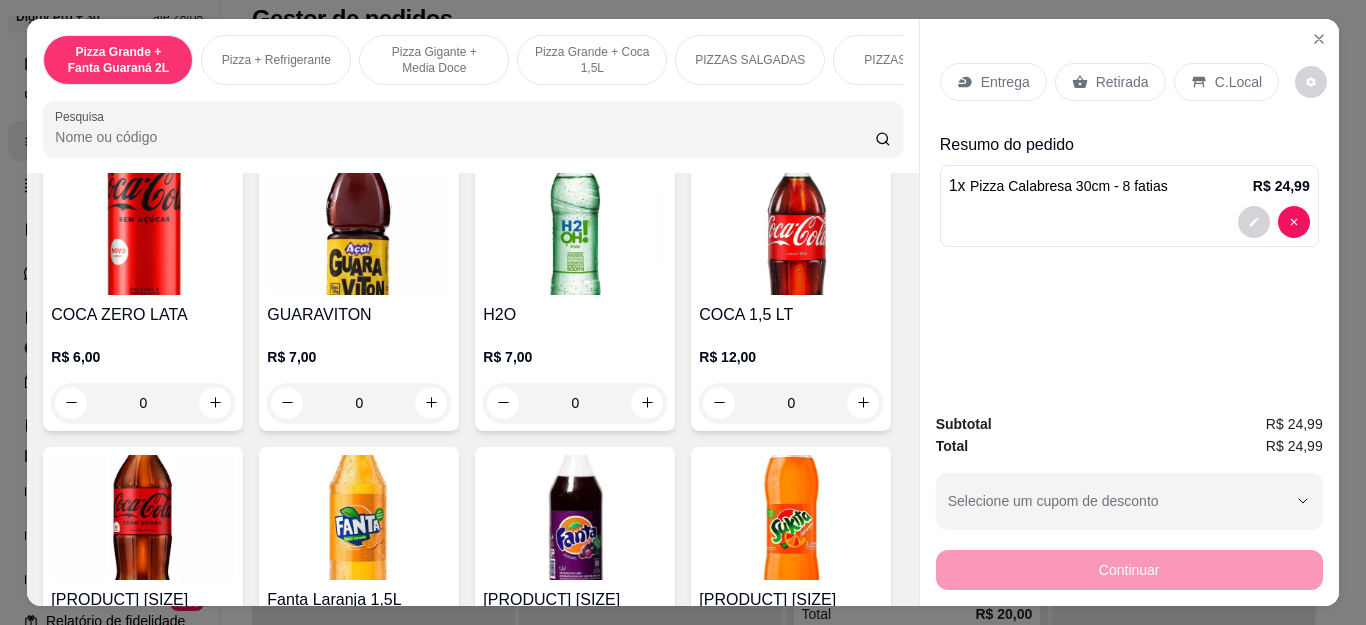 scroll, scrollTop: 4200, scrollLeft: 0, axis: vertical 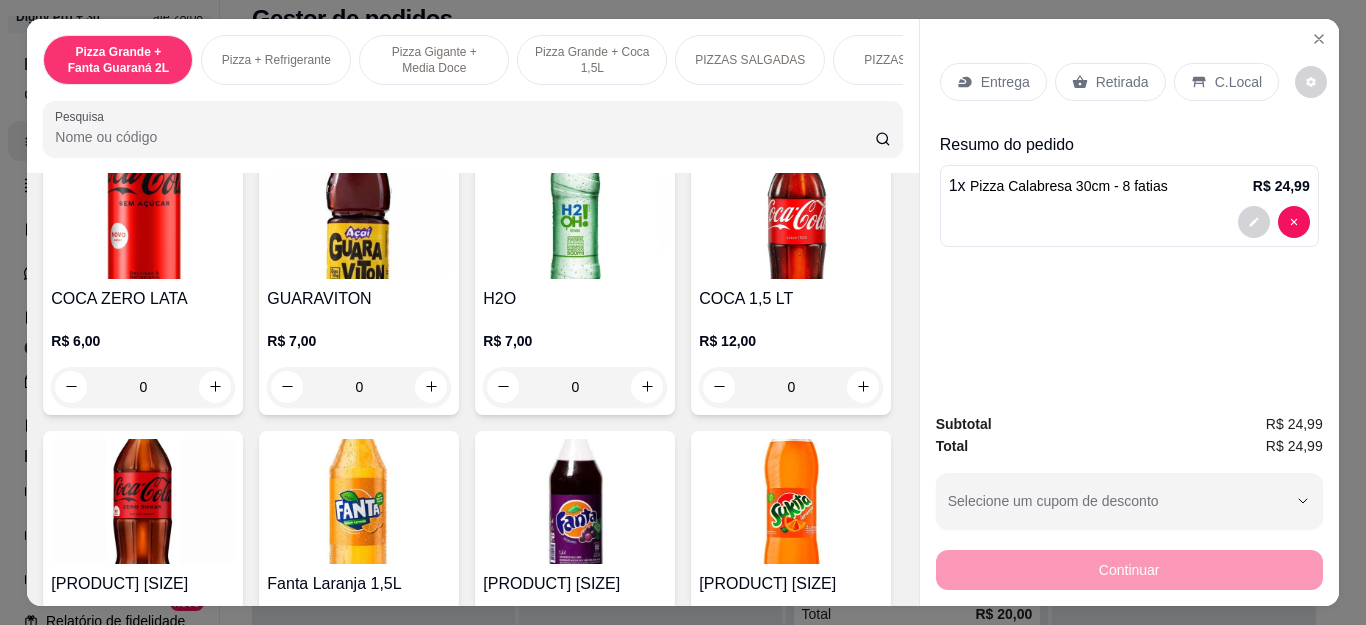 click at bounding box center [215, -223] 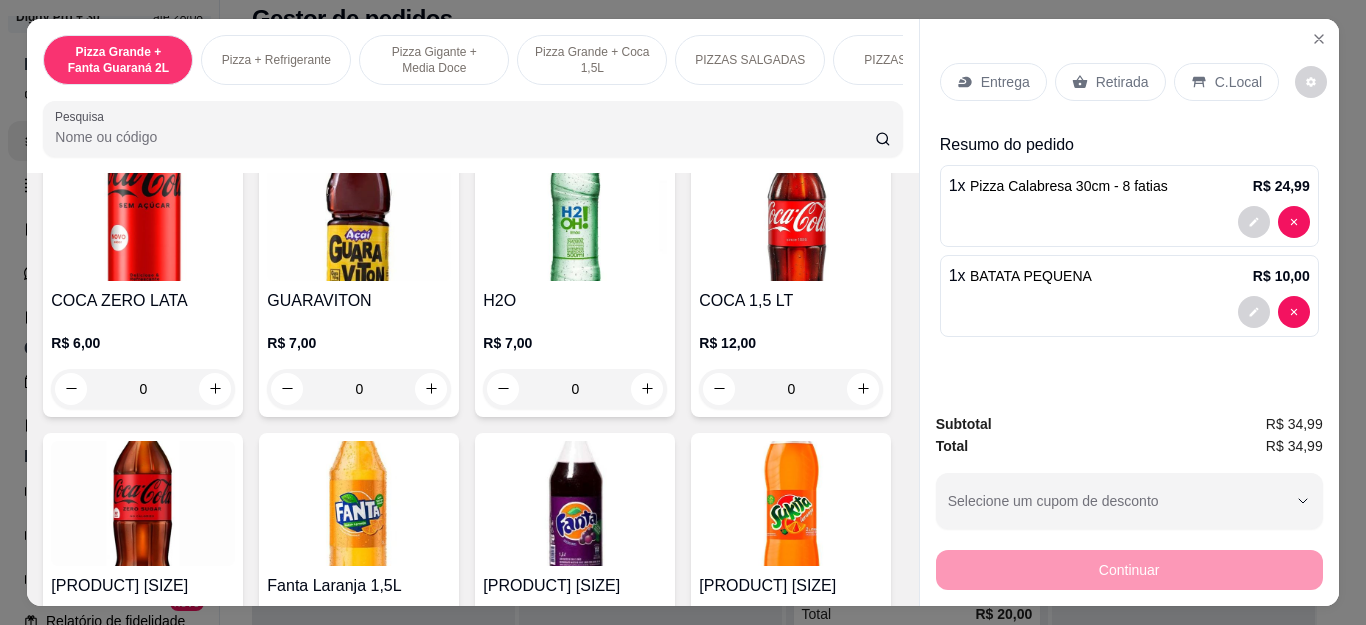 scroll, scrollTop: 4201, scrollLeft: 0, axis: vertical 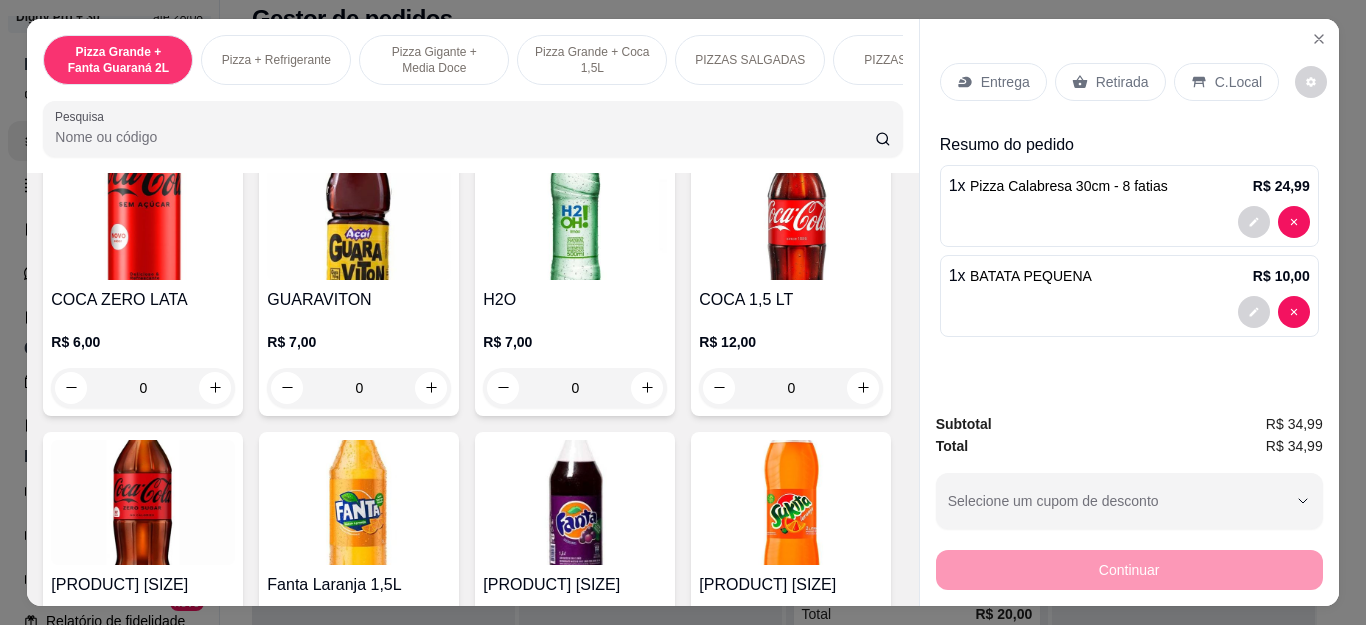 click 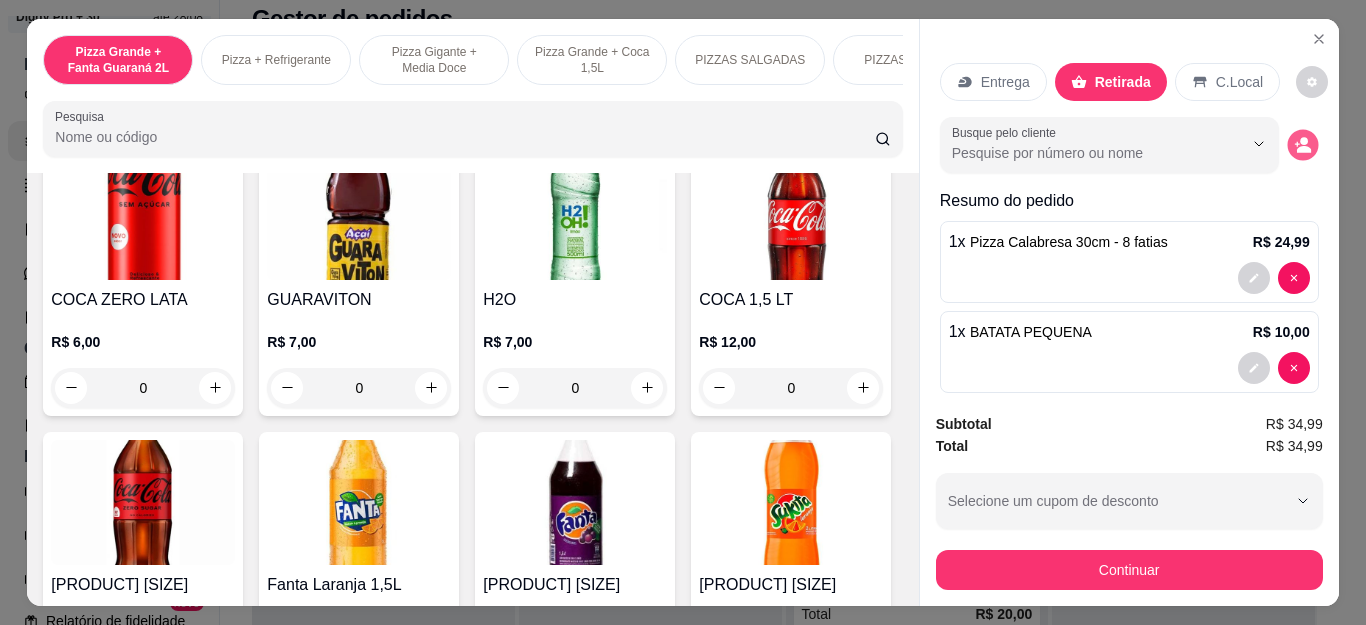 click 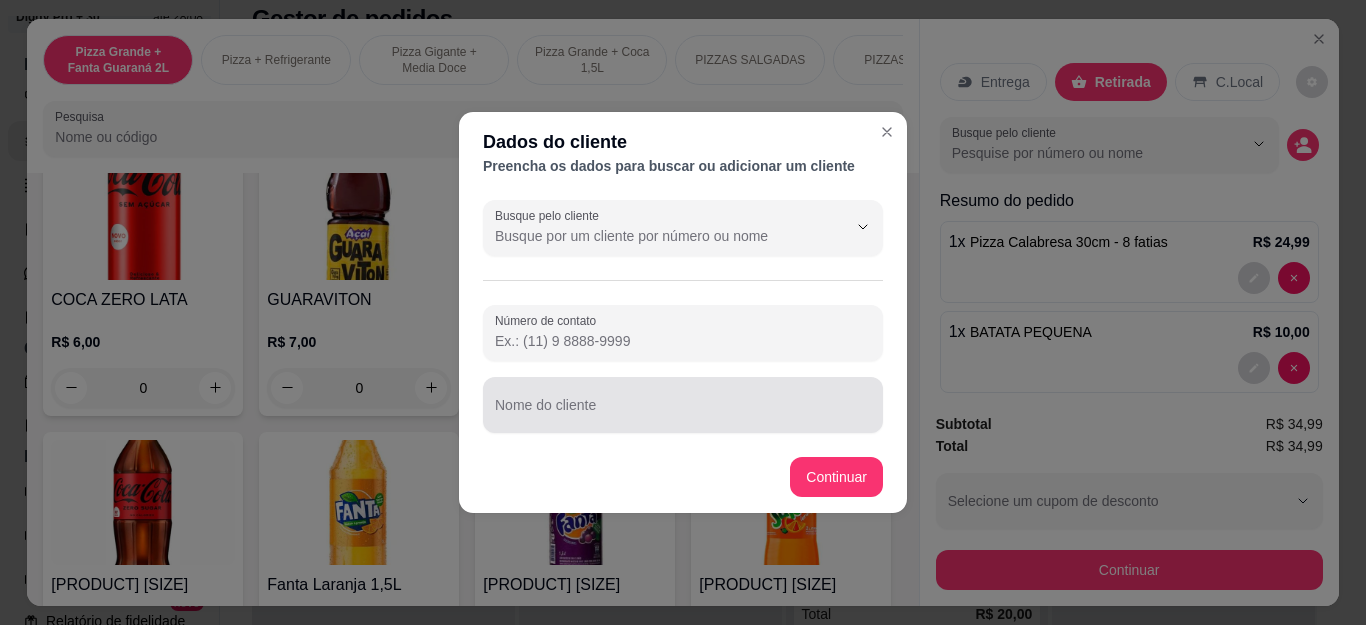 click at bounding box center (683, 405) 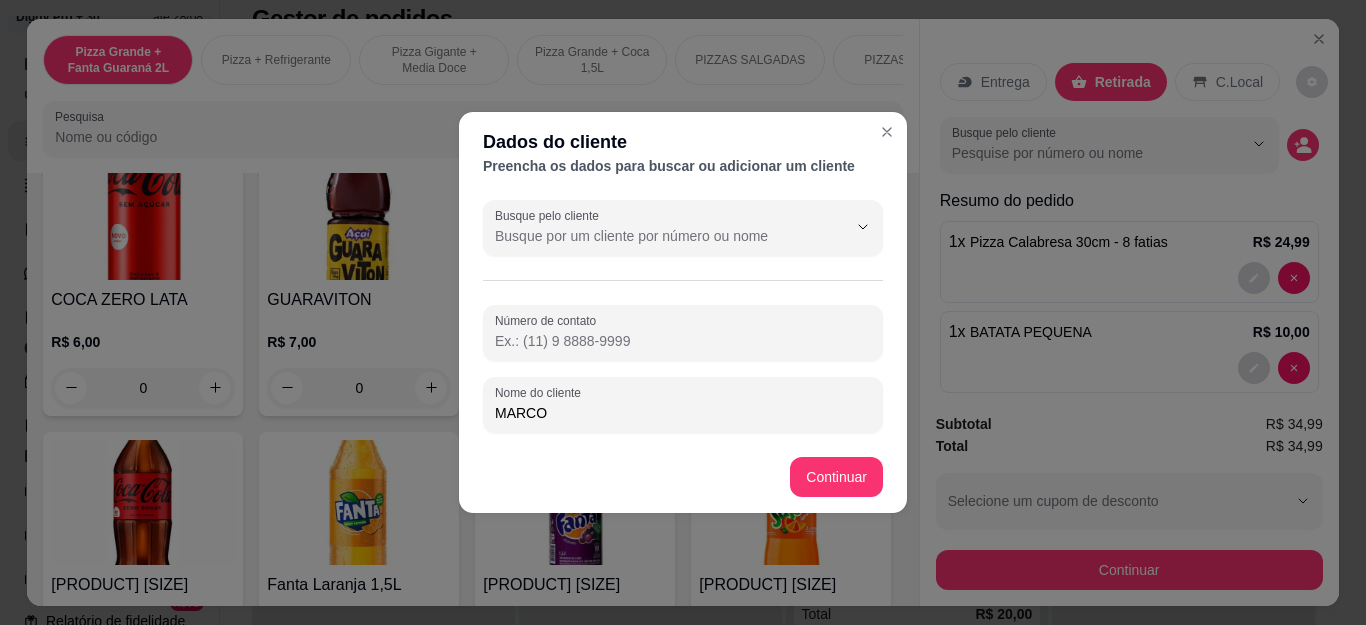 type on "[NAME]" 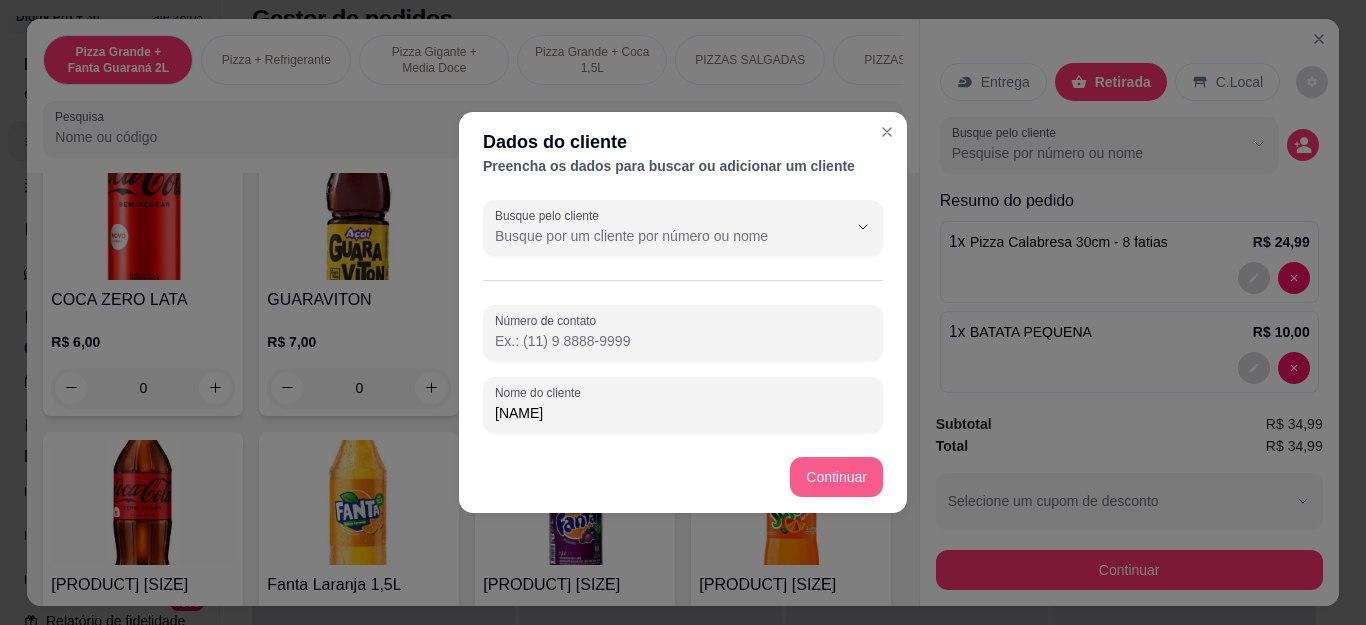 click on "Continuar" at bounding box center [1129, 570] 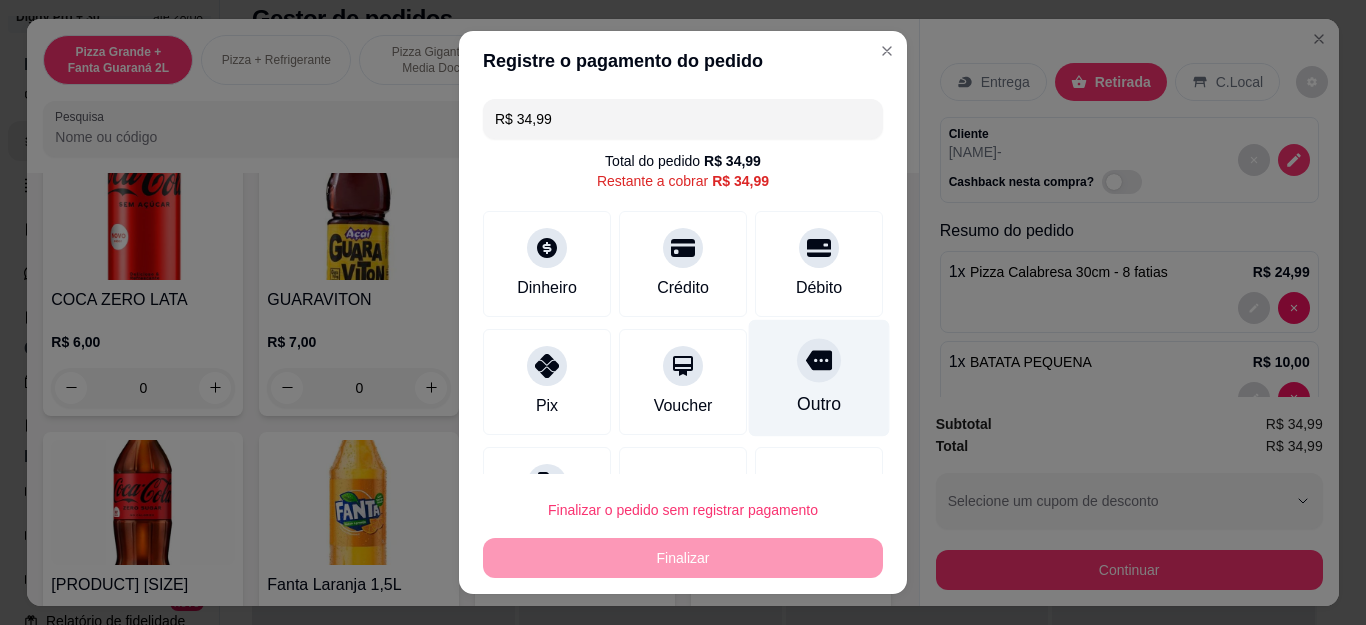 click at bounding box center (819, 361) 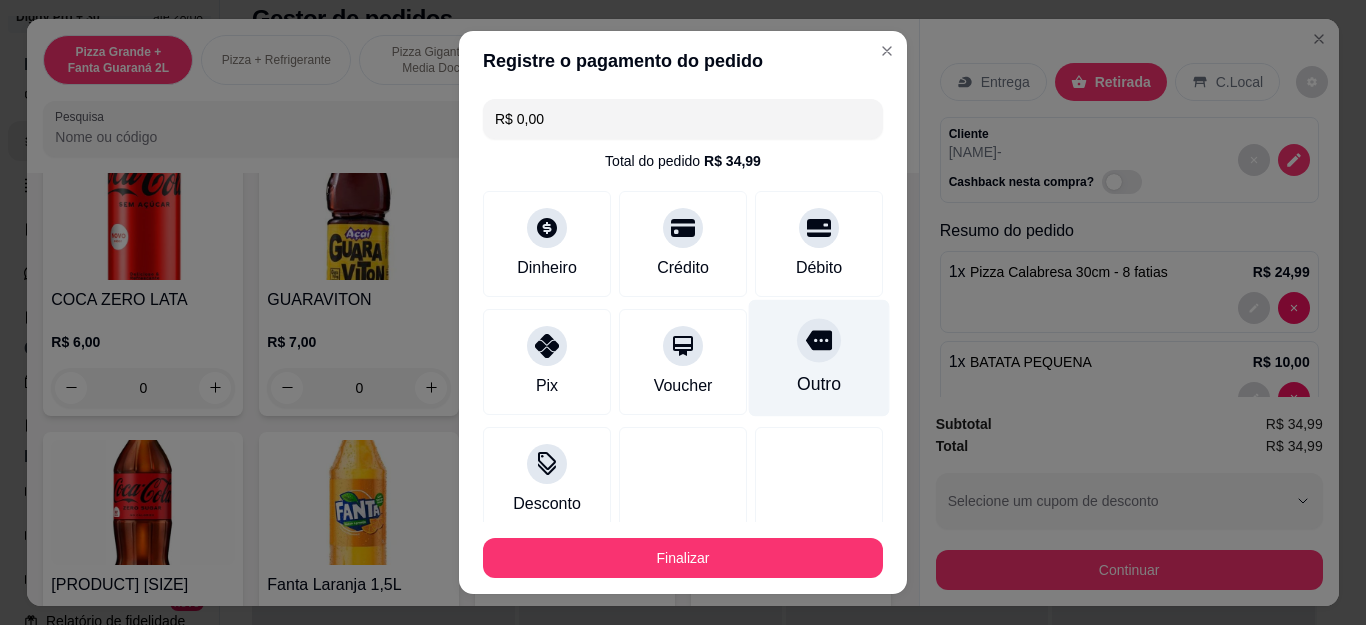 type on "R$ 0,00" 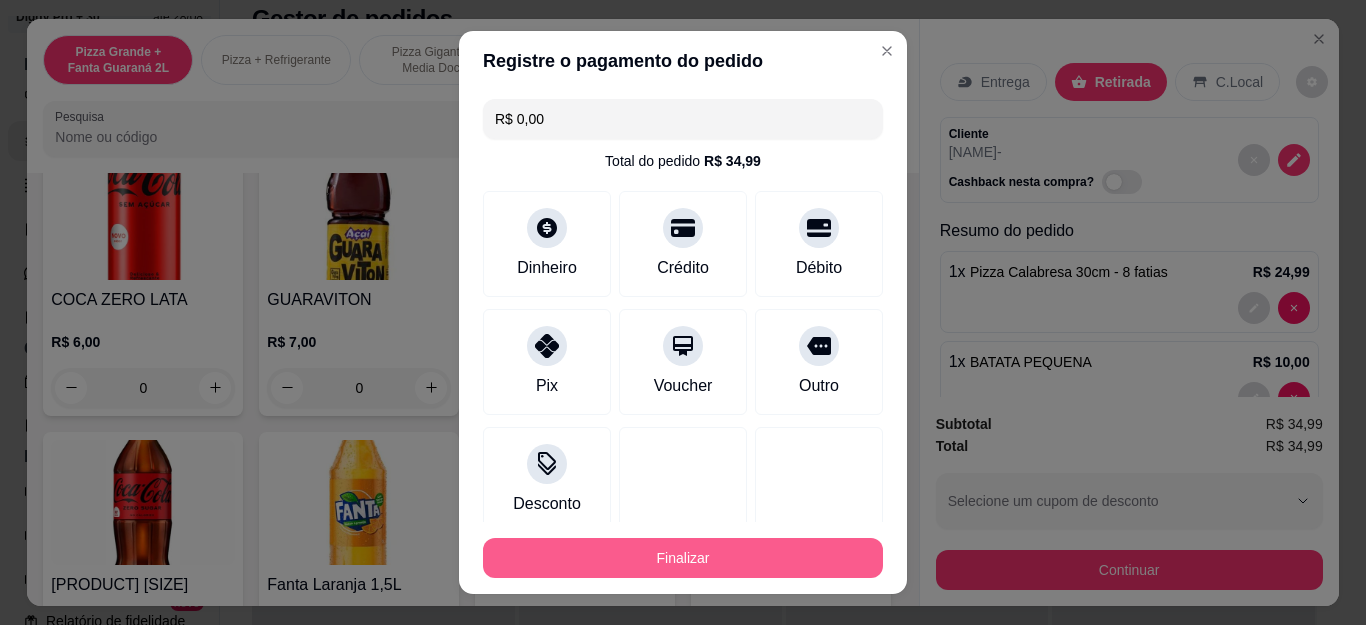 click on "Finalizar" at bounding box center [683, 558] 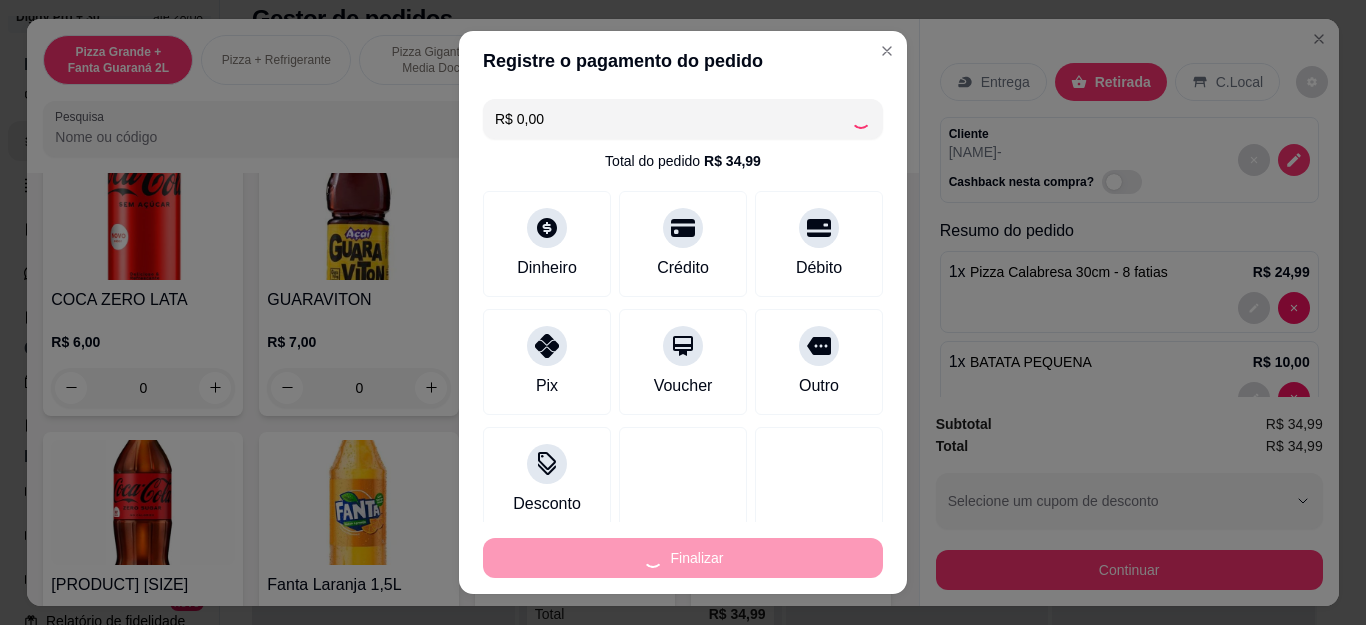 type on "0" 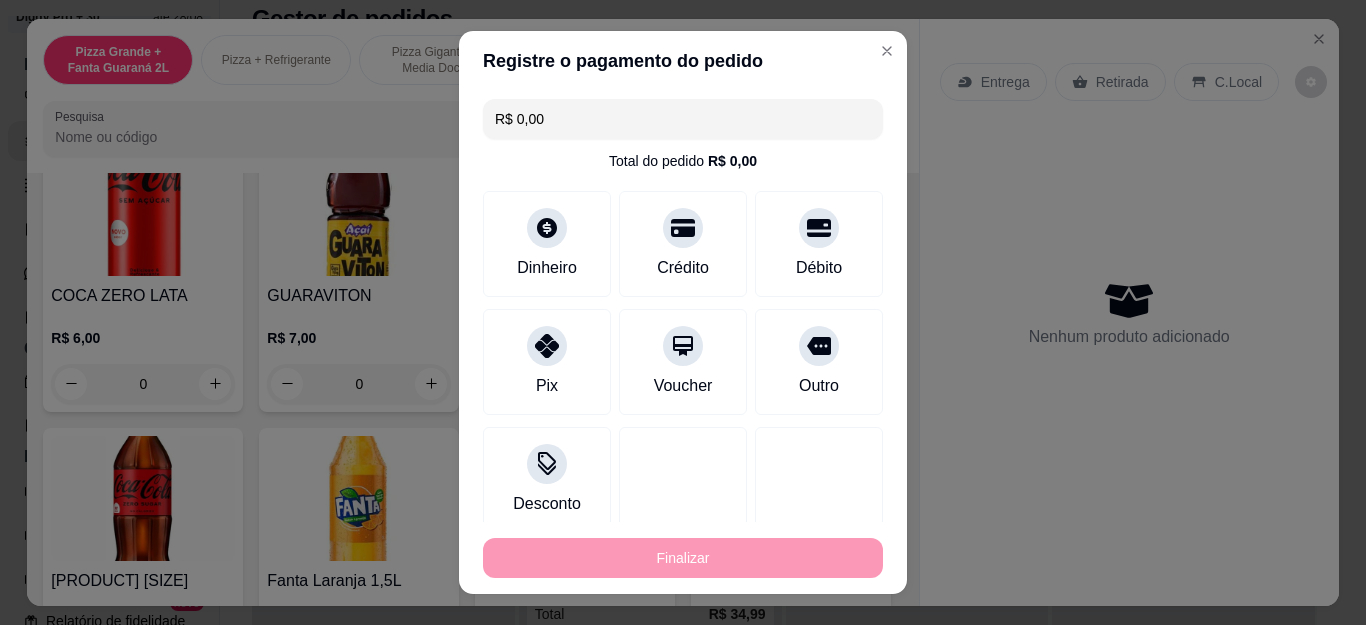 type on "-R$ 34,99" 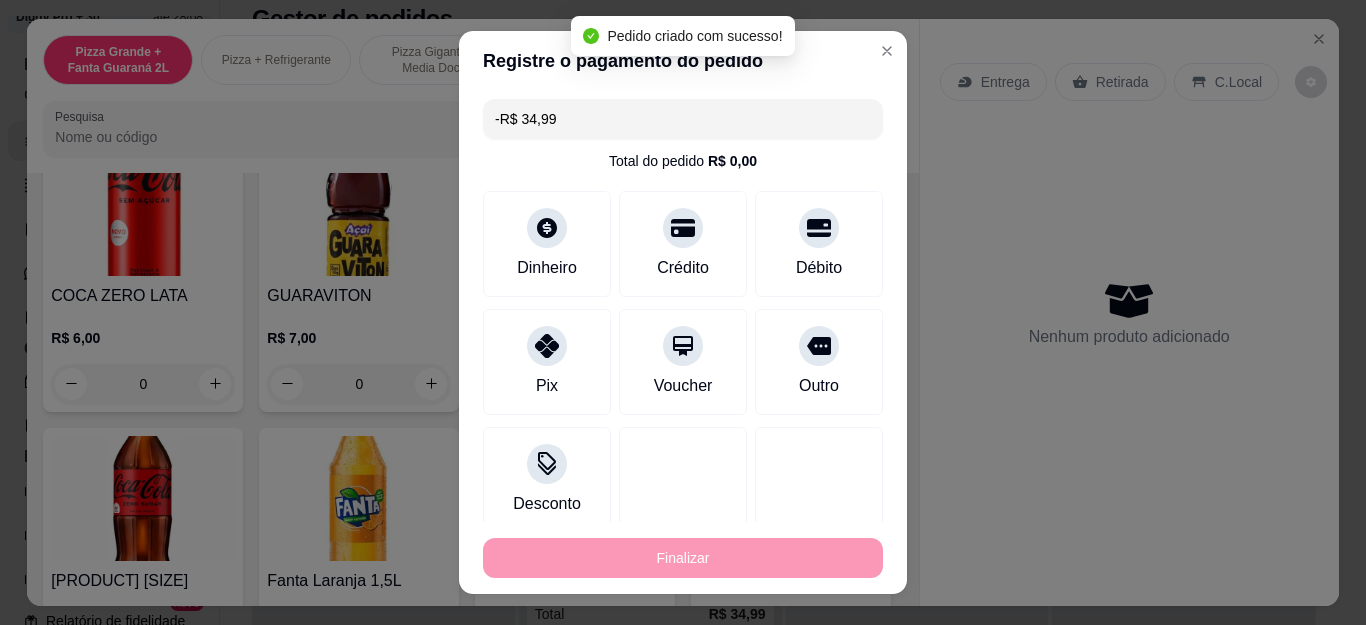scroll, scrollTop: 4198, scrollLeft: 0, axis: vertical 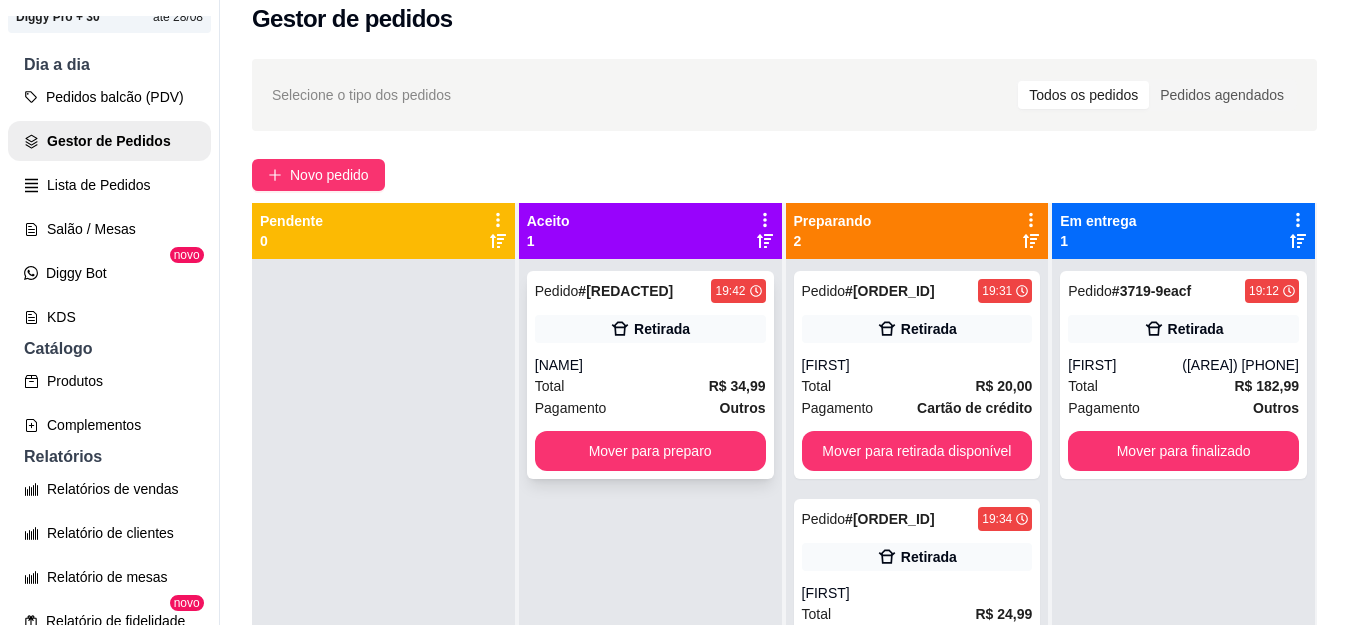 click on "Total R$ 34,99" at bounding box center [650, 386] 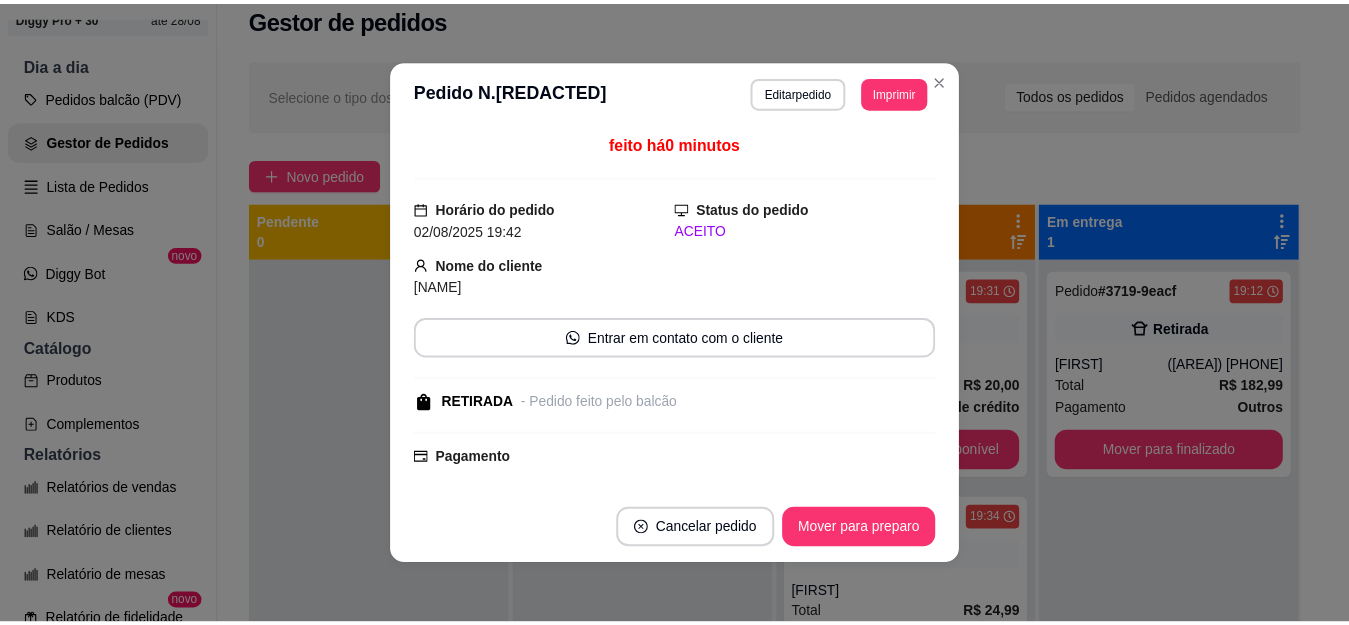 scroll, scrollTop: 270, scrollLeft: 0, axis: vertical 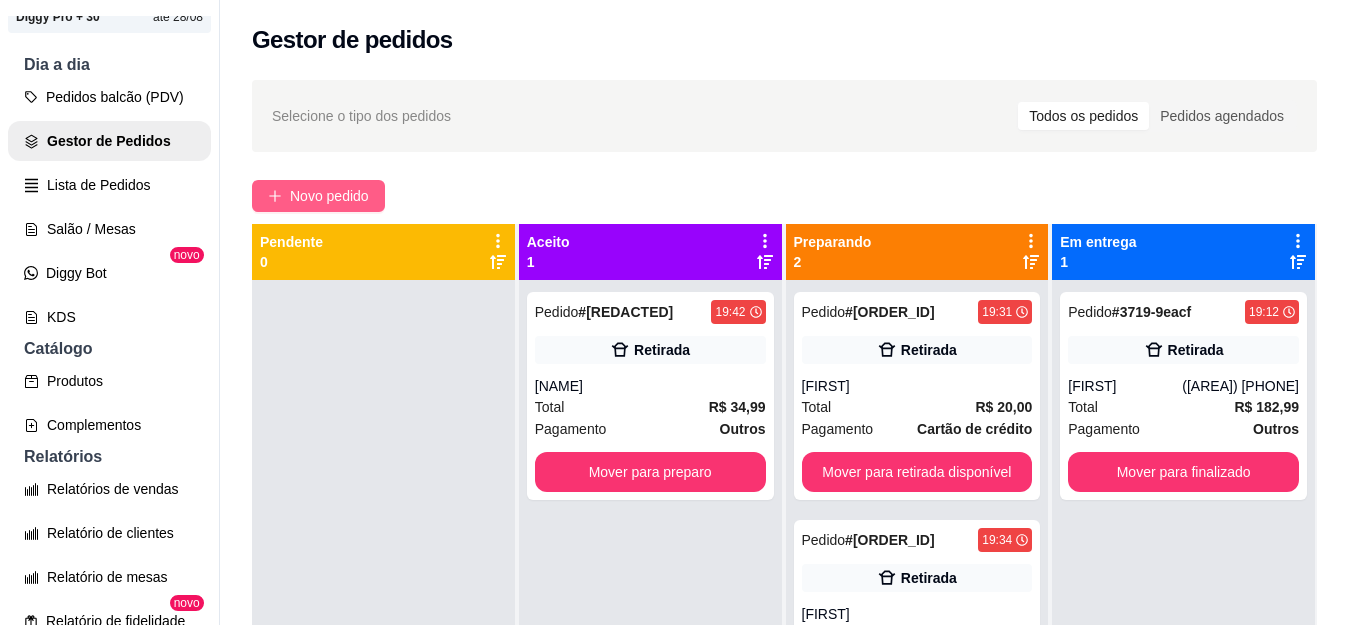 click on "Novo pedido" at bounding box center (329, 196) 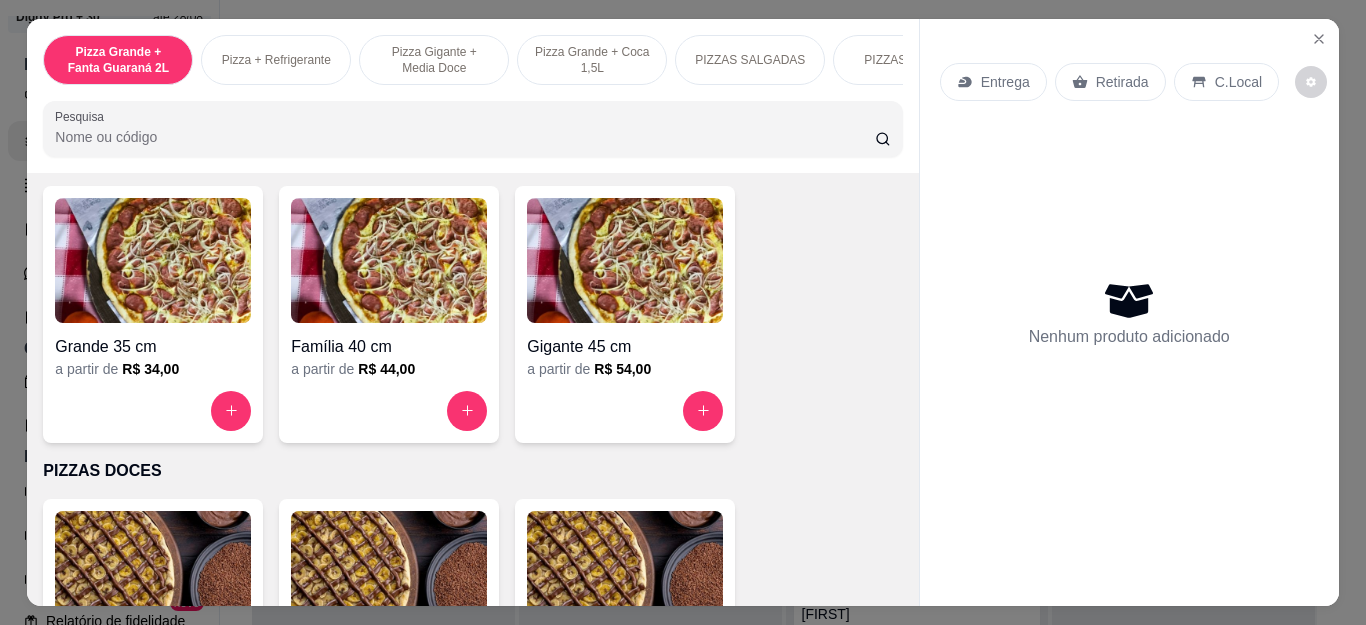 scroll, scrollTop: 1400, scrollLeft: 0, axis: vertical 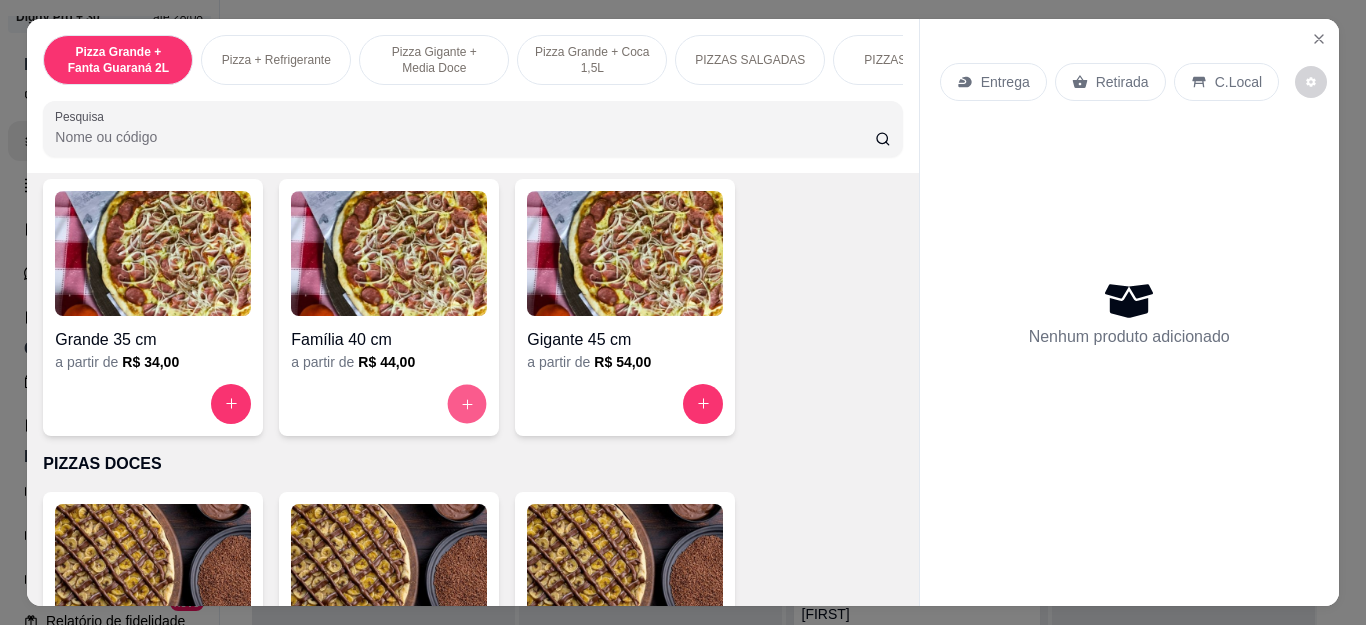 click 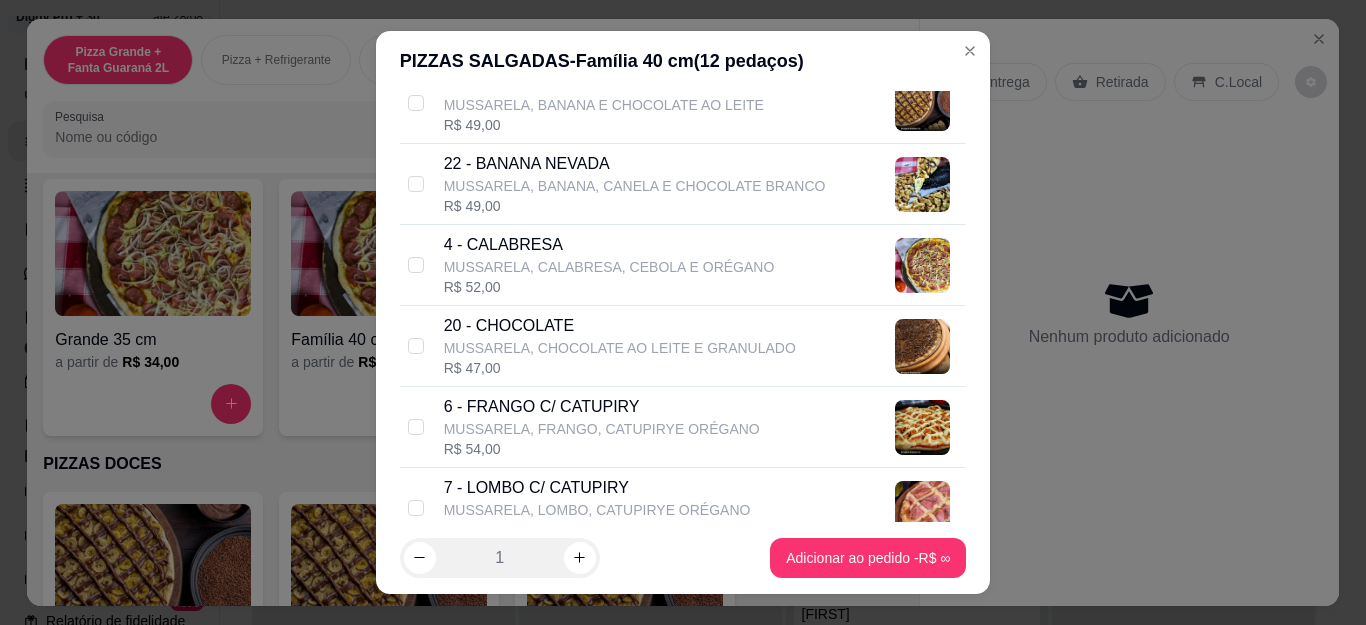 scroll, scrollTop: 600, scrollLeft: 0, axis: vertical 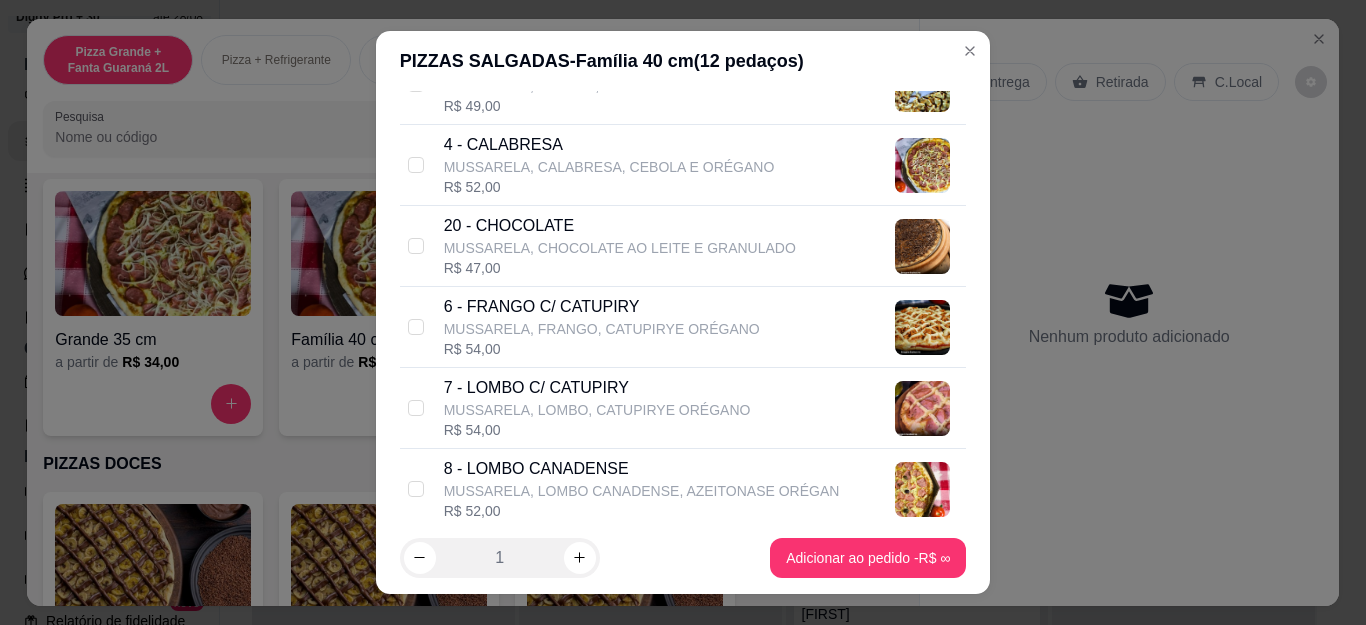 click on "MUSSARELA, LOMBO, CATUPIRYE ORÉGANO" at bounding box center [597, 410] 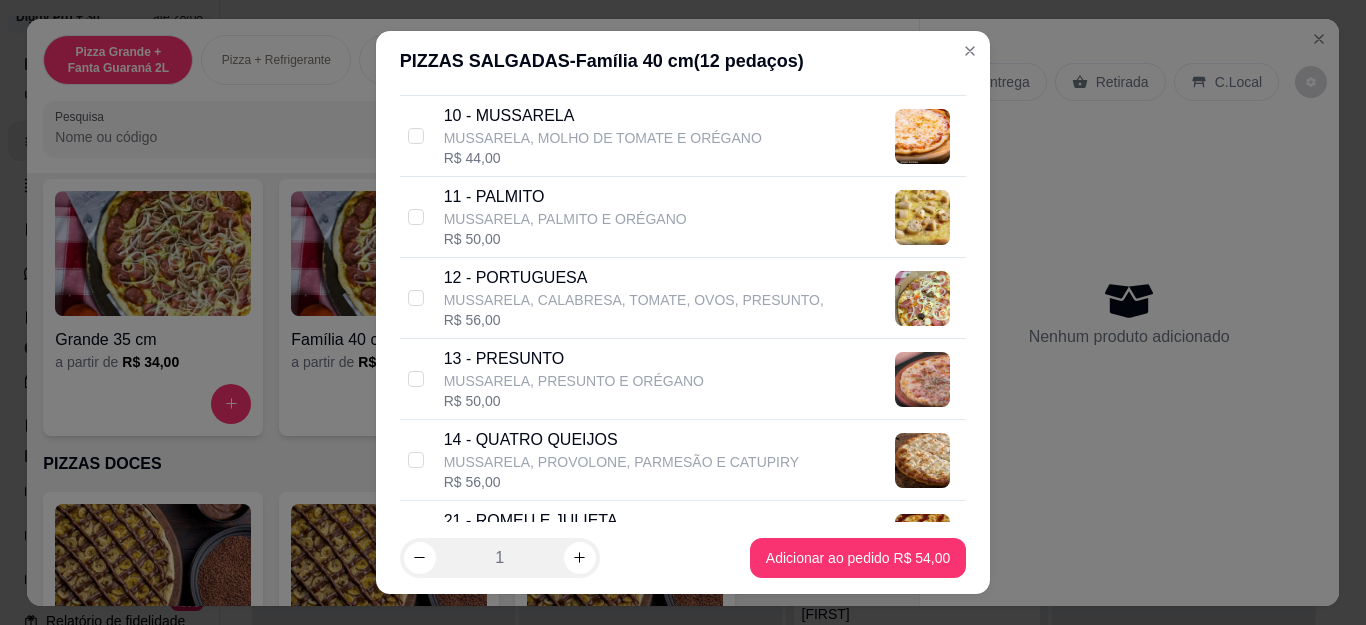 scroll, scrollTop: 1200, scrollLeft: 0, axis: vertical 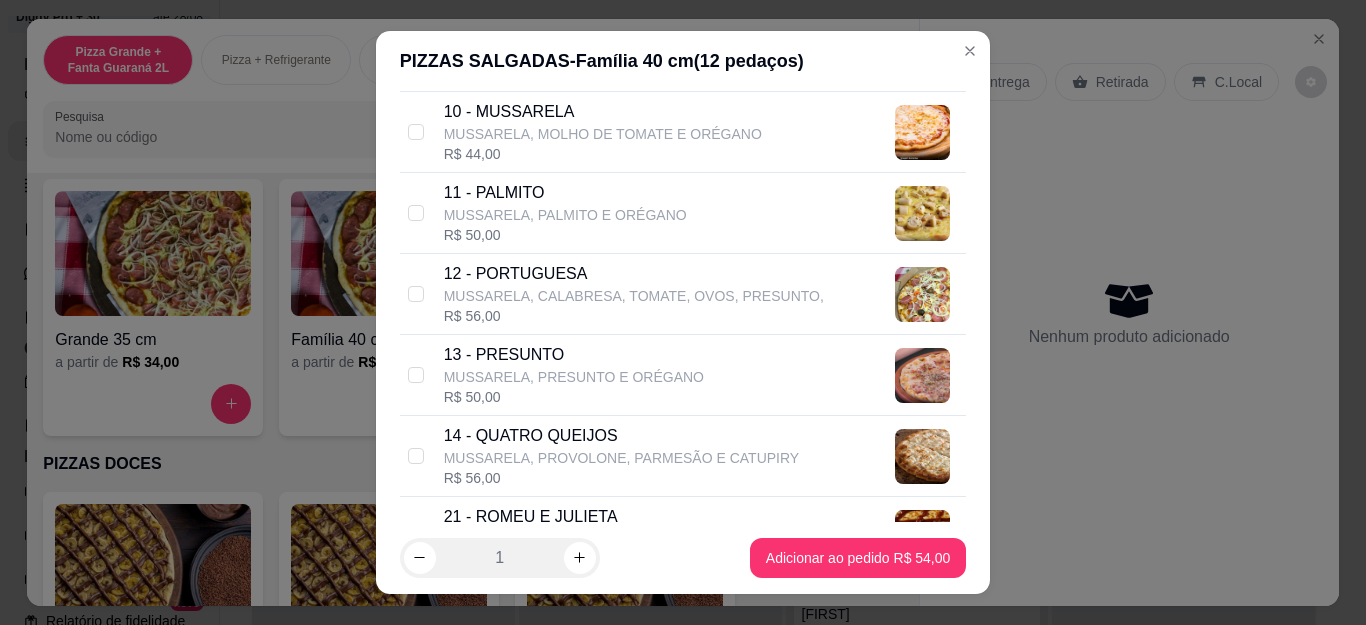 click on "MUSSARELA, CALABRESA, TOMATE, OVOS, PRESUNTO," at bounding box center (634, 296) 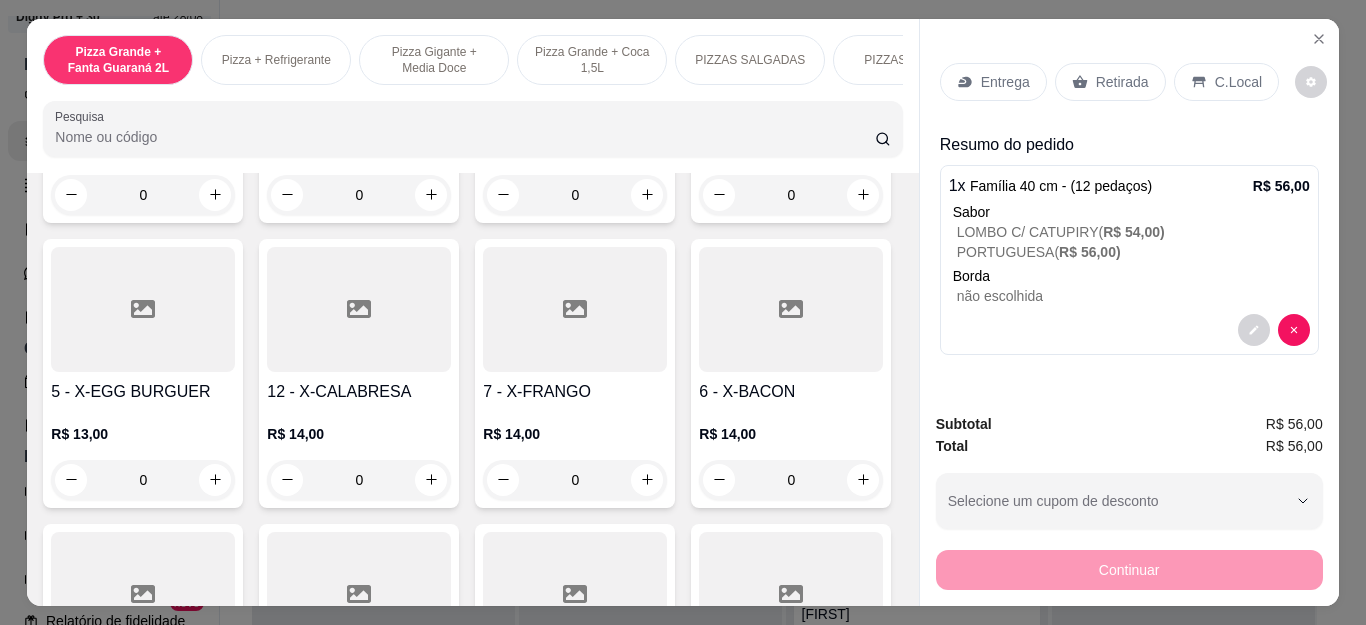 scroll, scrollTop: 2700, scrollLeft: 0, axis: vertical 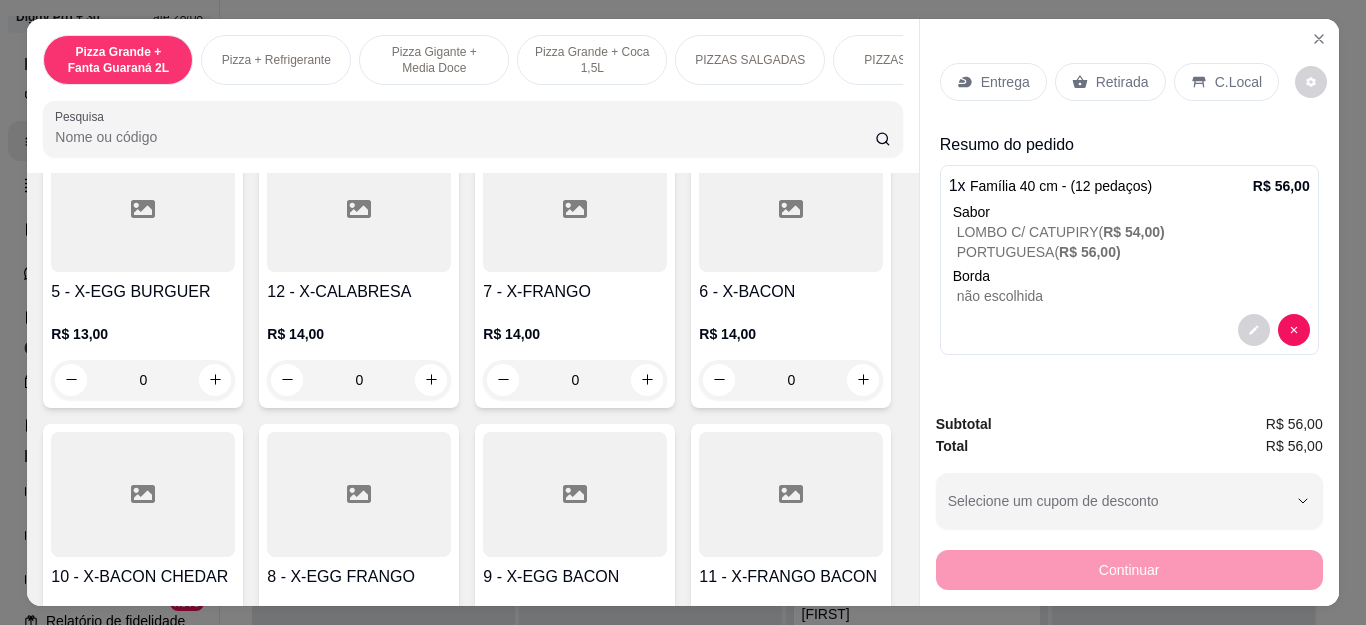 click on "Entrega" at bounding box center [993, 82] 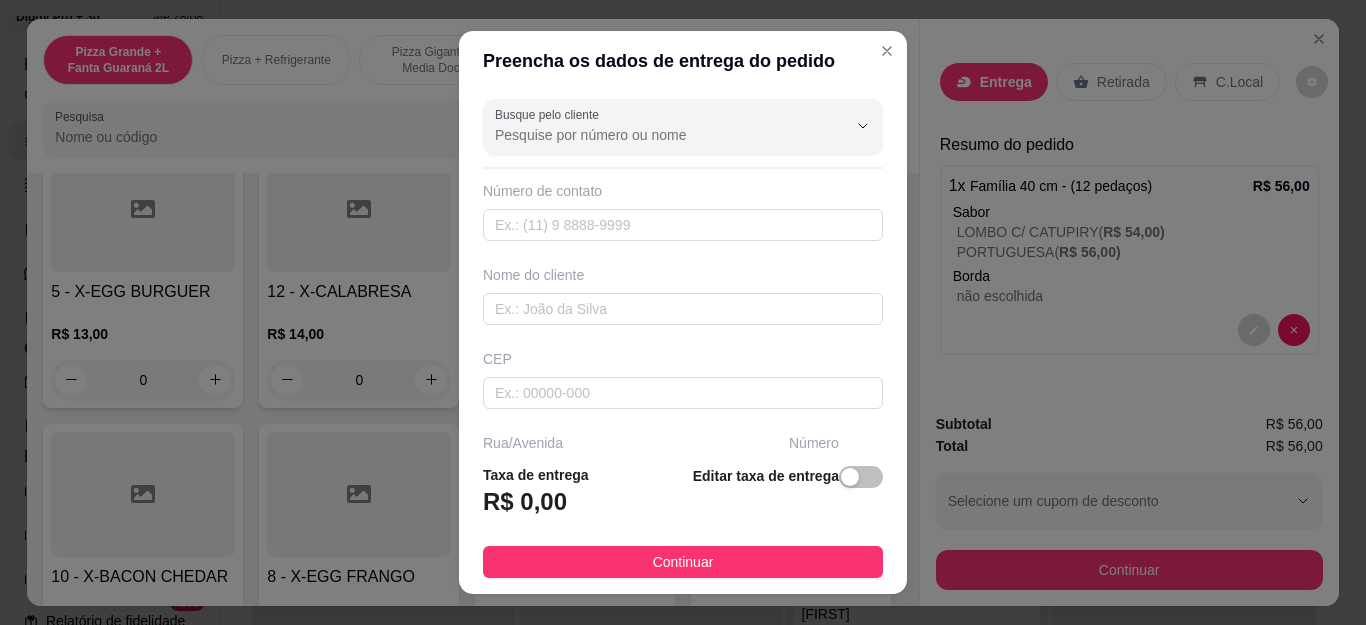 click on "Busque pelo cliente" at bounding box center [655, 135] 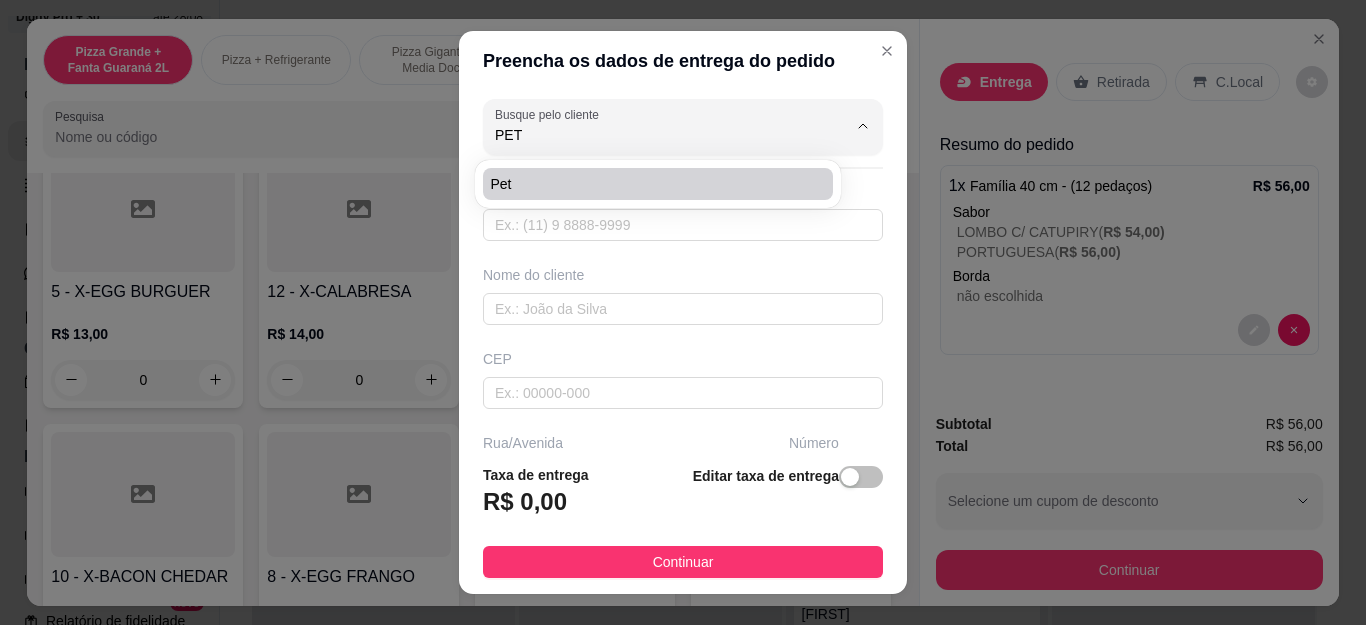 click on "Pet" at bounding box center (648, 184) 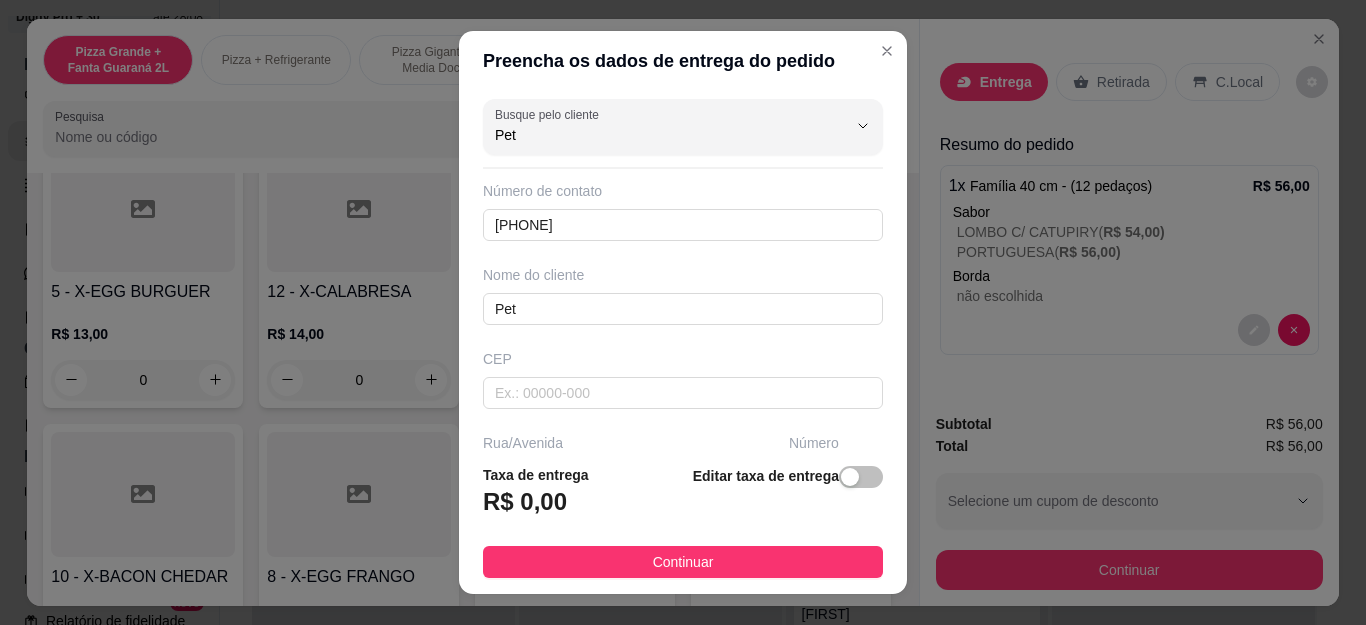 scroll, scrollTop: 200, scrollLeft: 0, axis: vertical 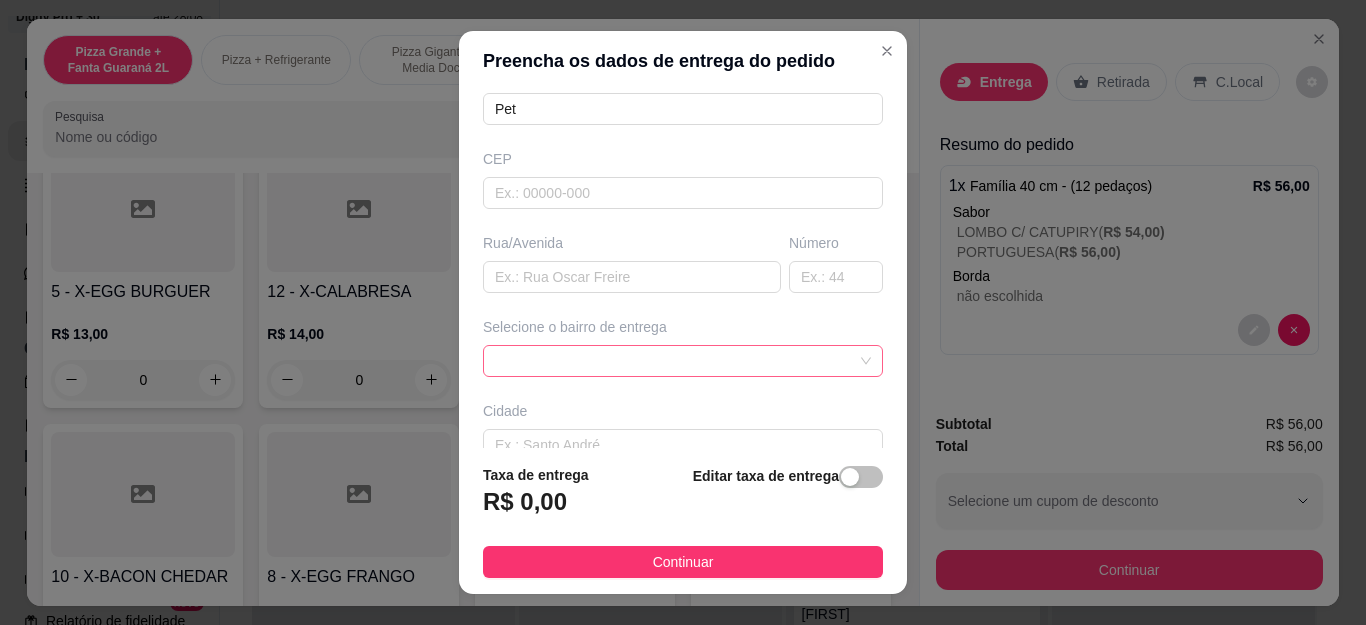 click at bounding box center [683, 361] 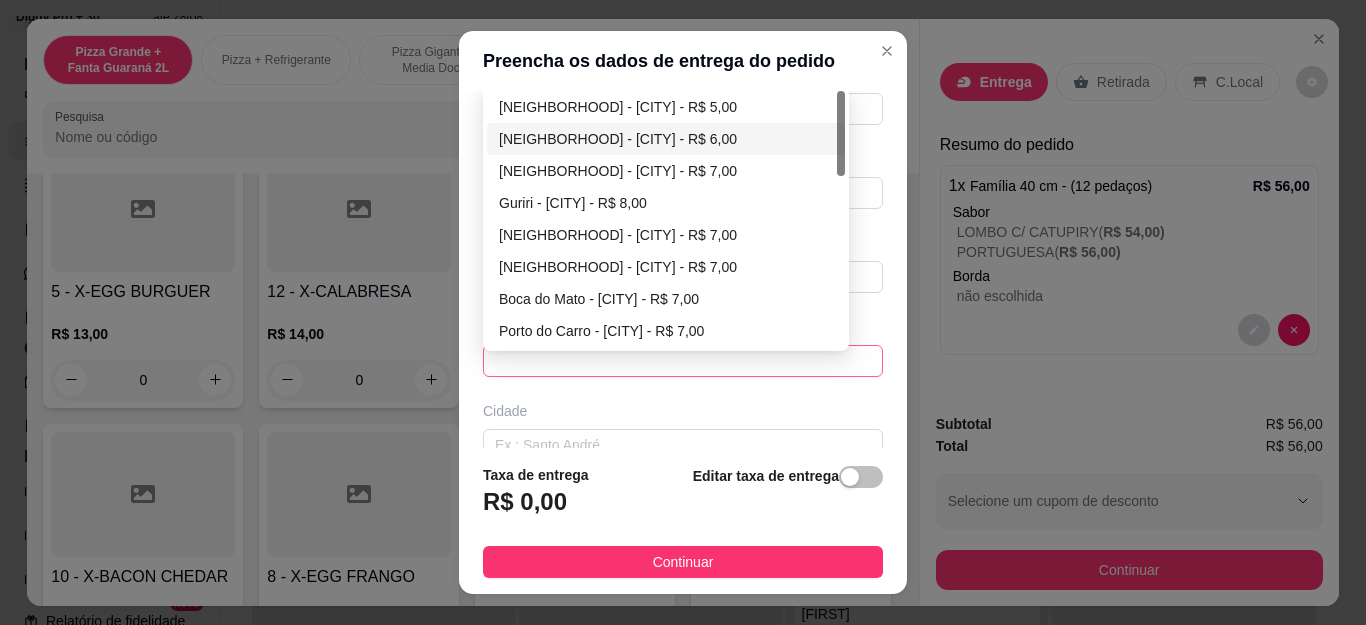type on "Pet" 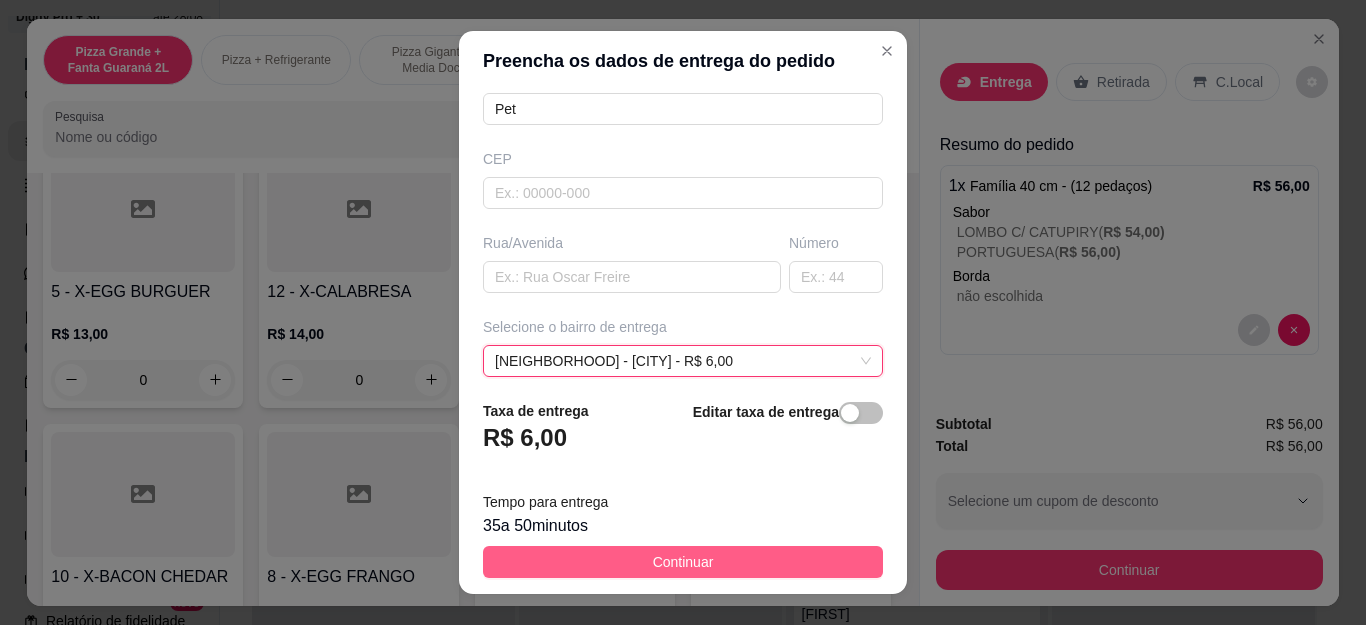 click on "Continuar" at bounding box center (683, 562) 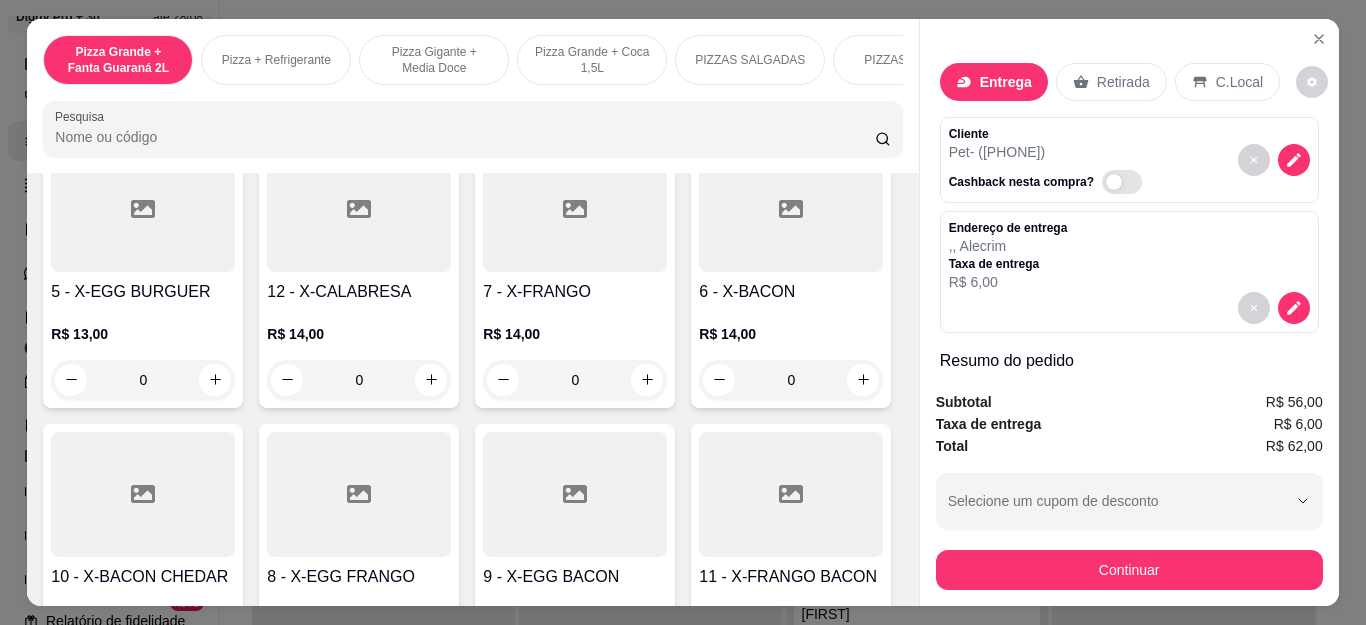 scroll, scrollTop: 200, scrollLeft: 0, axis: vertical 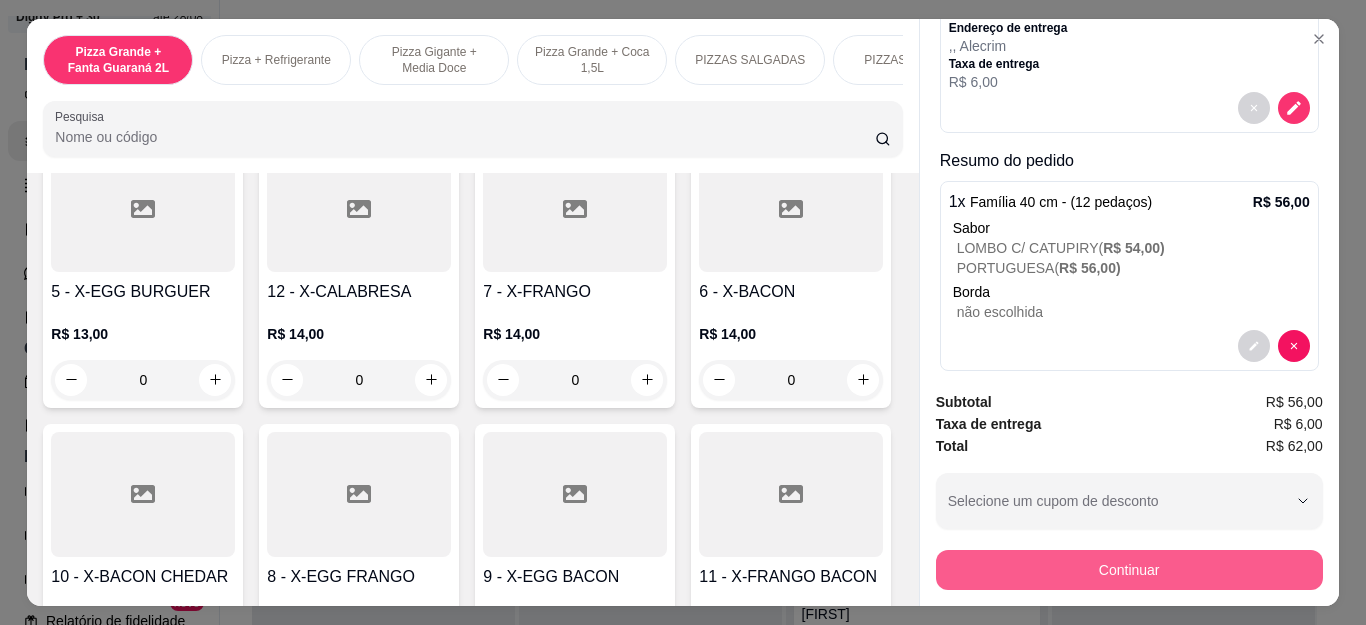 click on "Continuar" at bounding box center [1129, 570] 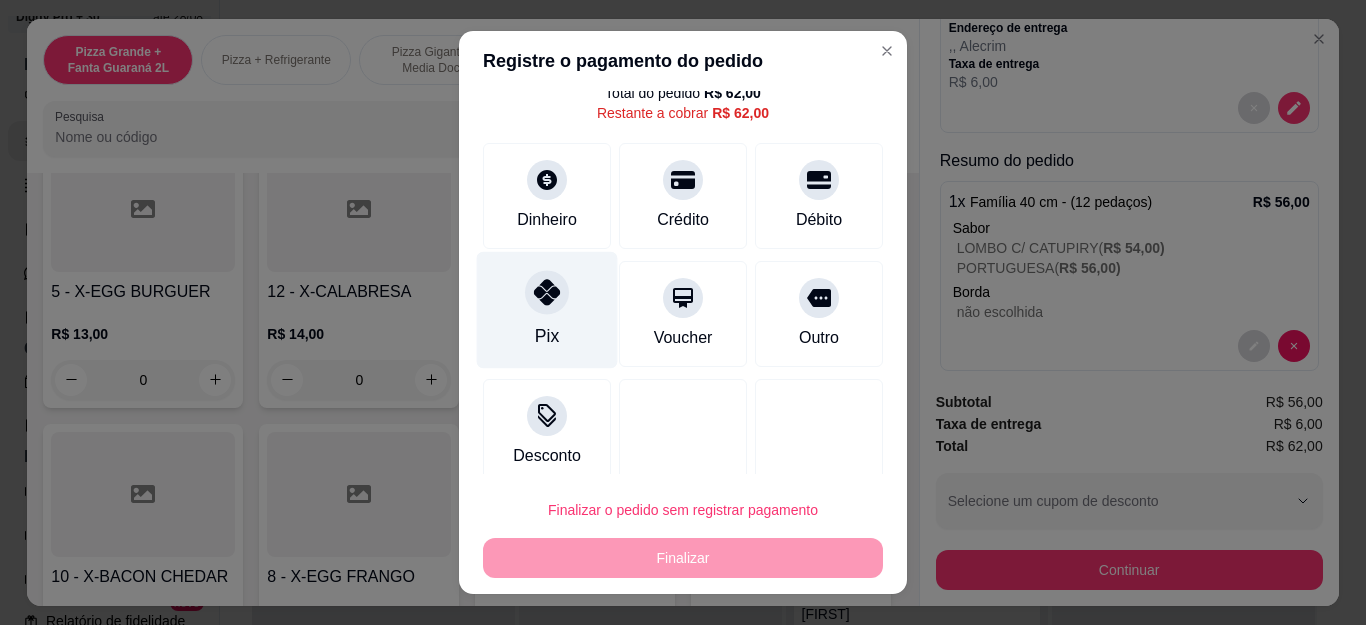 scroll, scrollTop: 87, scrollLeft: 0, axis: vertical 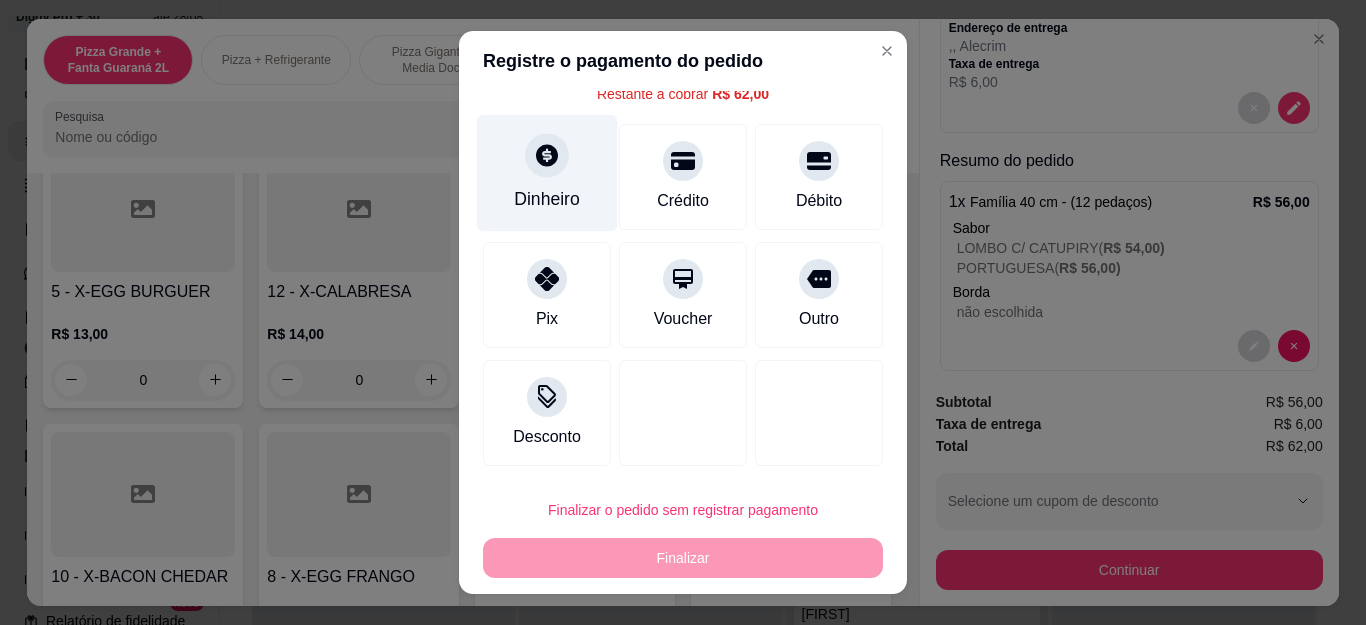 click on "Dinheiro" at bounding box center [547, 173] 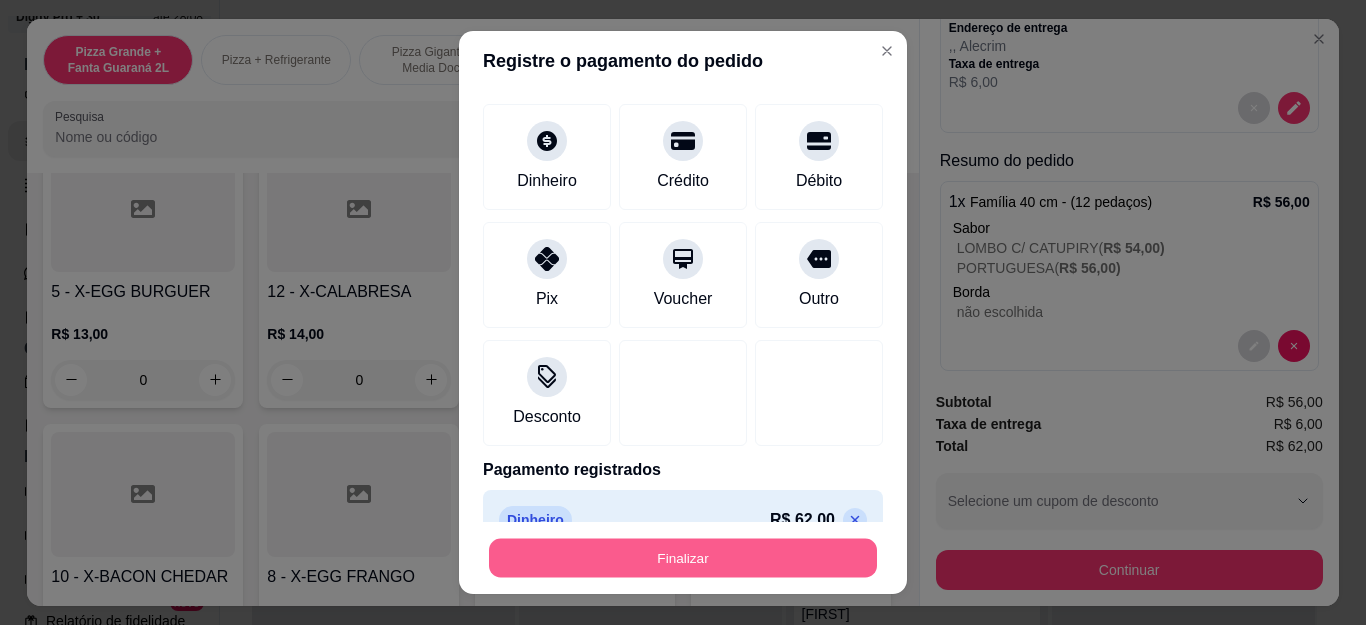 click on "Finalizar" at bounding box center (683, 557) 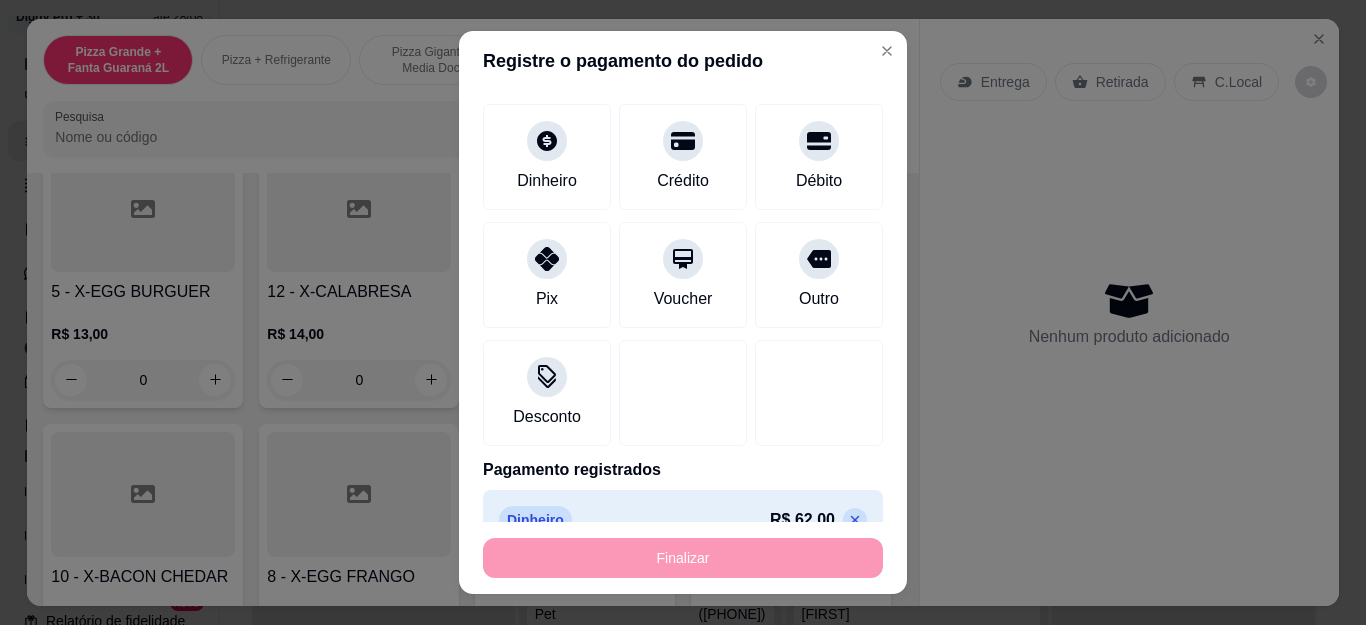 type on "-R$ 62,00" 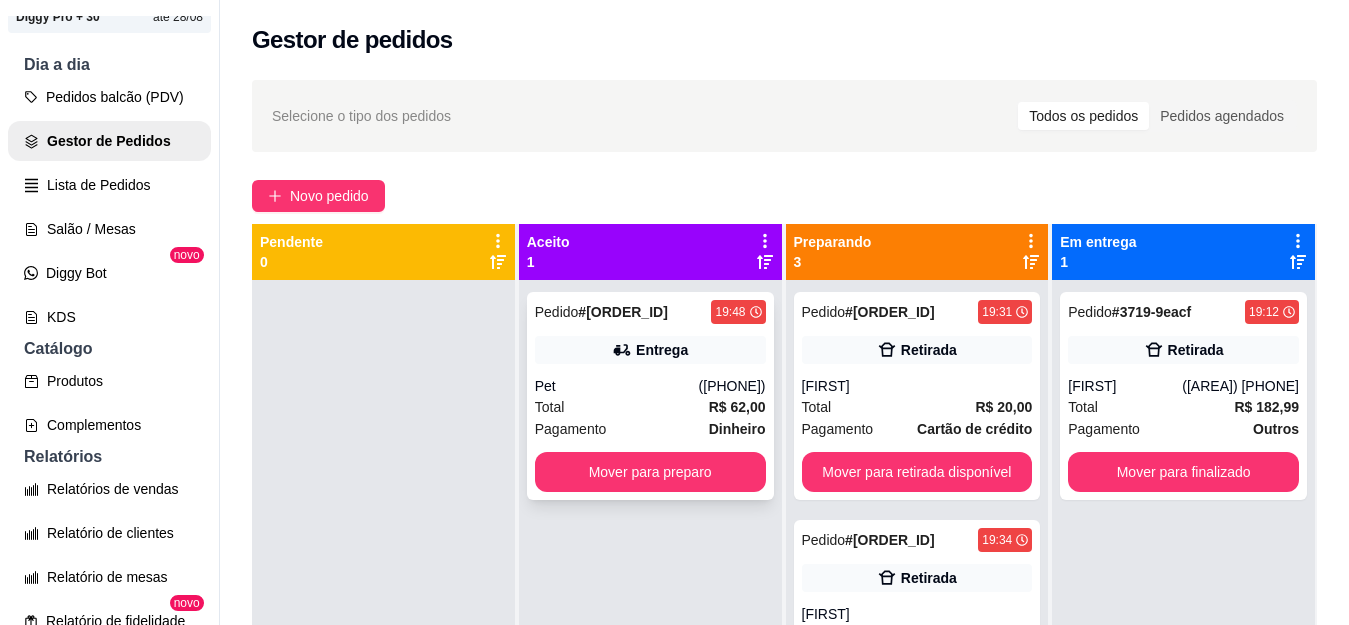 click on "Entrega" at bounding box center (662, 350) 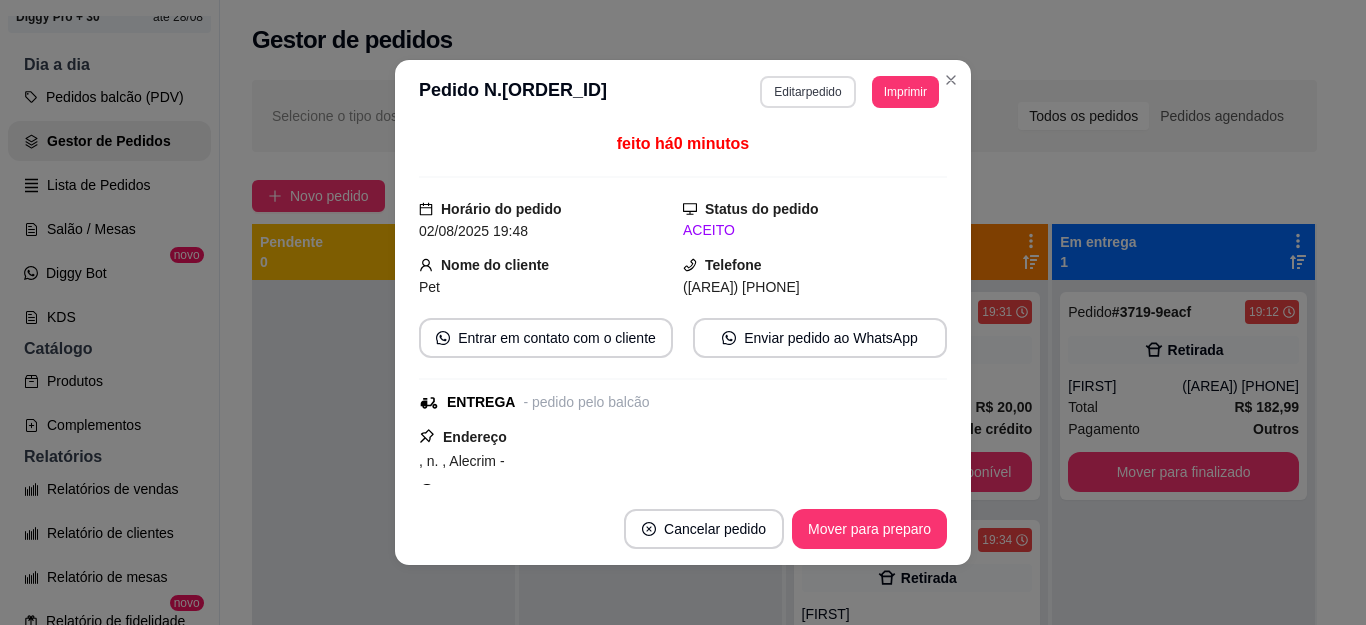 click on "Editar  pedido" at bounding box center (807, 92) 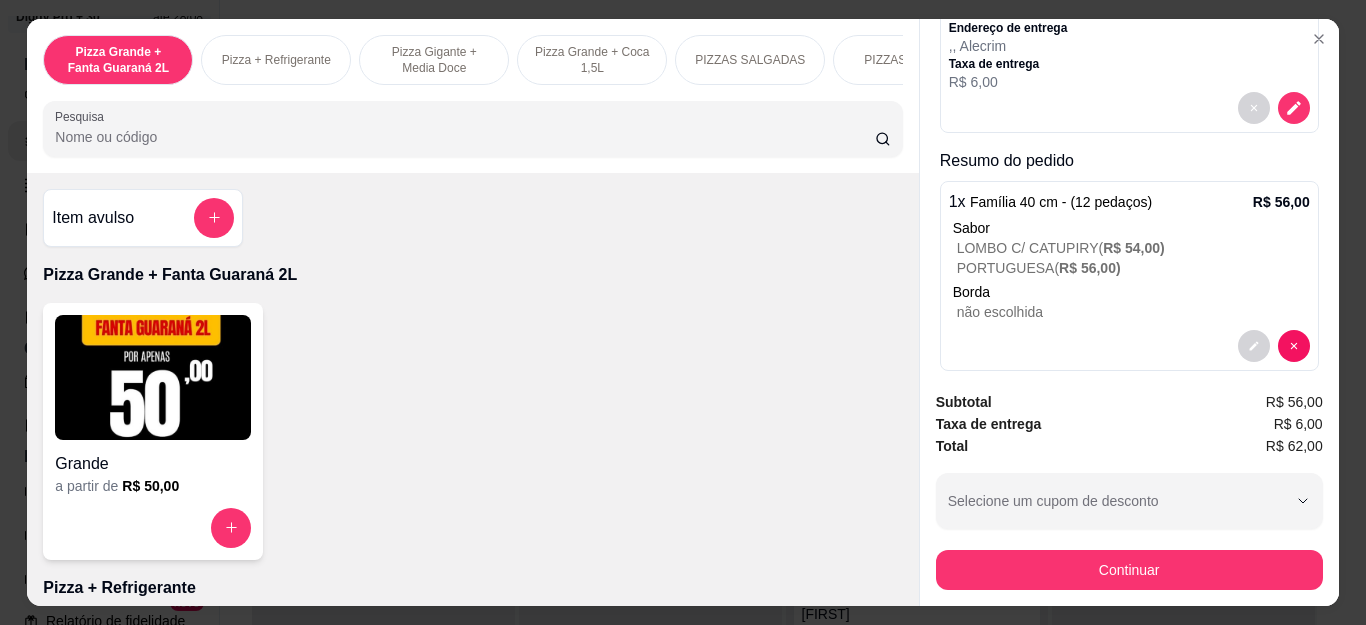 scroll, scrollTop: 223, scrollLeft: 0, axis: vertical 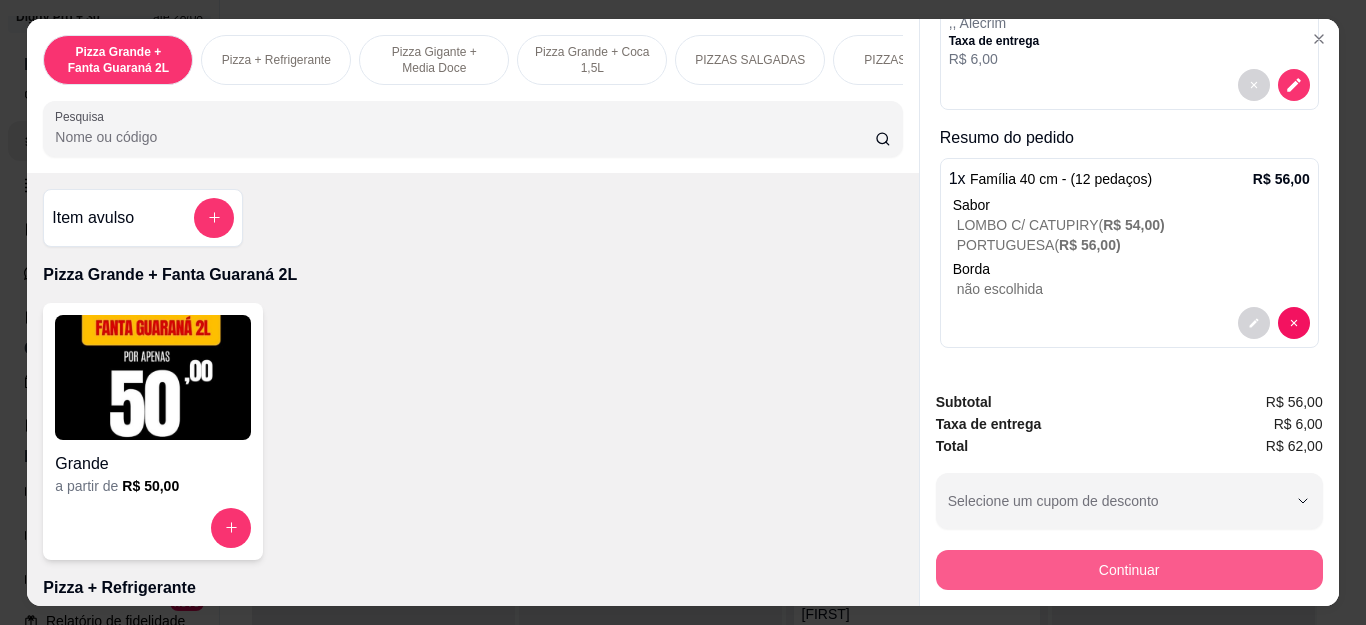click on "Continuar" at bounding box center [1129, 570] 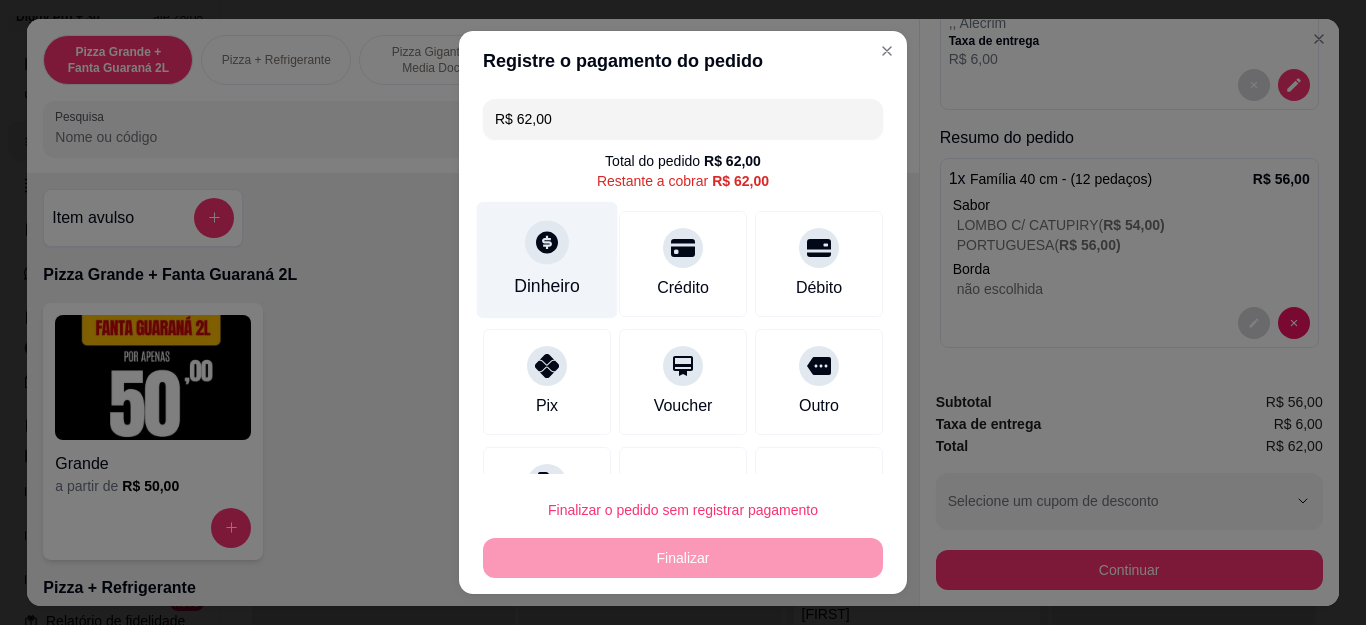 click at bounding box center [547, 243] 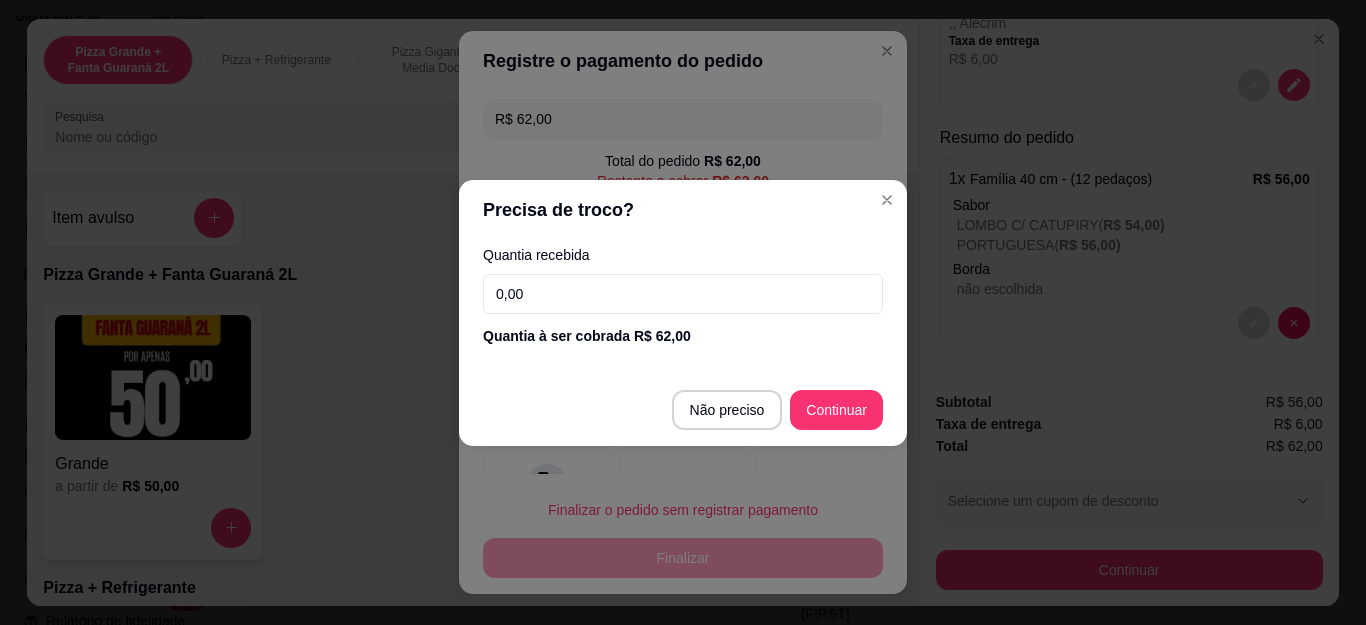 click on "Quantia recebida 0,00 Quantia à ser cobrada   R$ 62,00" at bounding box center (683, 297) 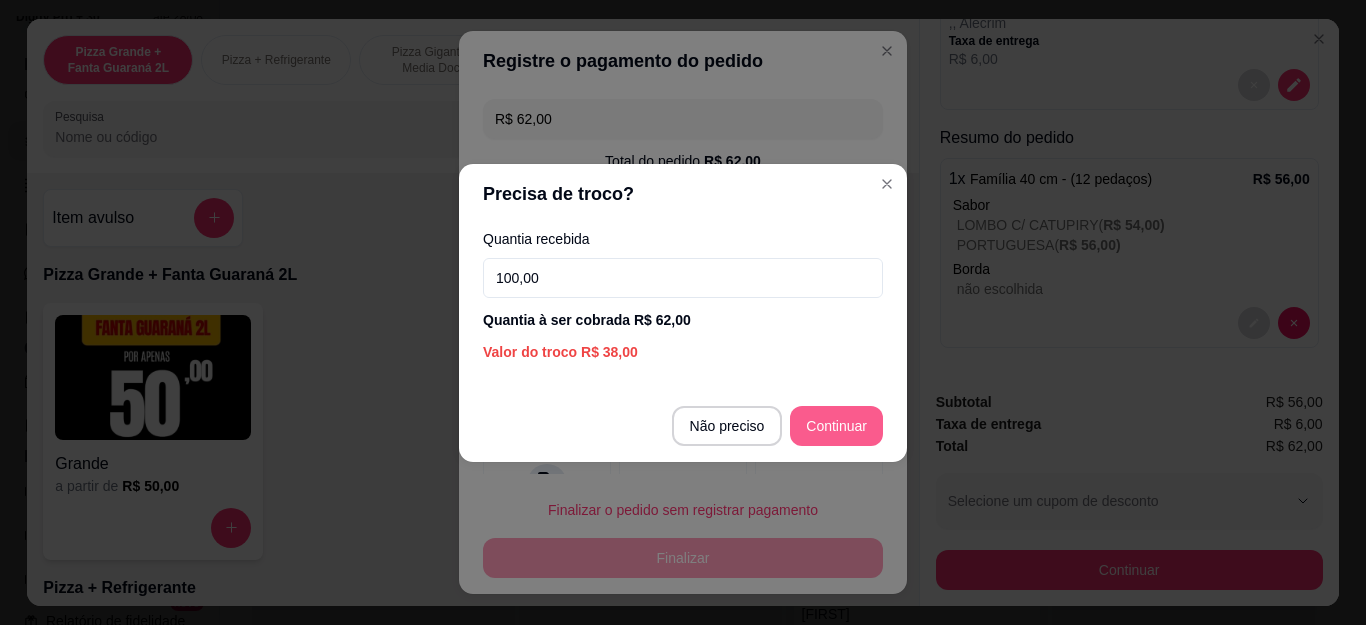 type on "100,00" 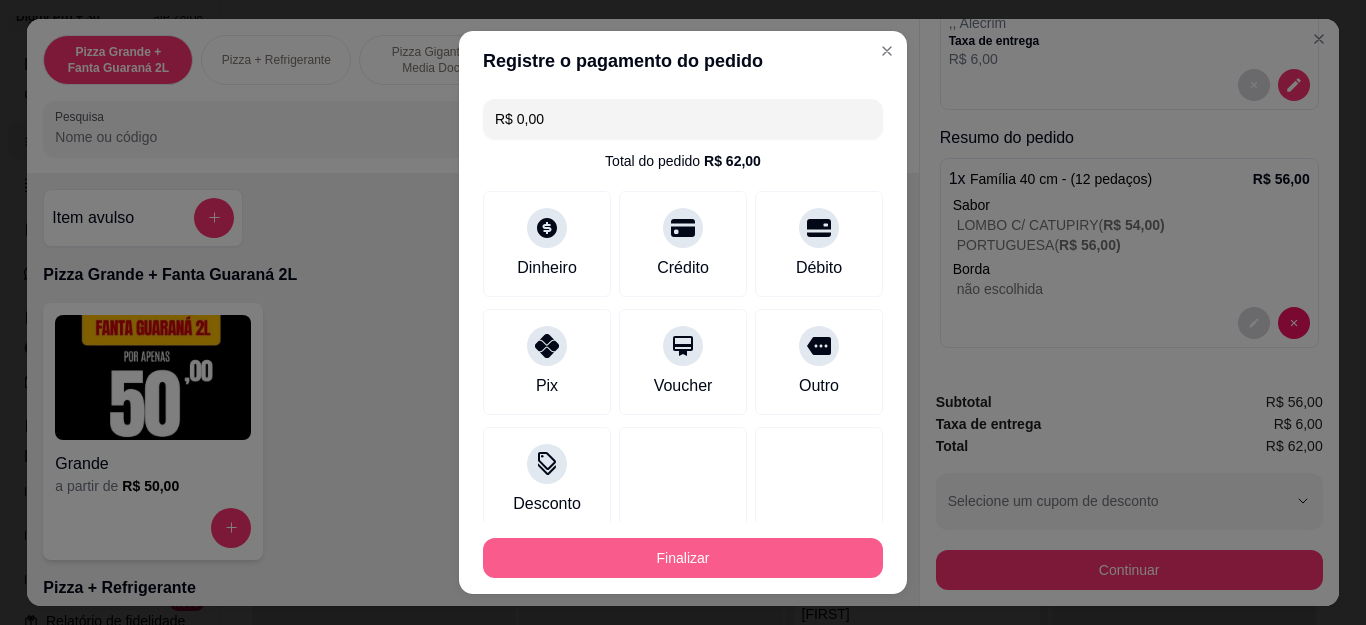click on "Finalizar" at bounding box center (683, 558) 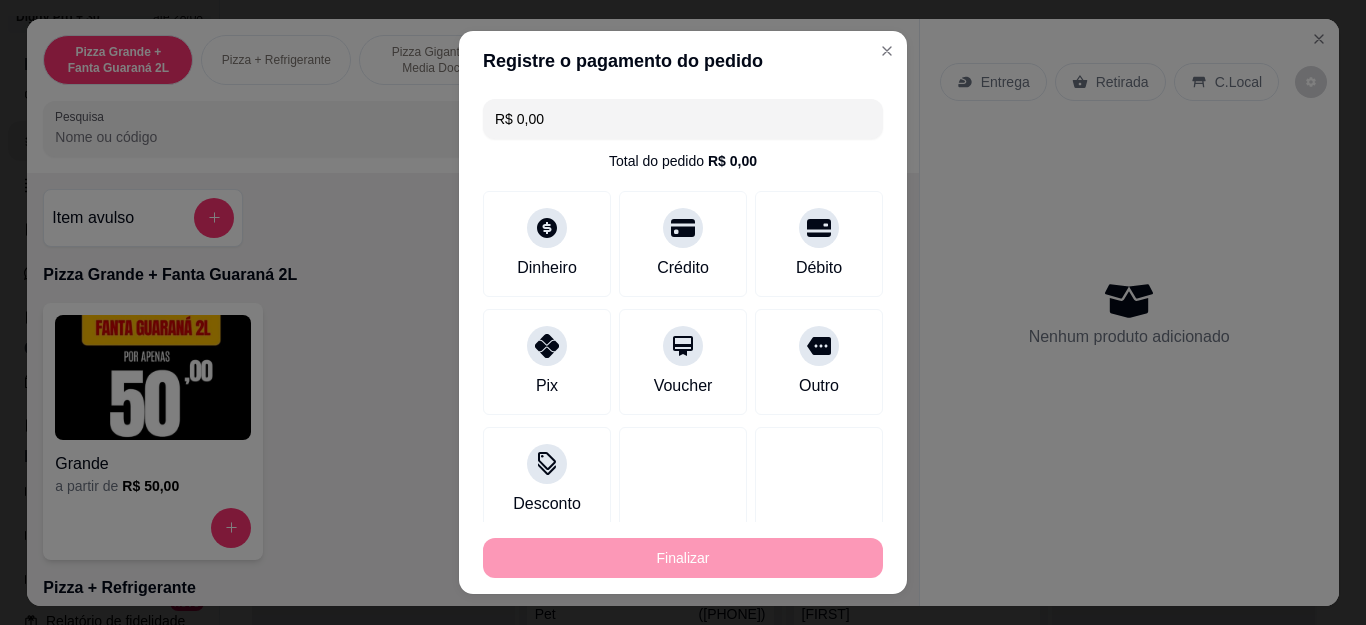 type on "-R$ 62,00" 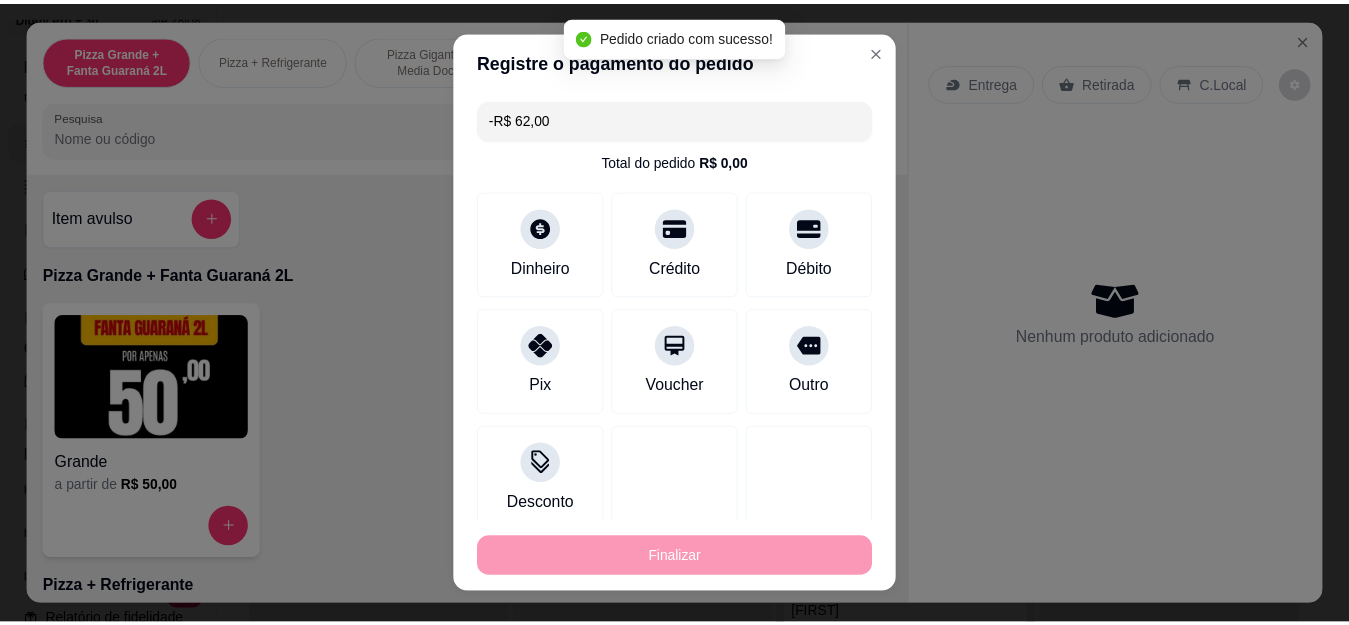 scroll, scrollTop: 0, scrollLeft: 0, axis: both 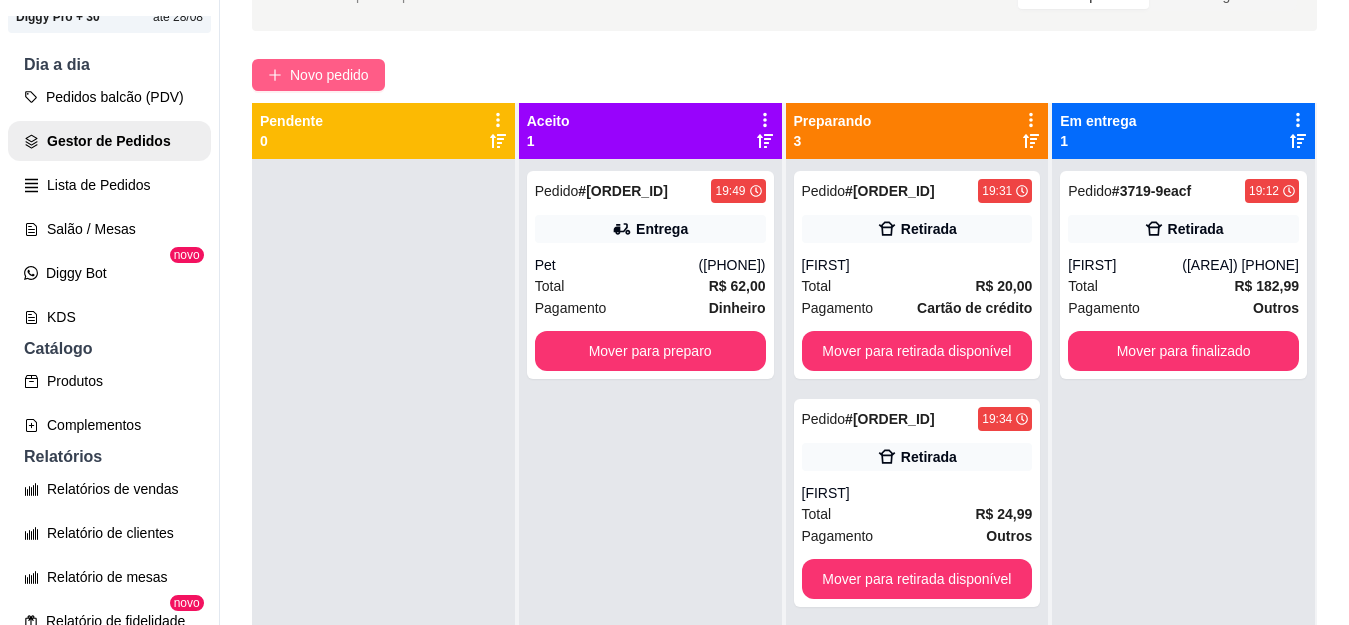 click on "Novo pedido" at bounding box center (329, 75) 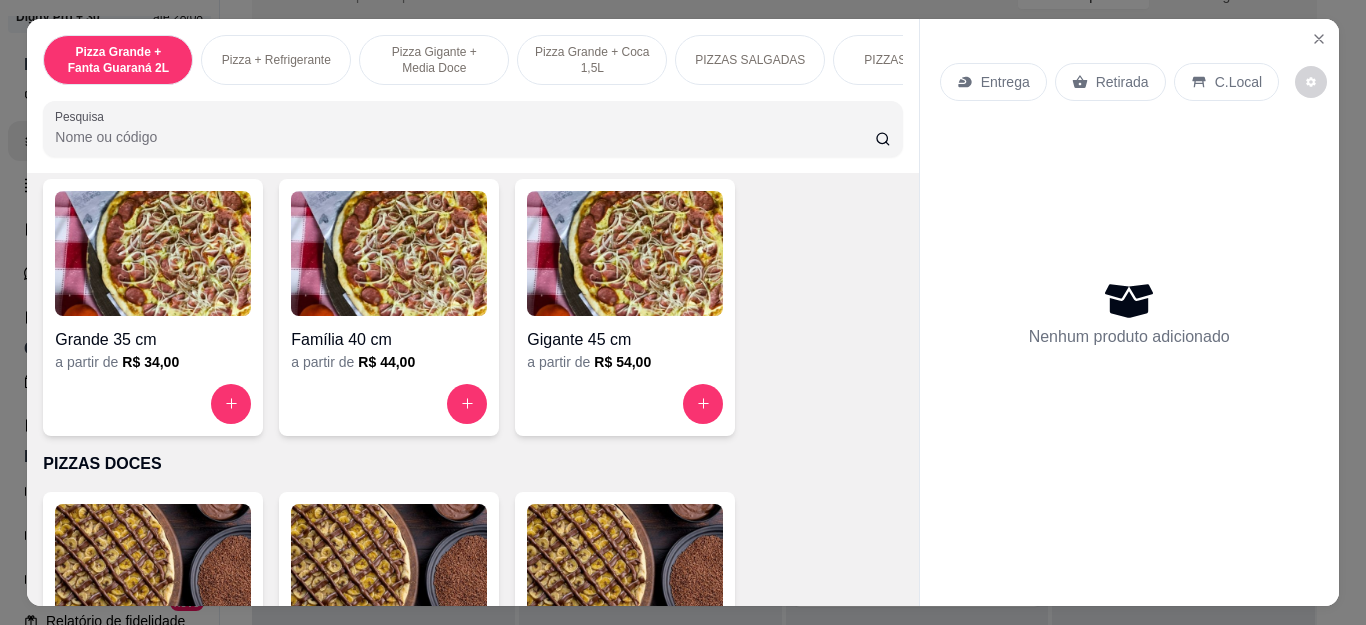 scroll, scrollTop: 1500, scrollLeft: 0, axis: vertical 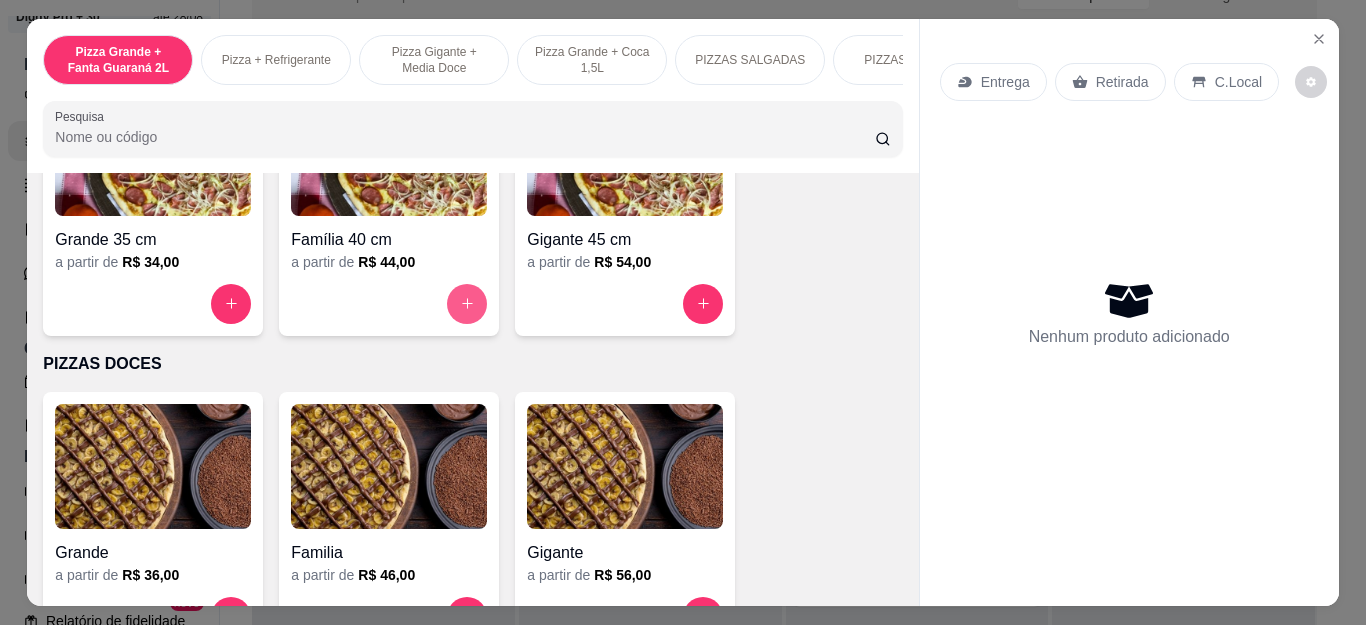 click at bounding box center (467, 304) 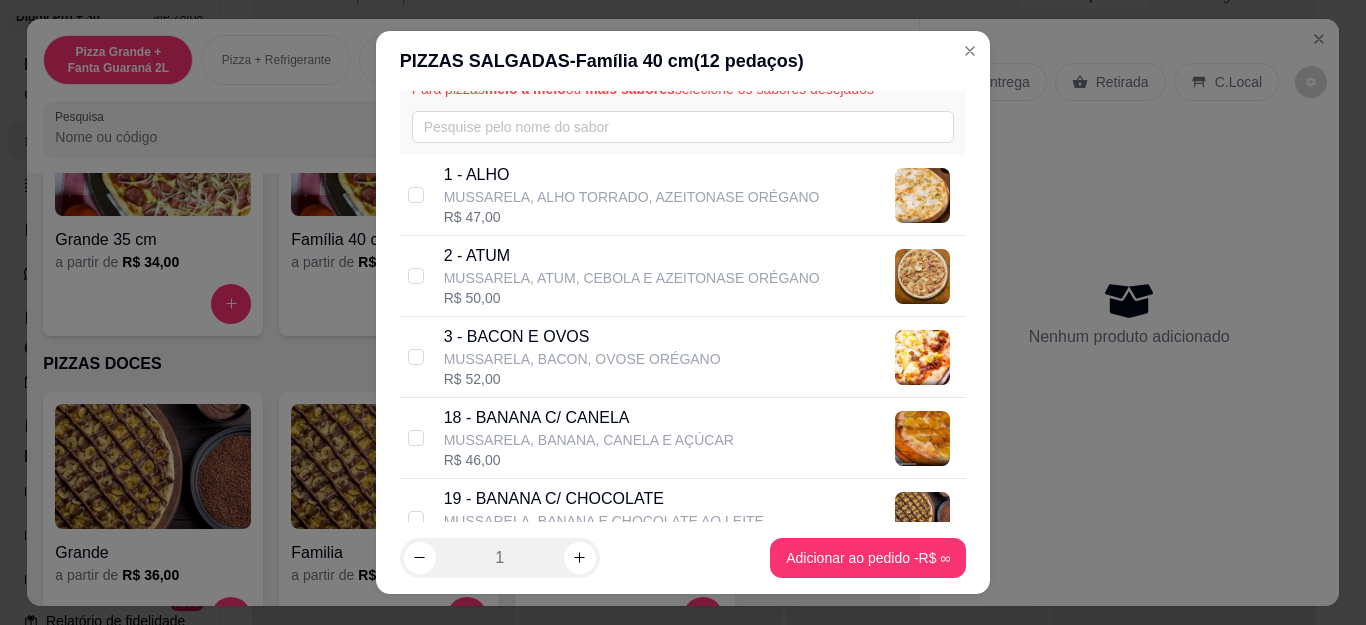 scroll, scrollTop: 300, scrollLeft: 0, axis: vertical 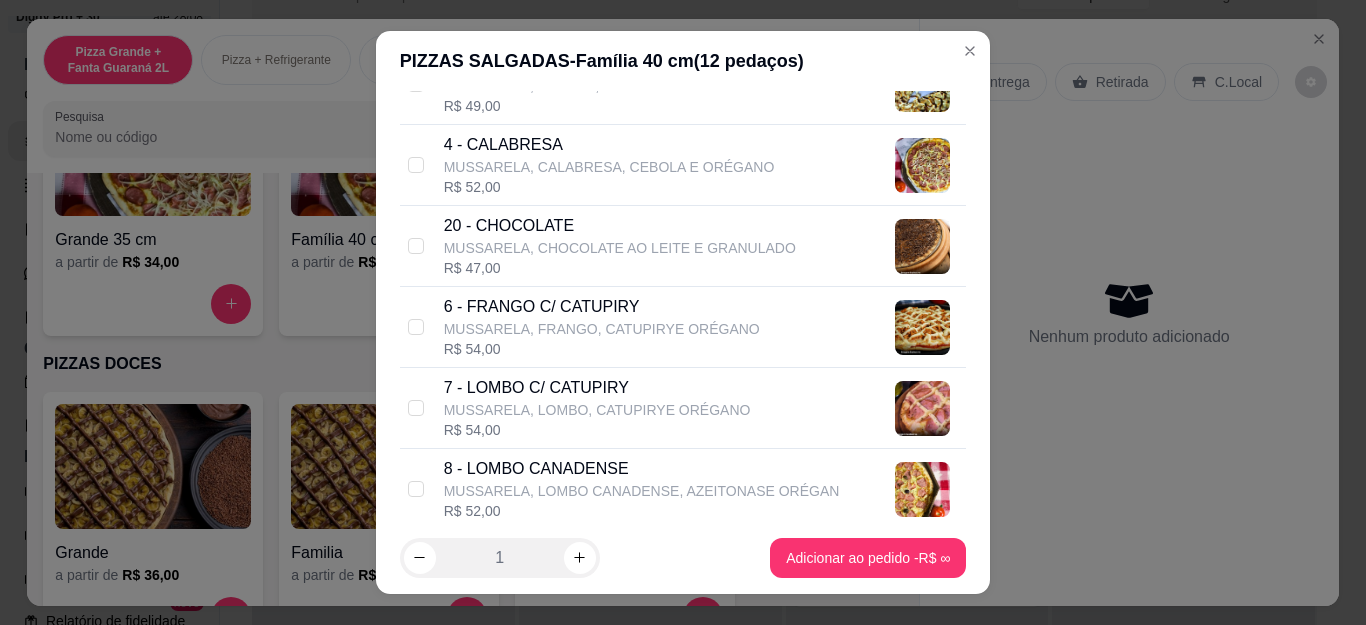 click on "MUSSARELA, FRANGO, CATUPIRYE ORÉGANO" at bounding box center [602, 329] 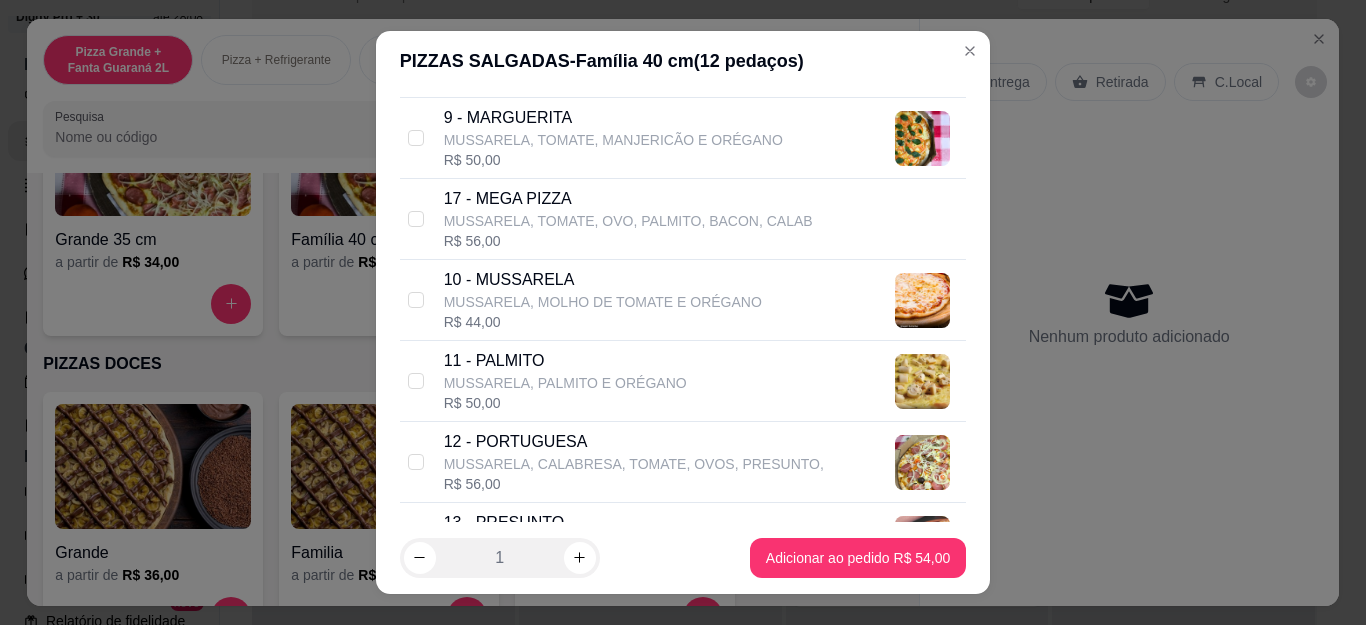 scroll, scrollTop: 1200, scrollLeft: 0, axis: vertical 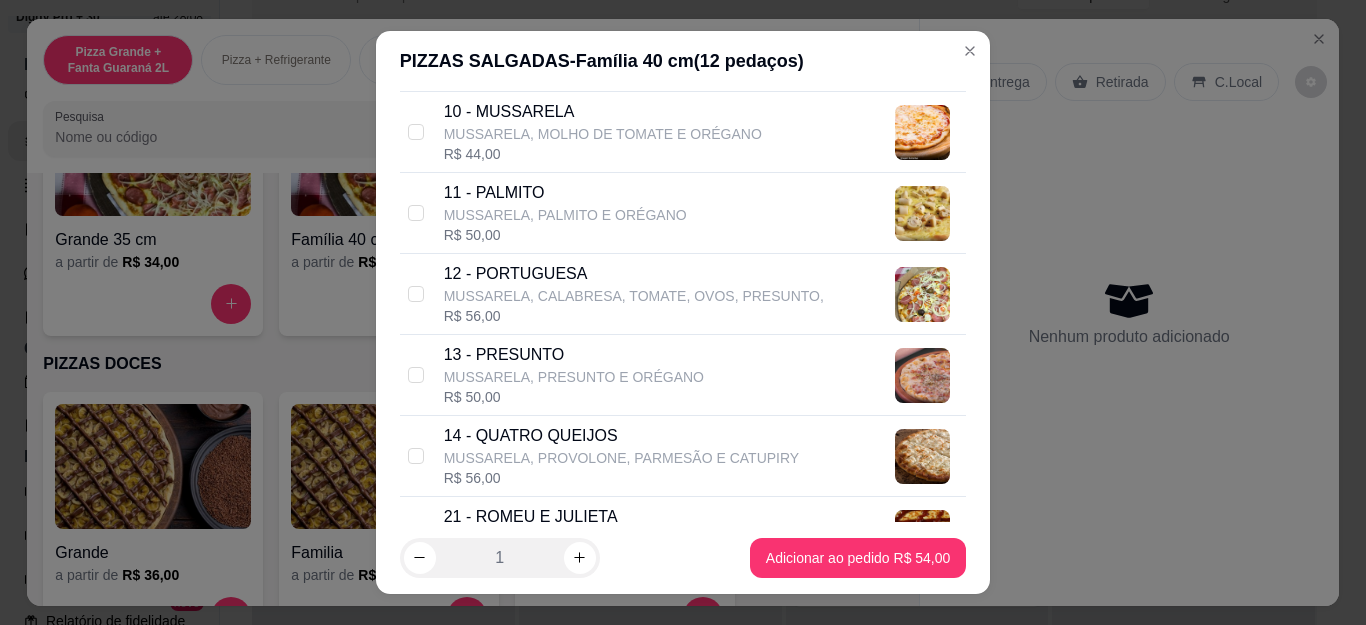 click on "MUSSARELA, CALABRESA, TOMATE, OVOS, PRESUNTO," at bounding box center (634, 296) 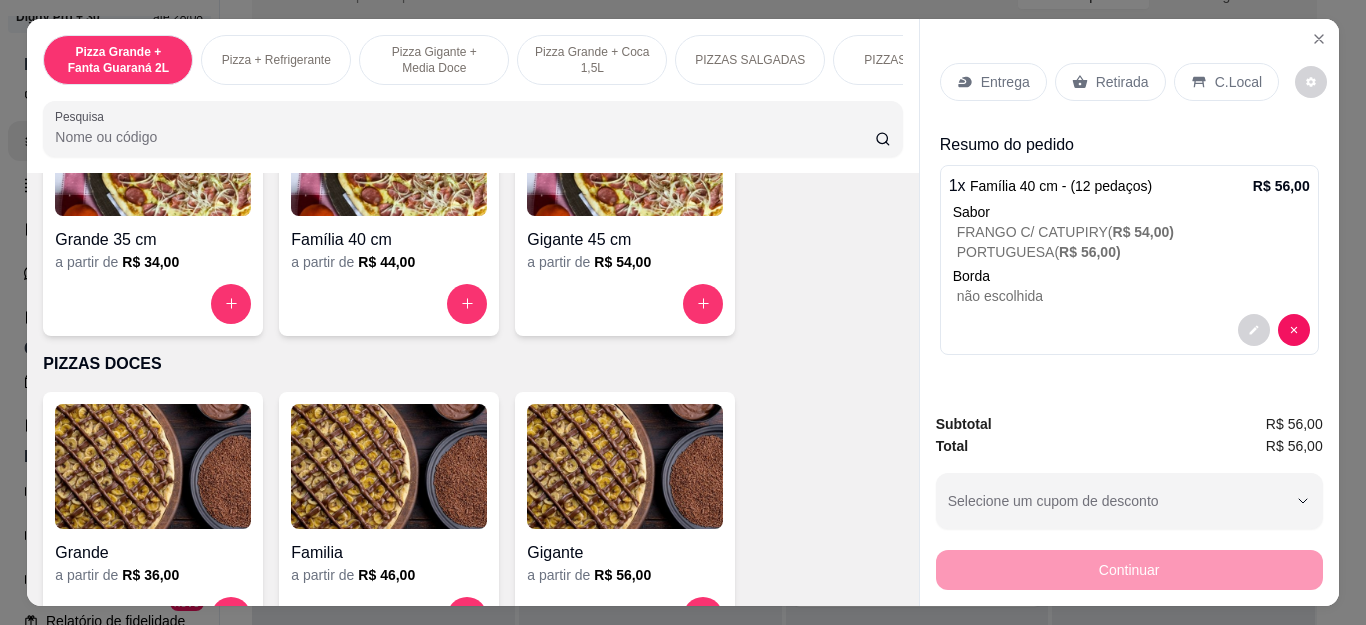 click on "Retirada" at bounding box center (1122, 82) 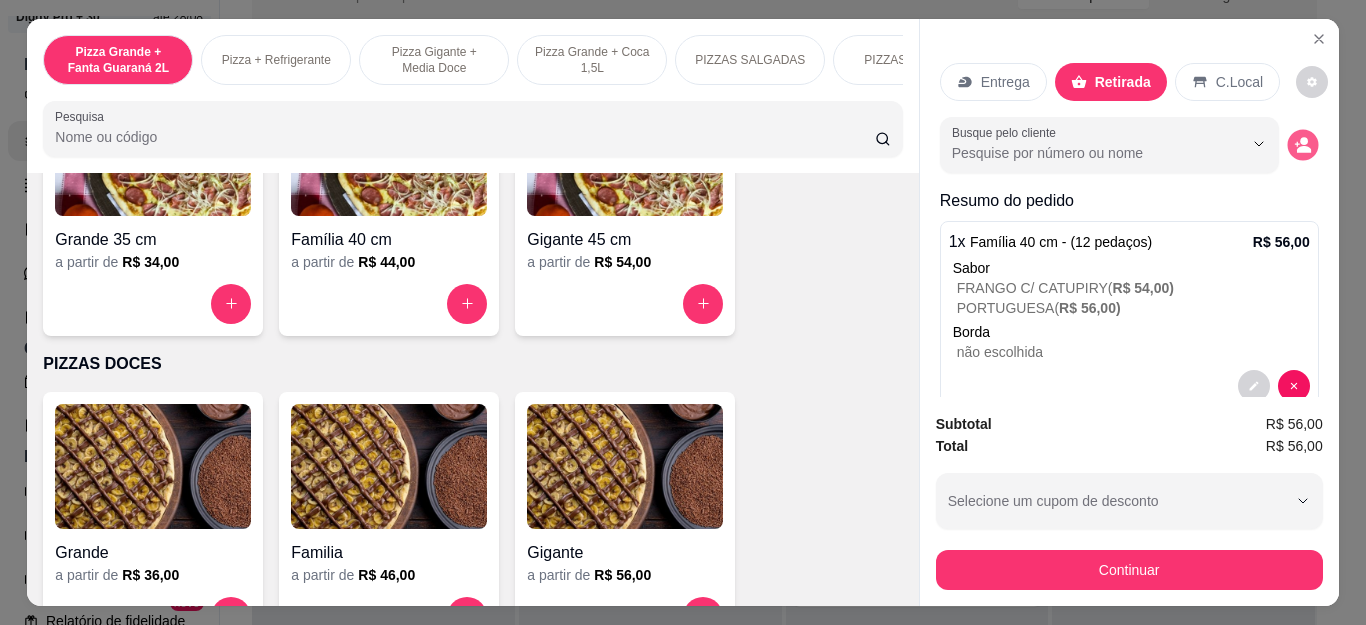 click 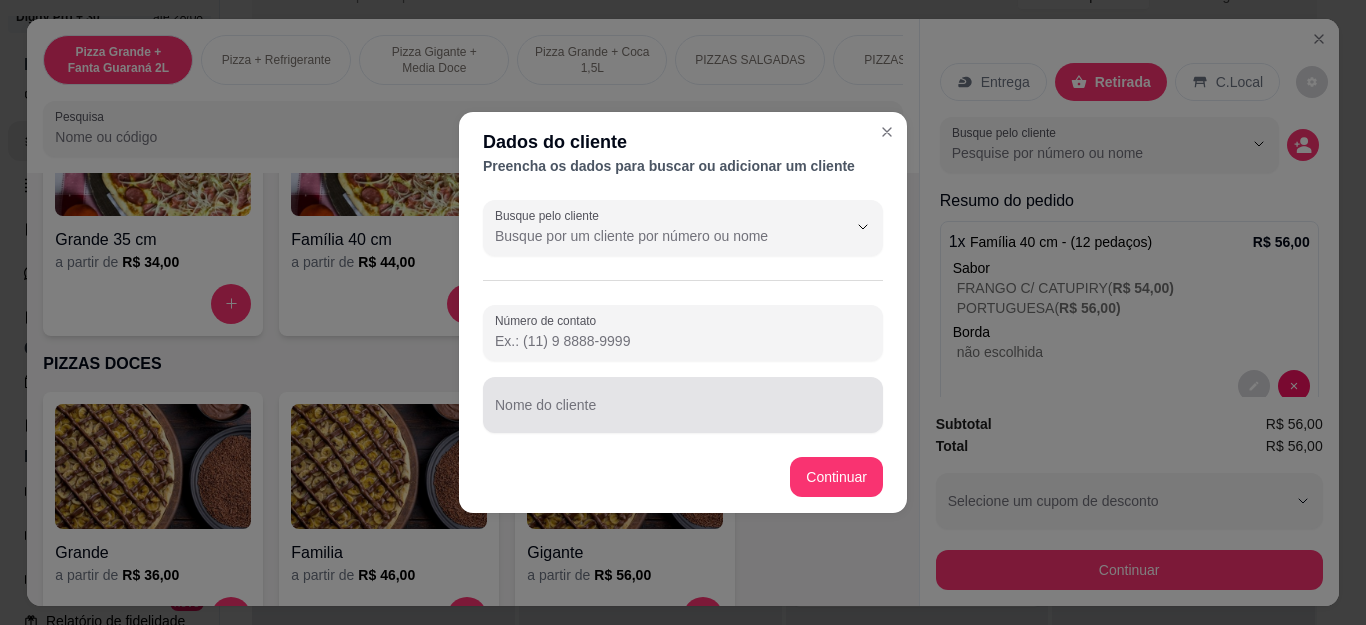 click on "Nome do cliente" at bounding box center (683, 413) 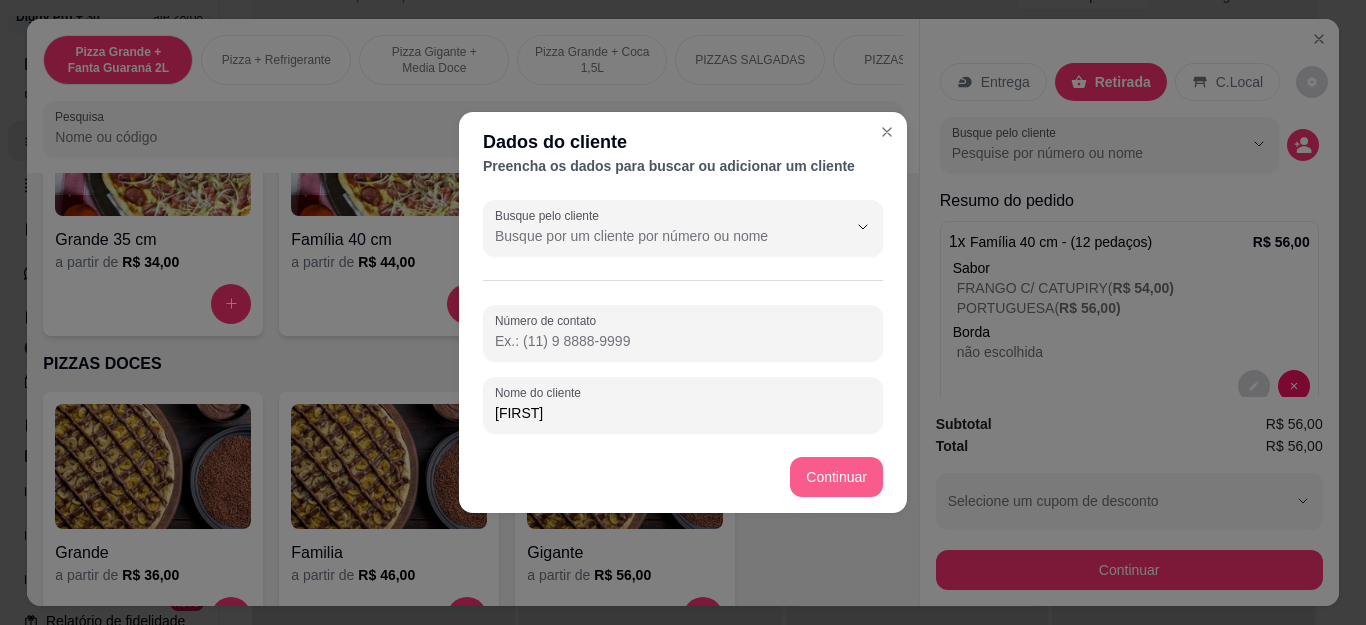 type on "[FIRST]" 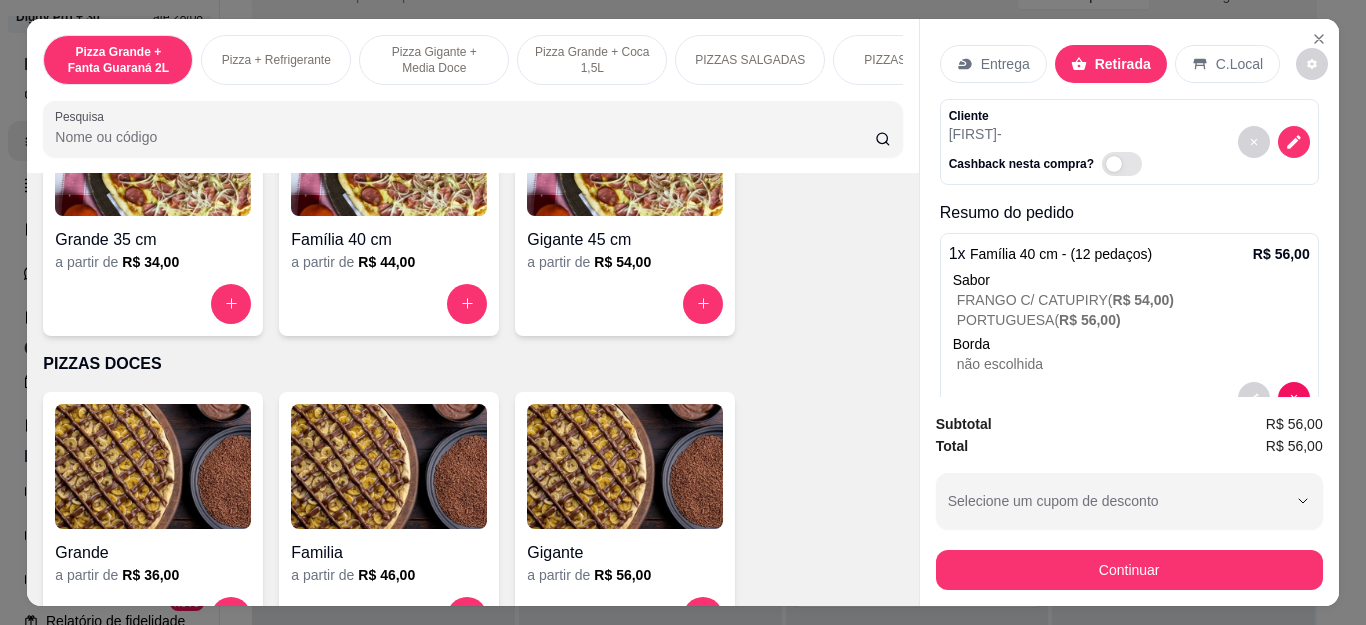 scroll, scrollTop: 71, scrollLeft: 0, axis: vertical 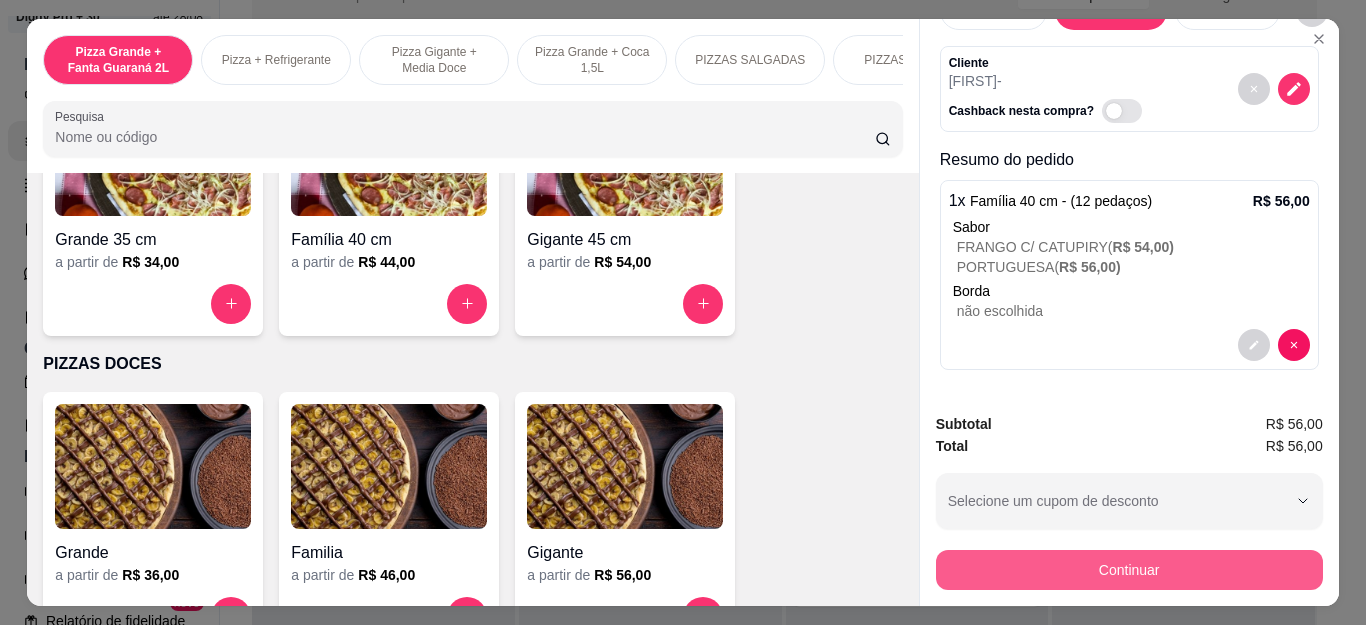 click on "Continuar" at bounding box center [1129, 570] 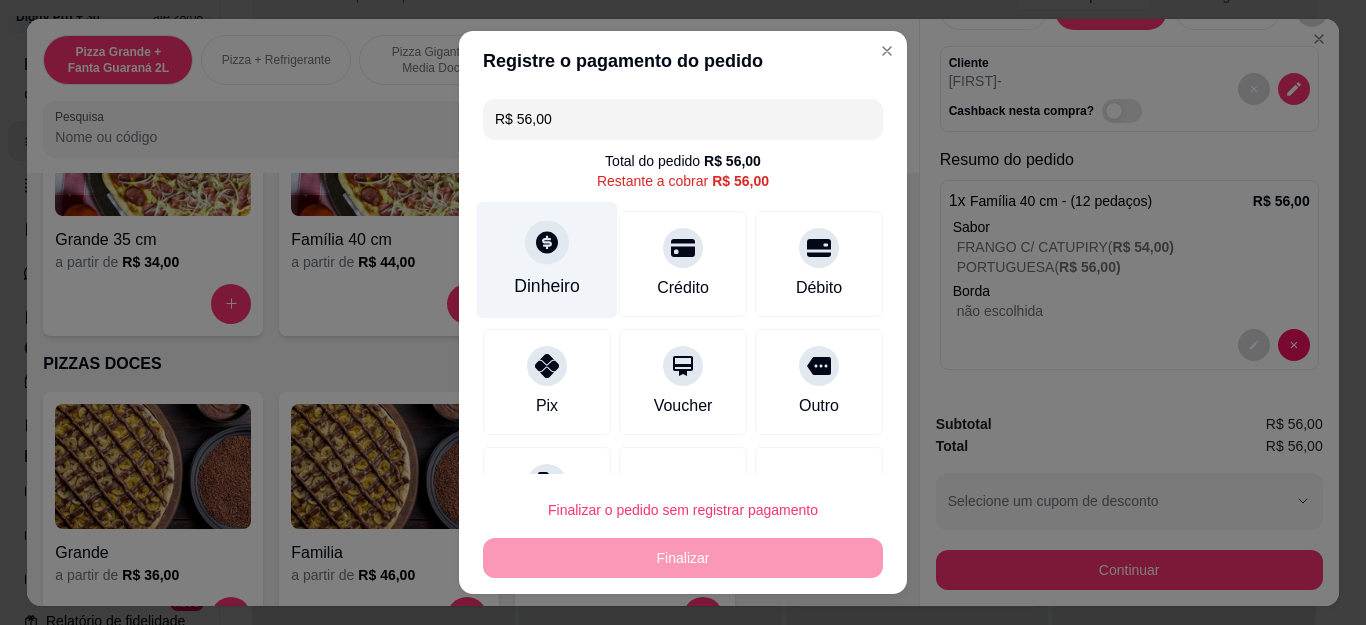click on "Dinheiro" at bounding box center [547, 286] 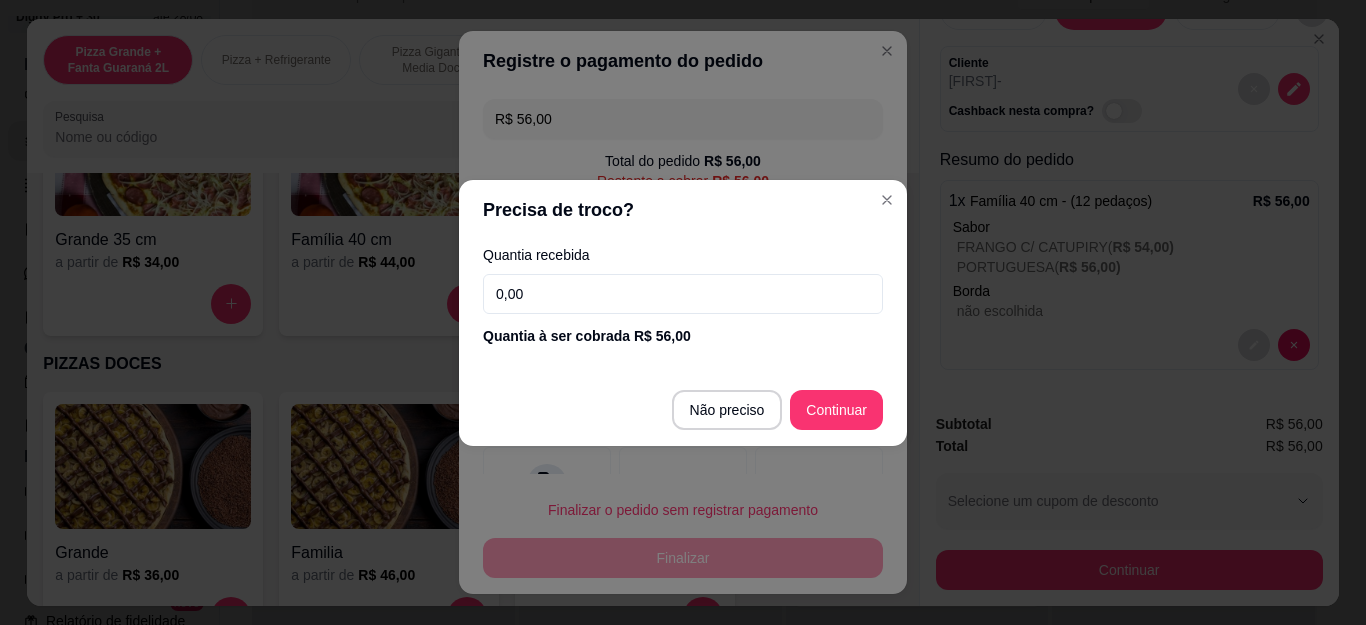click on "0,00" at bounding box center [683, 294] 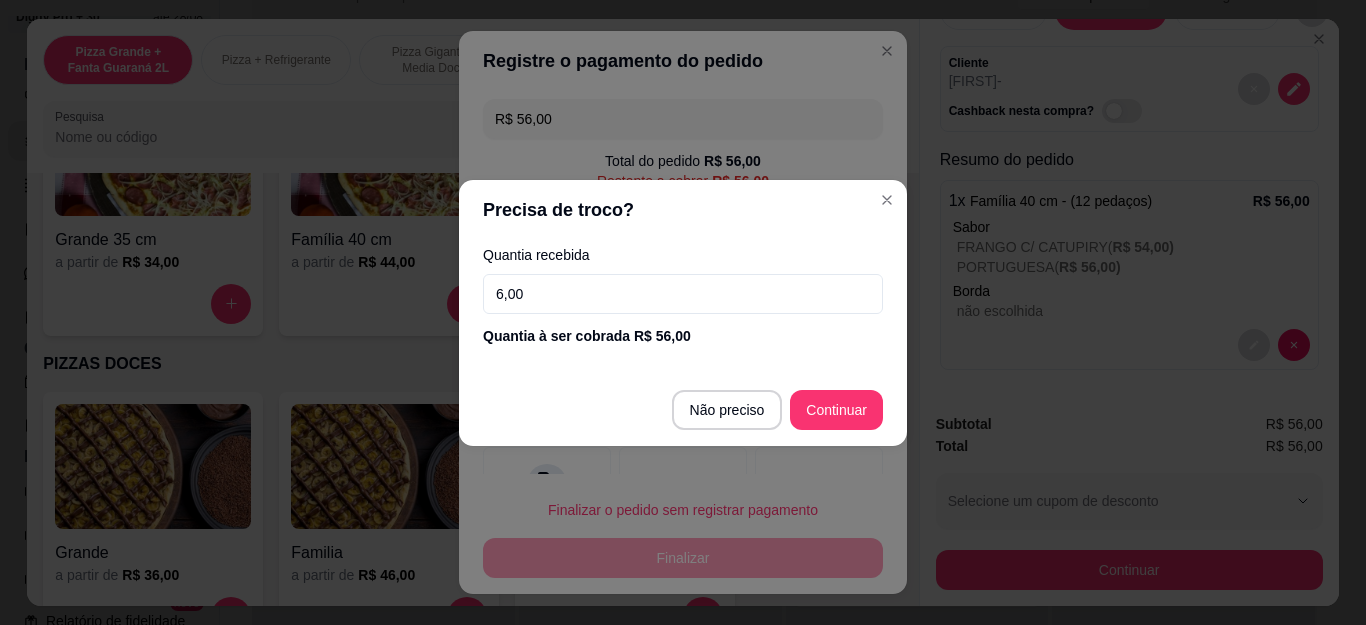 type on "60,00" 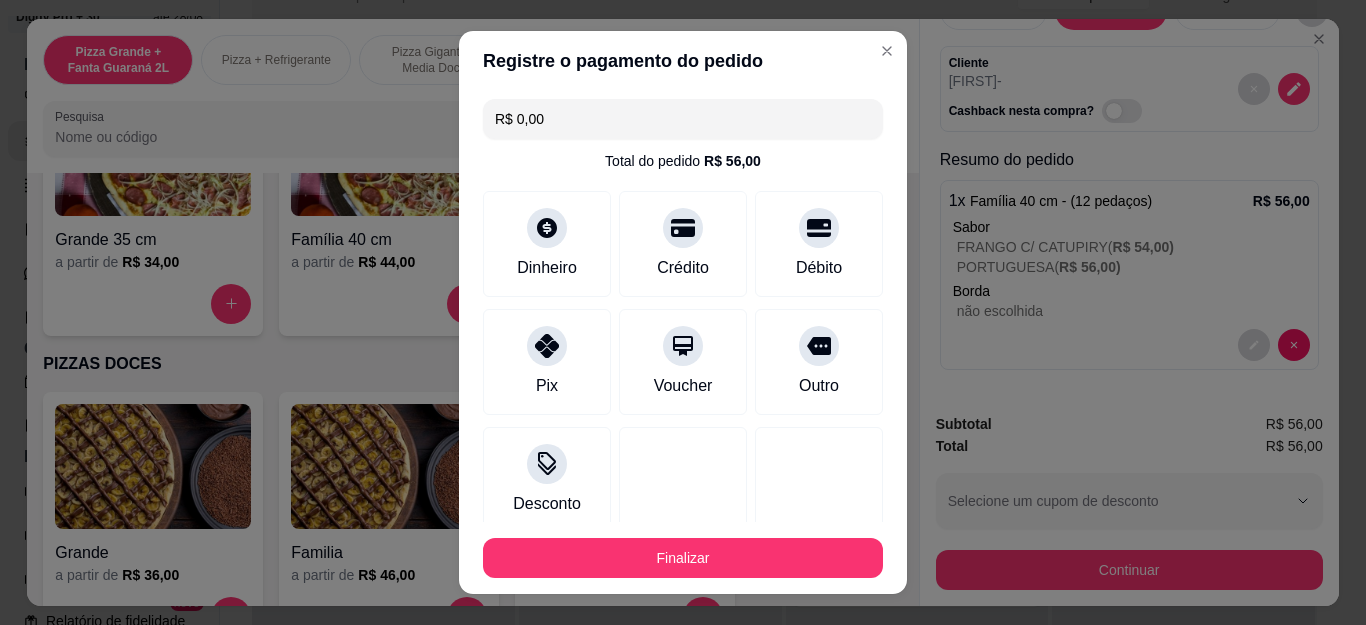 type on "R$ 0,00" 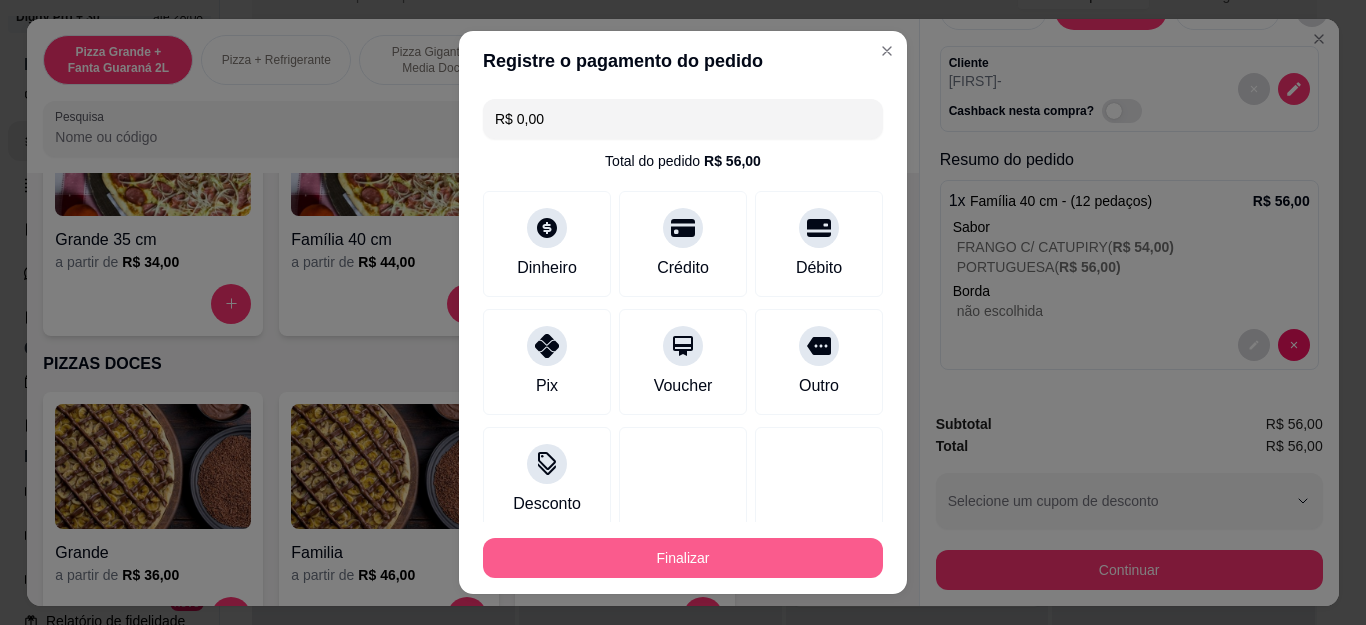 click on "Finalizar" at bounding box center [683, 558] 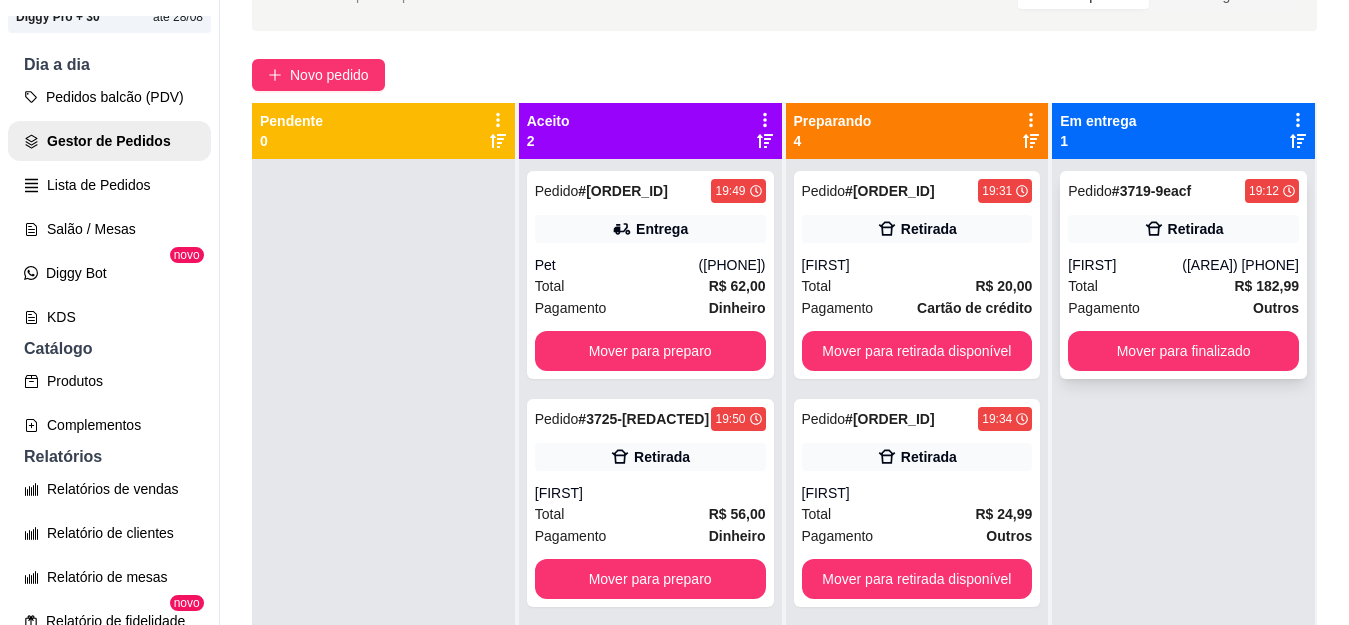 click on "Retirada" at bounding box center (1196, 229) 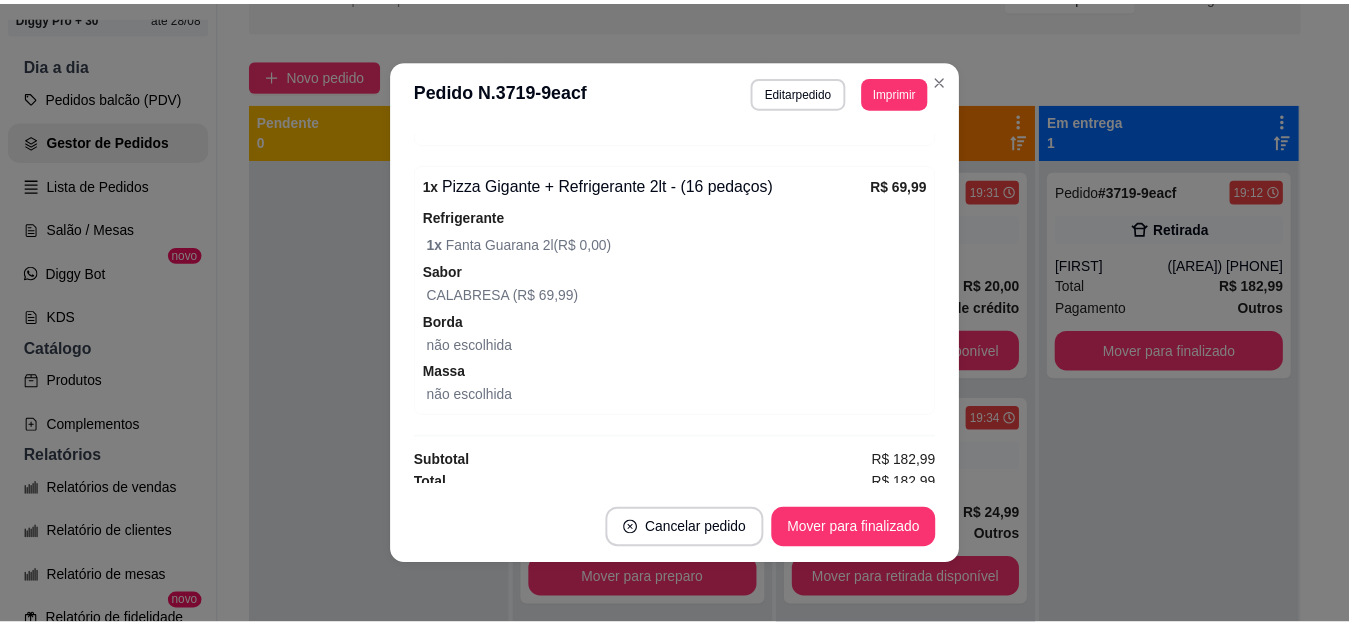 scroll, scrollTop: 890, scrollLeft: 0, axis: vertical 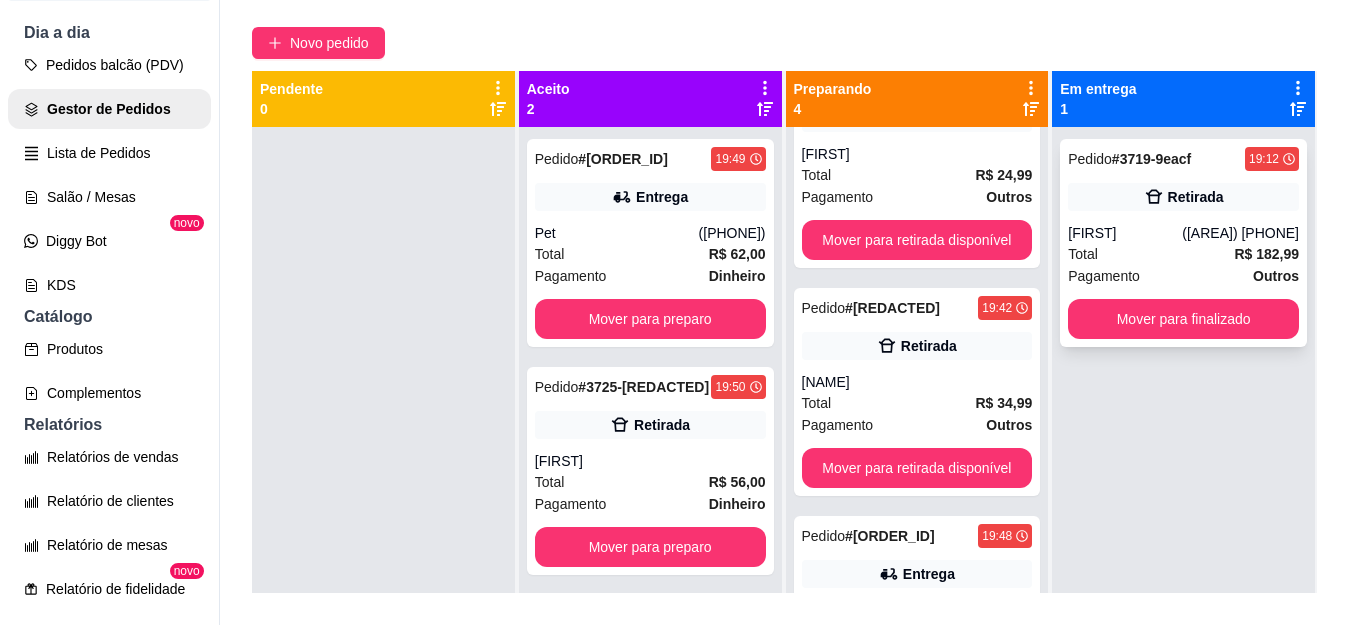 click on "Total R$ 182,99" at bounding box center [1183, 254] 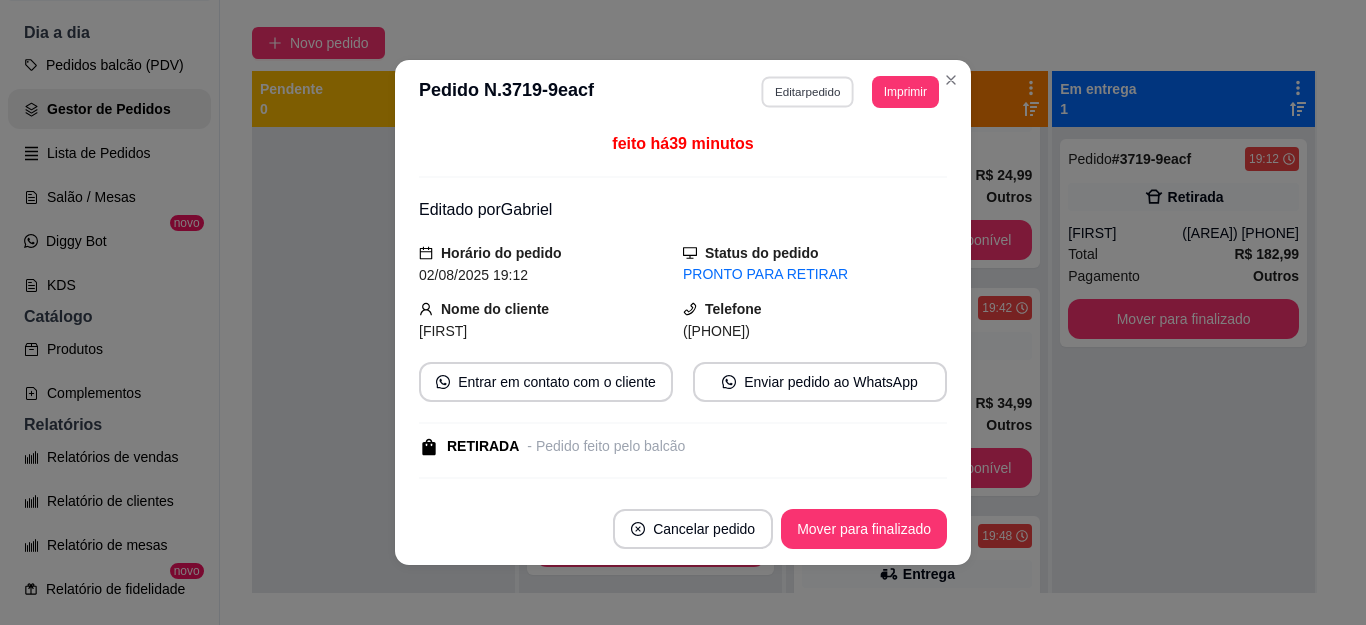 click on "Editar  pedido" at bounding box center (808, 91) 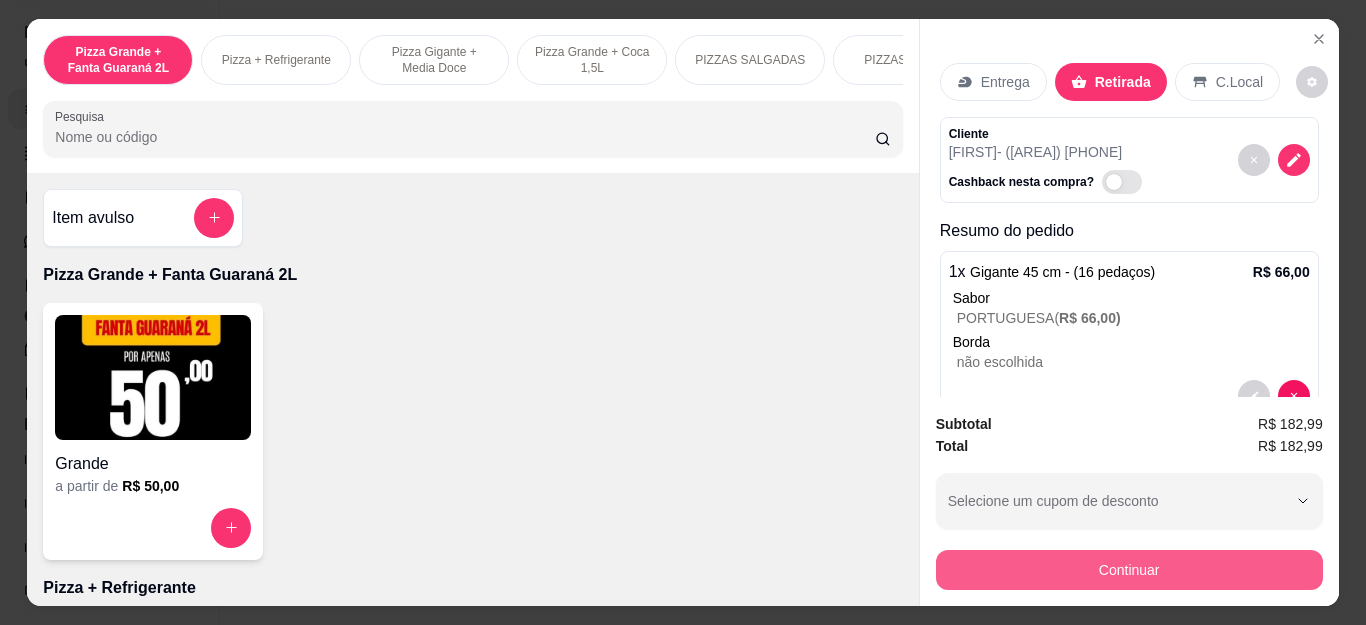 click on "Continuar" at bounding box center (1129, 570) 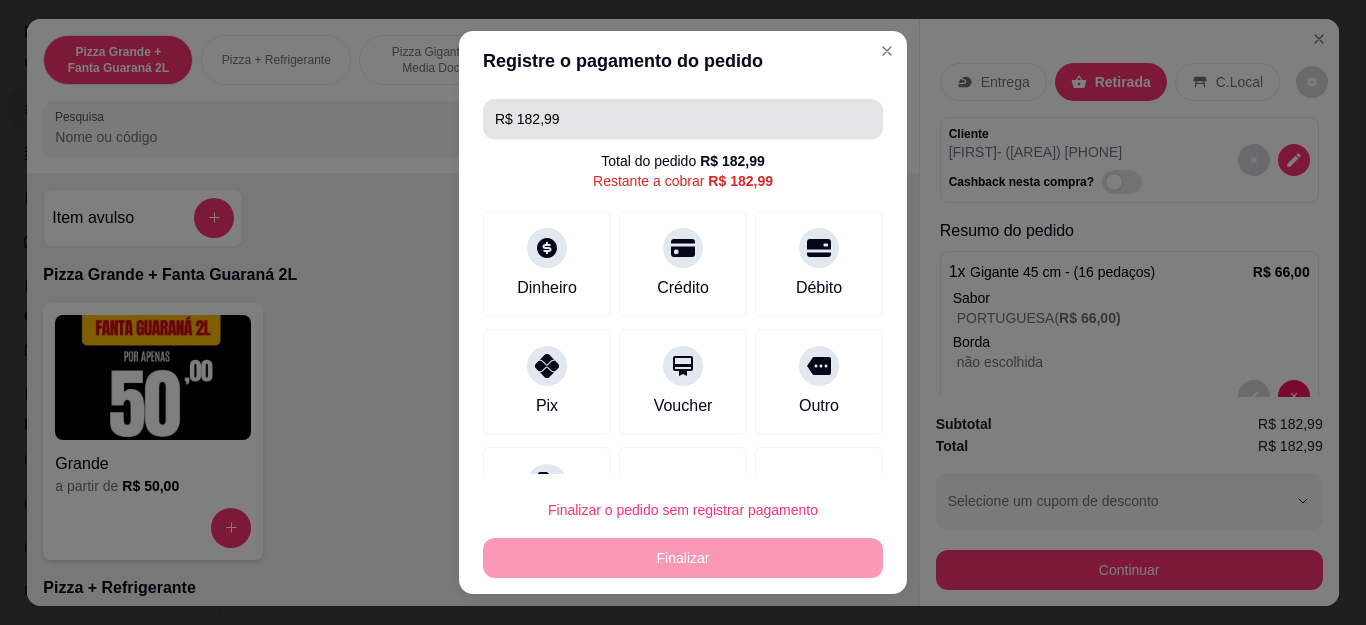 click on "R$ 182,99" at bounding box center [683, 119] 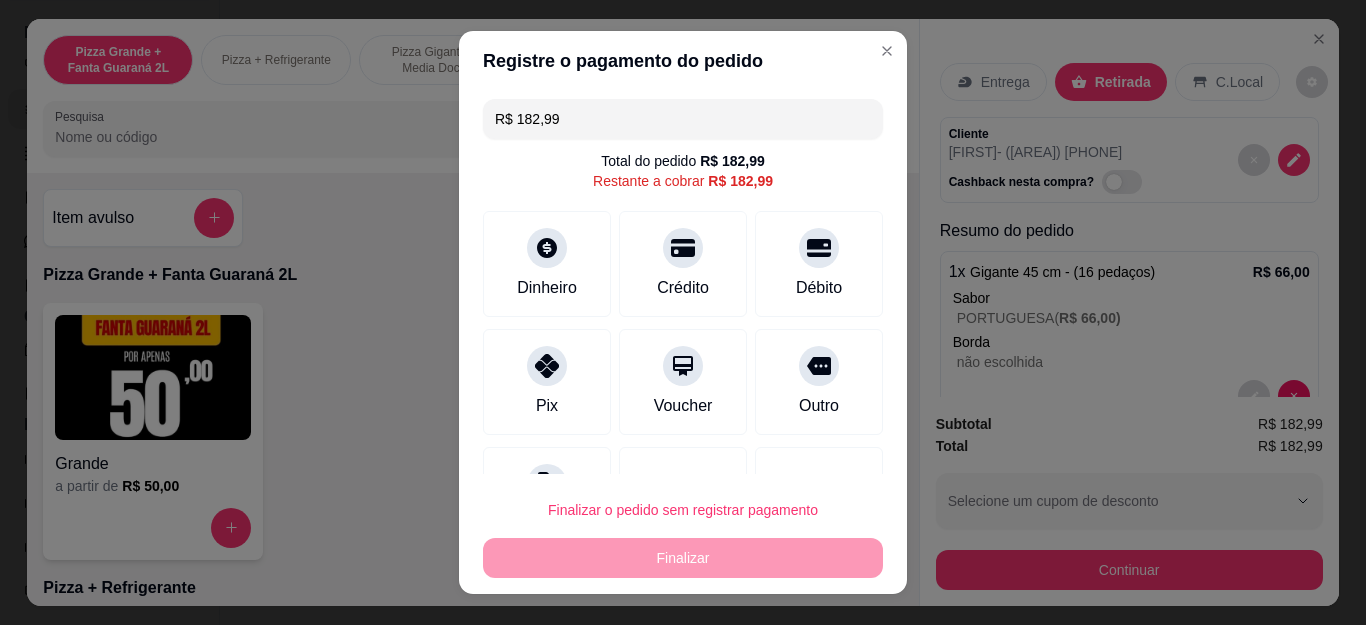 click on "R$ 182,99" at bounding box center (683, 119) 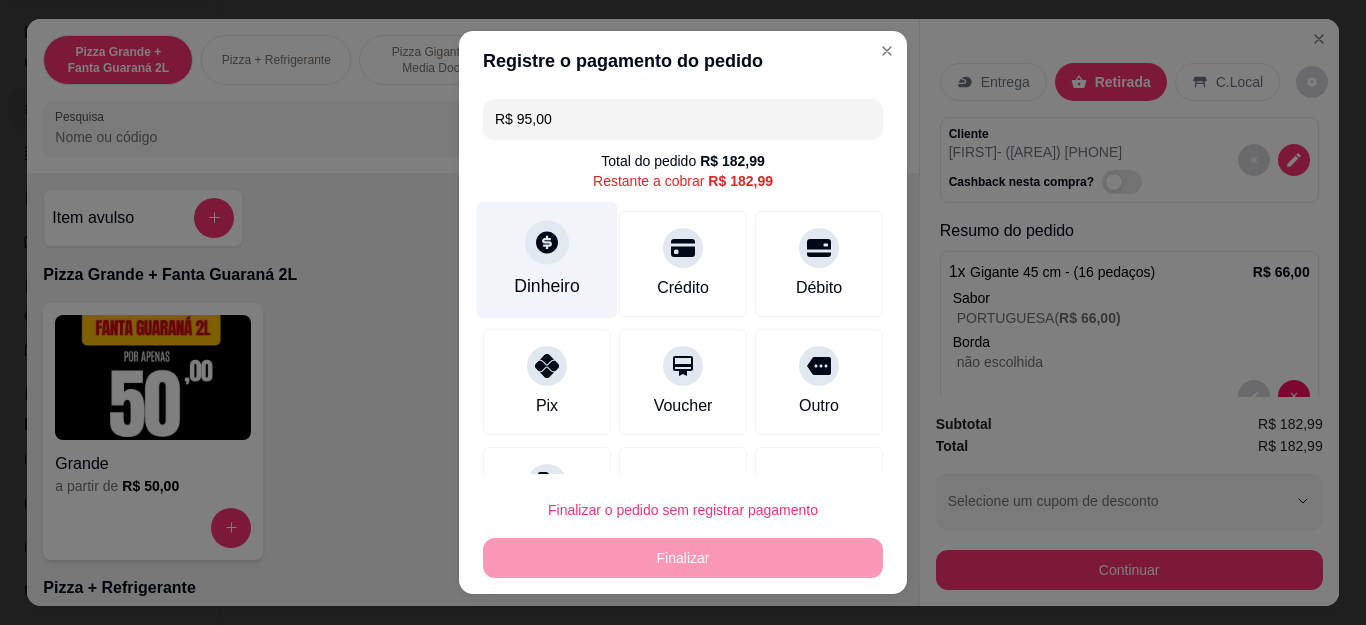 click on "Dinheiro" at bounding box center [547, 260] 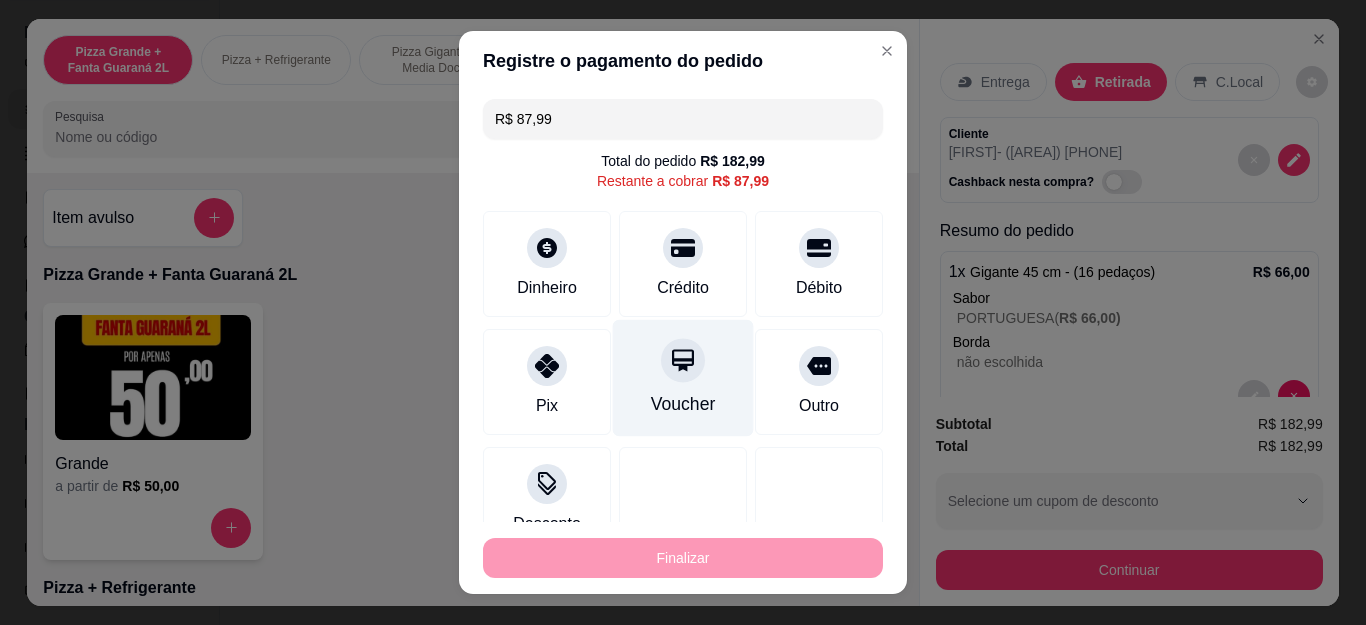 scroll, scrollTop: 100, scrollLeft: 0, axis: vertical 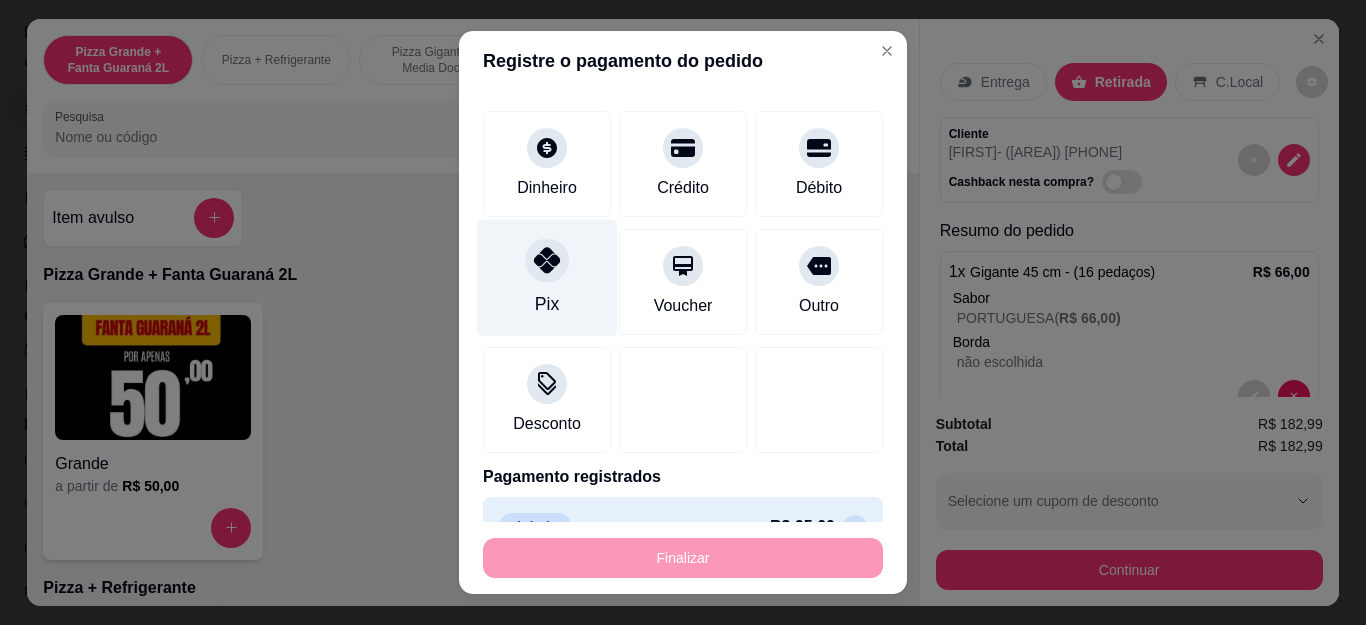 click on "Pix" at bounding box center (547, 278) 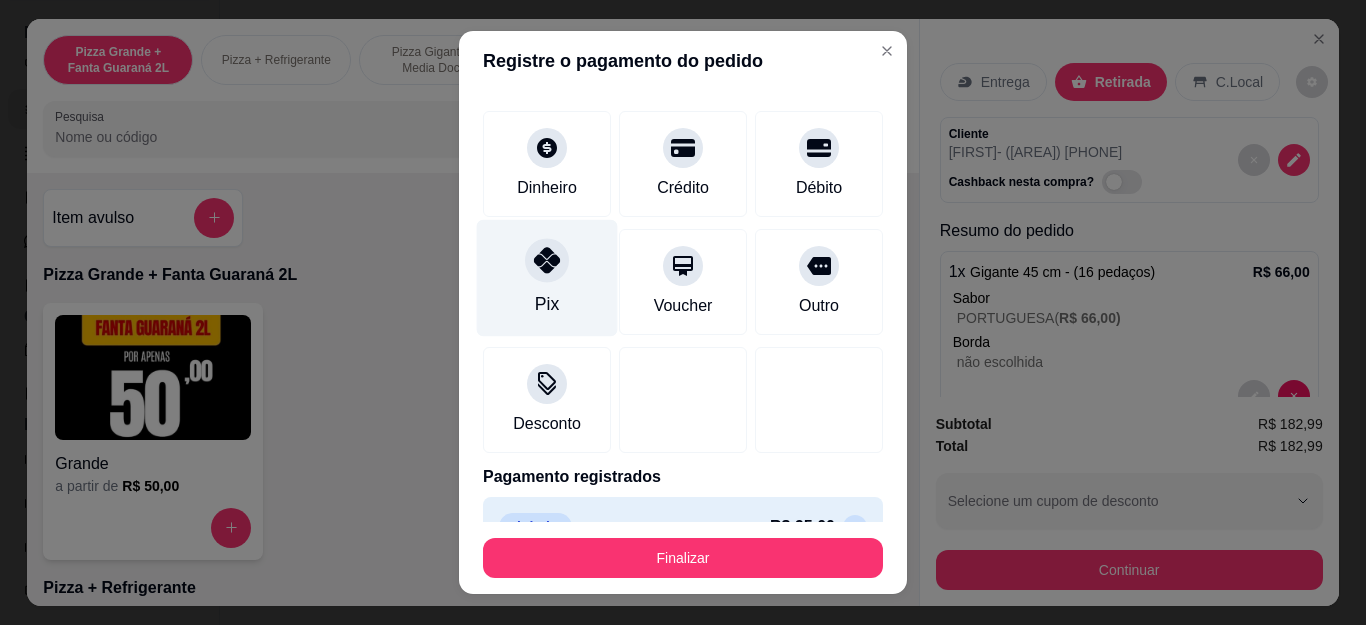 scroll, scrollTop: 199, scrollLeft: 0, axis: vertical 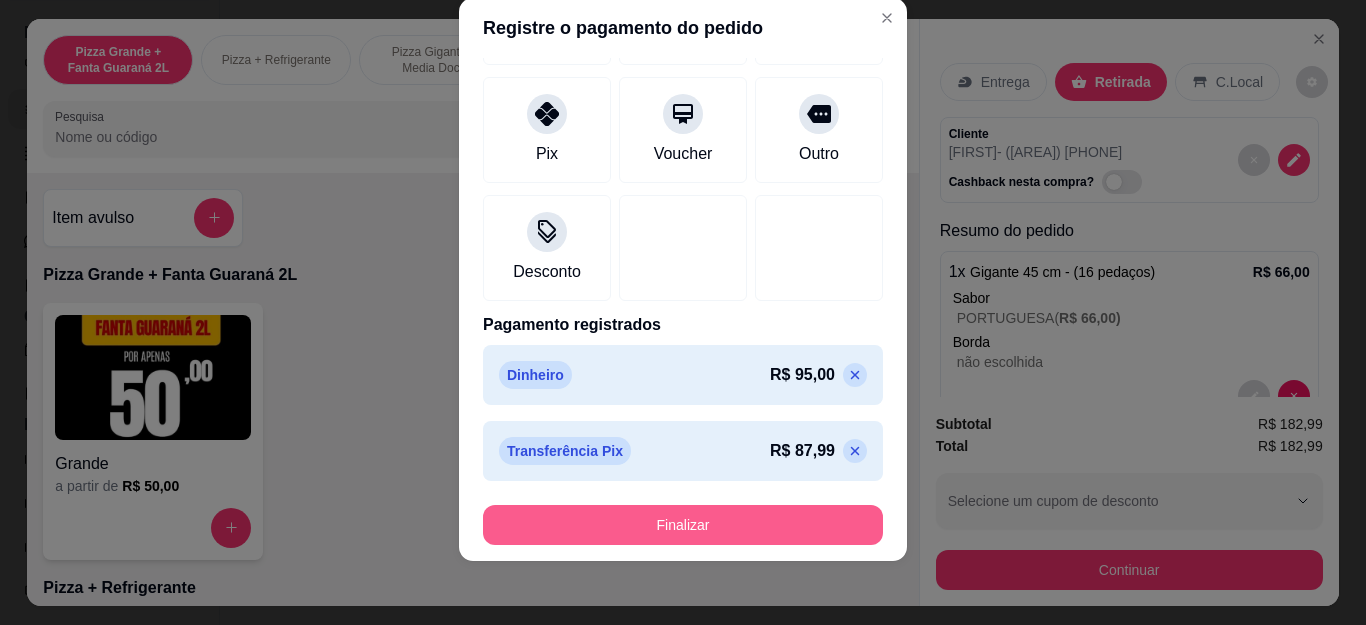 click on "Finalizar" at bounding box center (683, 525) 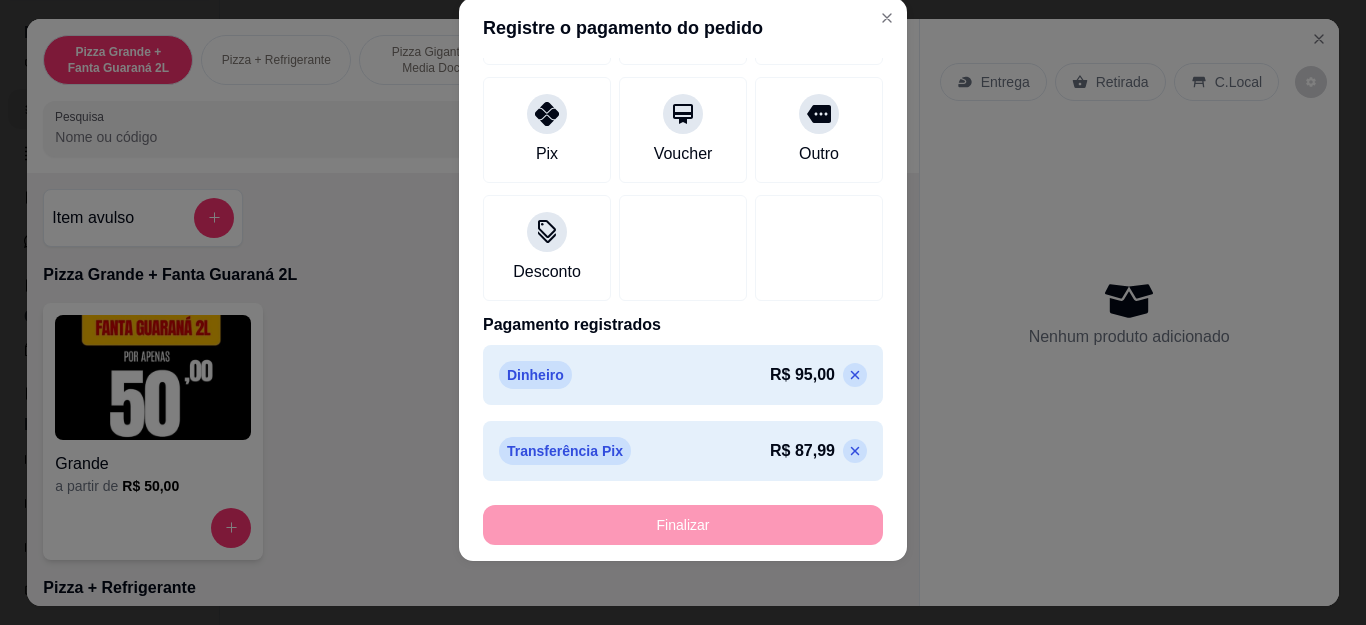 type on "-R$ 182,99" 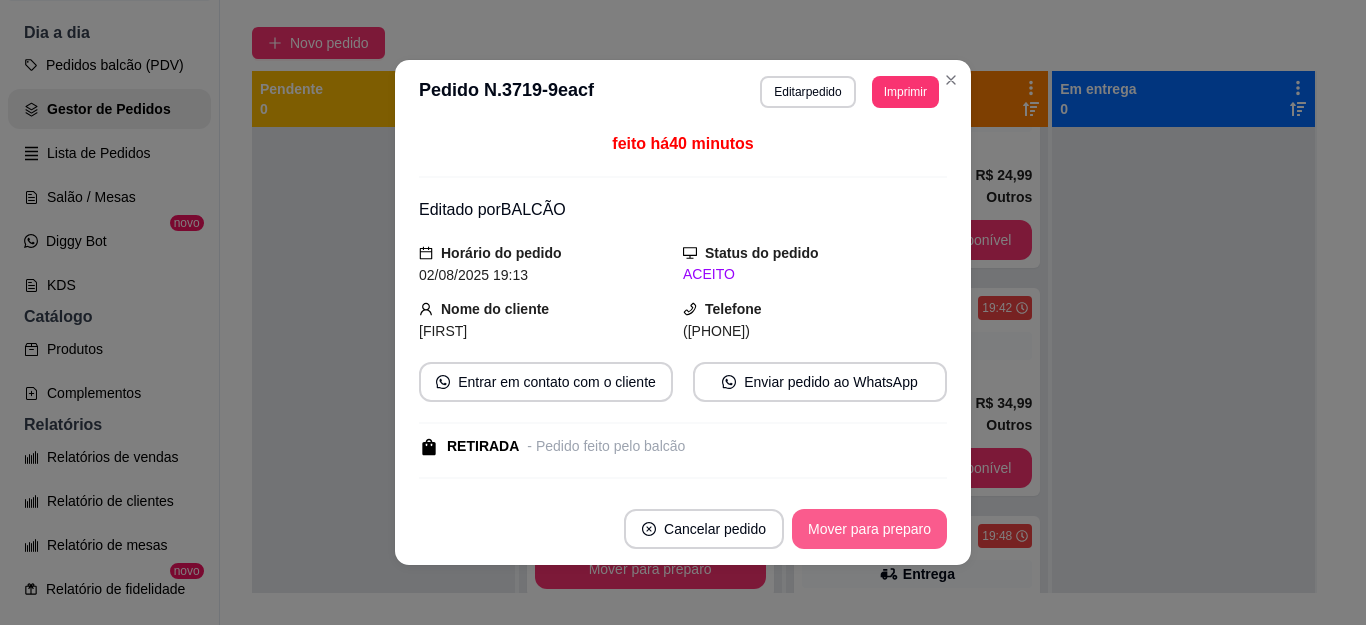 click on "Mover para preparo" at bounding box center (869, 529) 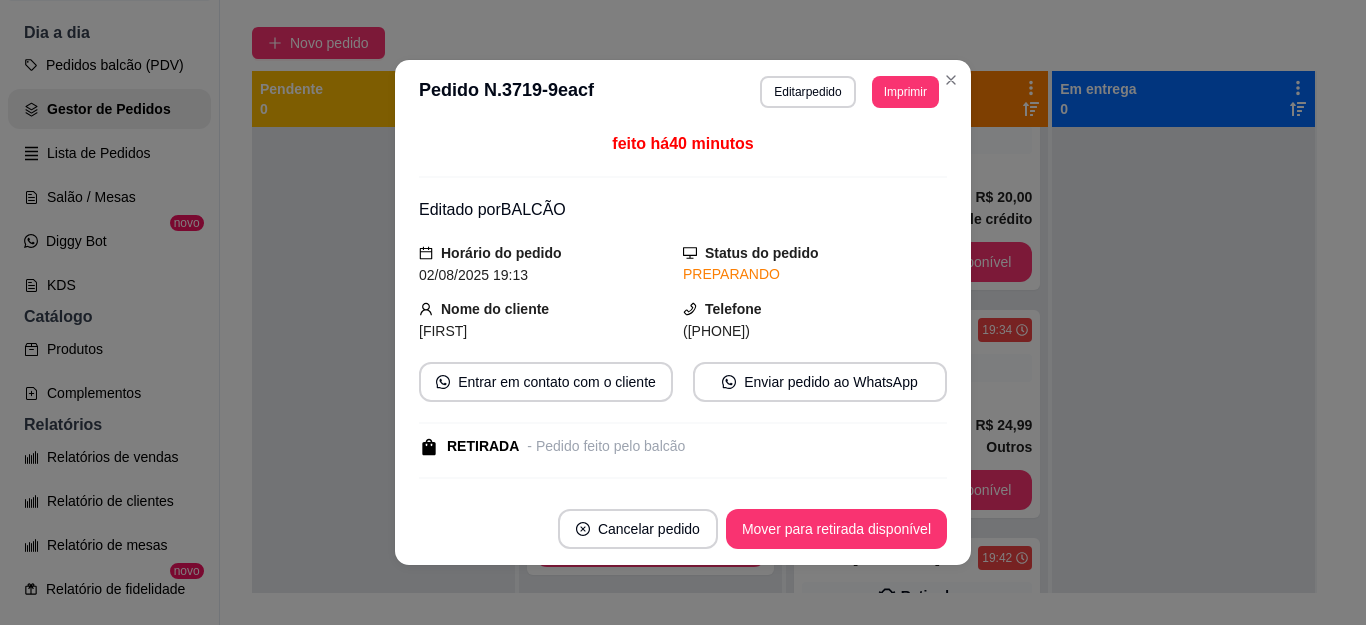 scroll, scrollTop: 557, scrollLeft: 0, axis: vertical 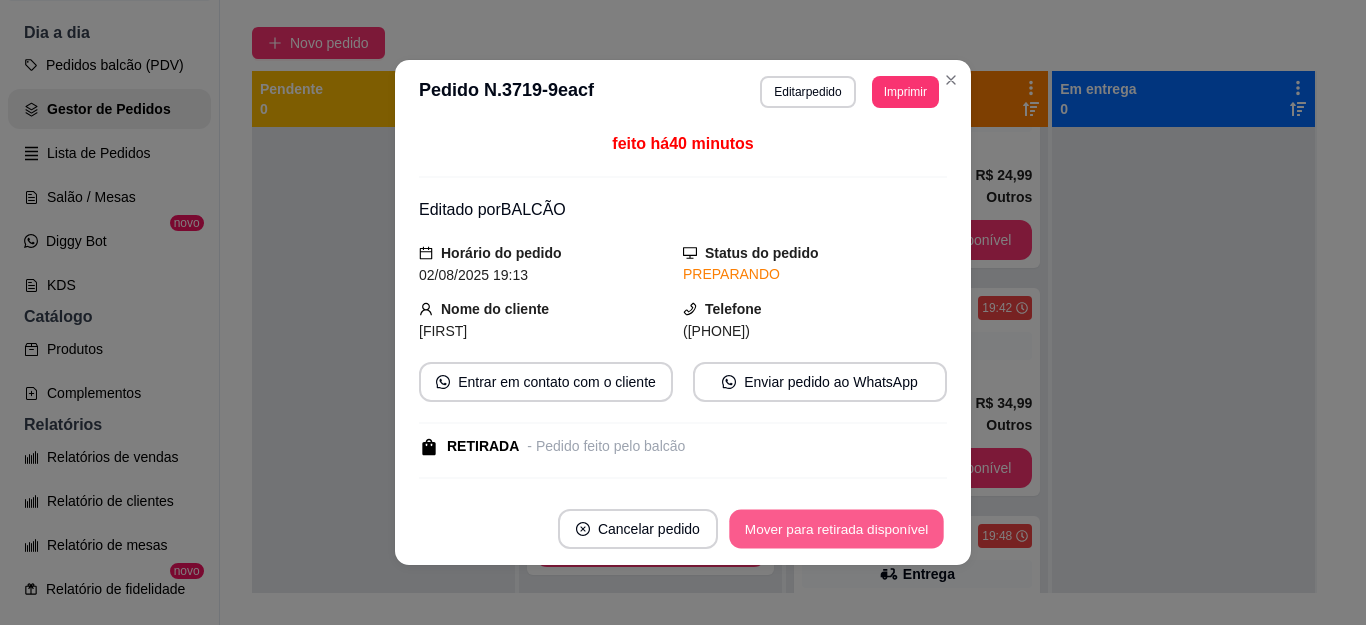 click on "Mover para retirada disponível" at bounding box center (836, 529) 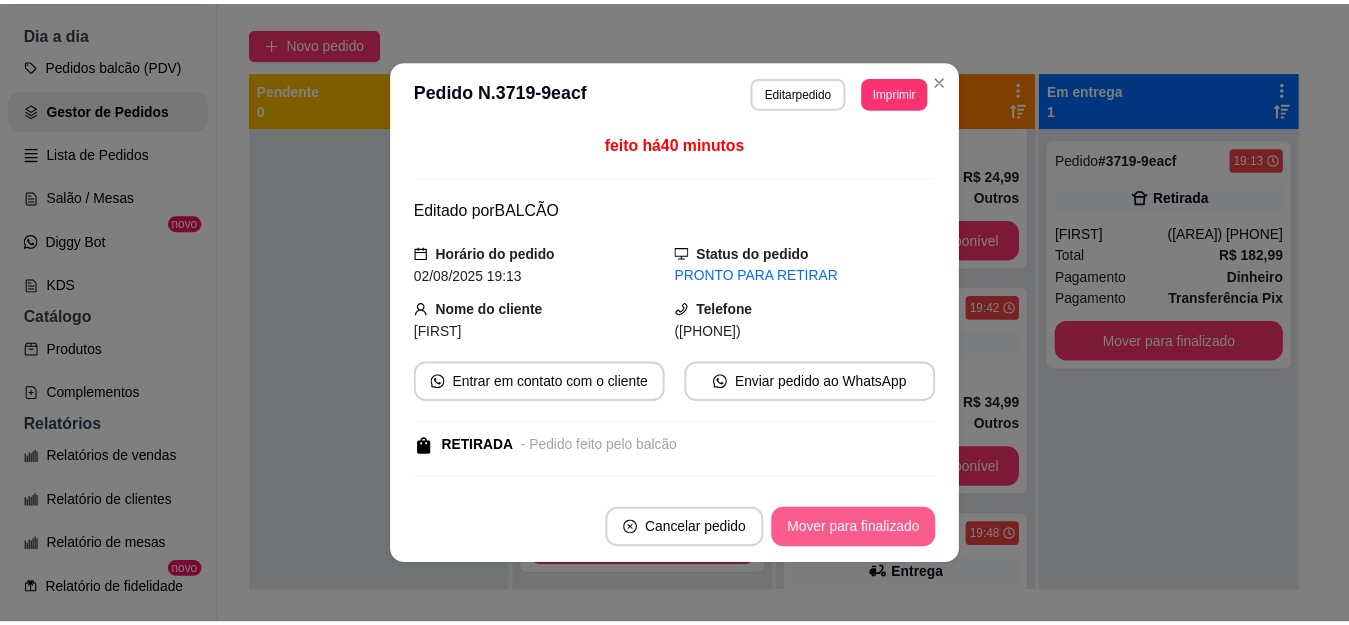 scroll, scrollTop: 307, scrollLeft: 0, axis: vertical 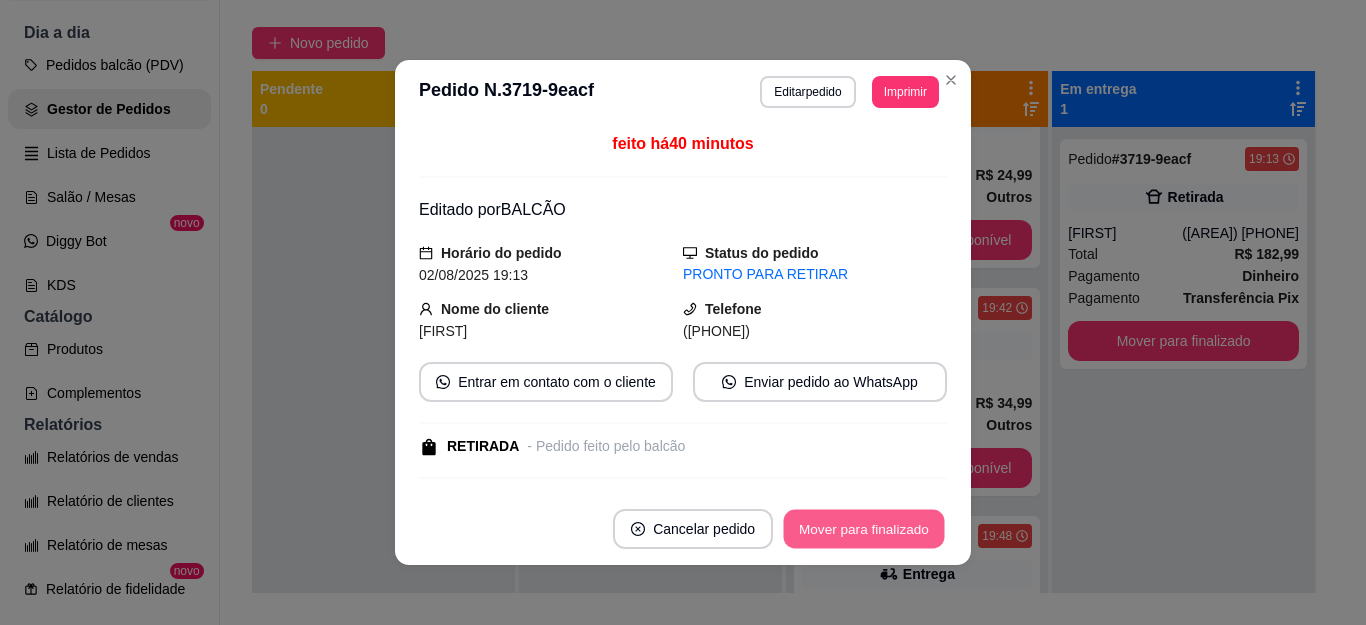 click on "Mover para finalizado" at bounding box center (864, 529) 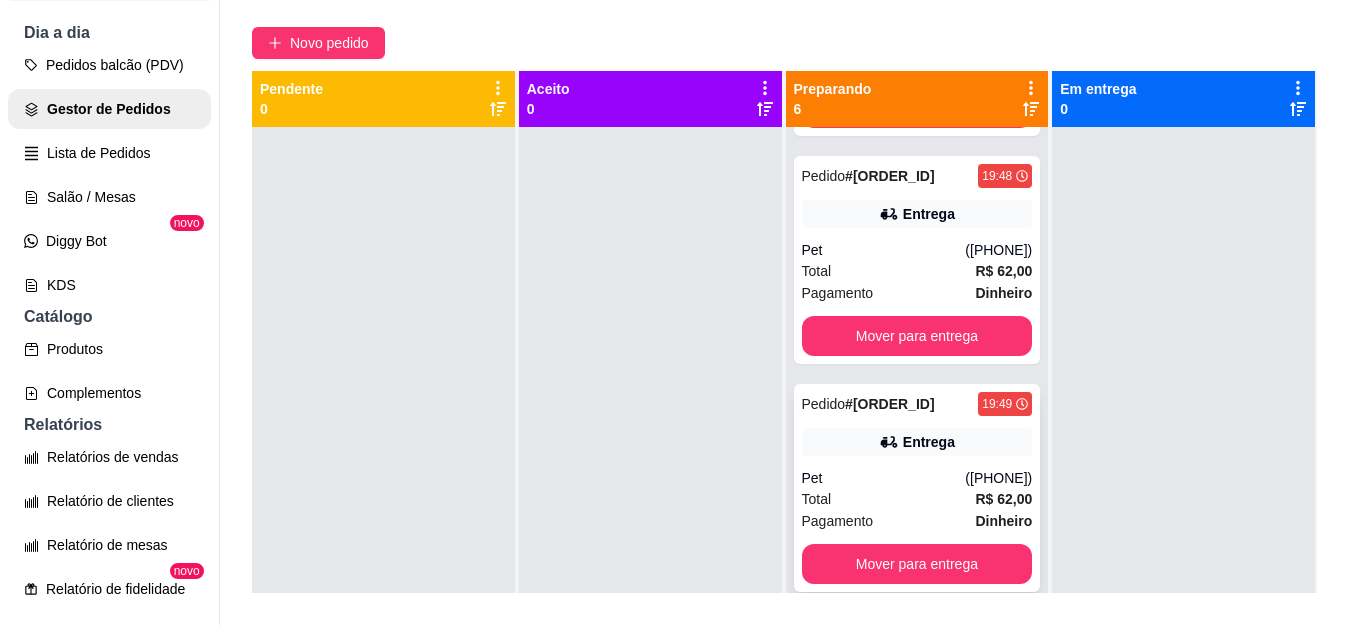 scroll, scrollTop: 763, scrollLeft: 0, axis: vertical 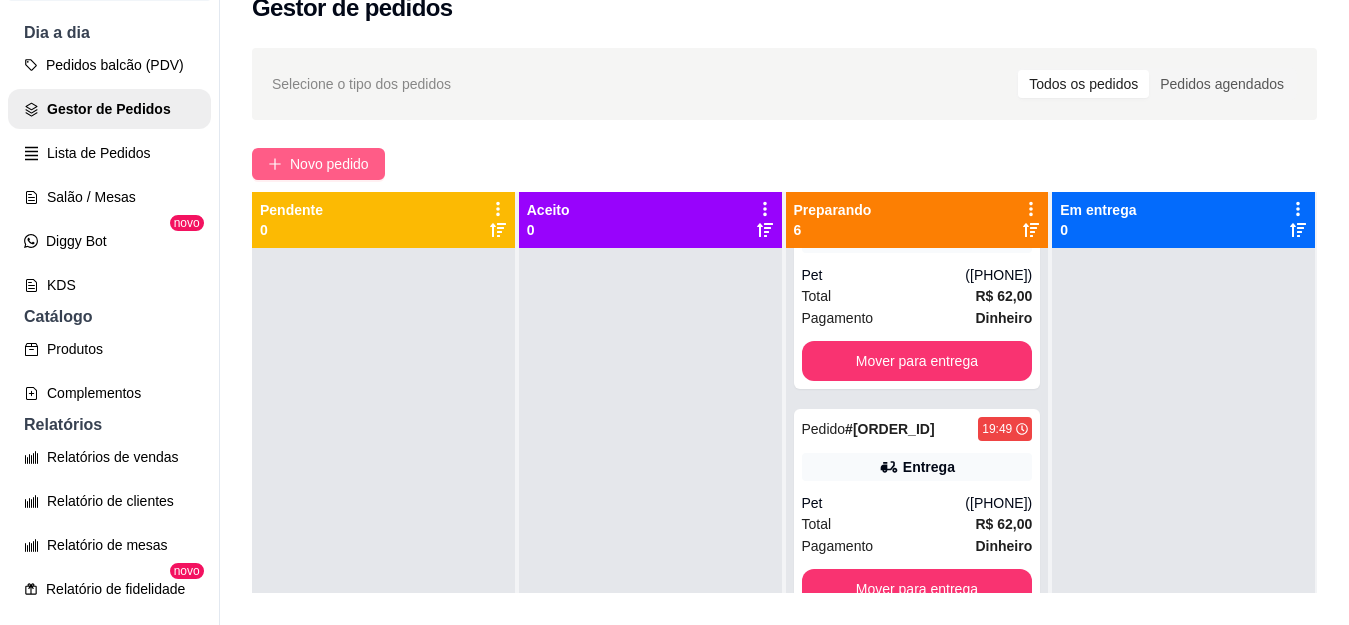 click on "Novo pedido" at bounding box center (329, 164) 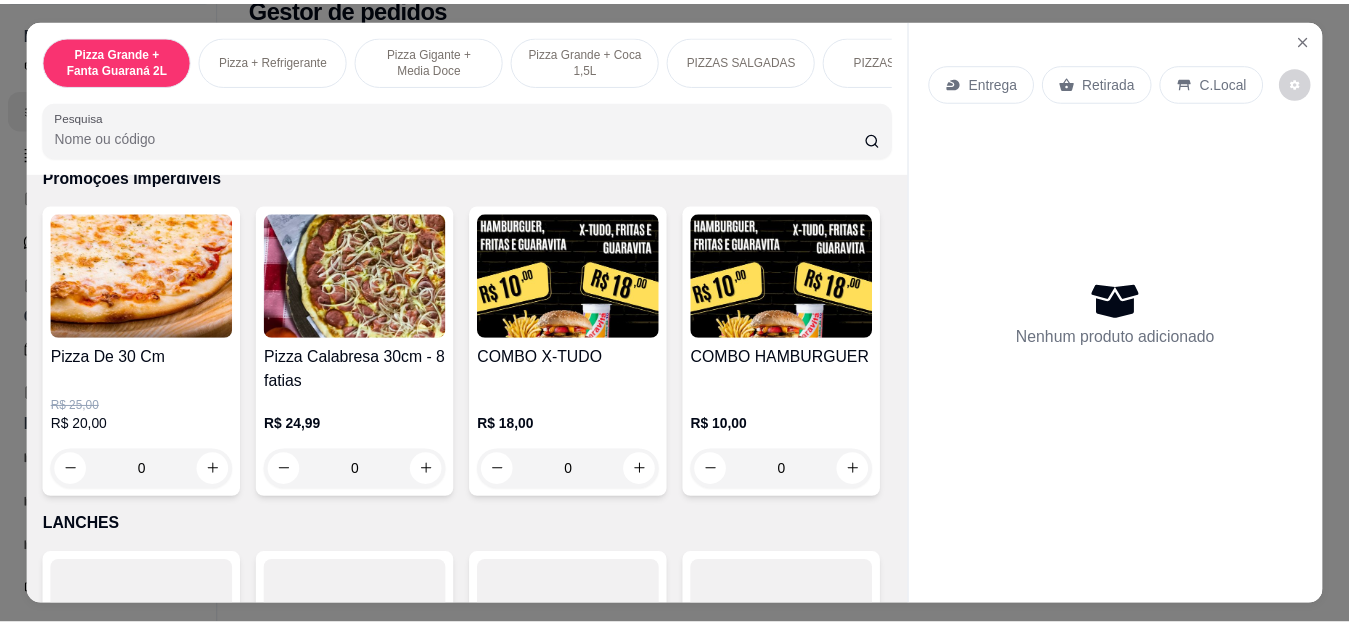 scroll, scrollTop: 2100, scrollLeft: 0, axis: vertical 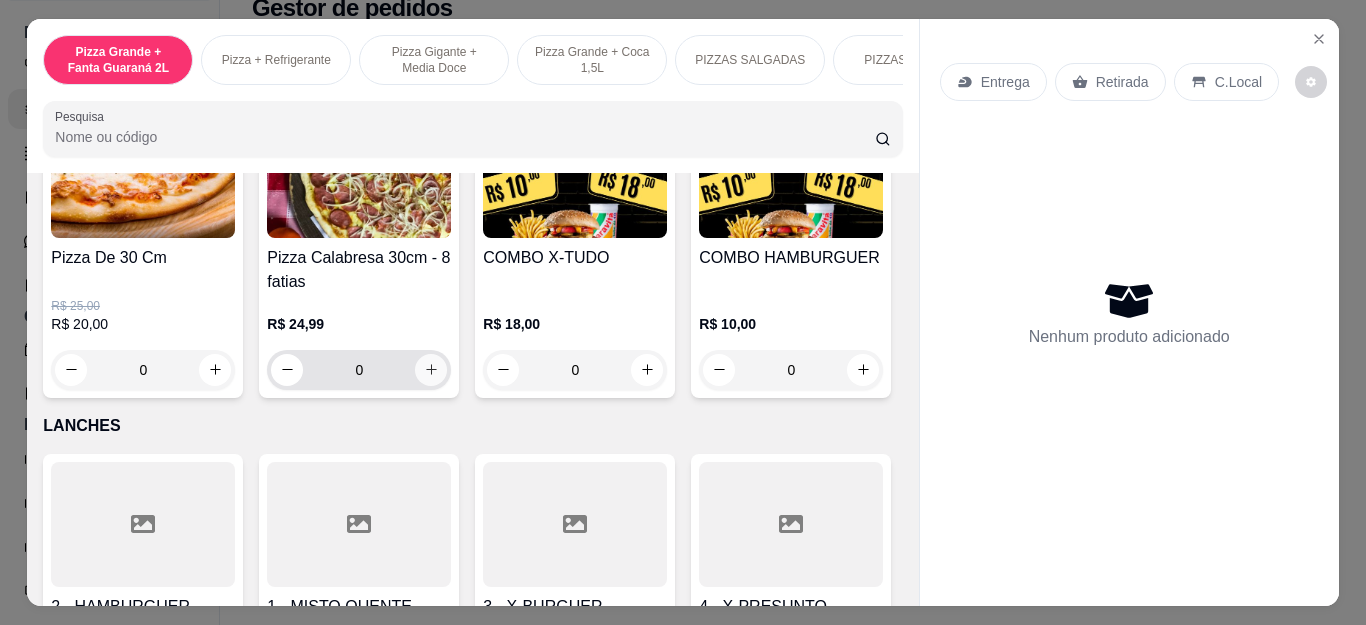 click 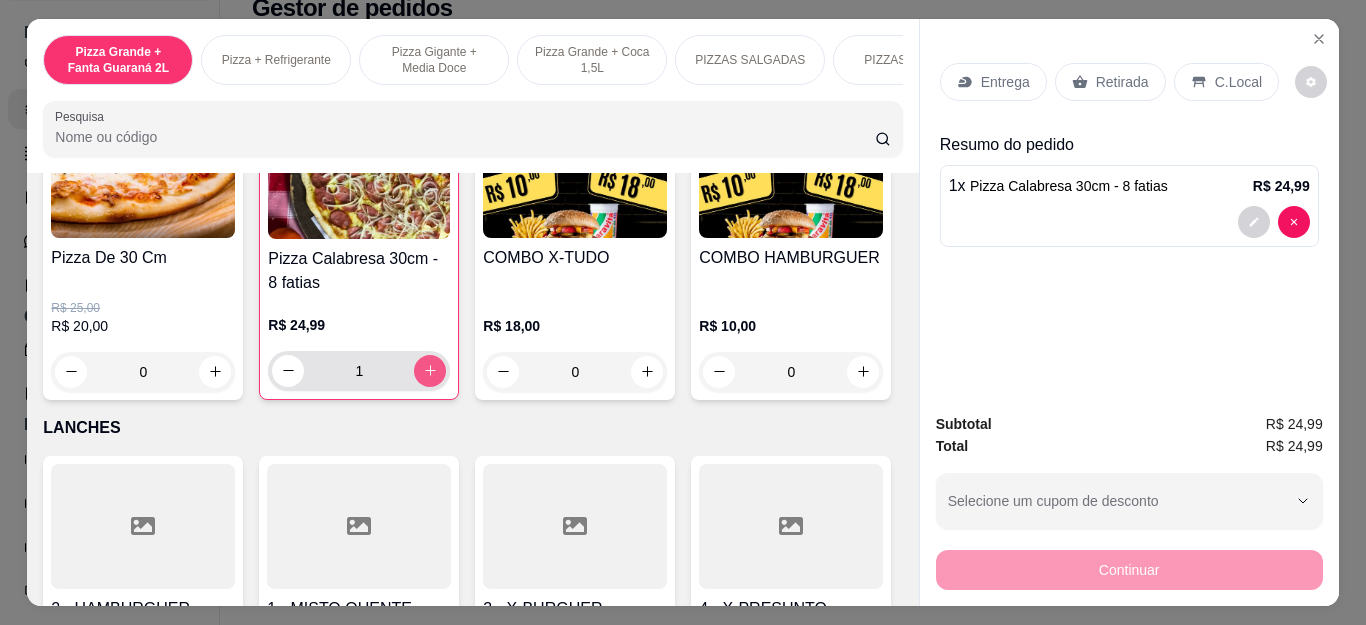 type on "1" 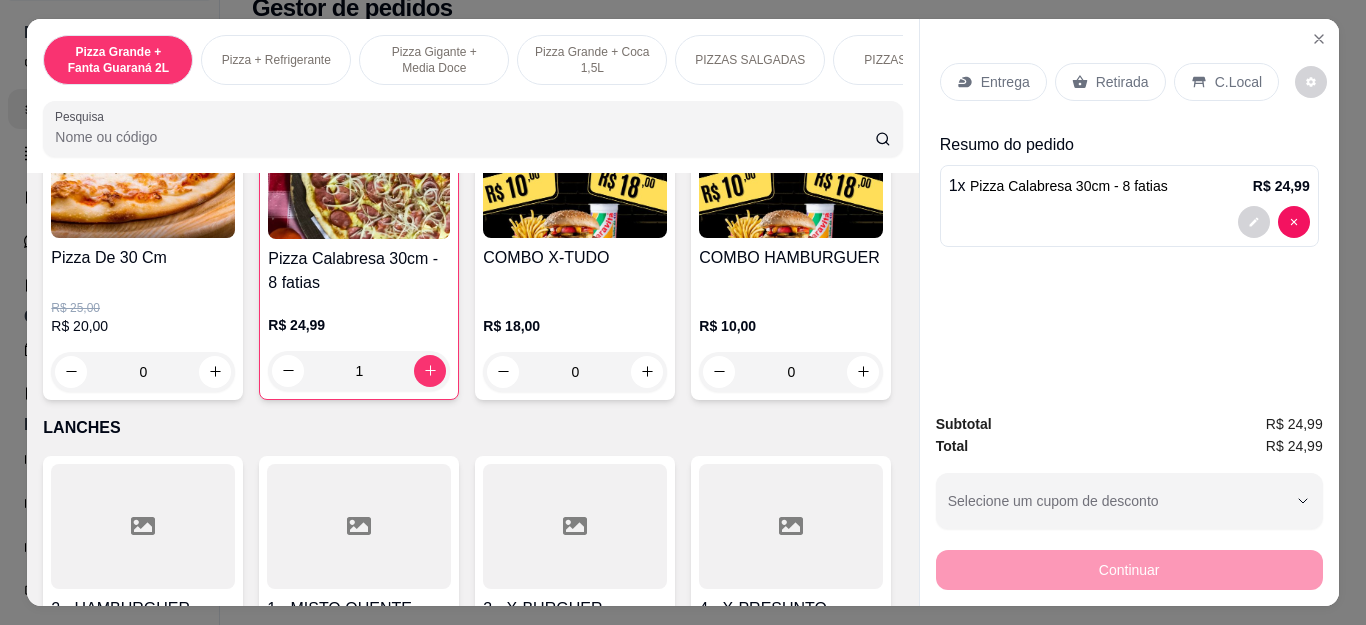 click on "Retirada" at bounding box center (1110, 82) 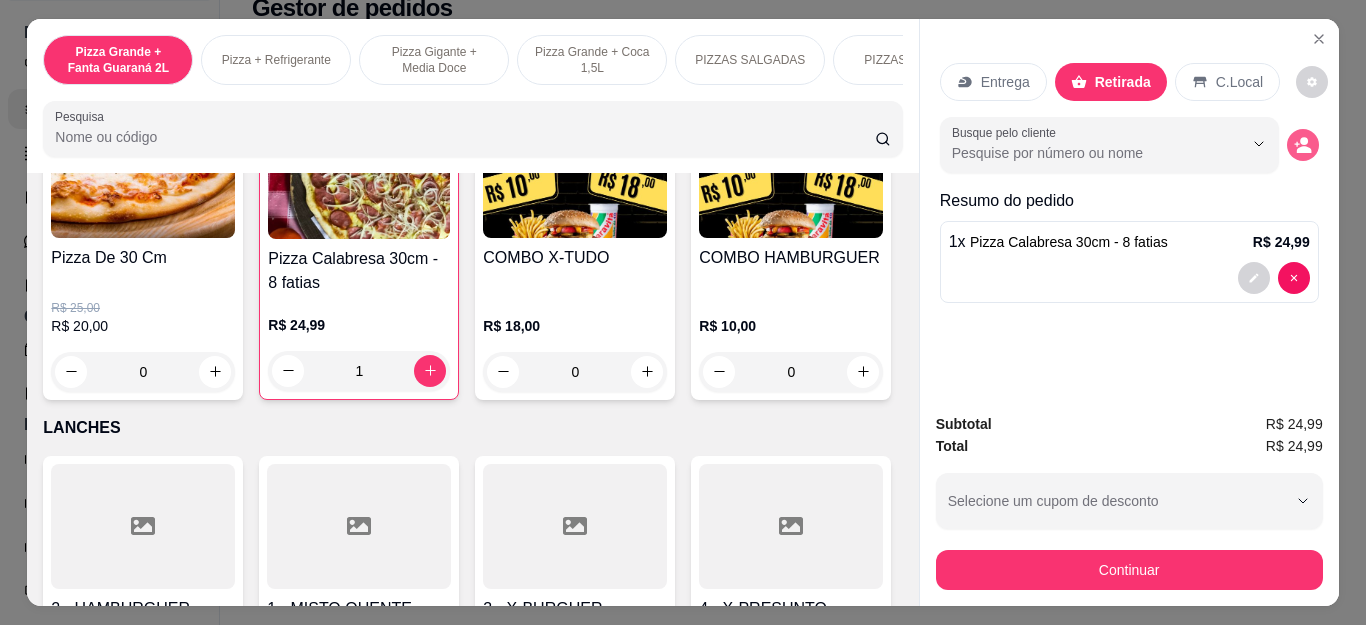 click 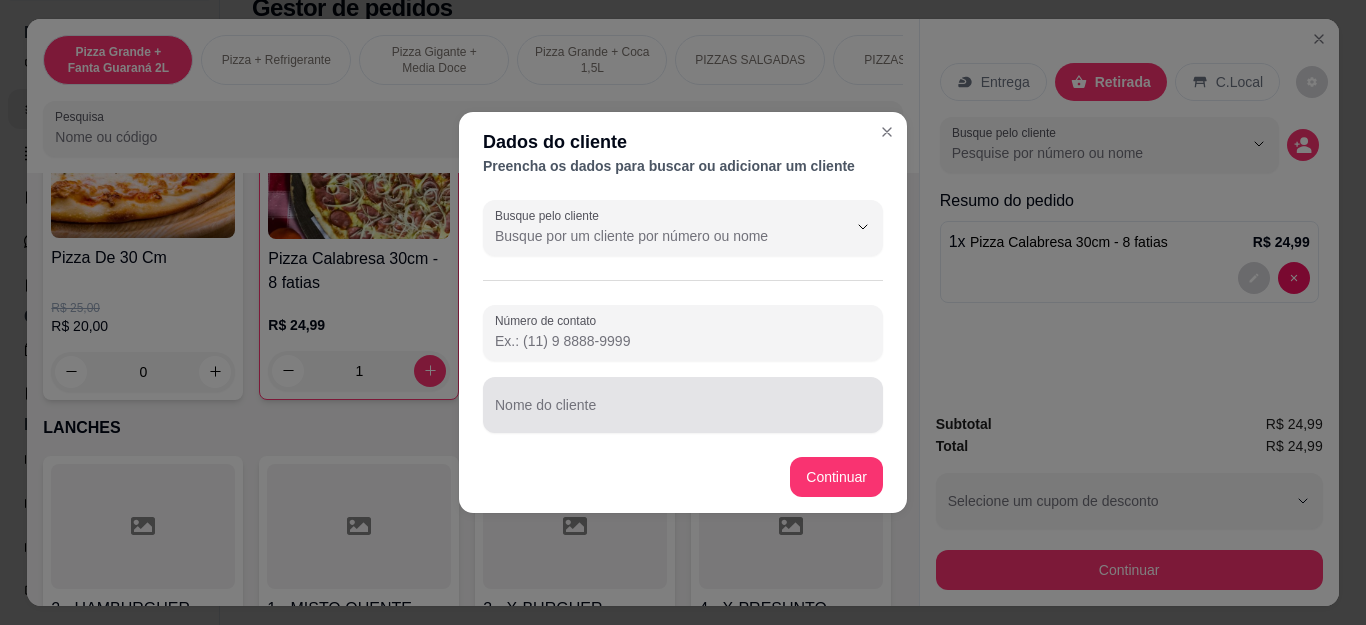 click on "Nome do cliente" at bounding box center [683, 413] 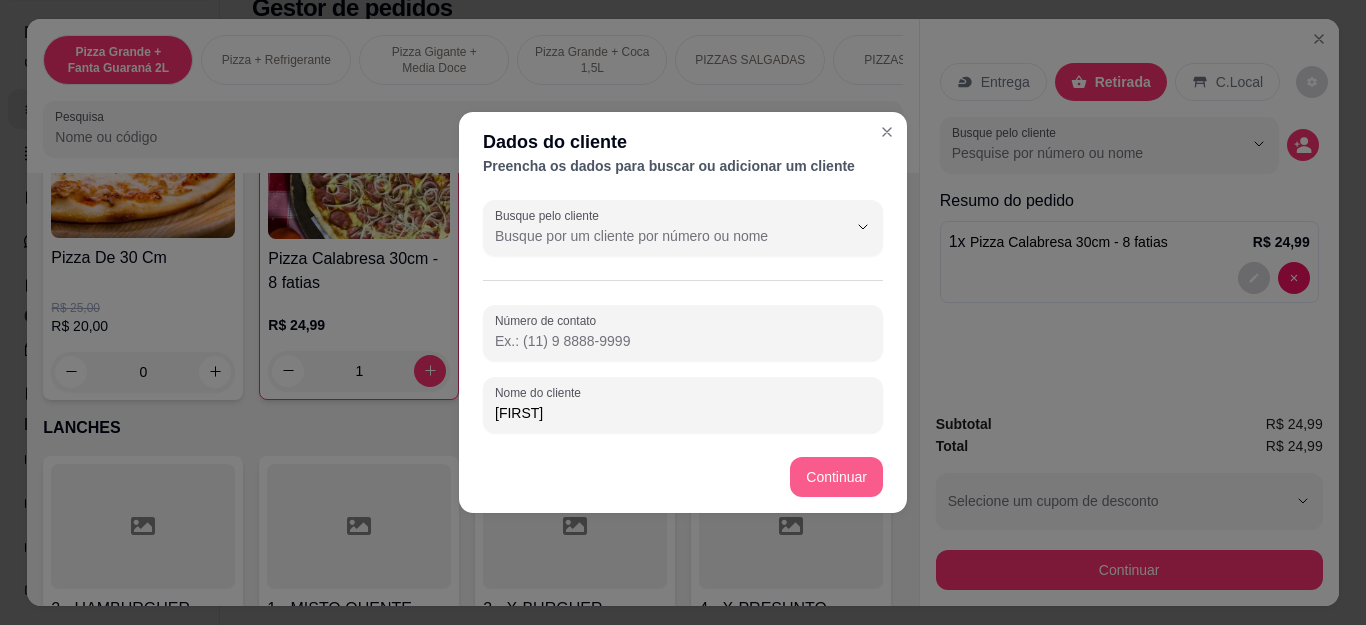 type on "[FIRST]" 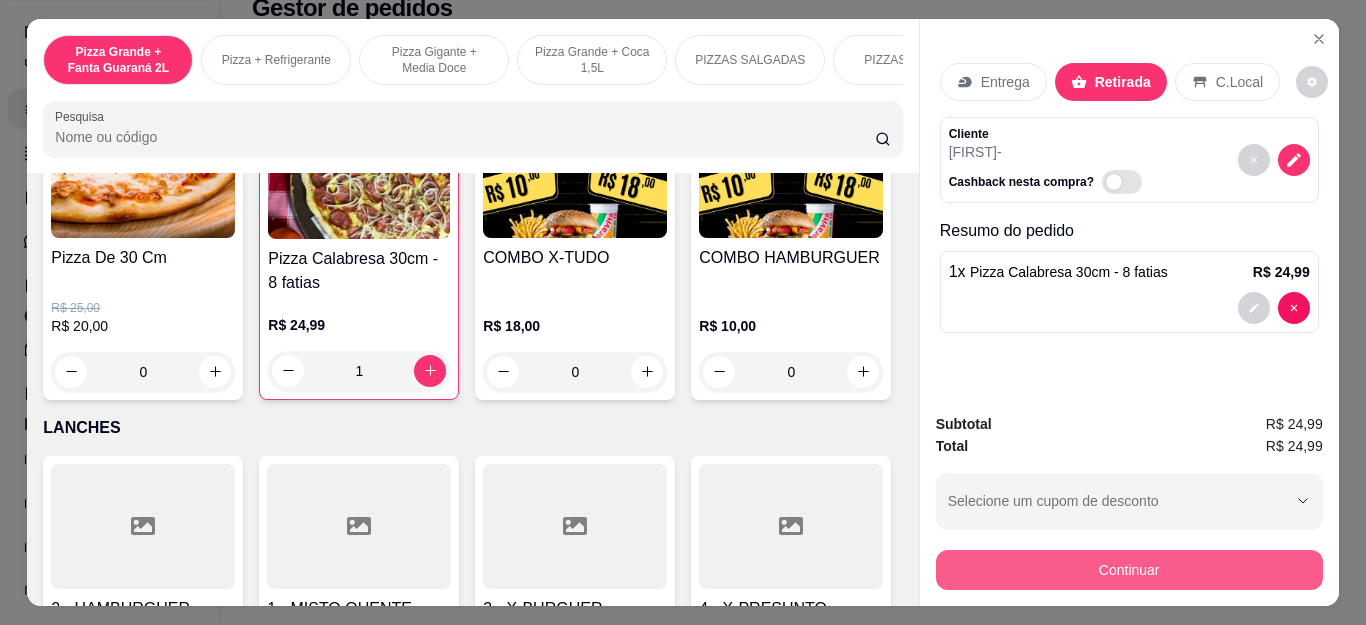 click on "Continuar" at bounding box center [1129, 570] 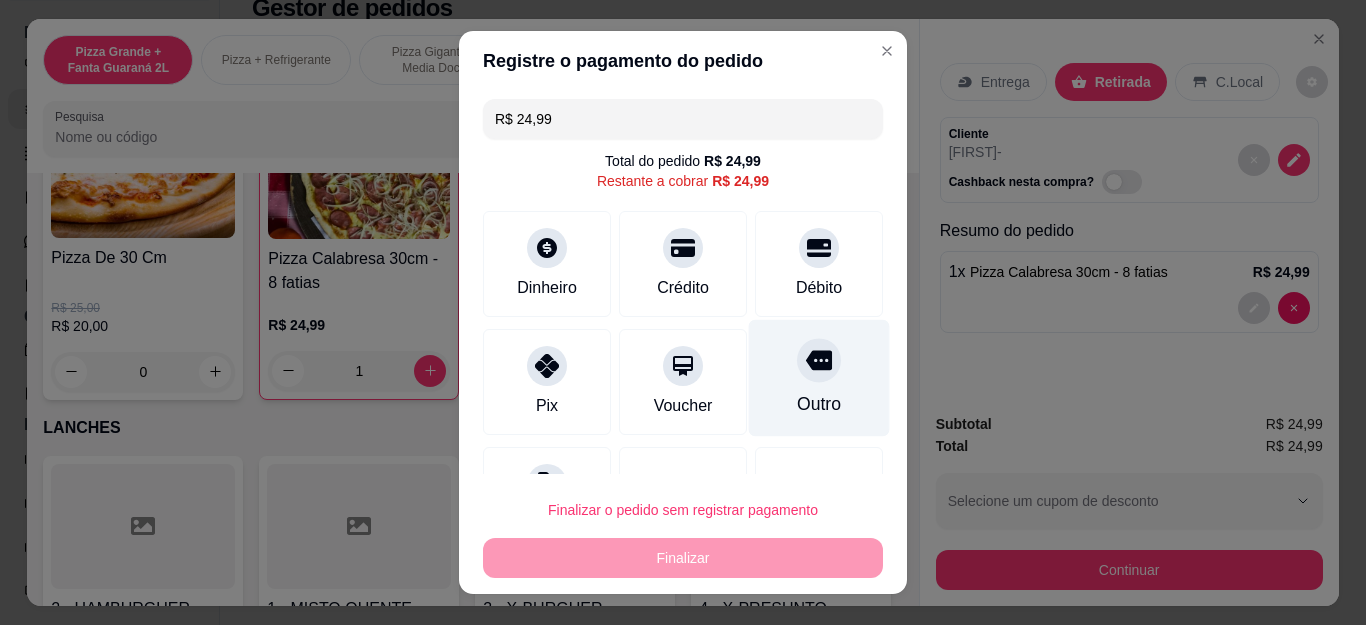 click on "Outro" at bounding box center (819, 378) 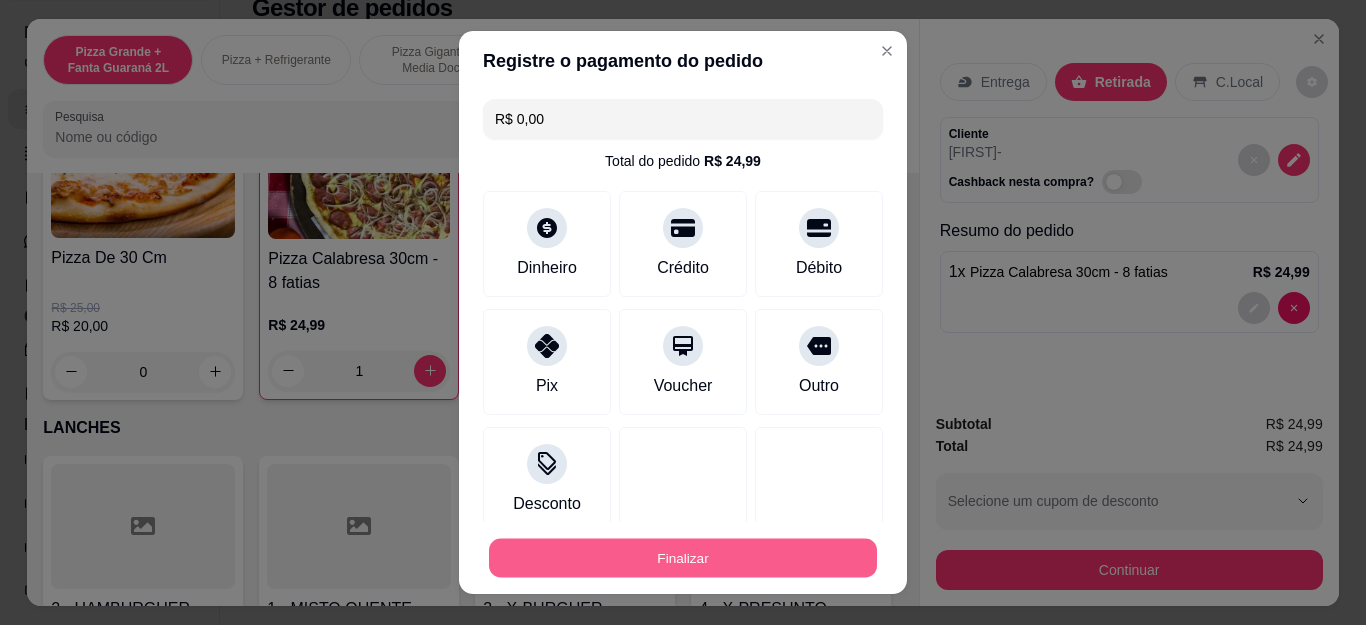 click on "Finalizar" at bounding box center [683, 557] 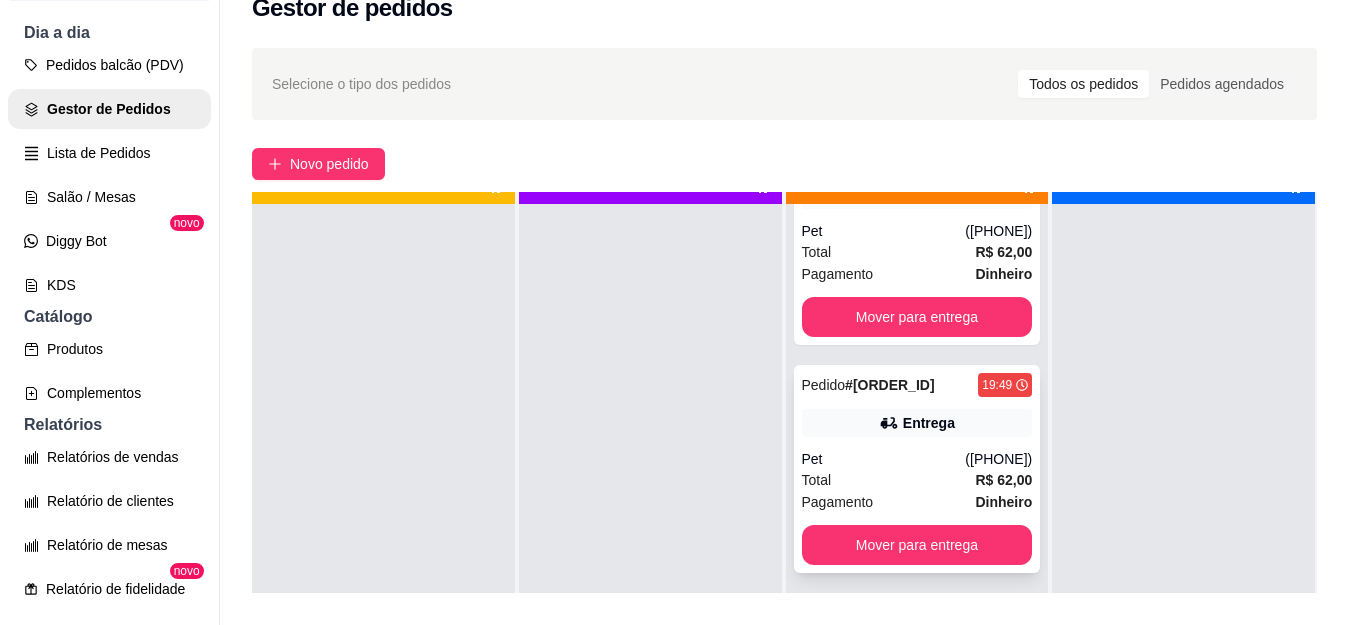 scroll, scrollTop: 56, scrollLeft: 0, axis: vertical 